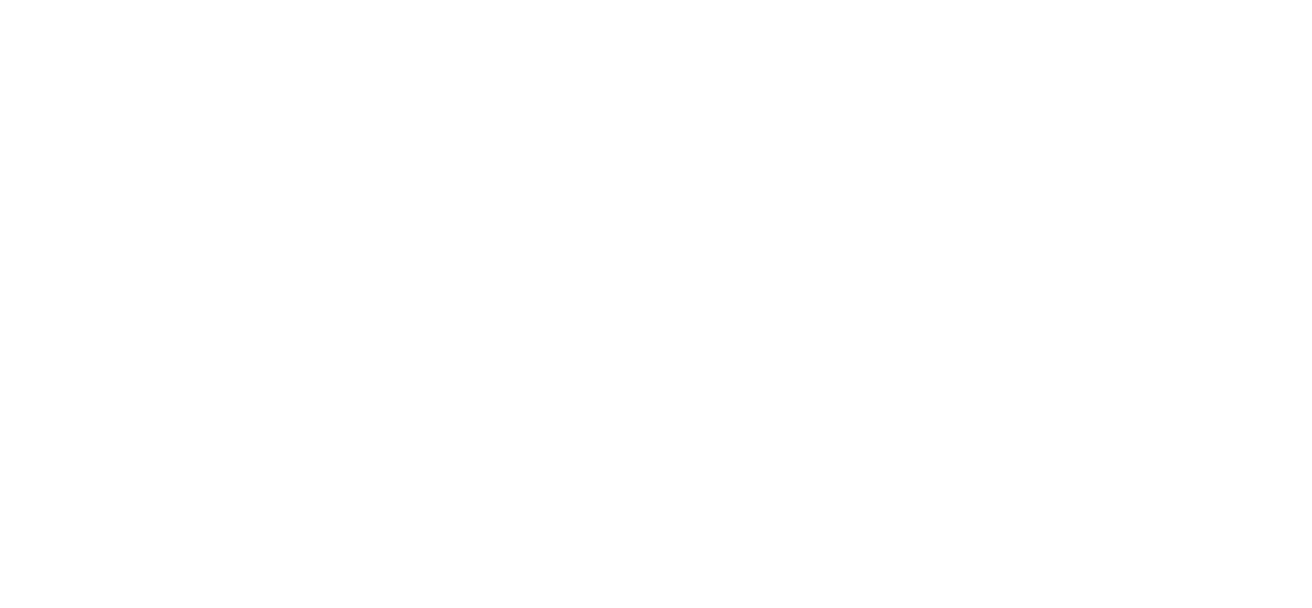 scroll, scrollTop: 0, scrollLeft: 0, axis: both 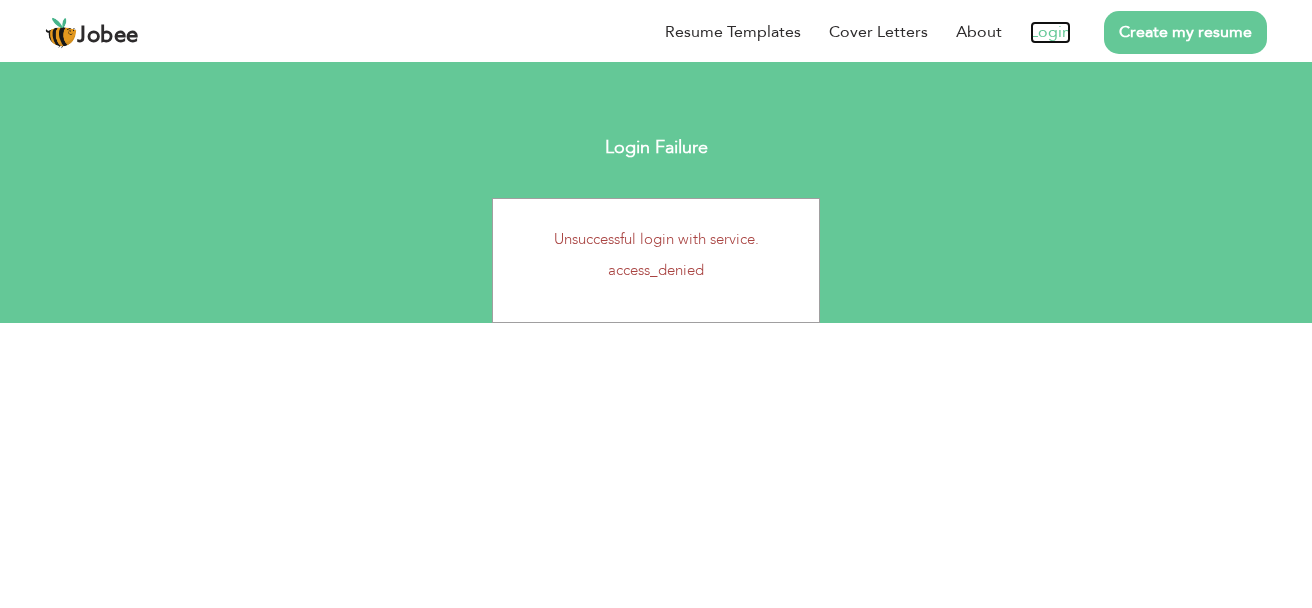 drag, startPoint x: 1065, startPoint y: 34, endPoint x: 1065, endPoint y: 50, distance: 16 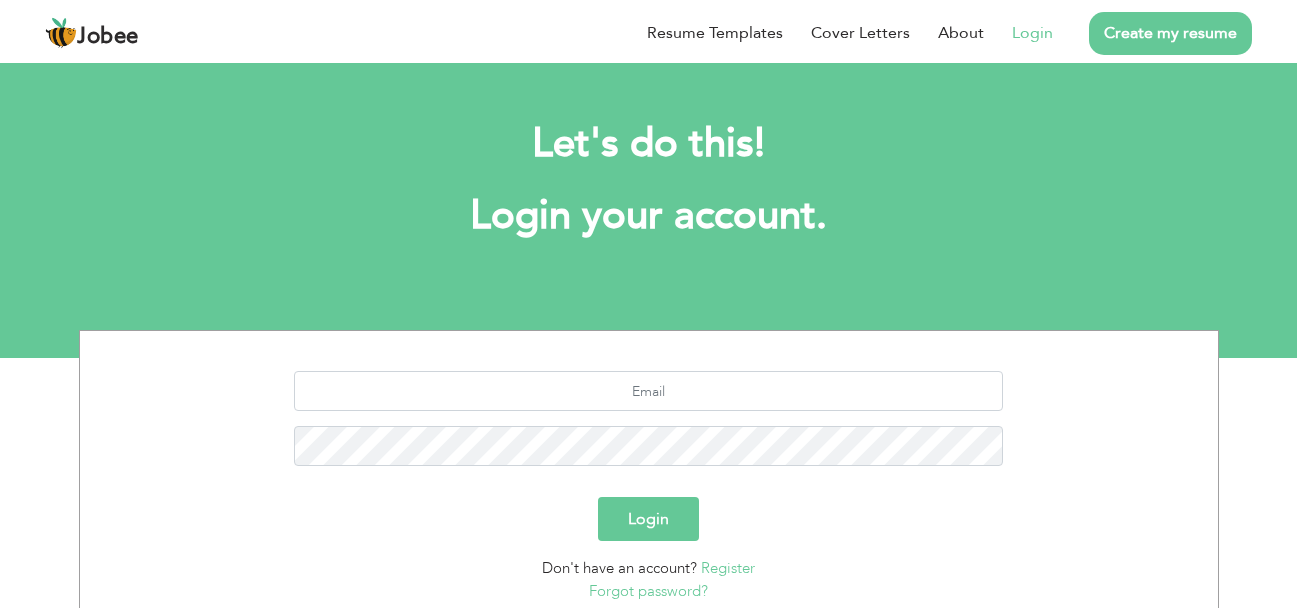 scroll, scrollTop: 0, scrollLeft: 0, axis: both 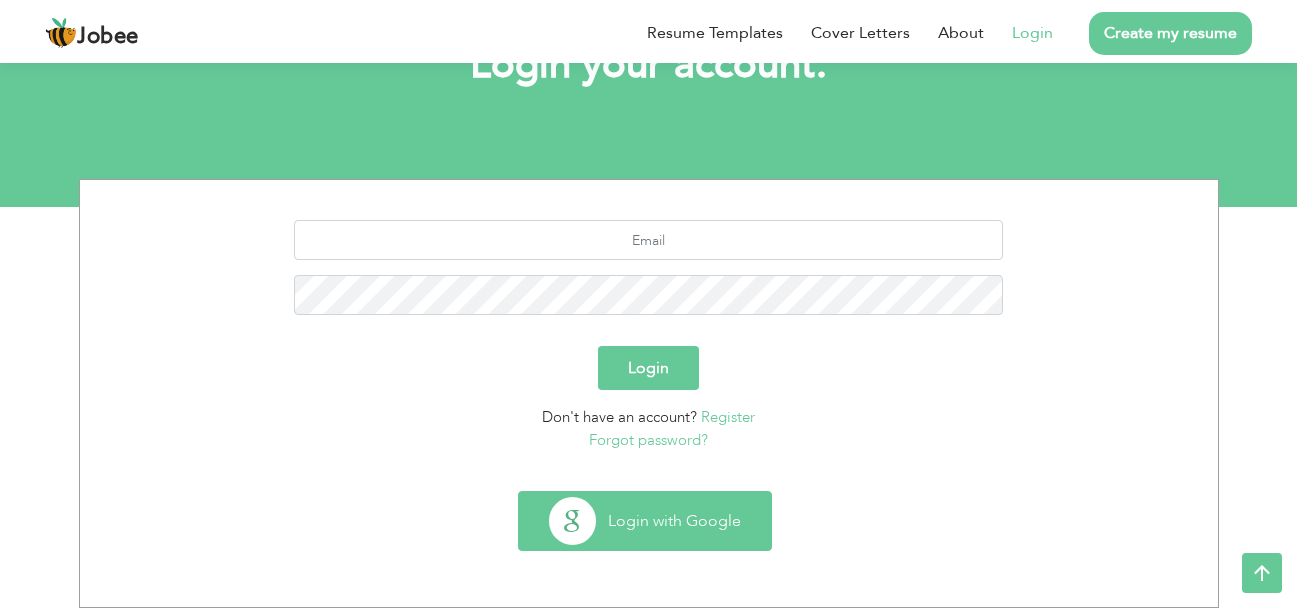click on "Login with Google" at bounding box center [645, 521] 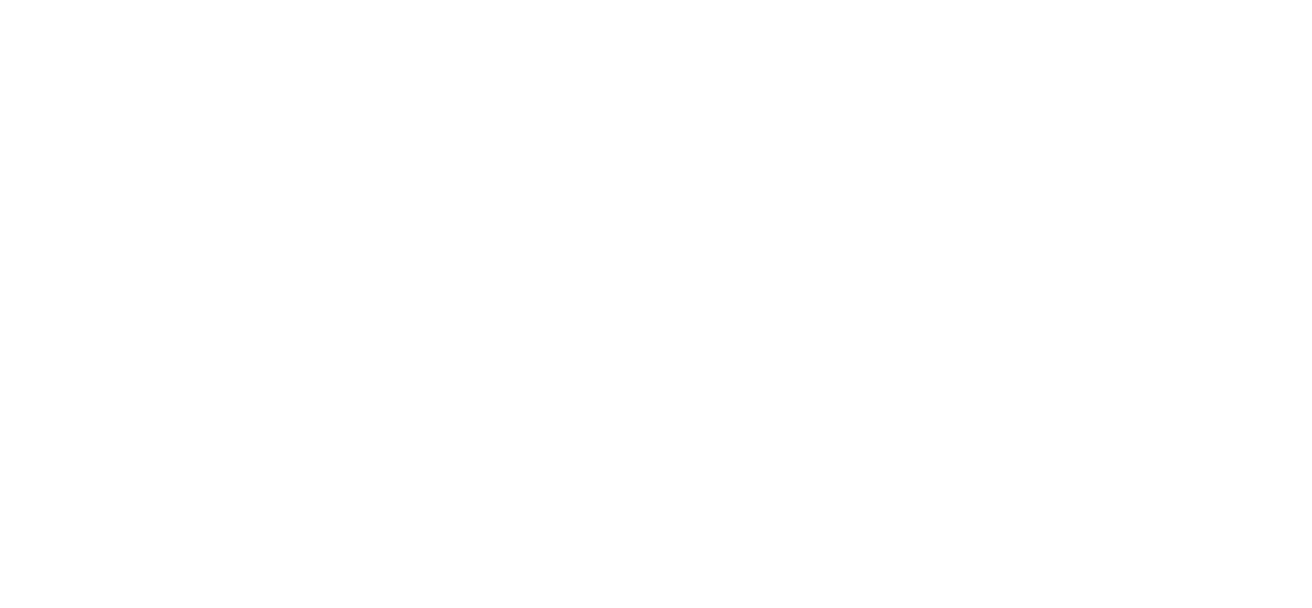scroll, scrollTop: 0, scrollLeft: 0, axis: both 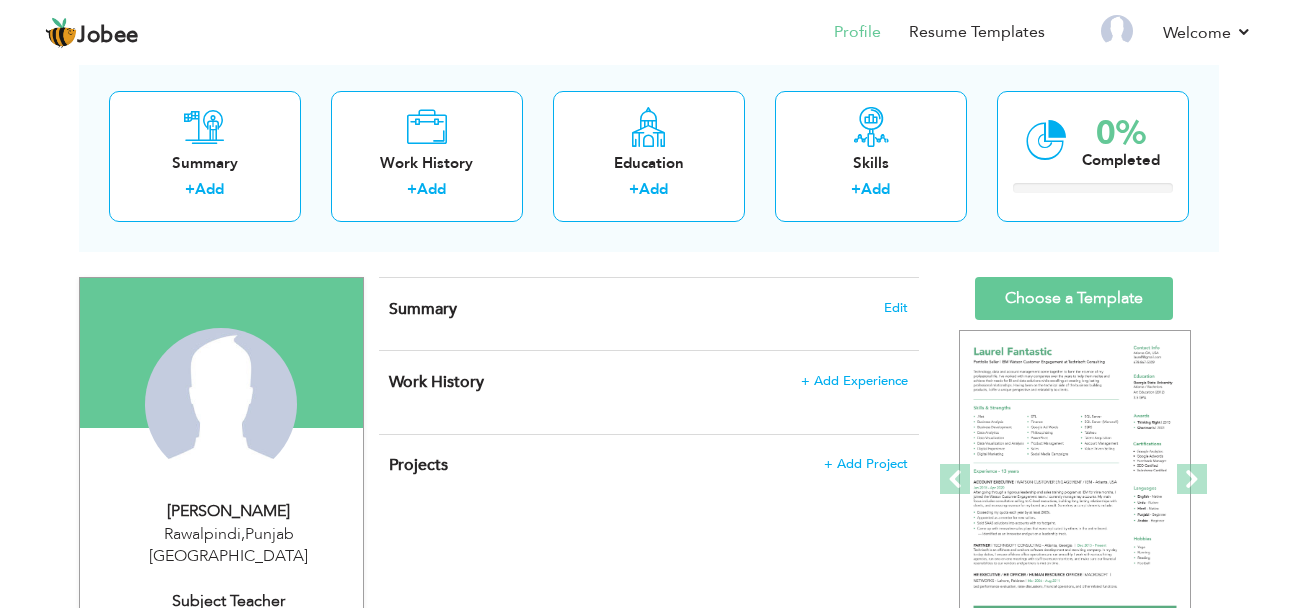 click on "Summary
Edit" at bounding box center (649, 314) 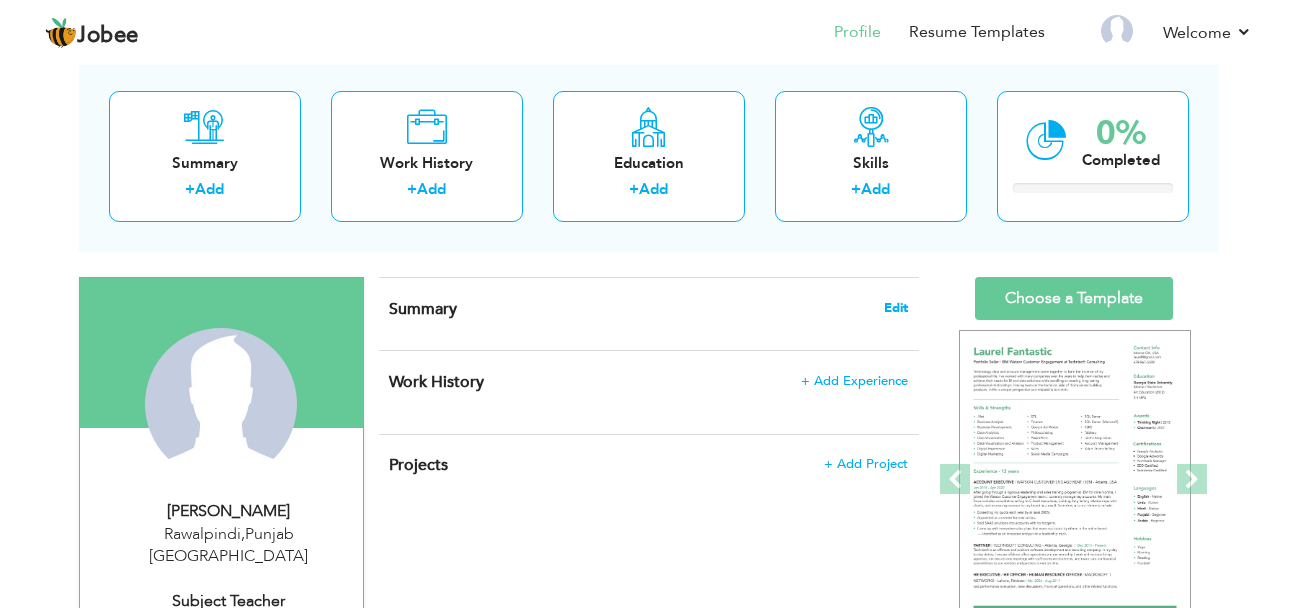 click on "Edit" at bounding box center [896, 308] 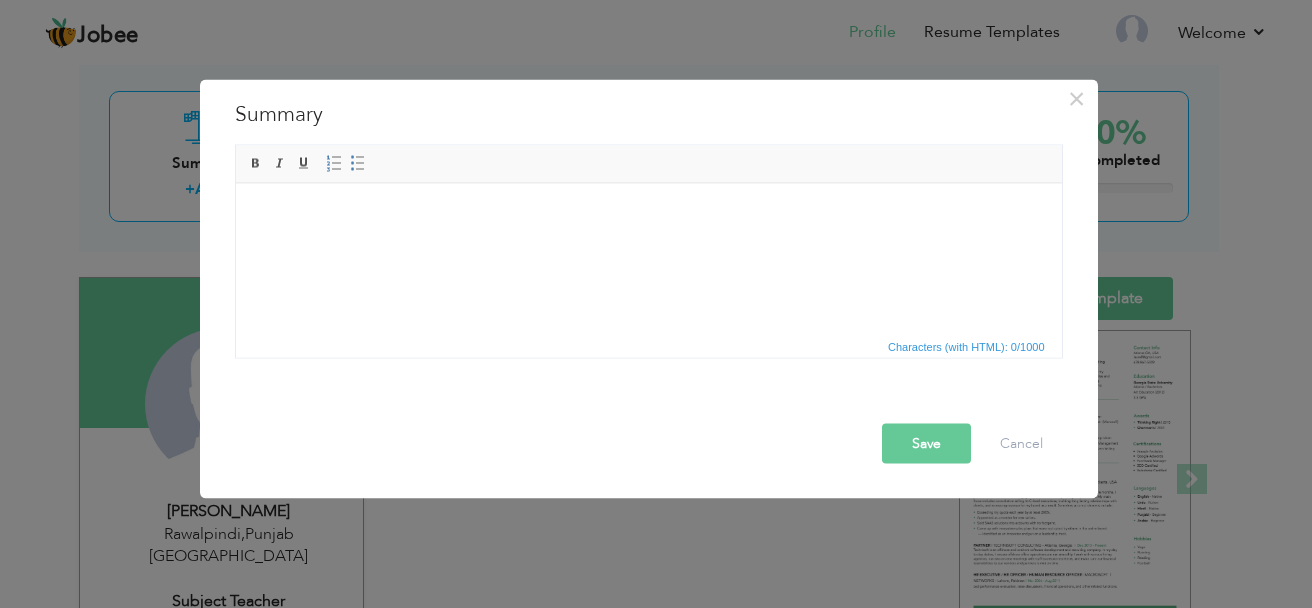 type 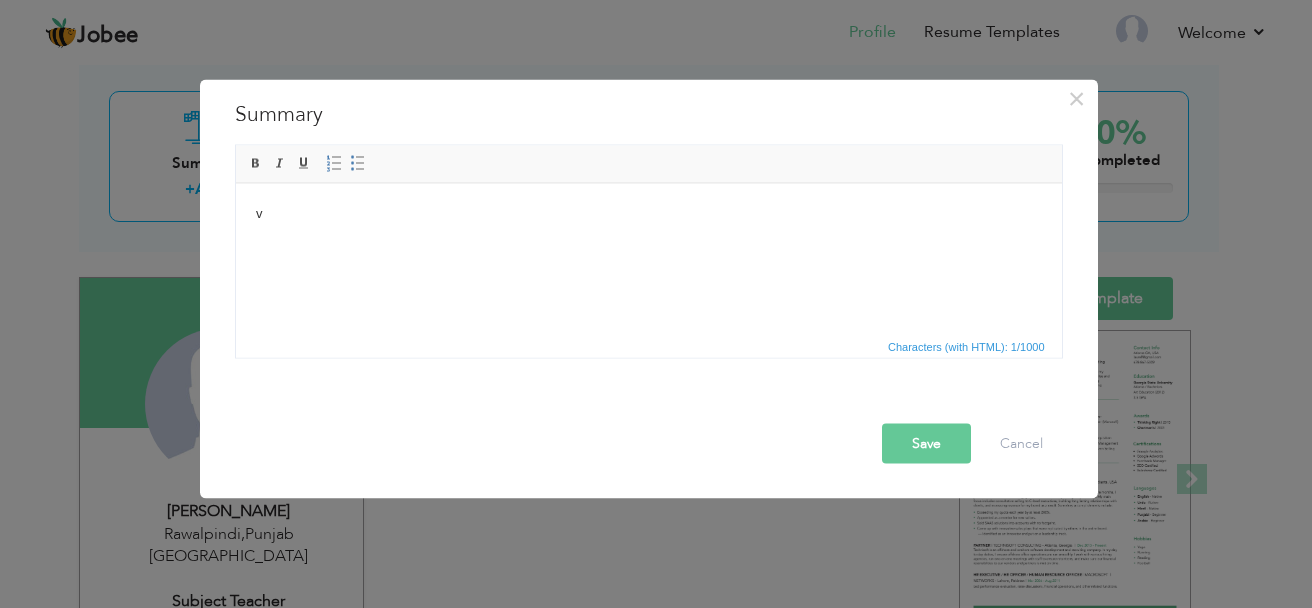 click on "v" at bounding box center [648, 213] 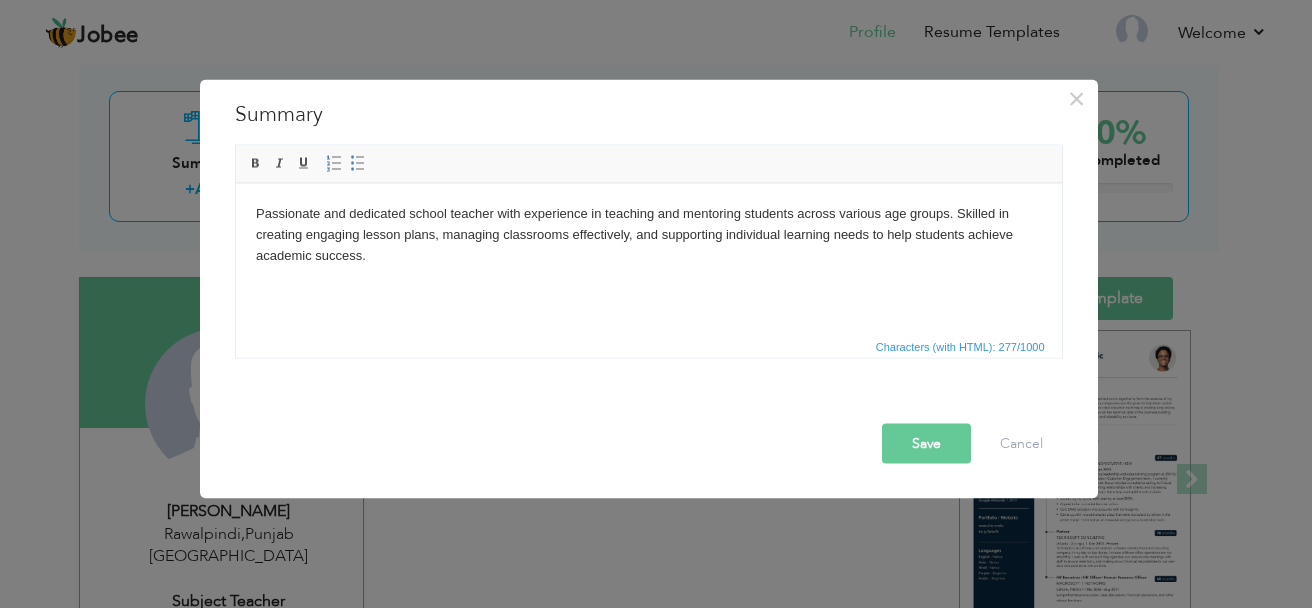 click on "Save" at bounding box center [926, 444] 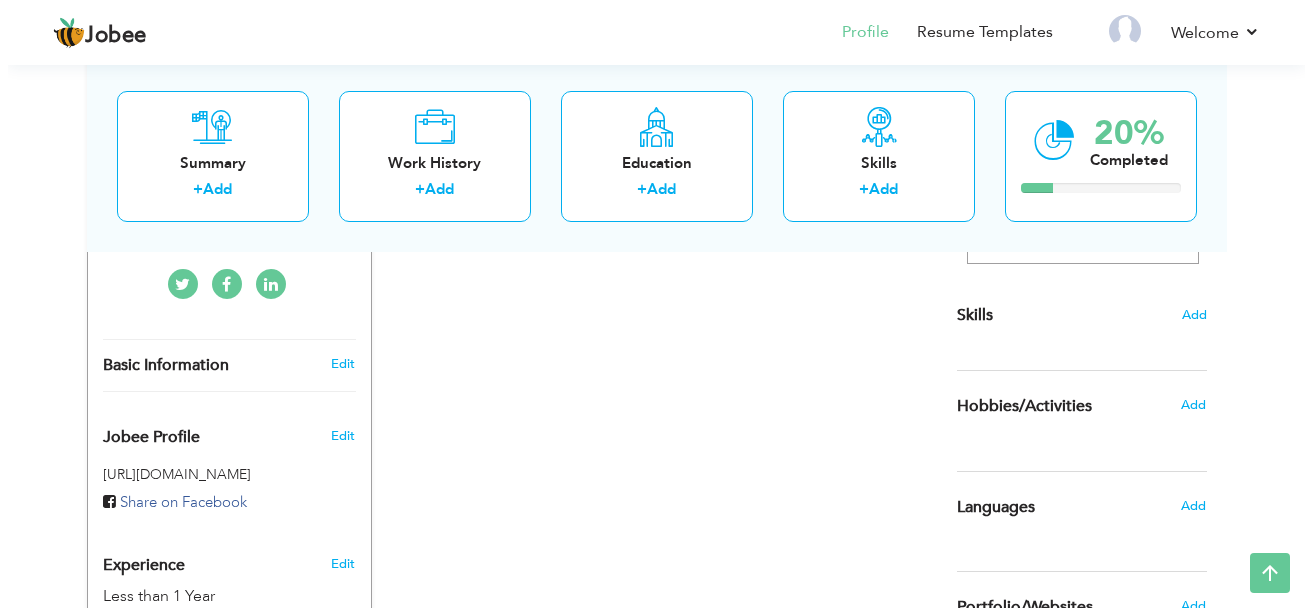 scroll, scrollTop: 500, scrollLeft: 0, axis: vertical 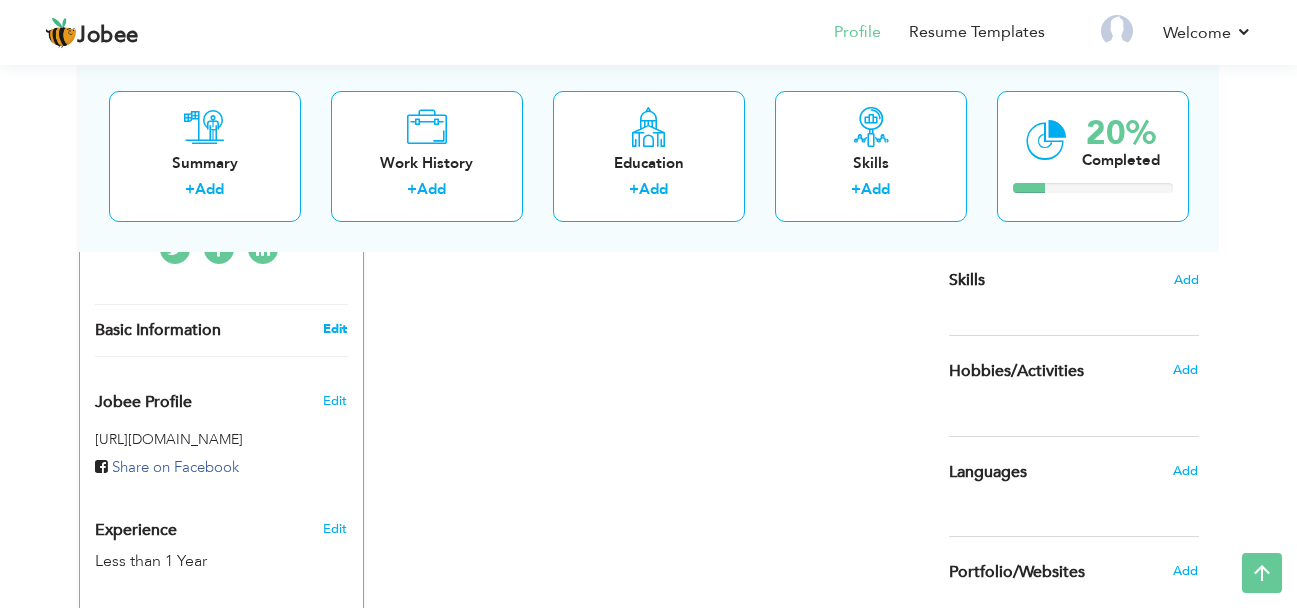 click on "Edit" at bounding box center [335, 329] 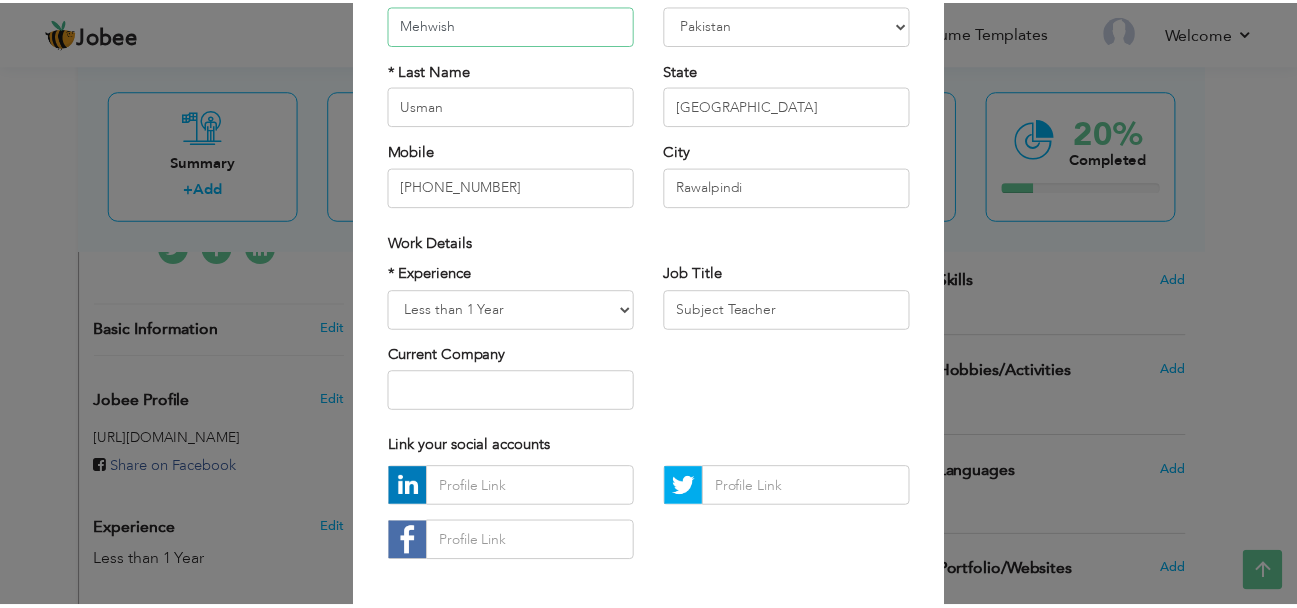 scroll, scrollTop: 291, scrollLeft: 0, axis: vertical 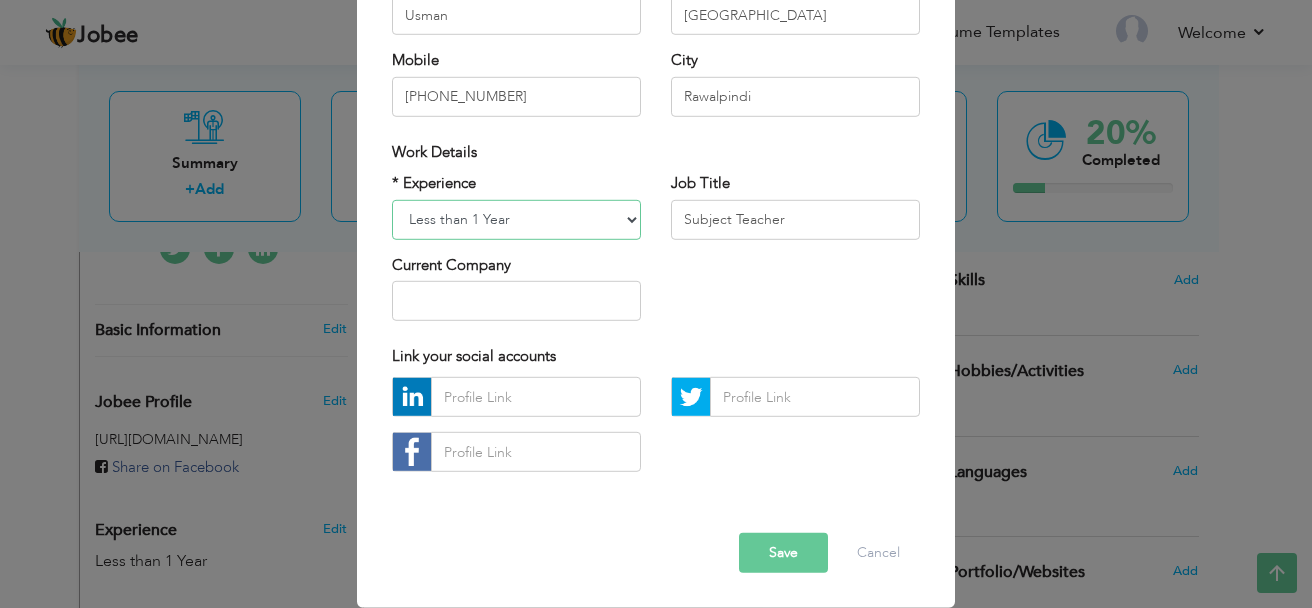 click on "Entry Level Less than 1 Year 1 Year 2 Years 3 Years 4 Years 5 Years 6 Years 7 Years 8 Years 9 Years 10 Years 11 Years 12 Years 13 Years 14 Years 15 Years 16 Years 17 Years 18 Years 19 Years 20 Years 21 Years 22 Years 23 Years 24 Years 25 Years 26 Years 27 Years 28 Years 29 Years 30 Years 31 Years 32 Years 33 Years 34 Years 35 Years More than 35 Years" at bounding box center [516, 219] 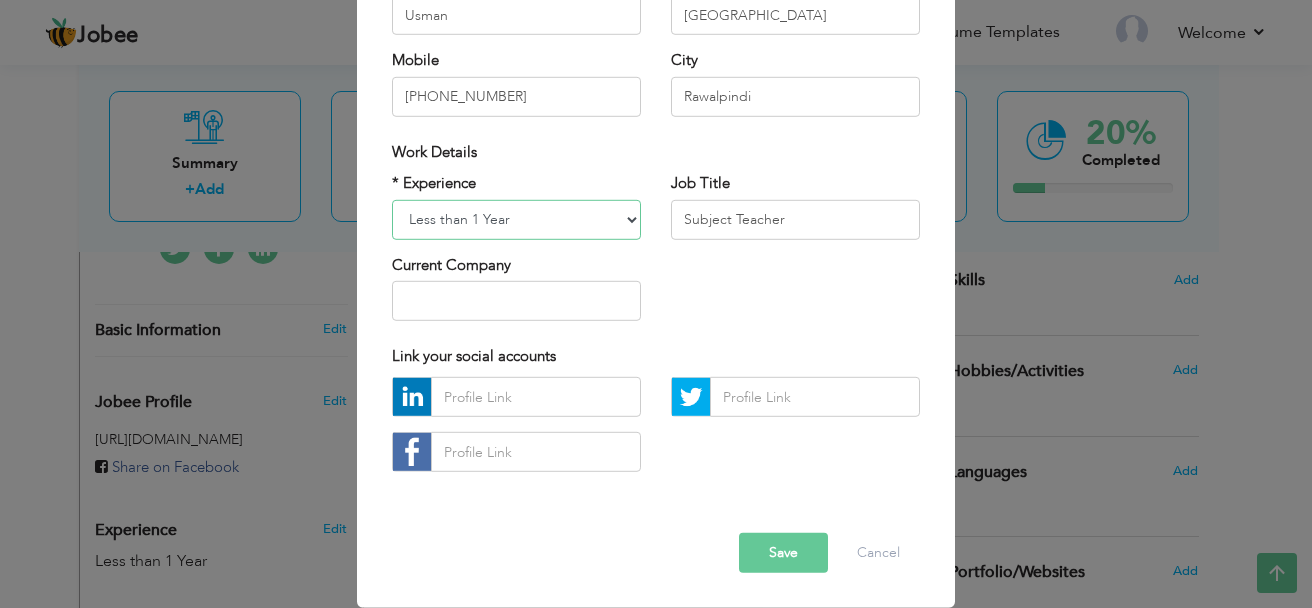 select on "number:3" 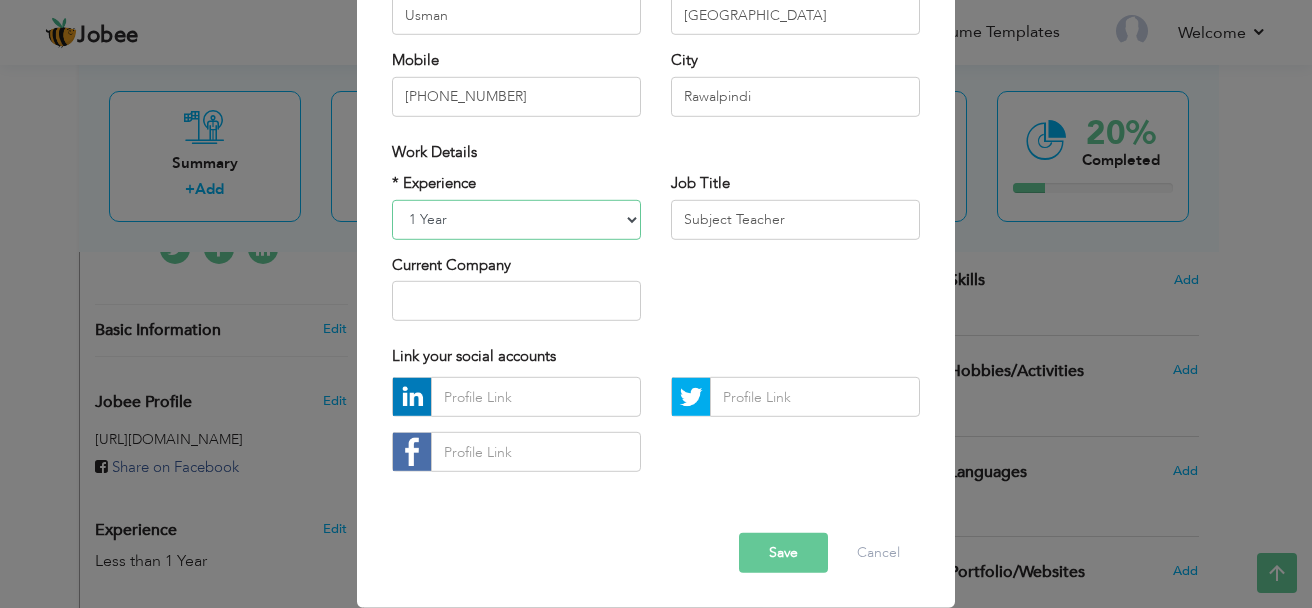 click on "Entry Level Less than 1 Year 1 Year 2 Years 3 Years 4 Years 5 Years 6 Years 7 Years 8 Years 9 Years 10 Years 11 Years 12 Years 13 Years 14 Years 15 Years 16 Years 17 Years 18 Years 19 Years 20 Years 21 Years 22 Years 23 Years 24 Years 25 Years 26 Years 27 Years 28 Years 29 Years 30 Years 31 Years 32 Years 33 Years 34 Years 35 Years More than 35 Years" at bounding box center (516, 219) 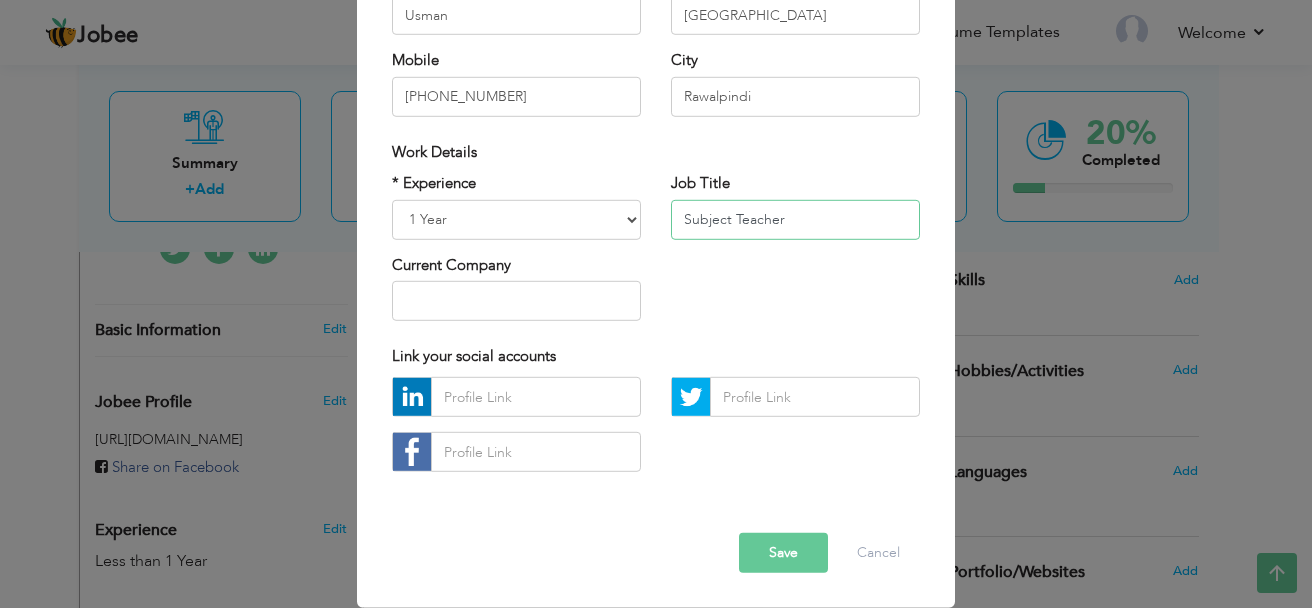 drag, startPoint x: 728, startPoint y: 217, endPoint x: 636, endPoint y: 228, distance: 92.65527 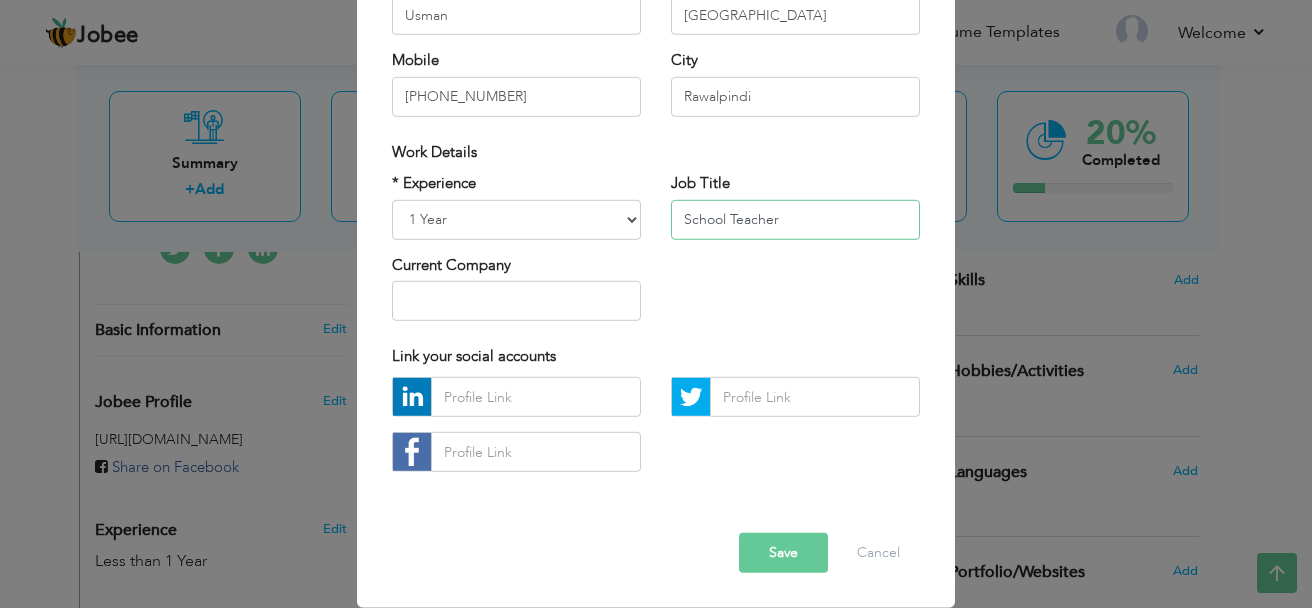 type on "School Teacher" 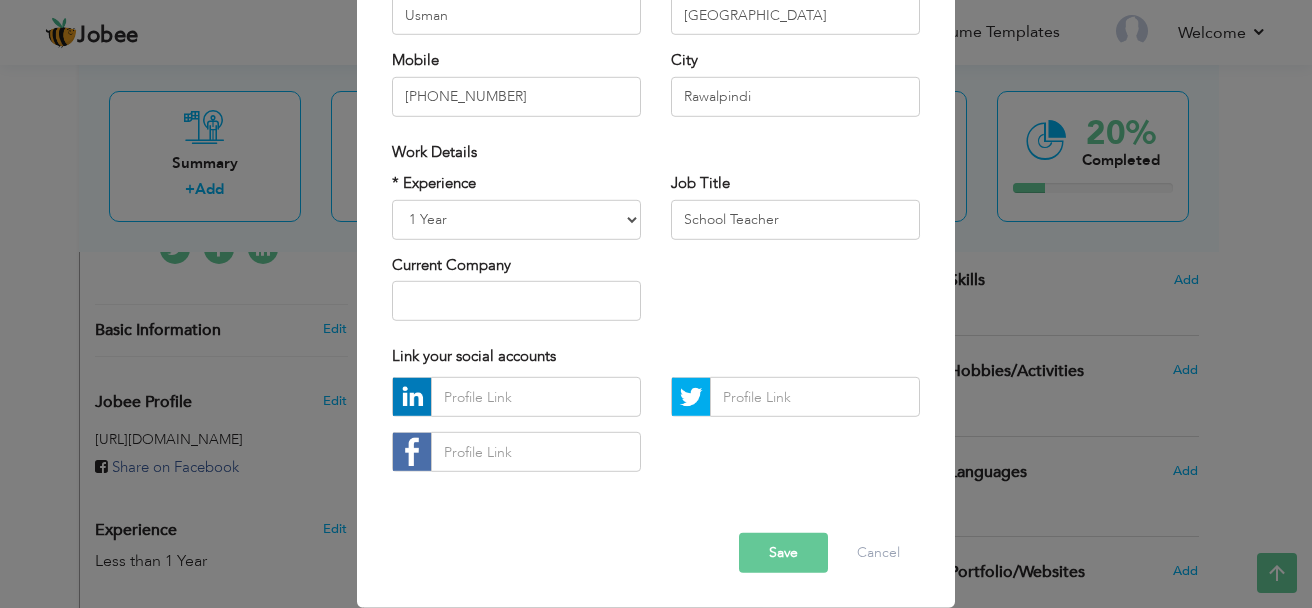click on "* Experience
Entry Level Less than 1 Year 1 Year 2 Years 3 Years 4 Years 5 Years 6 Years 7 Years 8 Years 9 Years 10 Years 11 Years 12 Years 13 Years 14 Years 15 Years 16 Years 17 Years 18 Years 19 Years 20 Years 21 Years 22 Years 23 Years 24 Years 25 Years 26 Years 27 Years 28 Years 29 Years 30 Years 31 Years 32 Years 33 Years 34 Years 35 Years More than 35 Years
Current Company
Job Title School Teacher" at bounding box center (656, 254) 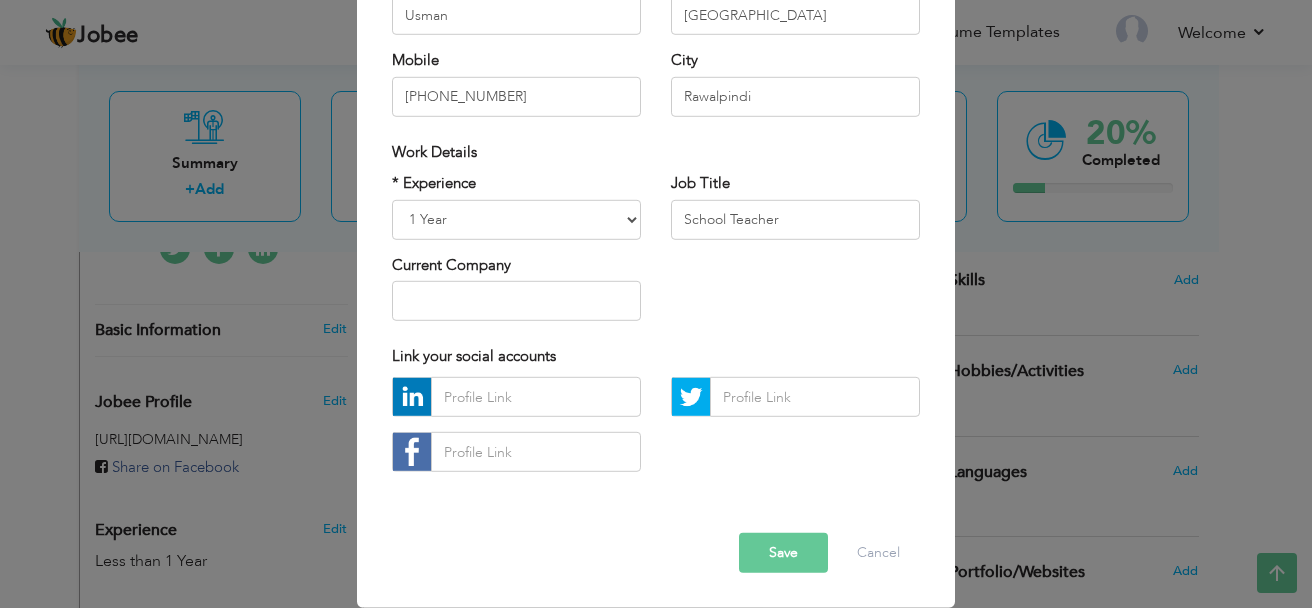 click on "Save" at bounding box center (783, 553) 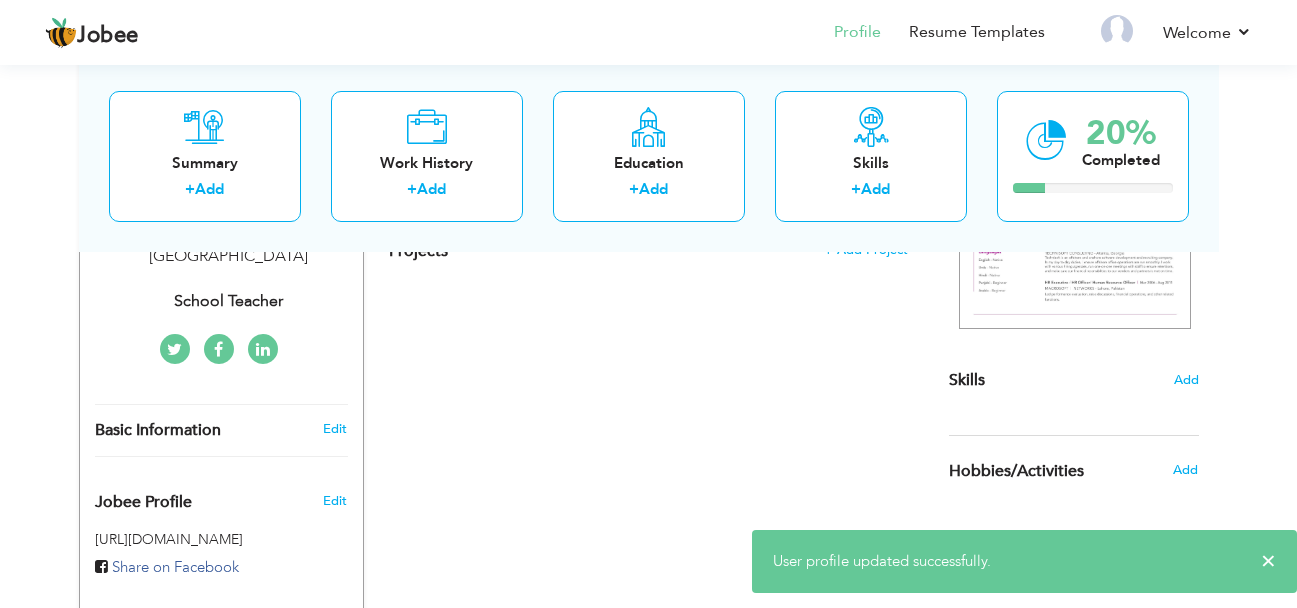 scroll, scrollTop: 500, scrollLeft: 0, axis: vertical 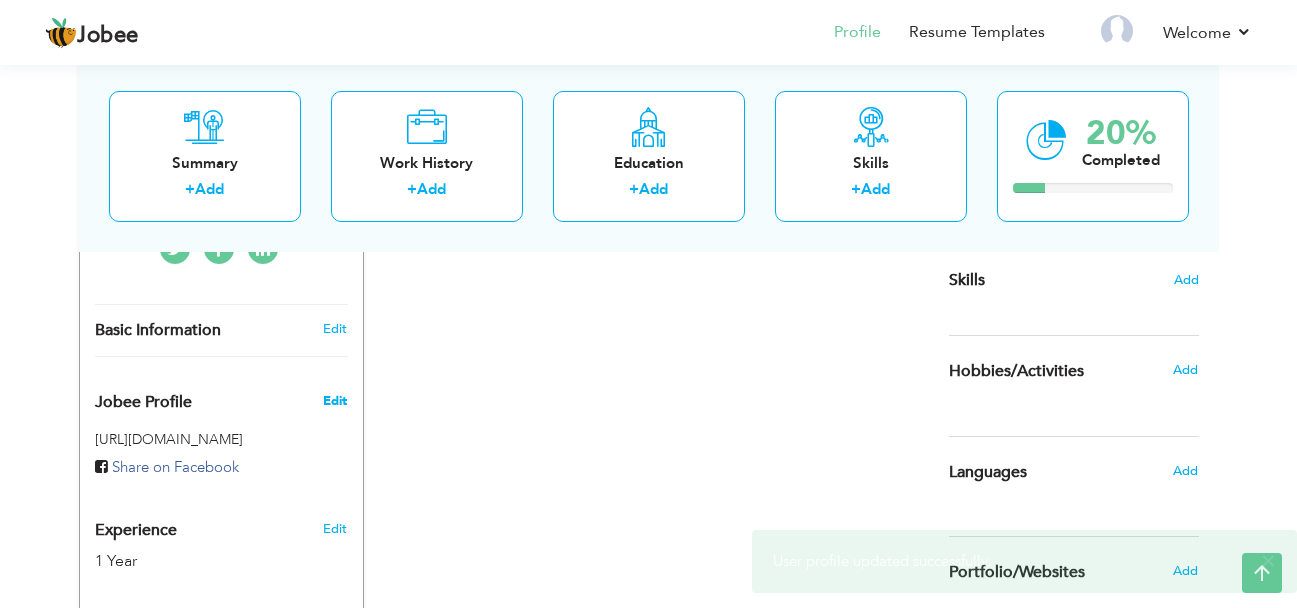 click on "Edit" at bounding box center (335, 401) 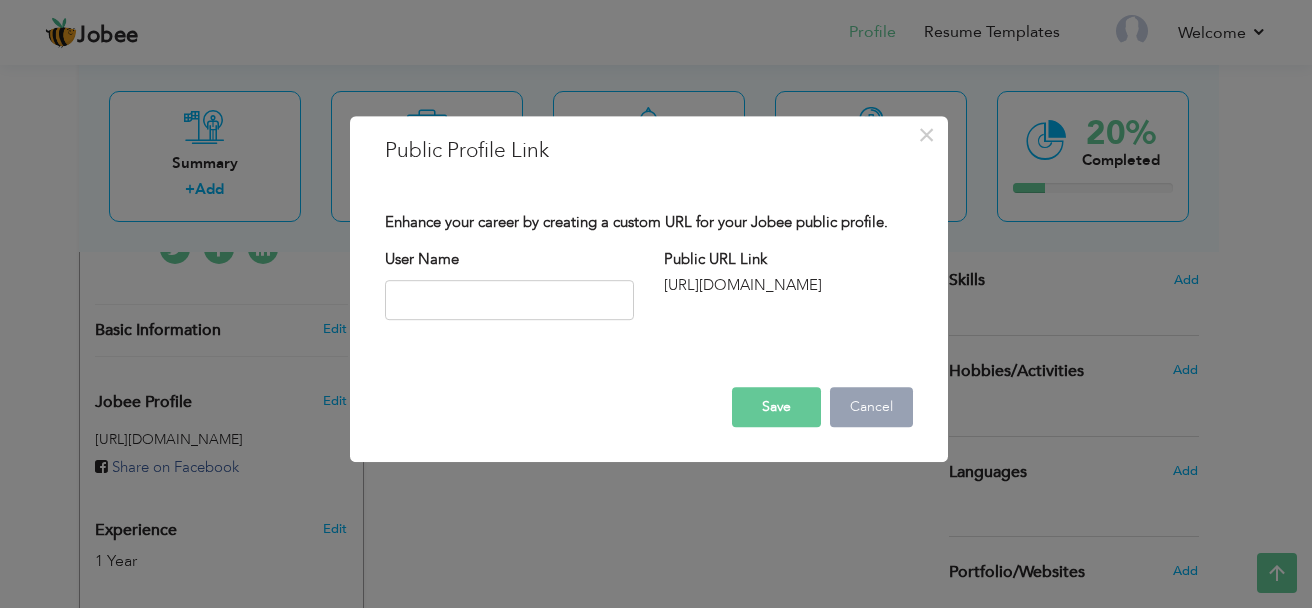 click on "Cancel" at bounding box center [871, 407] 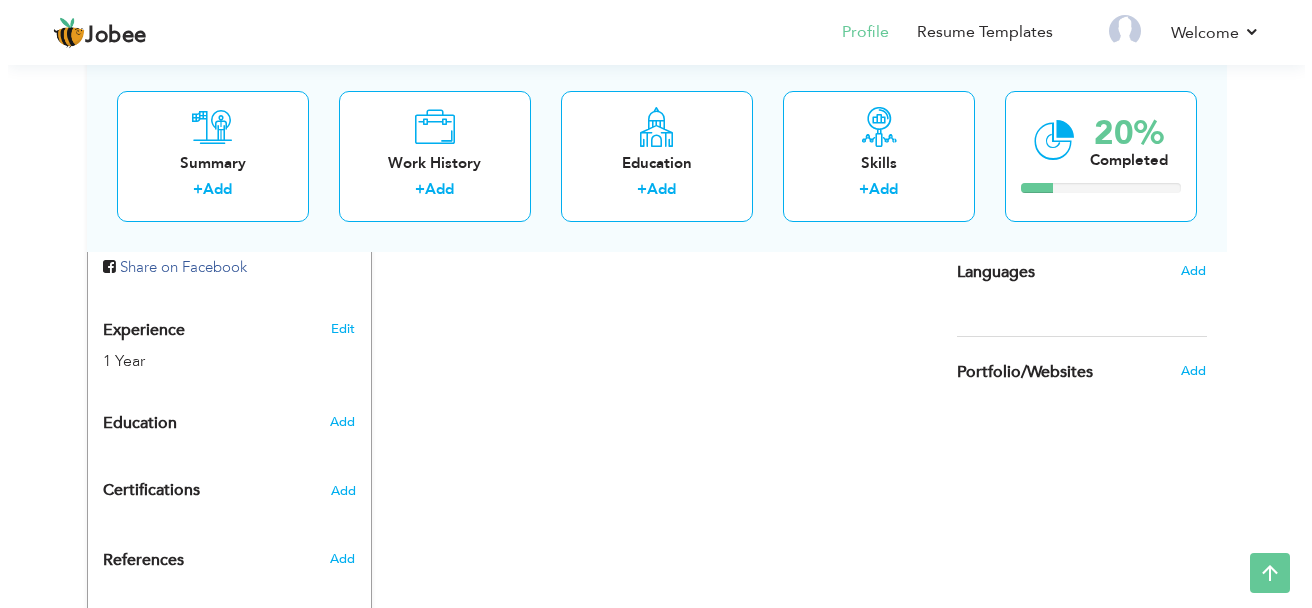 scroll, scrollTop: 782, scrollLeft: 0, axis: vertical 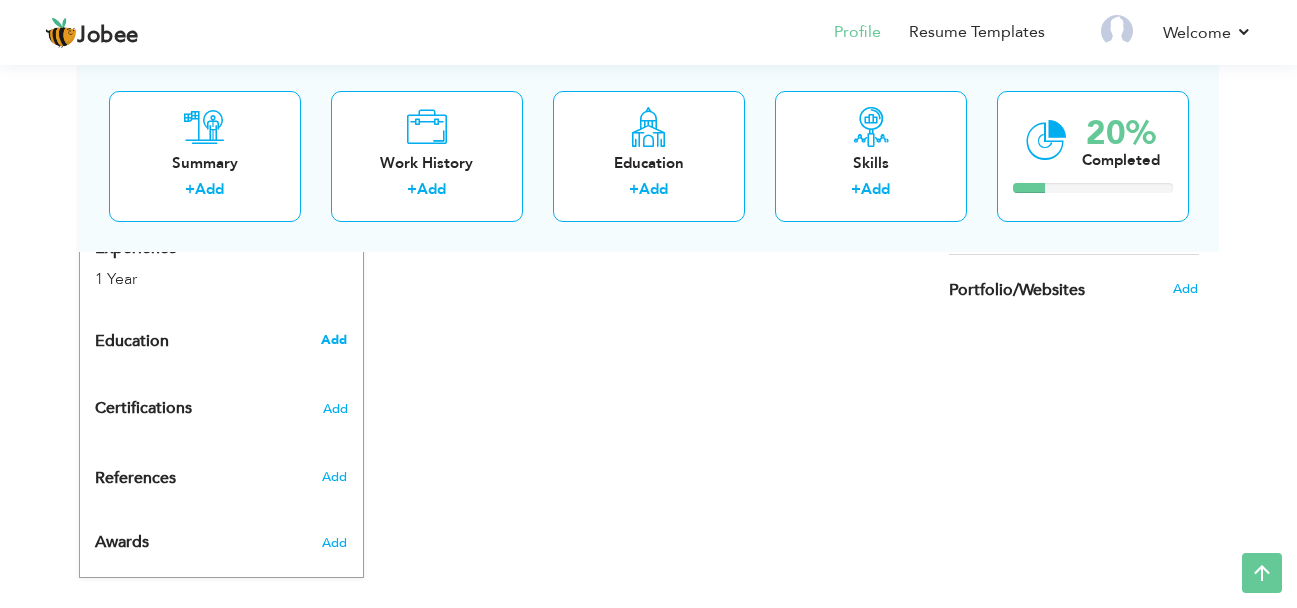 click on "Add" at bounding box center (334, 340) 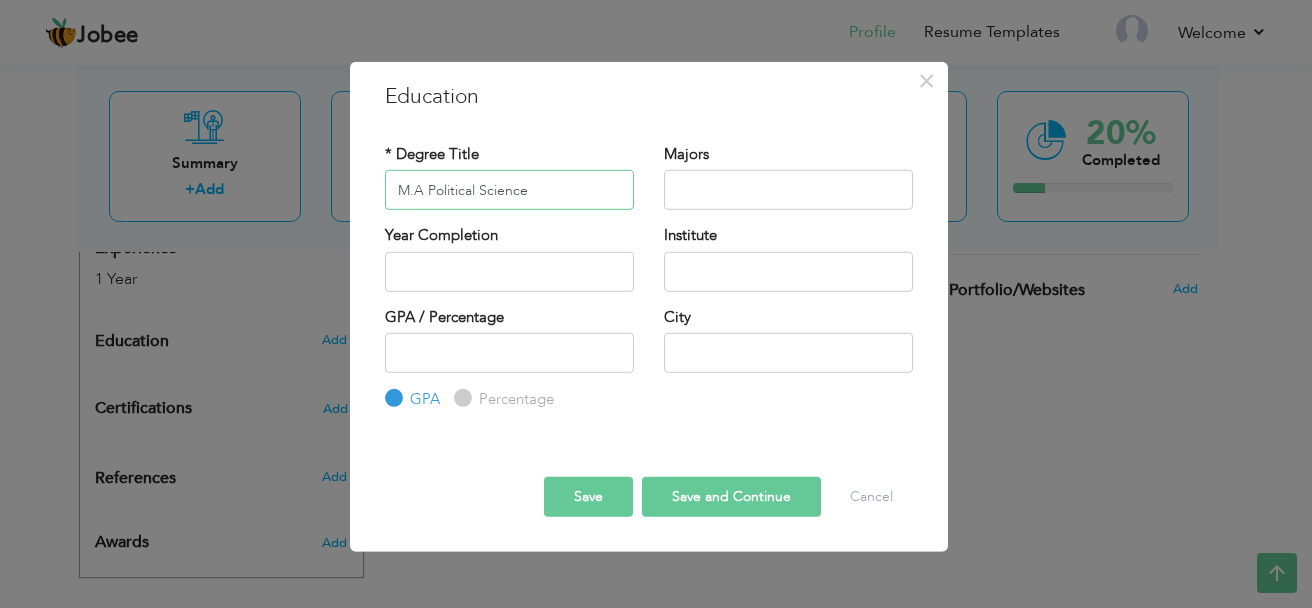 type on "M.A Political Science" 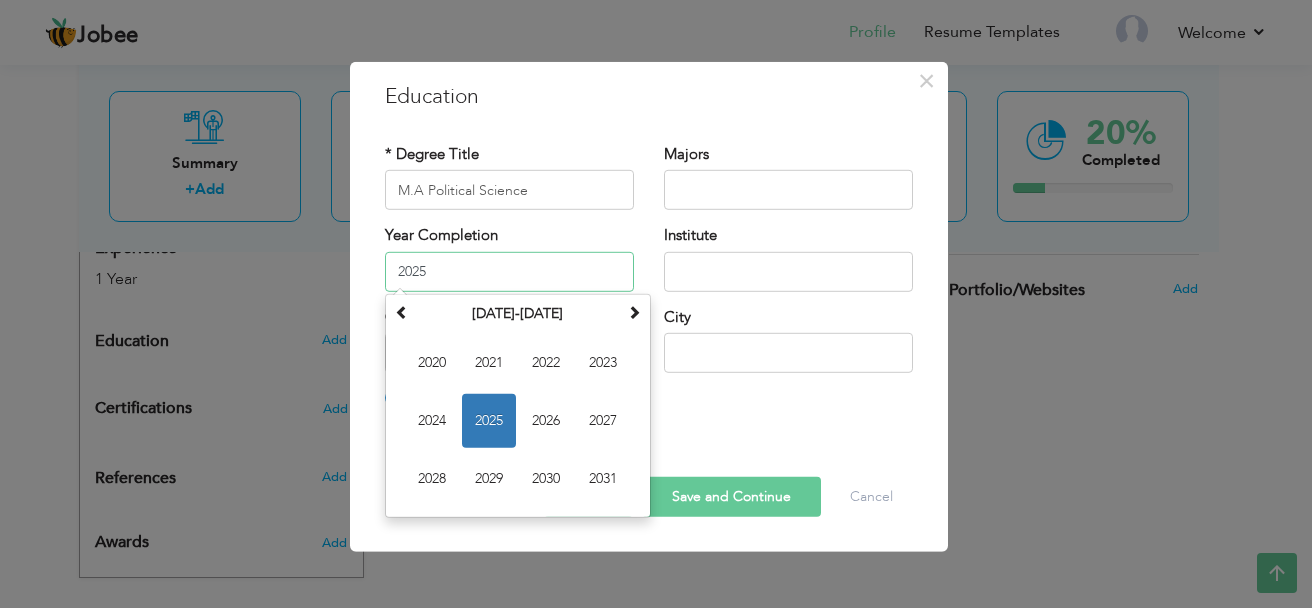 click on "2025" at bounding box center [509, 271] 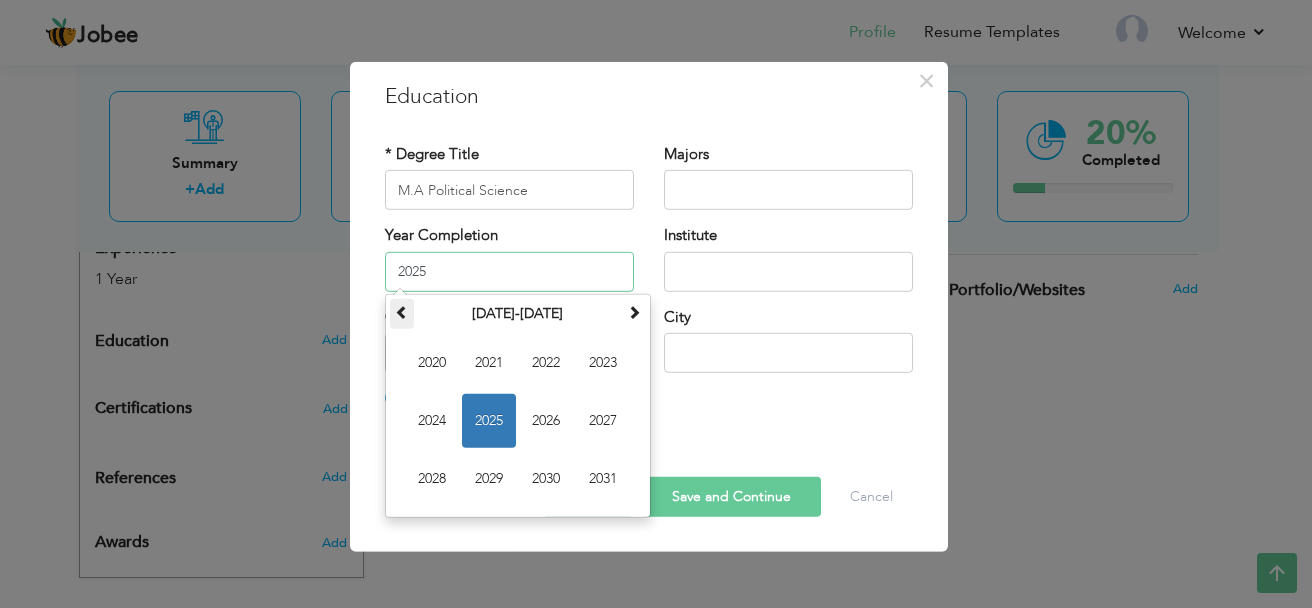 click at bounding box center (402, 313) 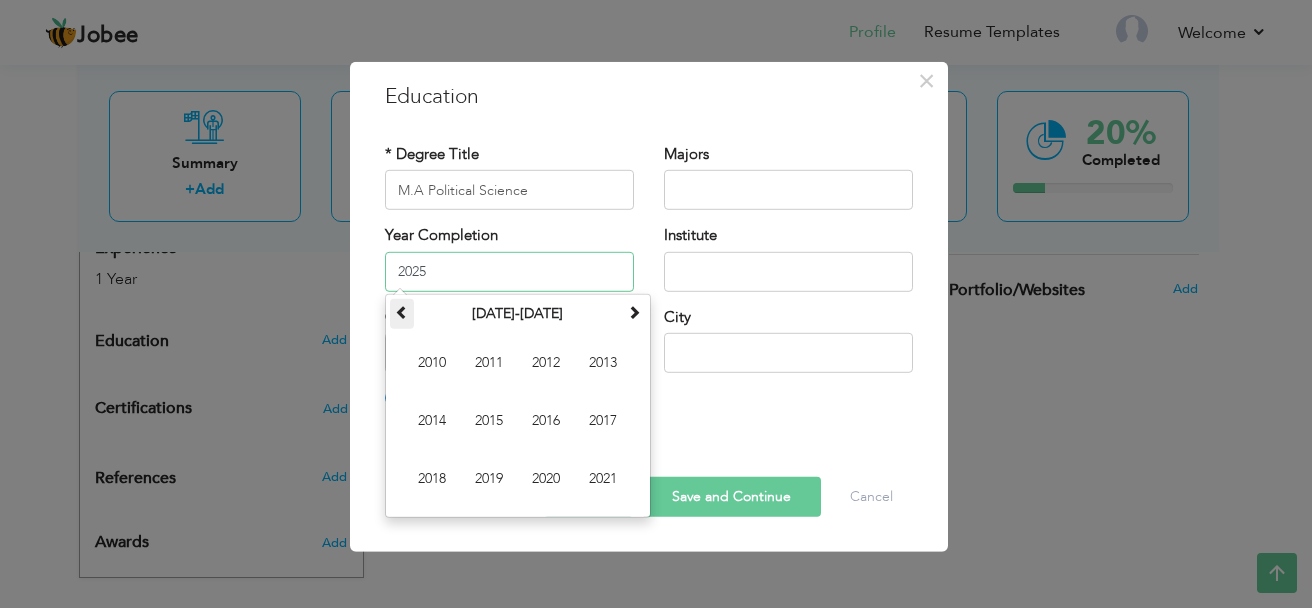 click at bounding box center (402, 311) 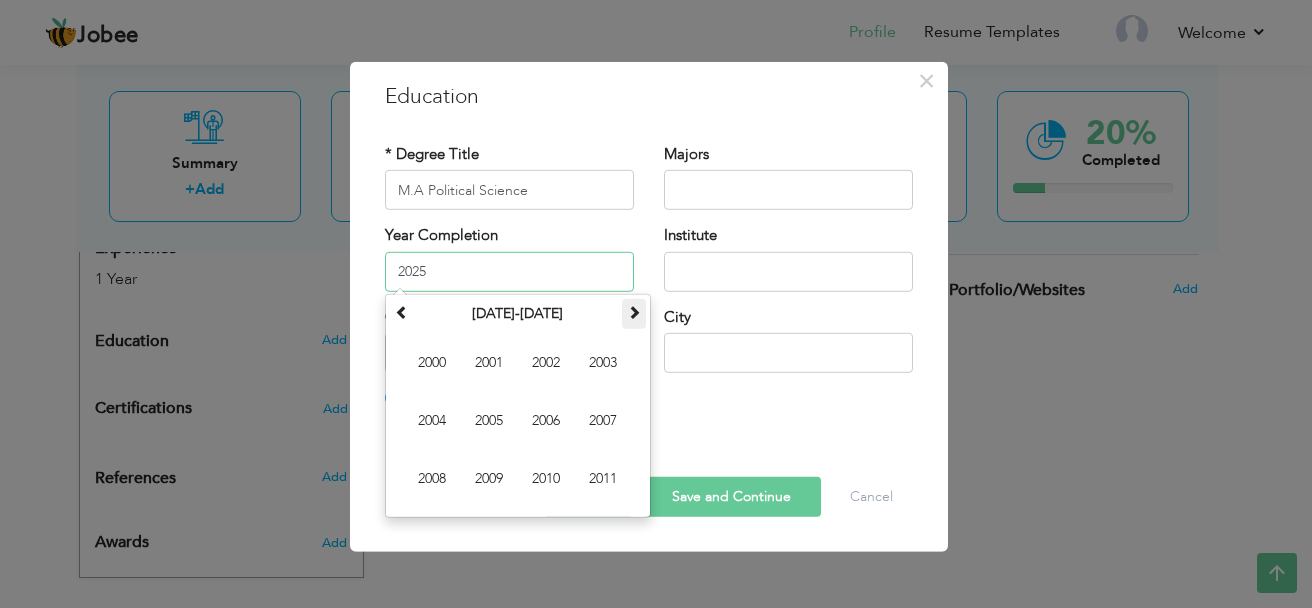 click at bounding box center (634, 311) 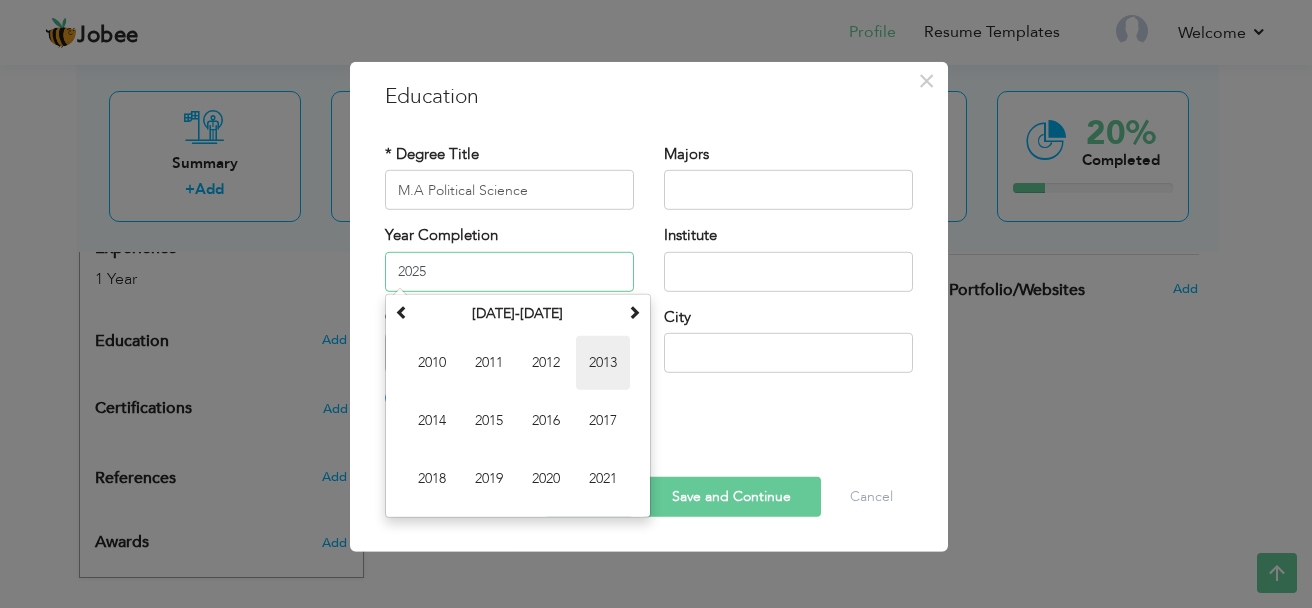 click on "2013" at bounding box center [603, 362] 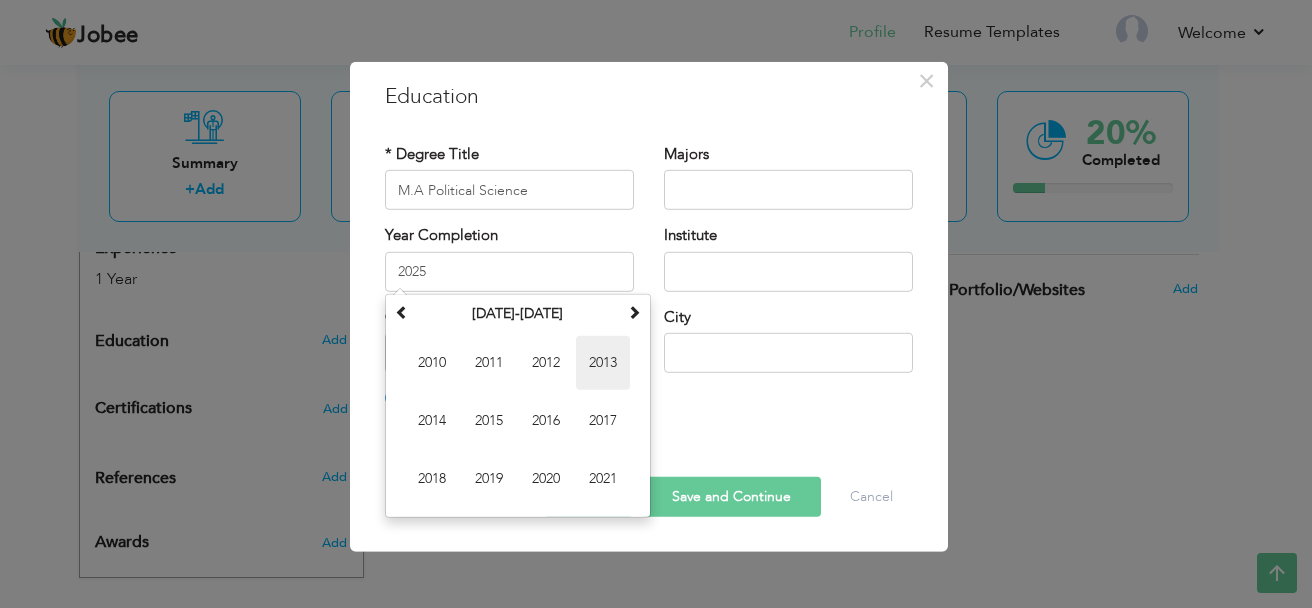 type on "2013" 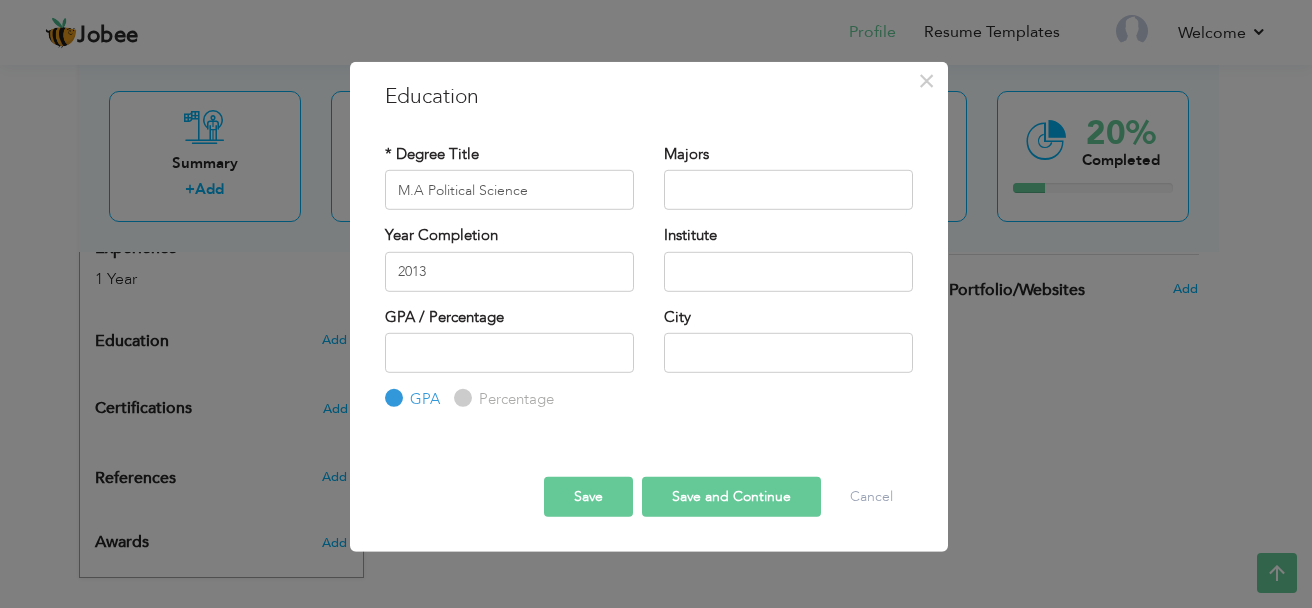 click on "GPA / Percentage
GPA
Percentage
City" at bounding box center (649, 358) 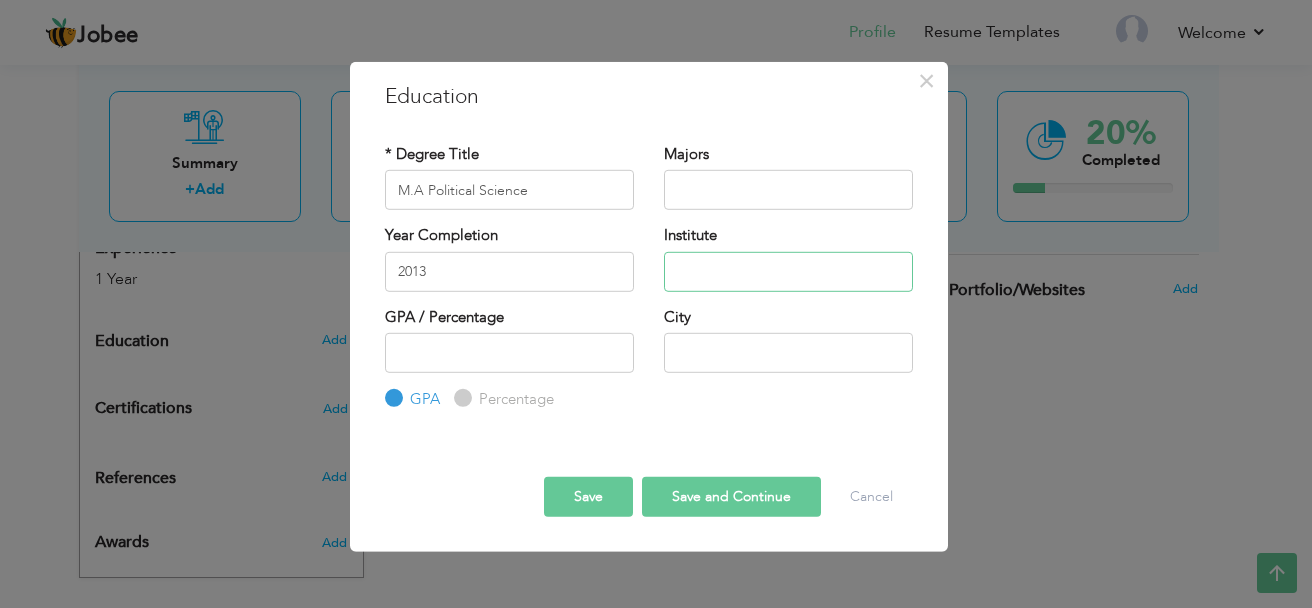 click at bounding box center [788, 271] 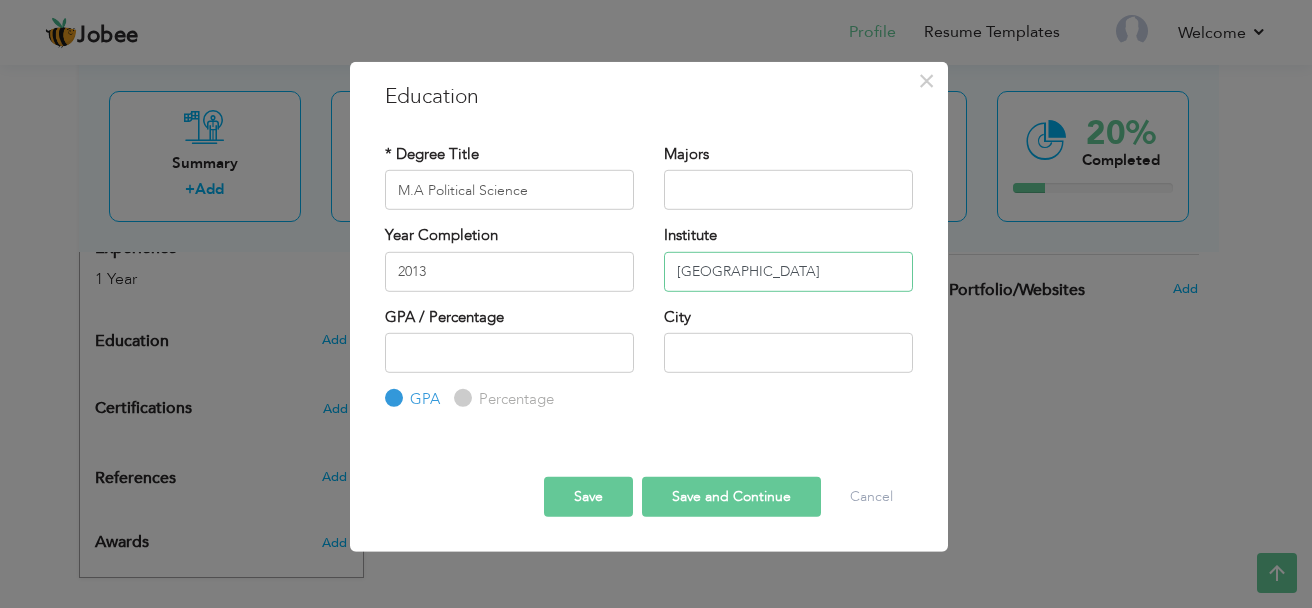 type on "University Of Punjab" 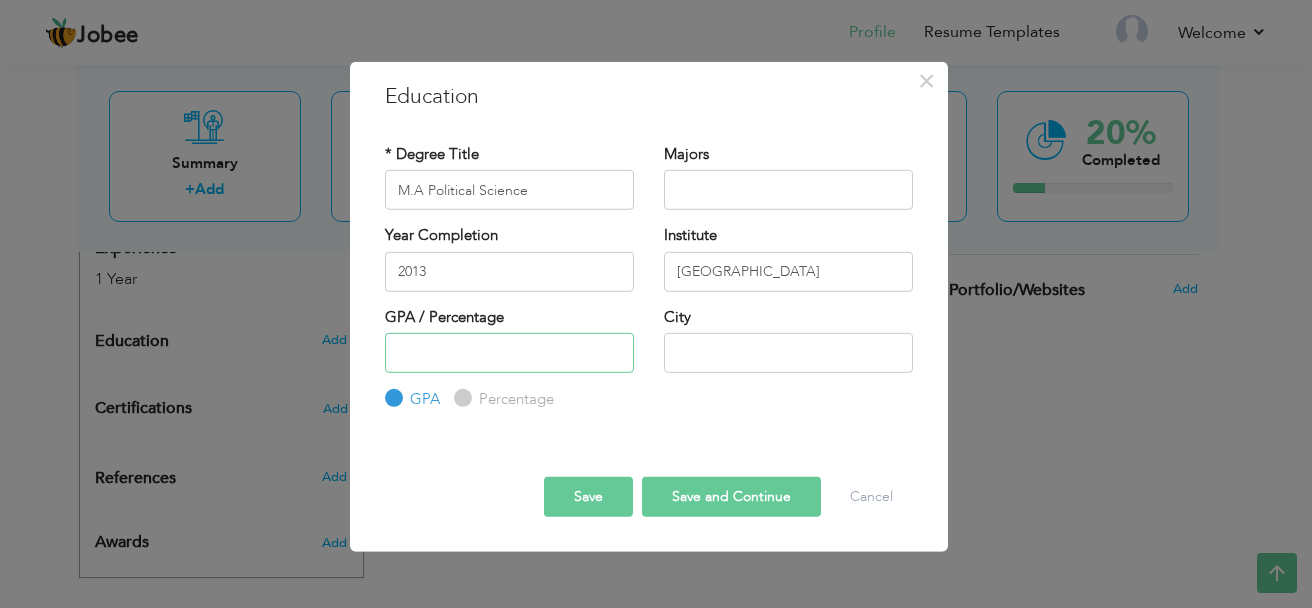 click at bounding box center [509, 353] 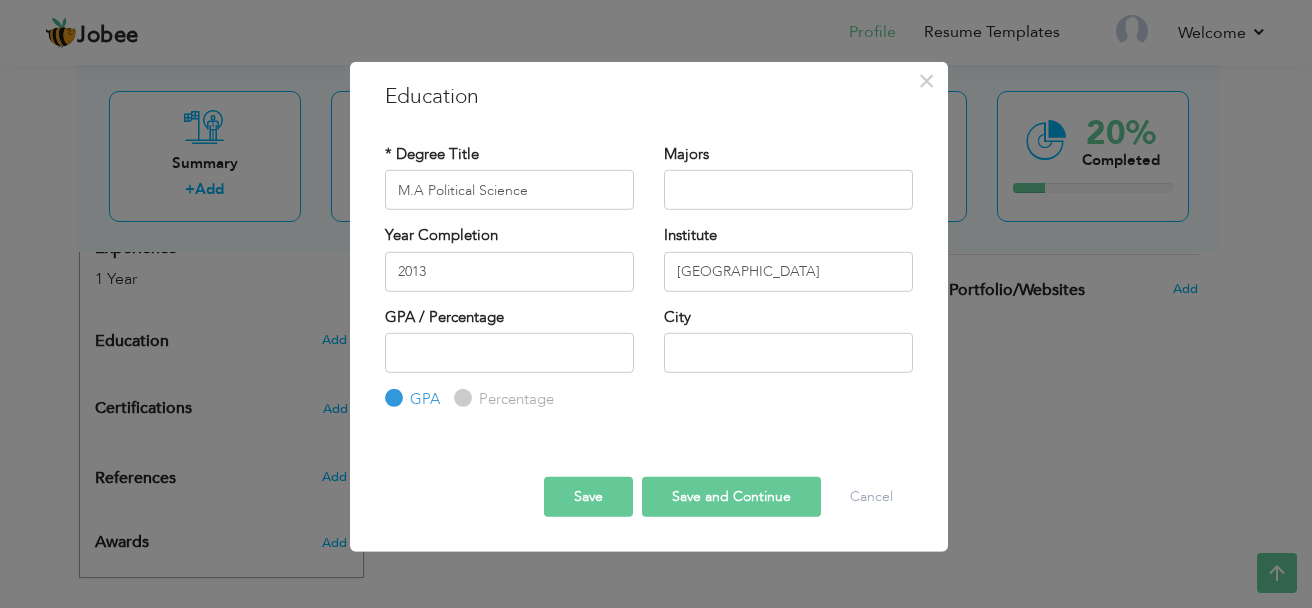 click on "Percentage" at bounding box center [460, 398] 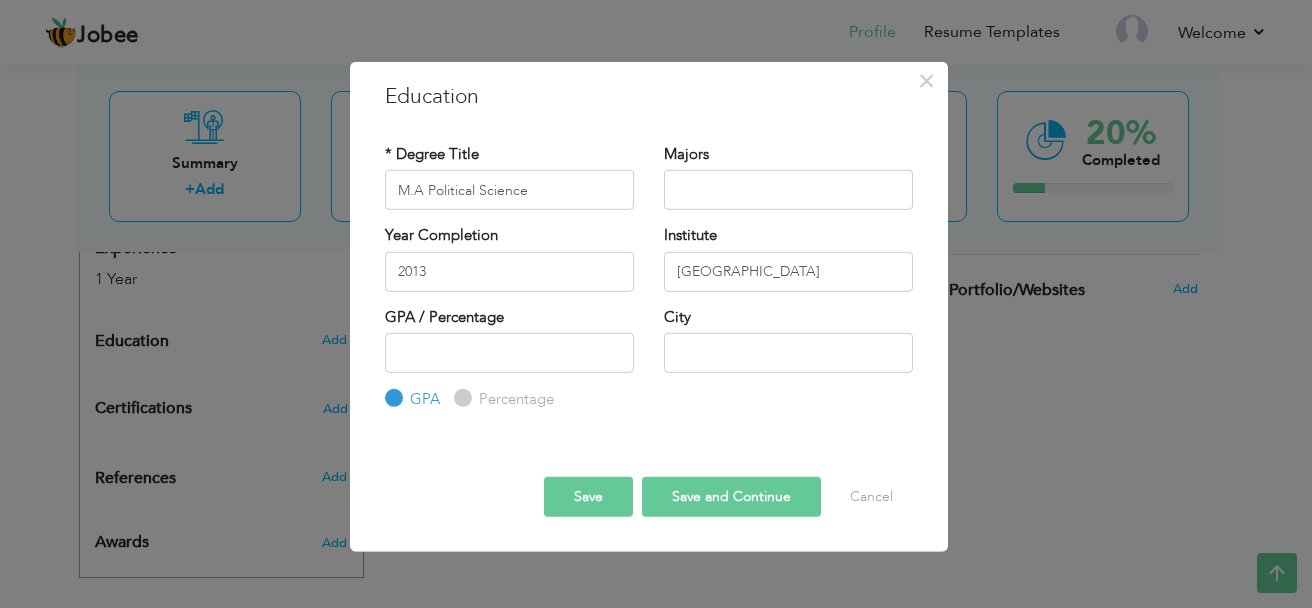 radio on "true" 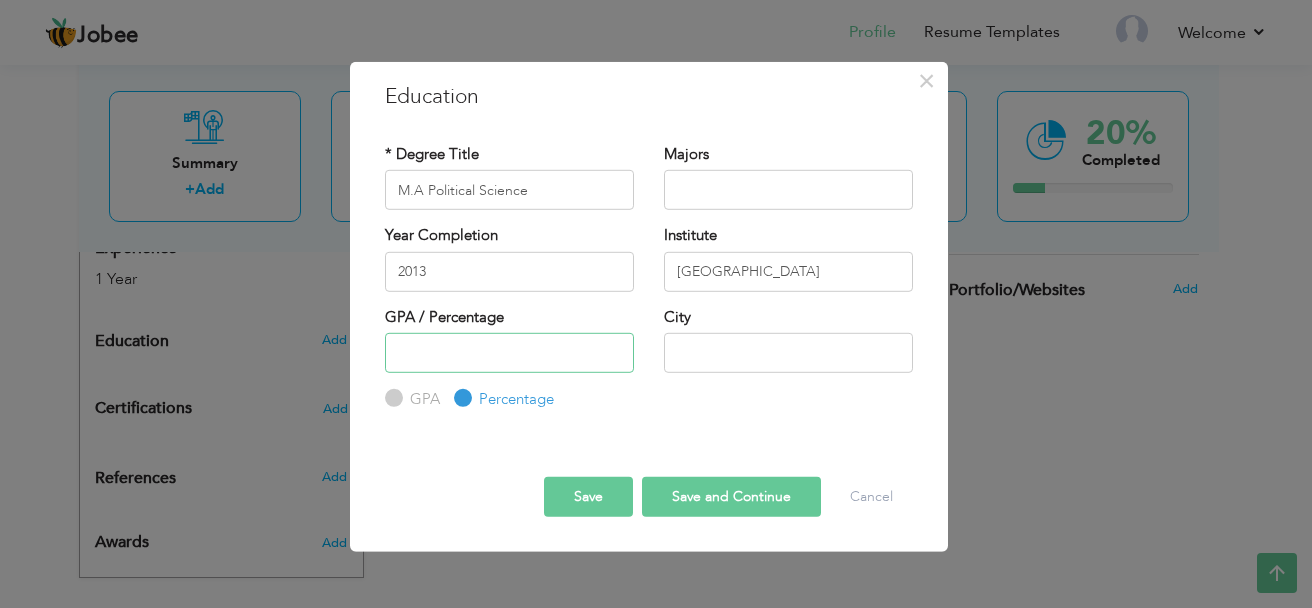 click at bounding box center (509, 353) 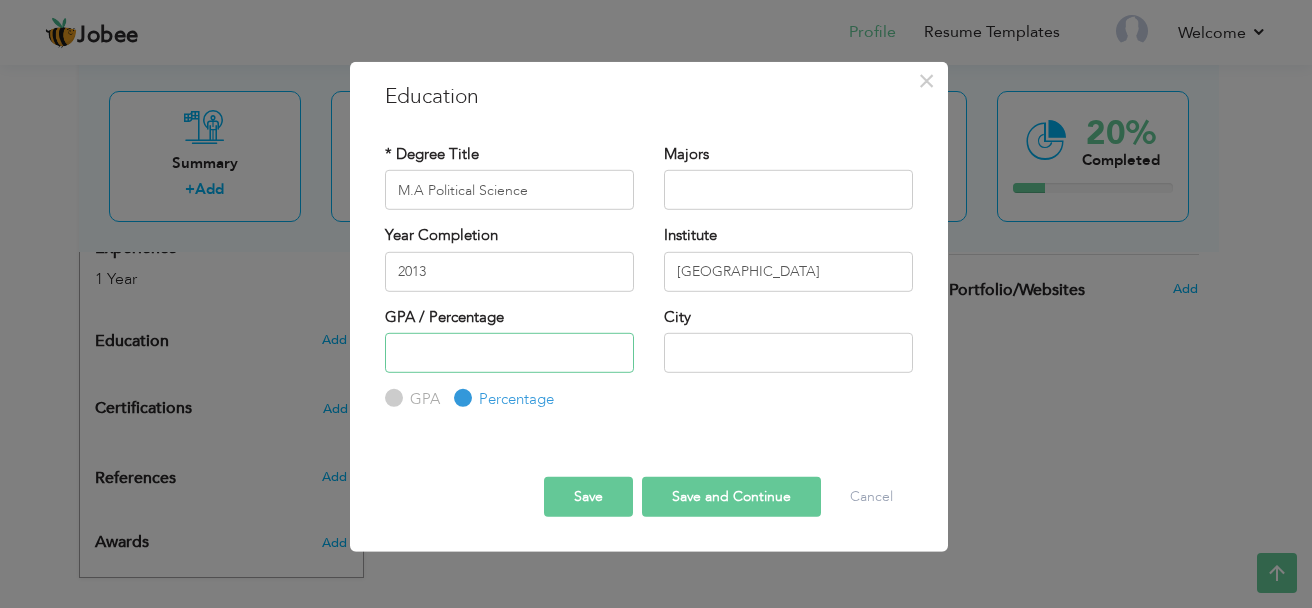 type on "3" 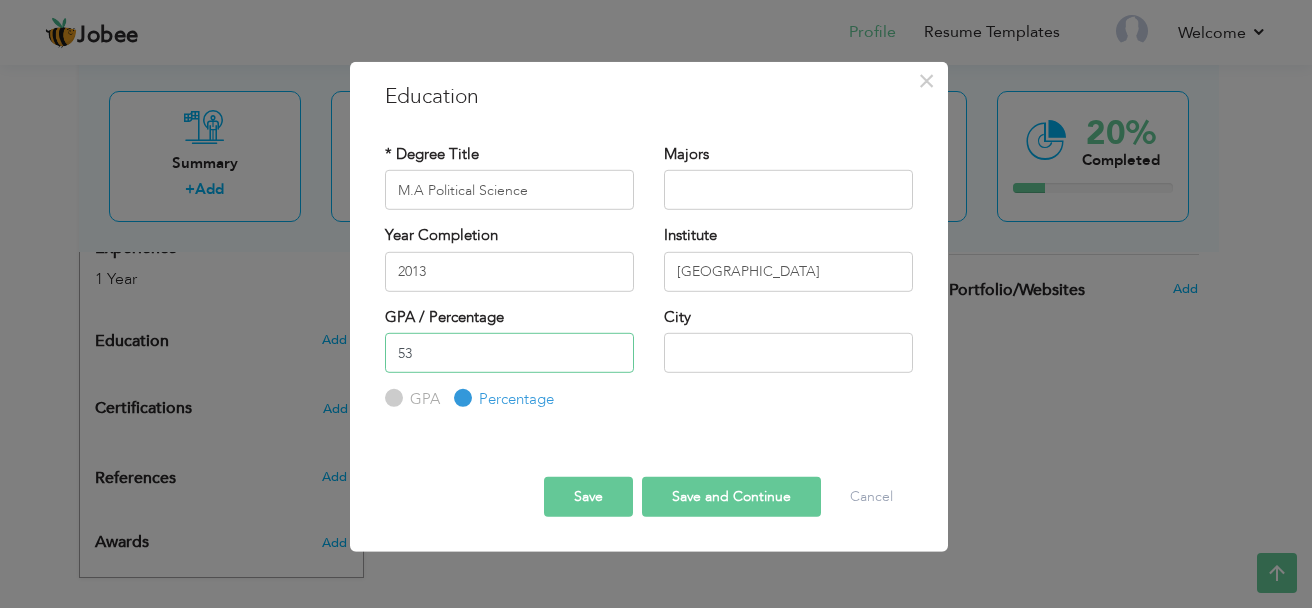 type on "53" 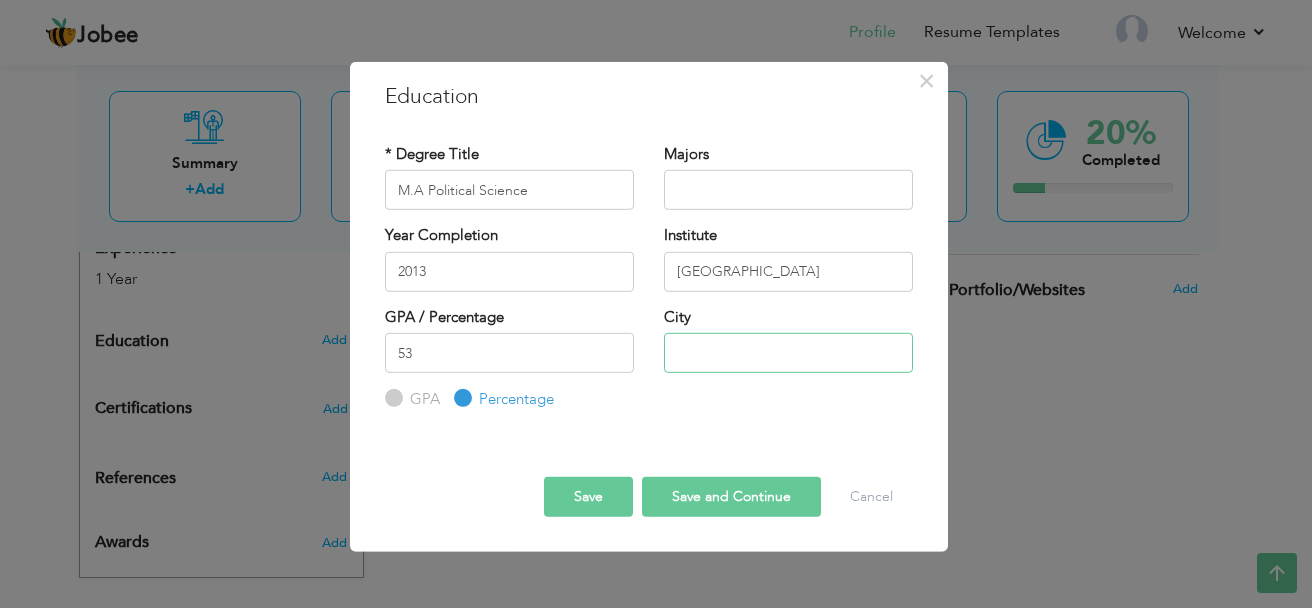 click at bounding box center (788, 353) 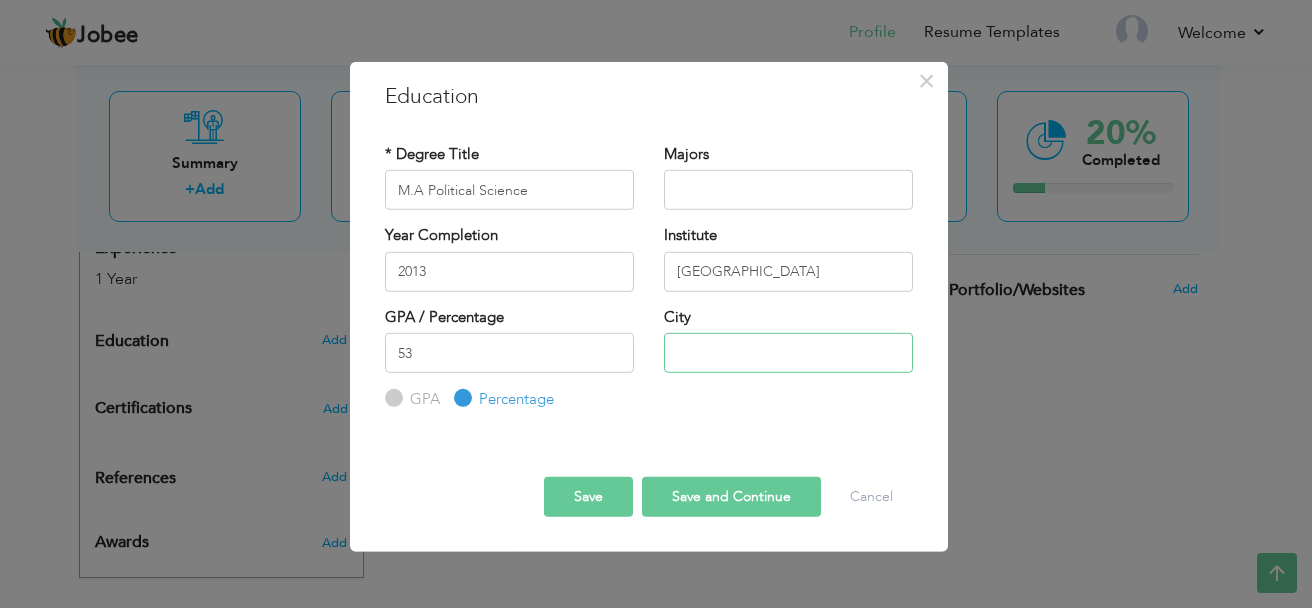 type on "E" 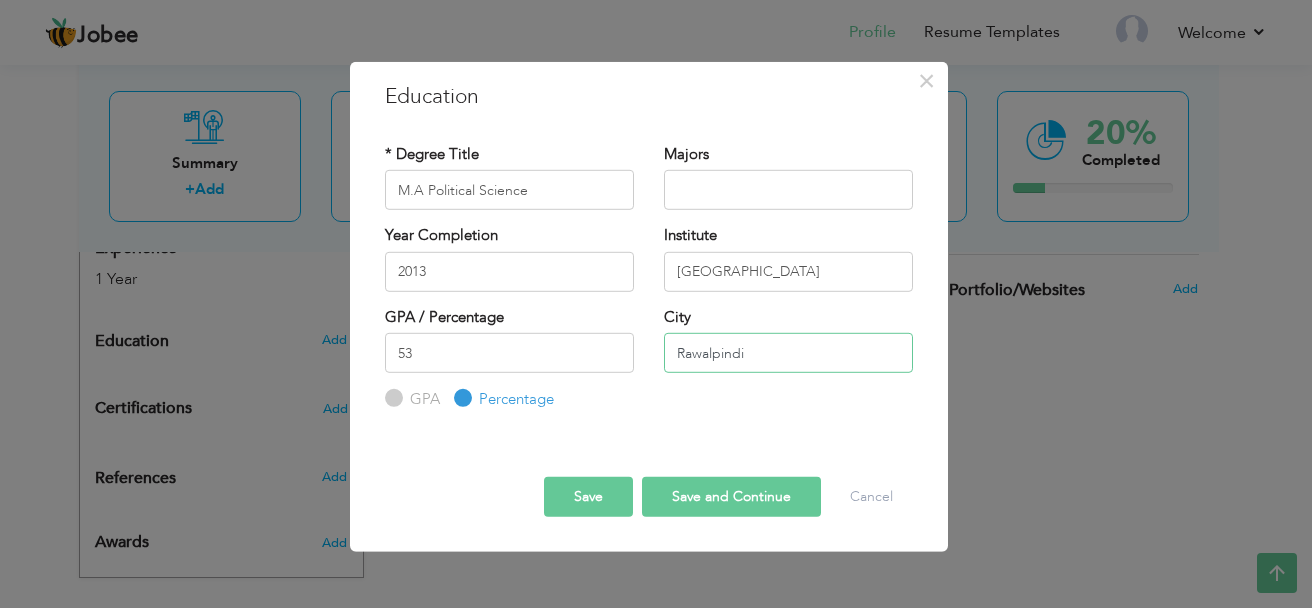type on "Rawalpindi" 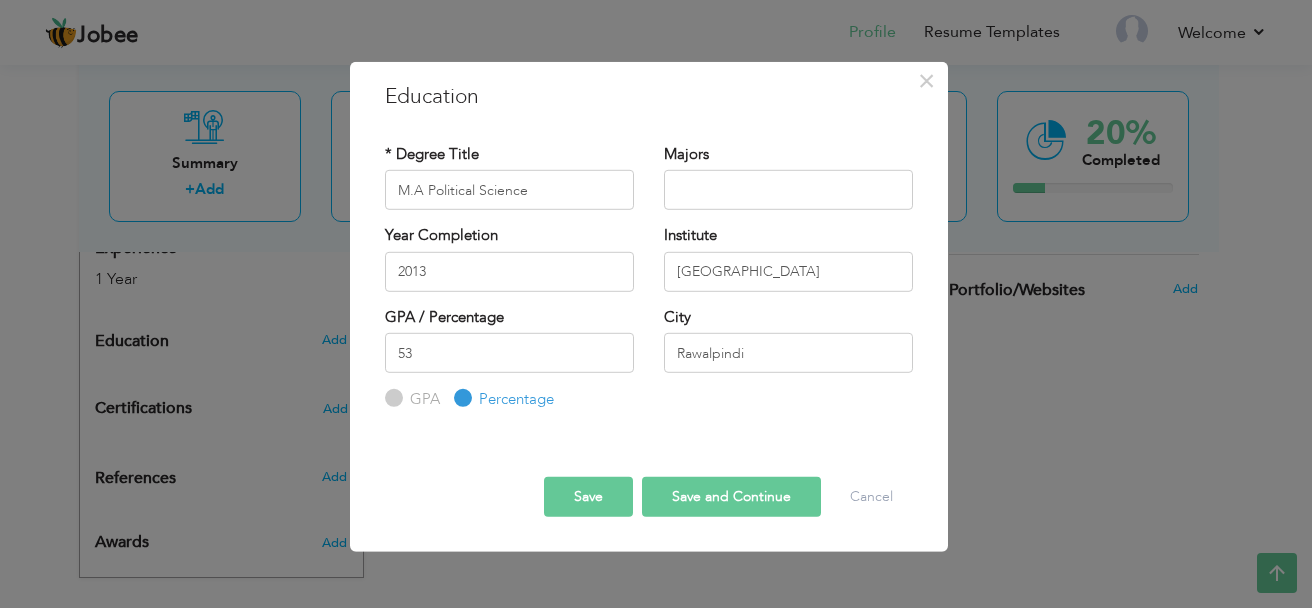 click on "Save and Continue" at bounding box center (731, 496) 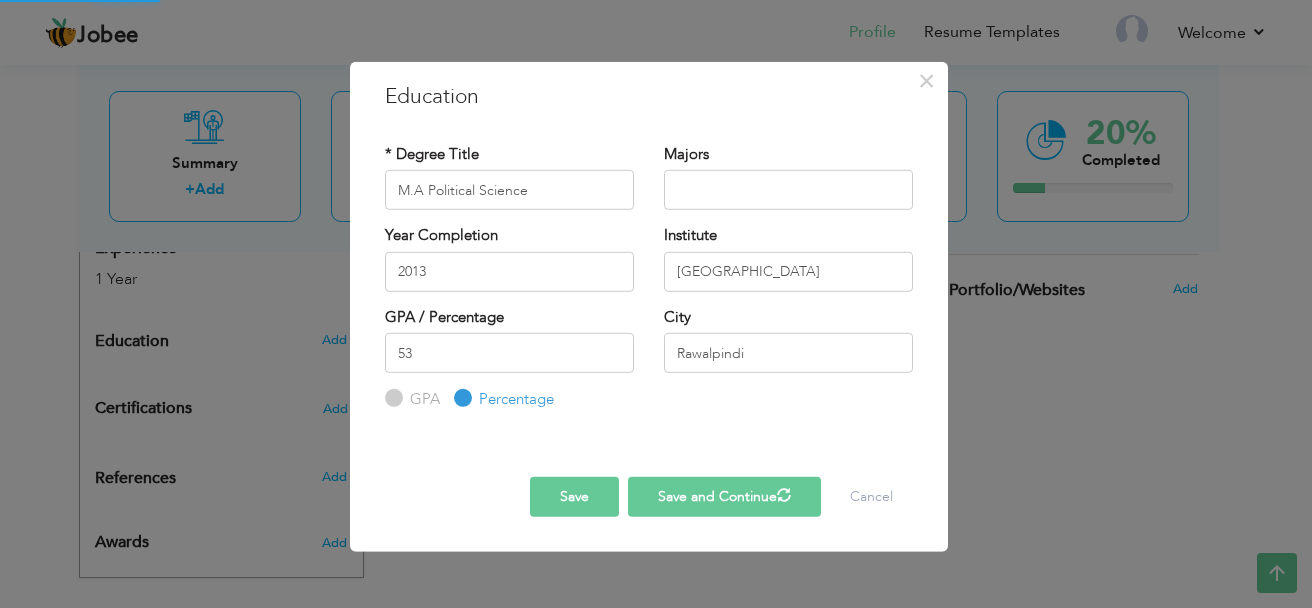 type 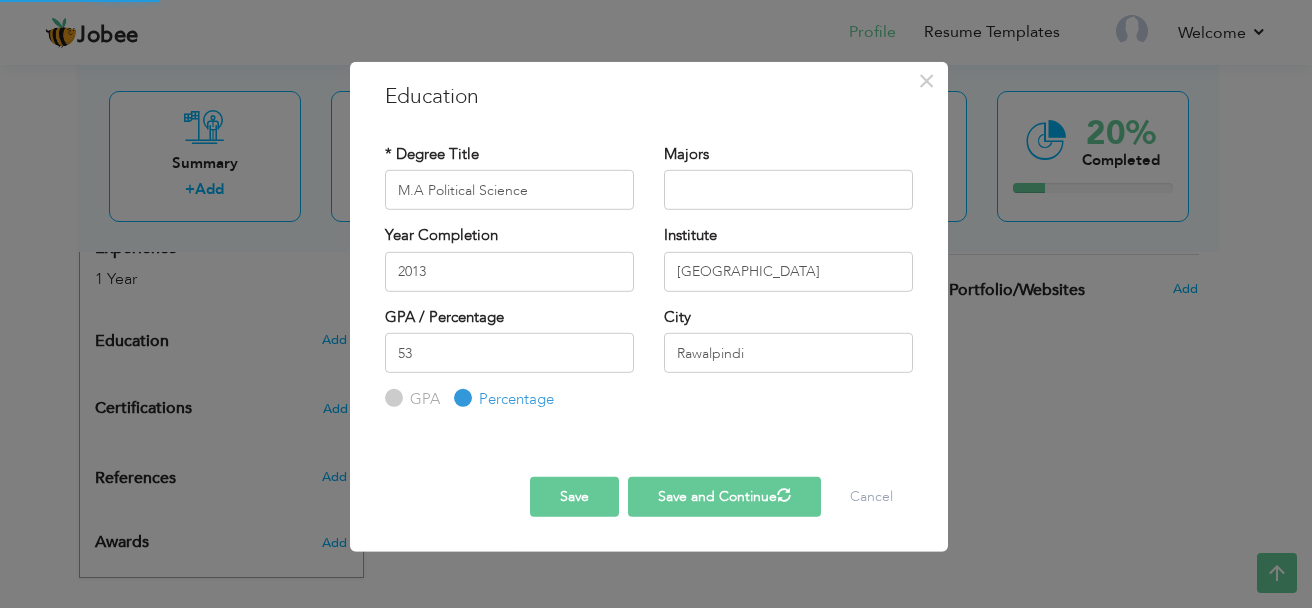 type 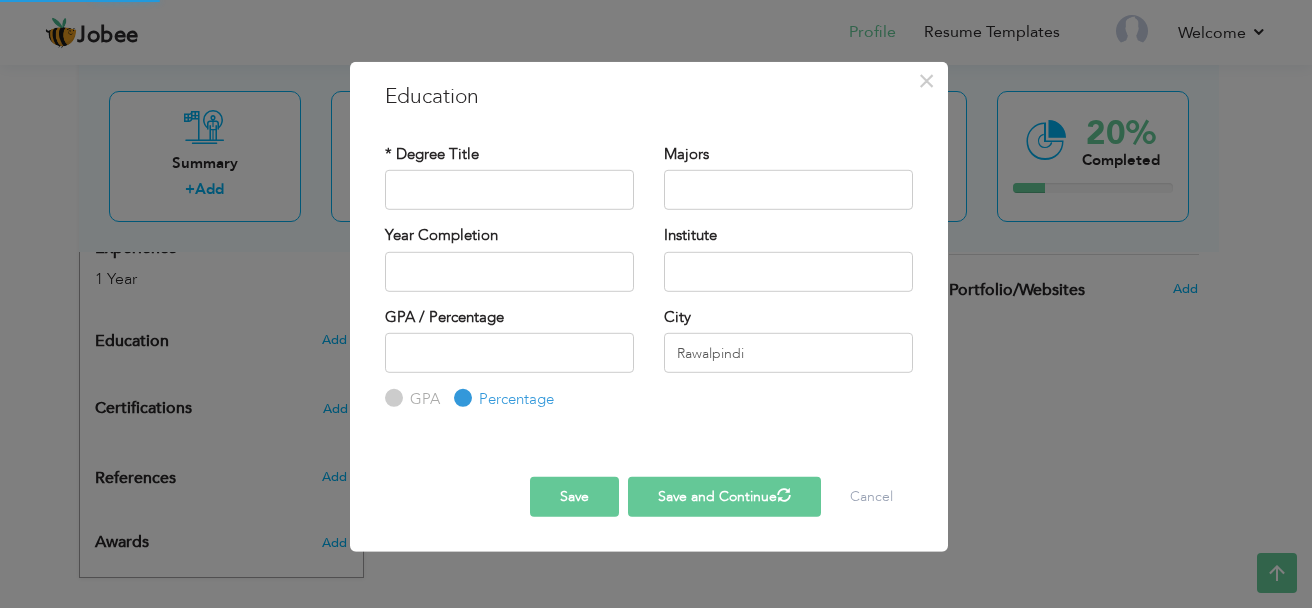 radio on "true" 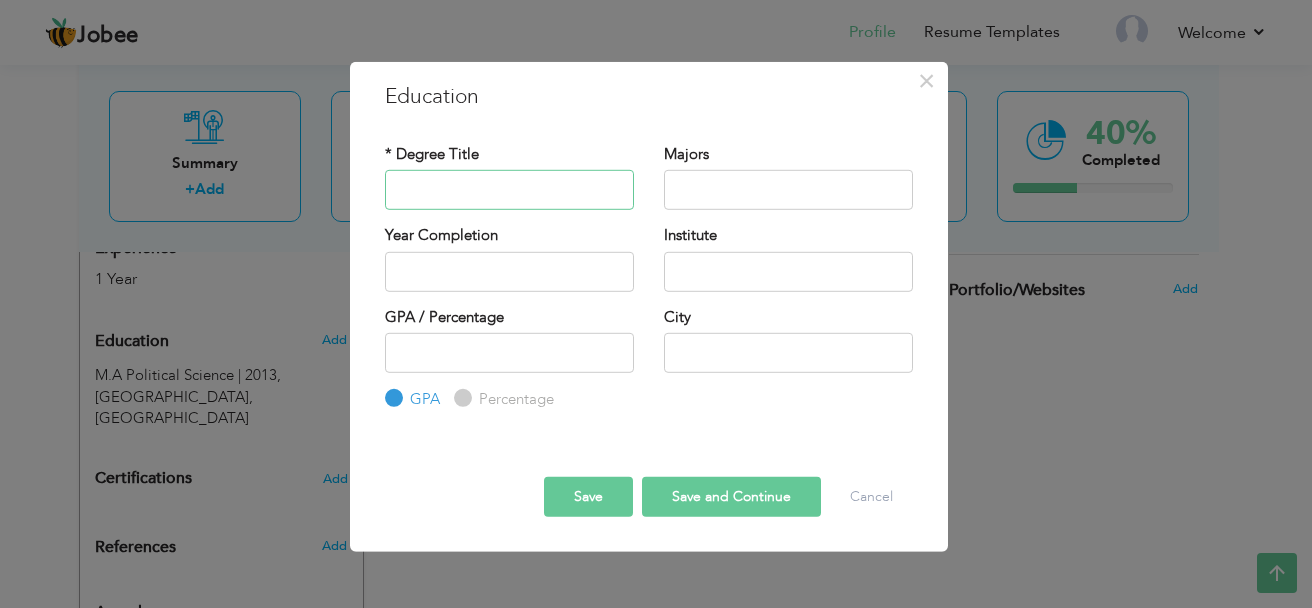 click at bounding box center [509, 190] 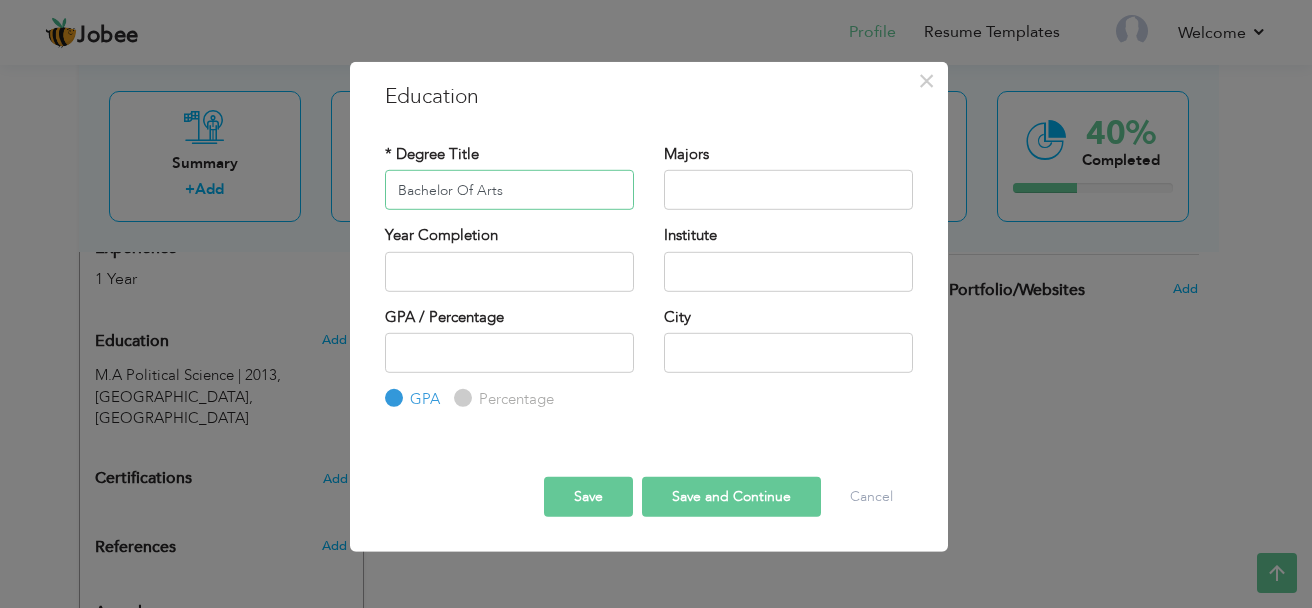 type on "Bachelor Of Arts" 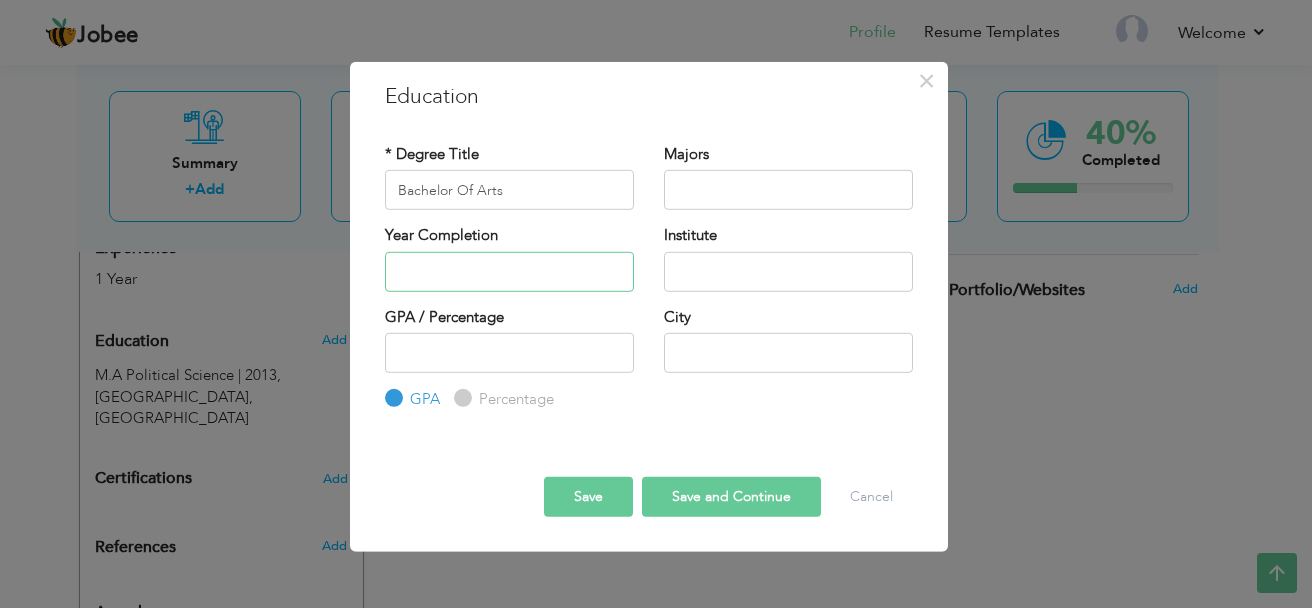 click at bounding box center [509, 271] 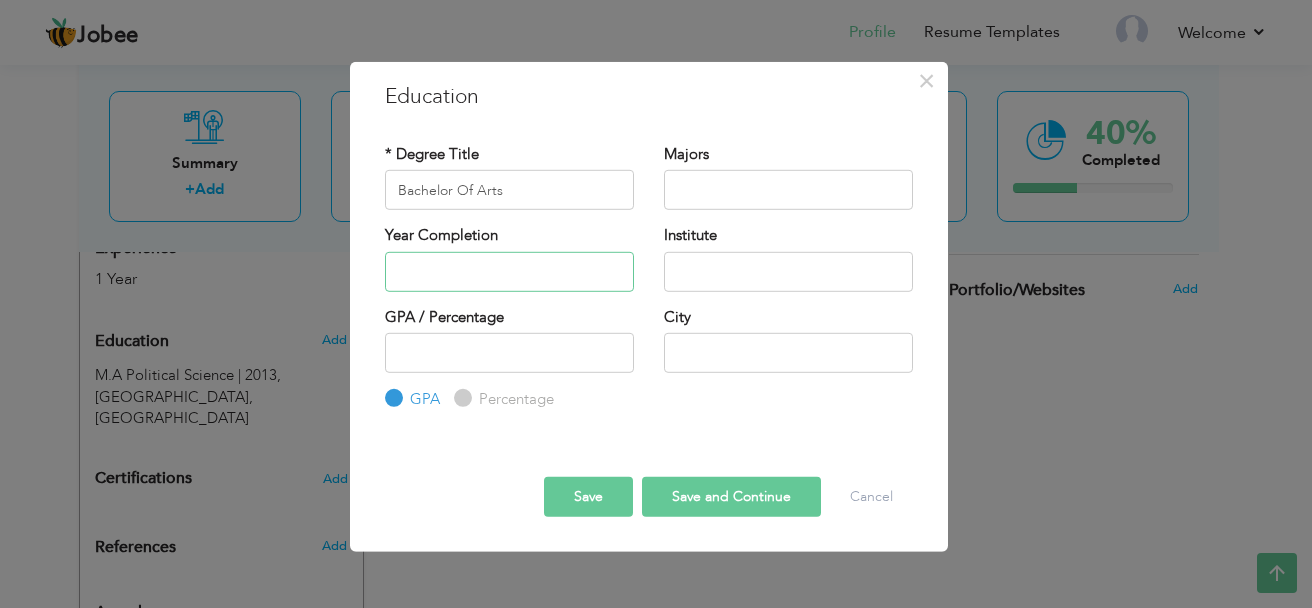 click at bounding box center [509, 271] 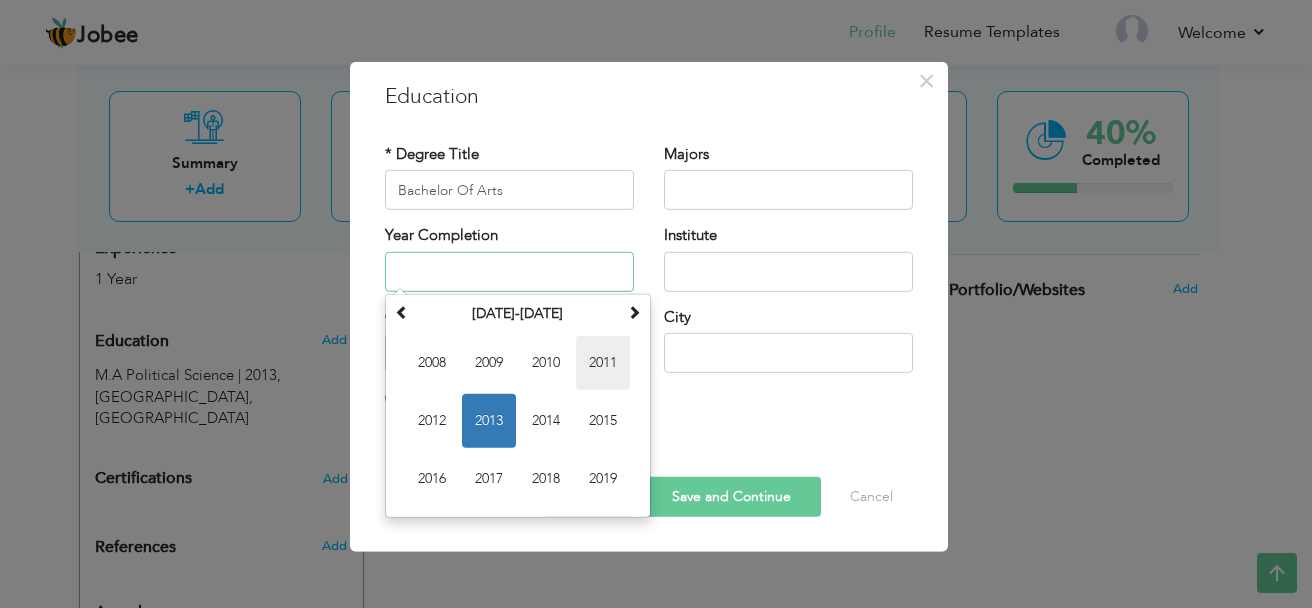 click on "2011" at bounding box center [603, 362] 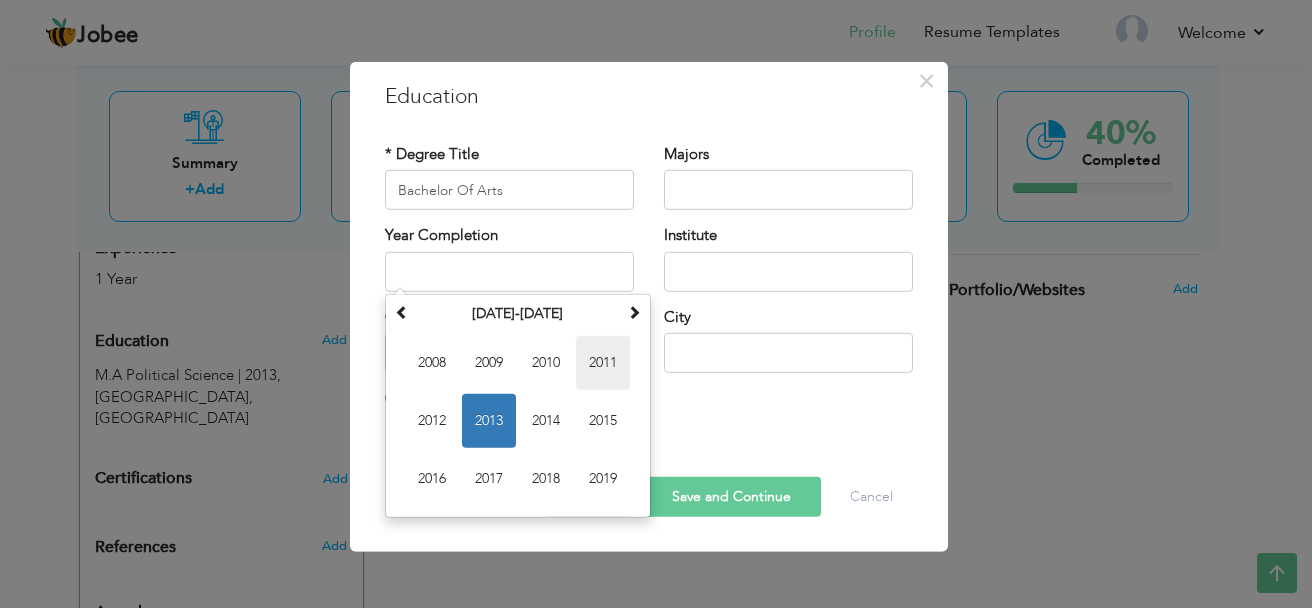 type on "2011" 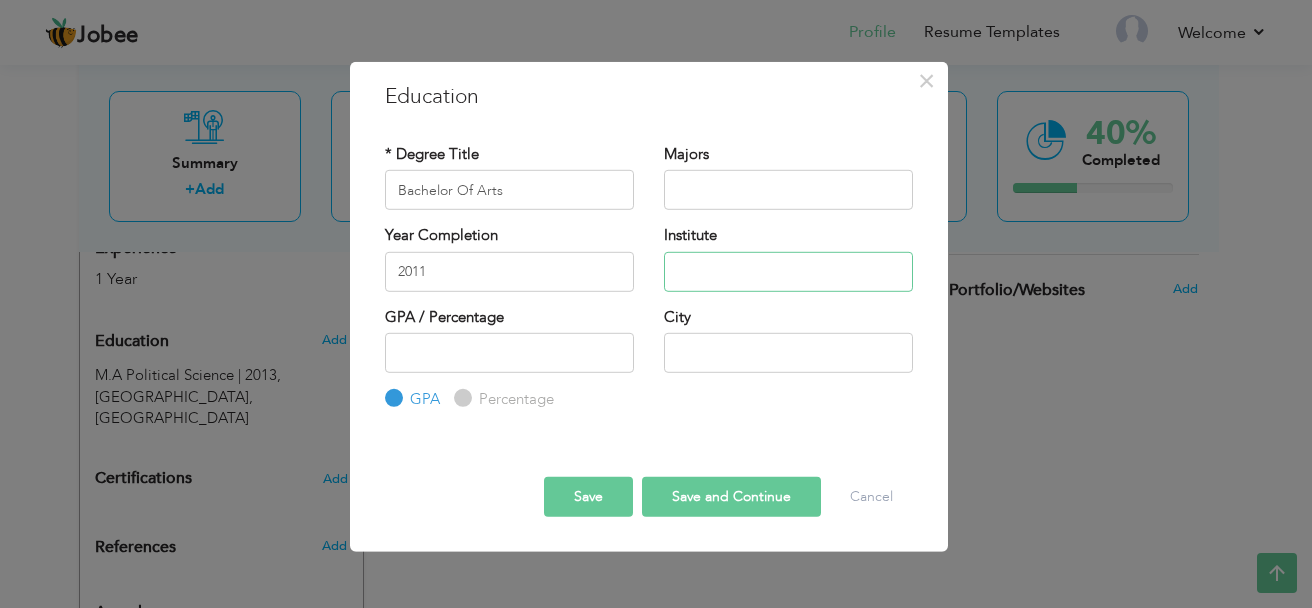 click at bounding box center [788, 271] 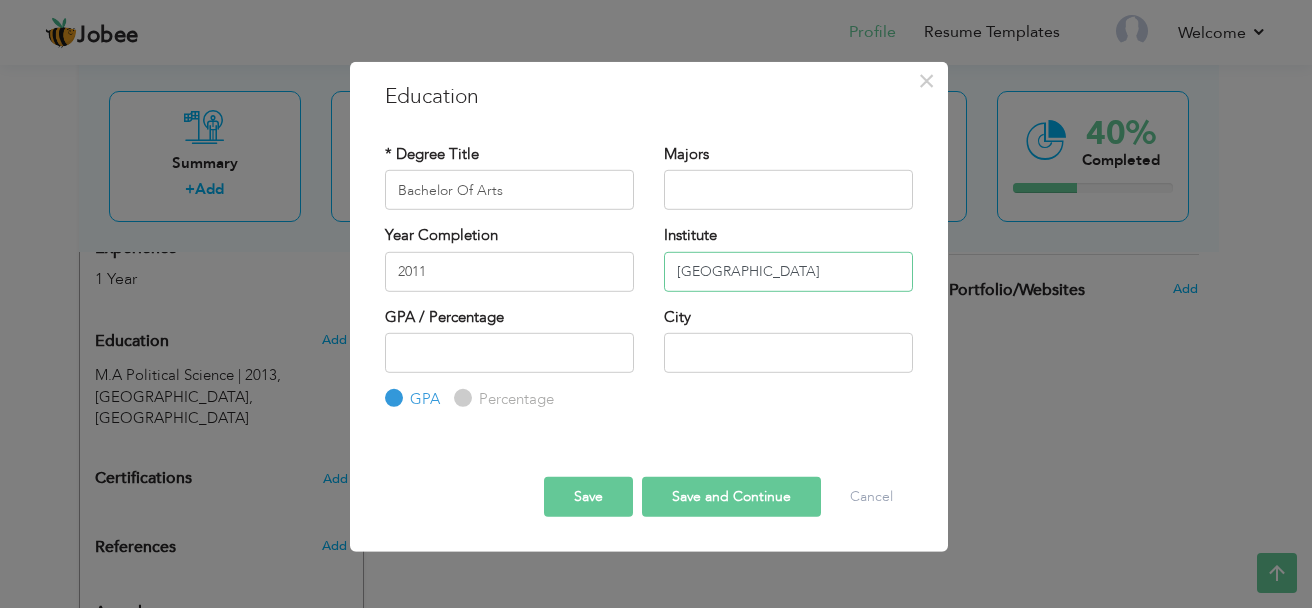 type on "[GEOGRAPHIC_DATA]" 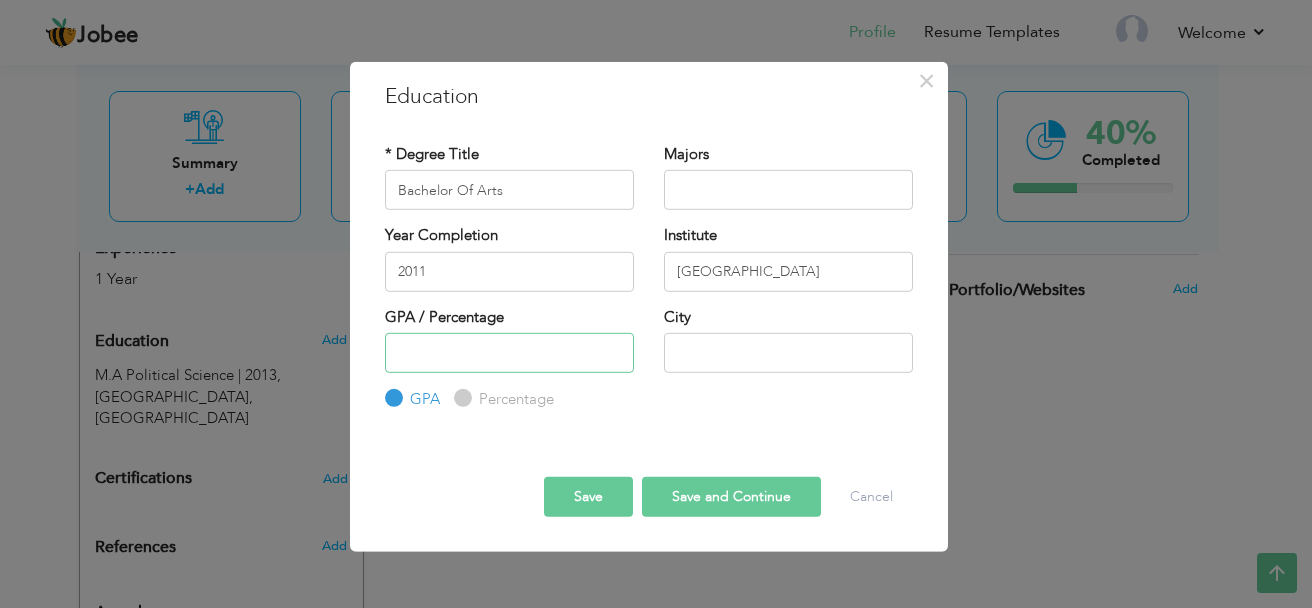 click at bounding box center (509, 353) 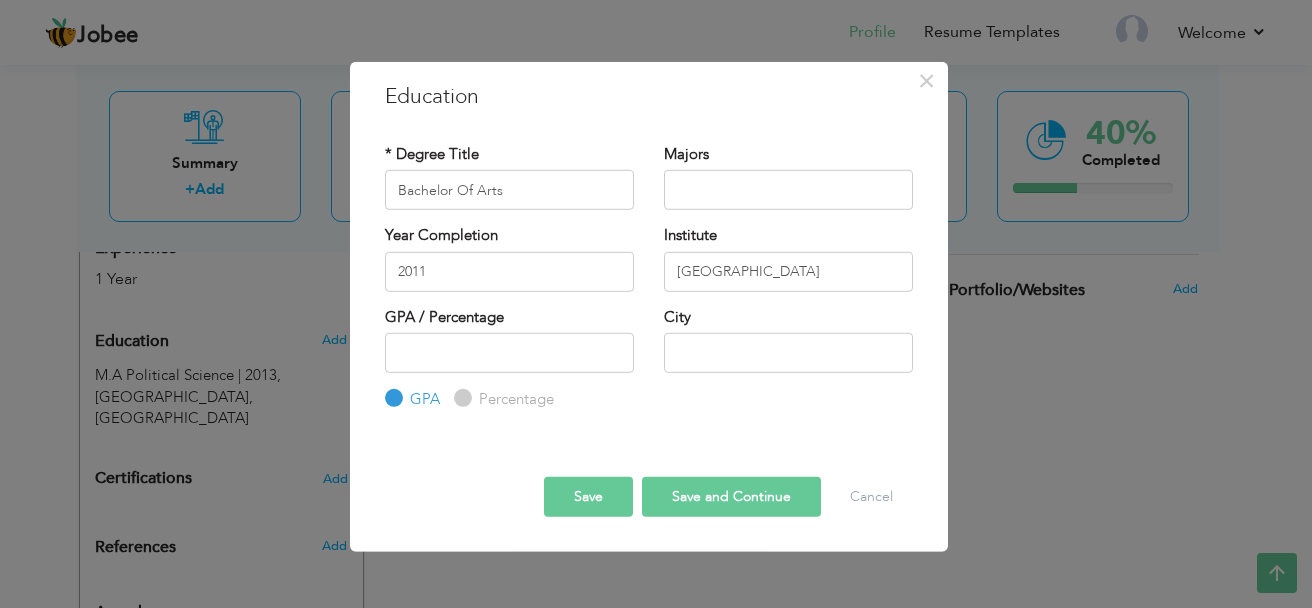 click on "Percentage" at bounding box center (514, 399) 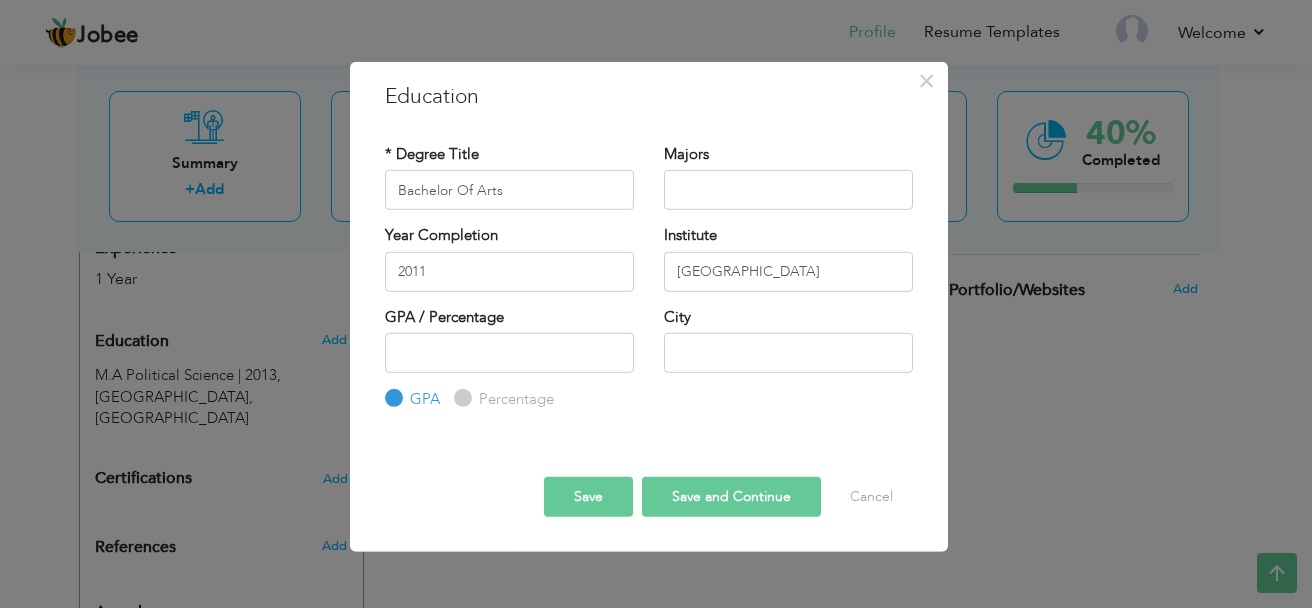 click on "Percentage" at bounding box center (460, 398) 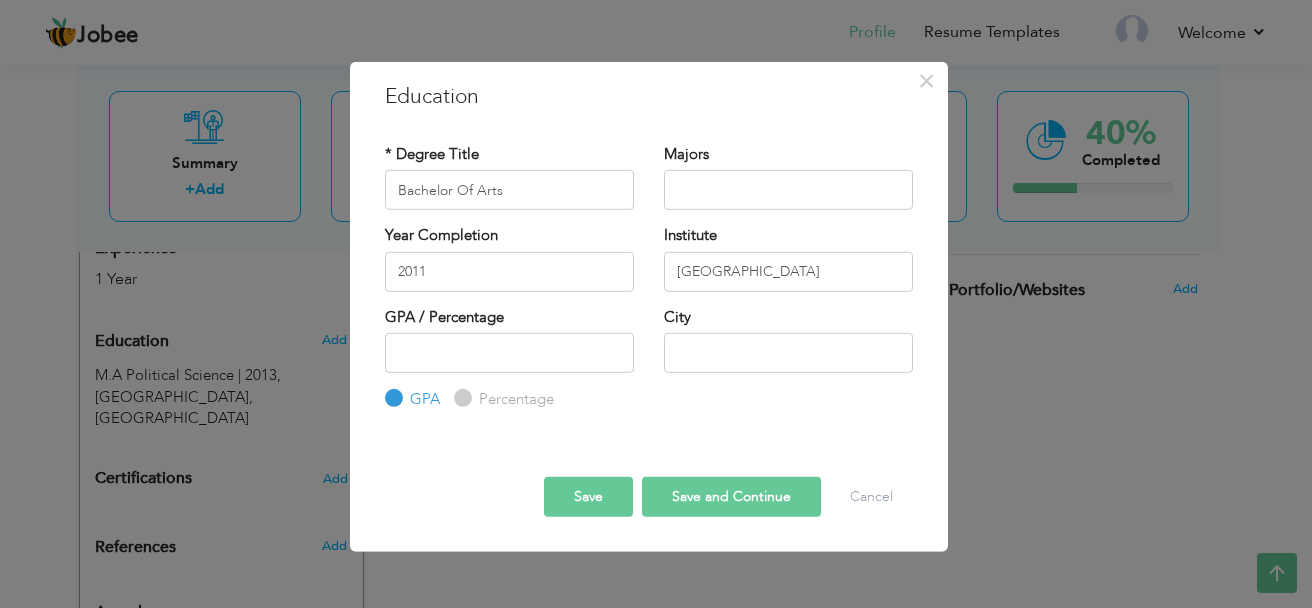 radio on "true" 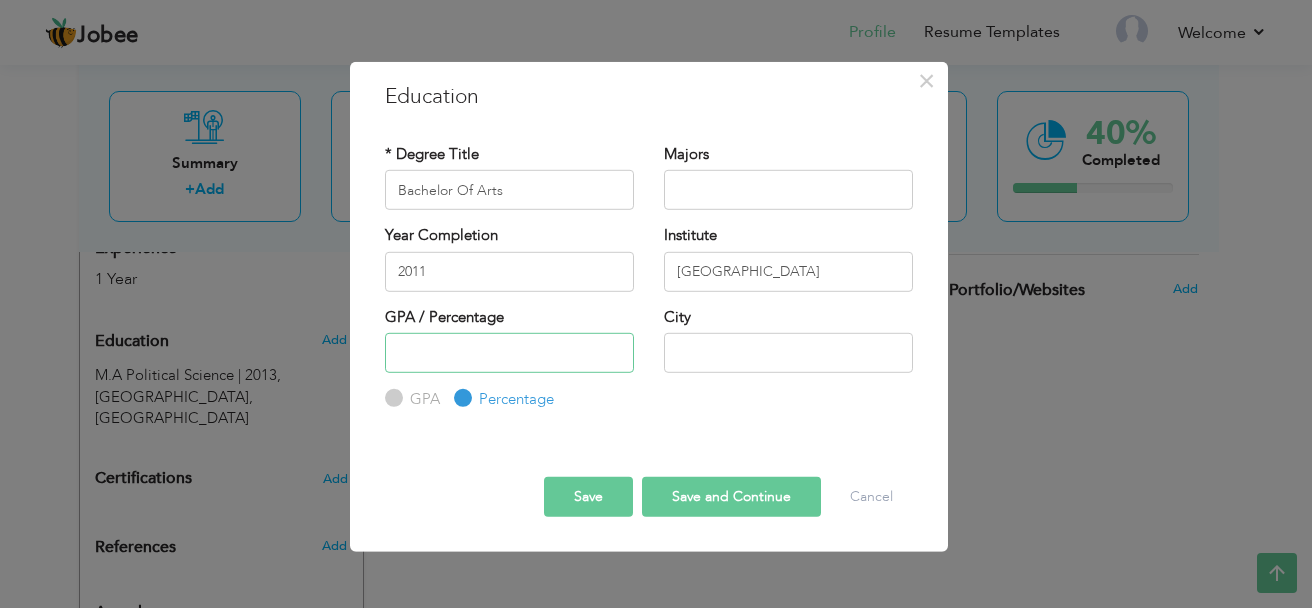 click at bounding box center (509, 353) 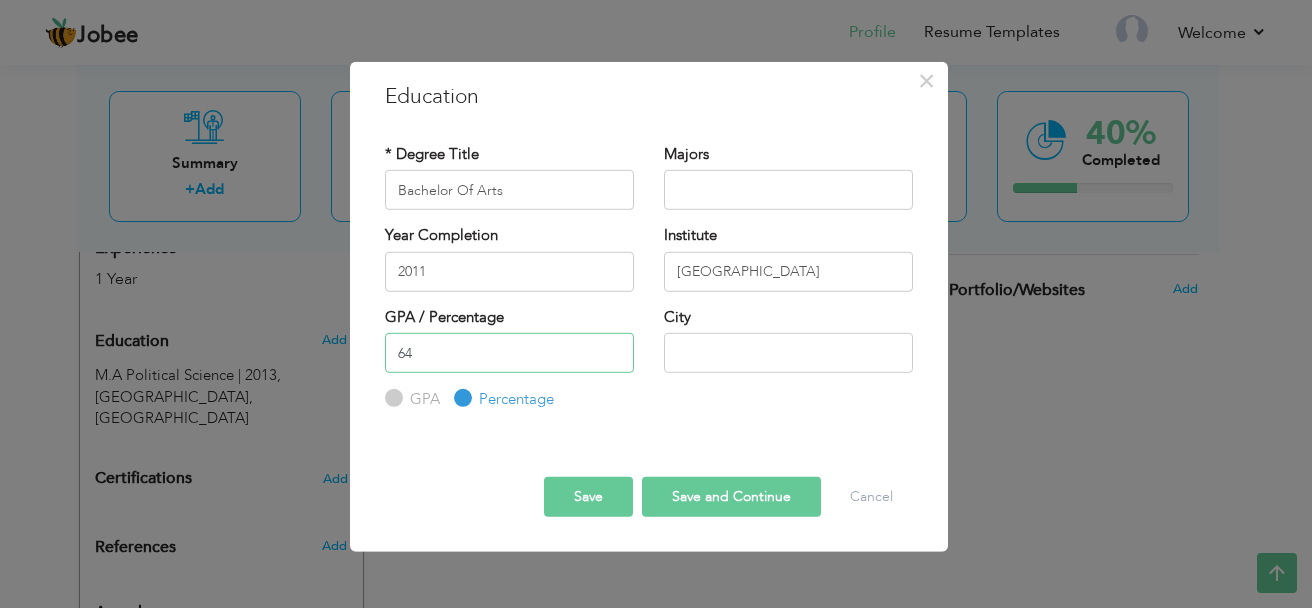 type on "64" 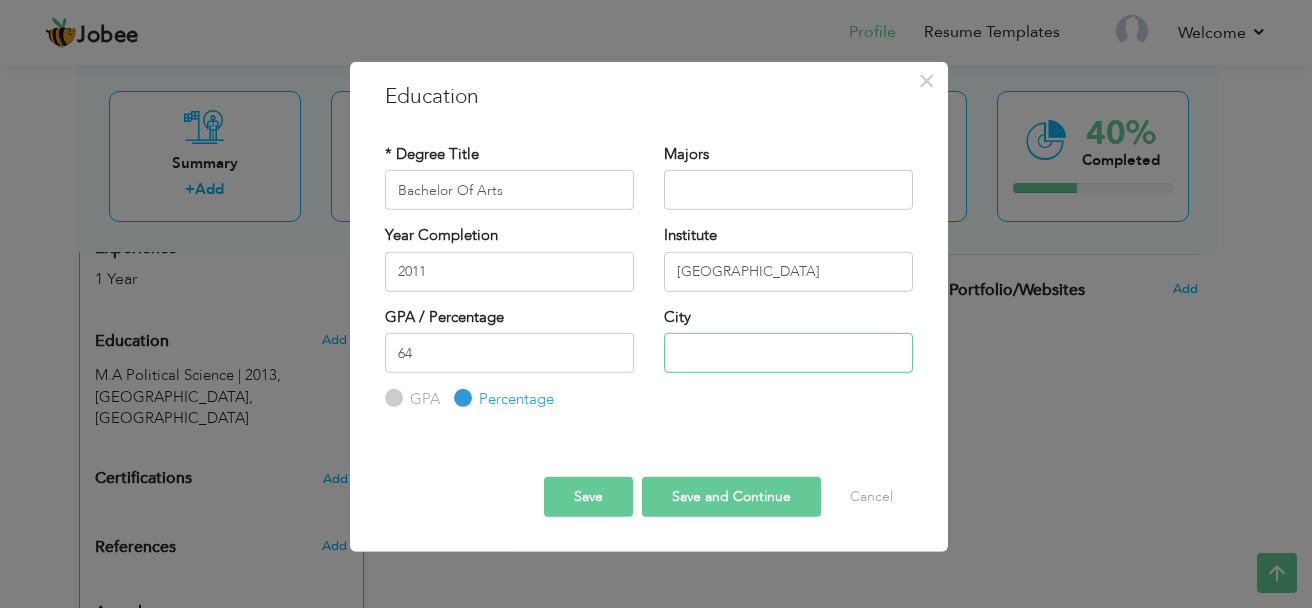 click at bounding box center [788, 353] 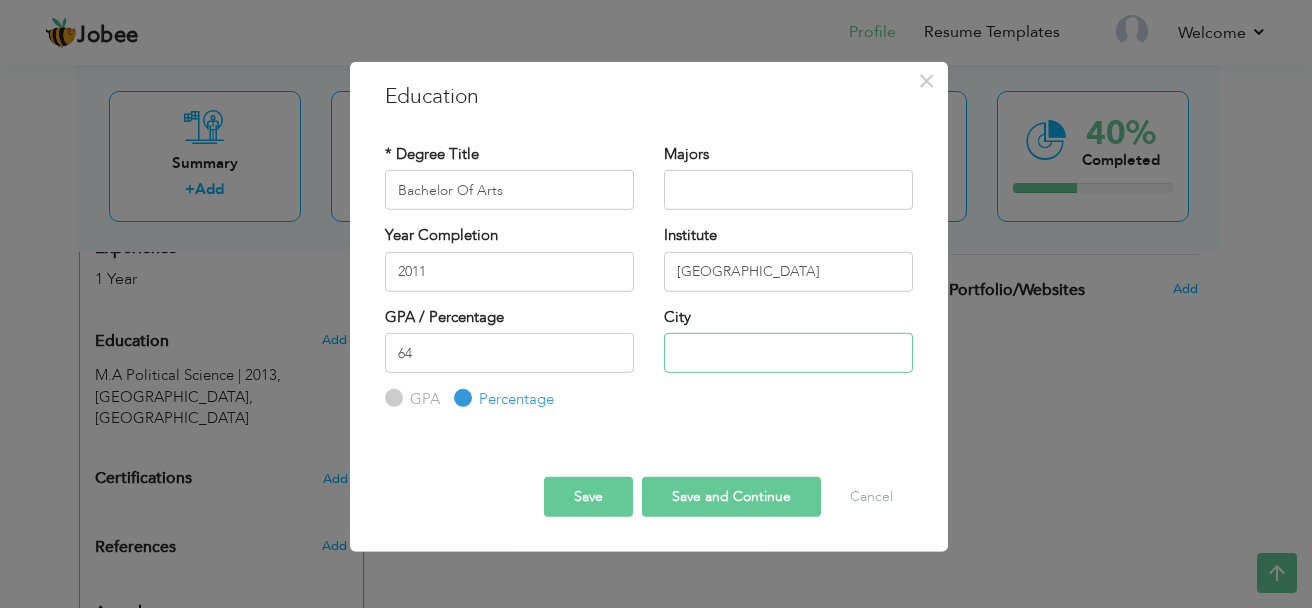 type on "E" 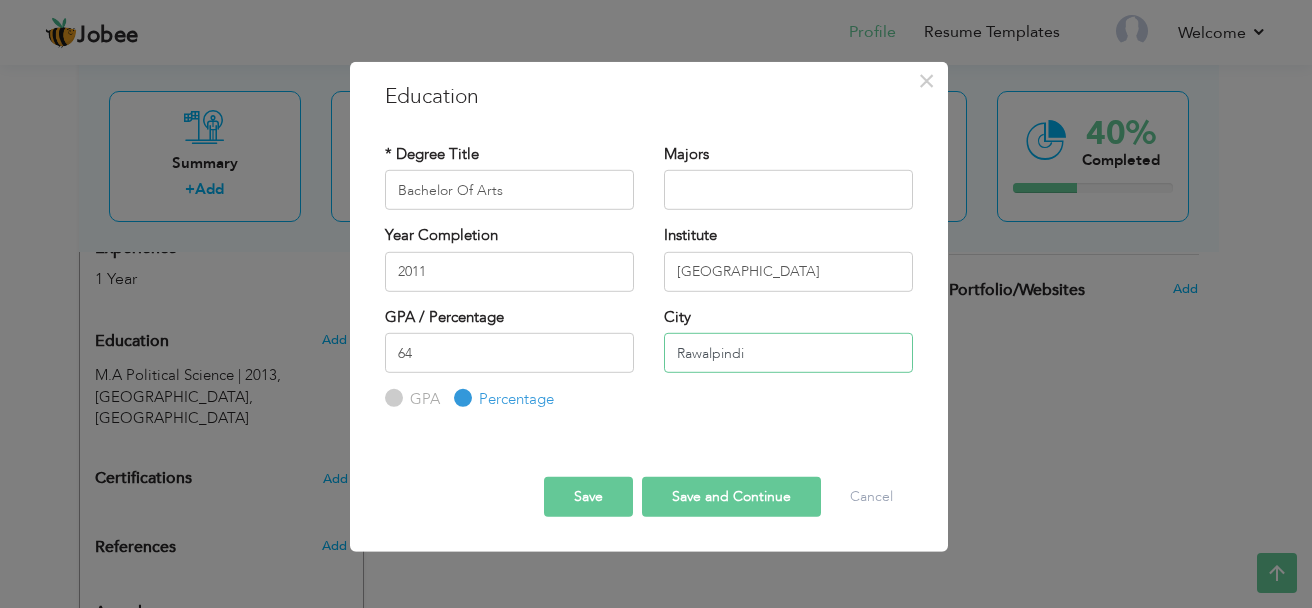 type on "Rawalpindi" 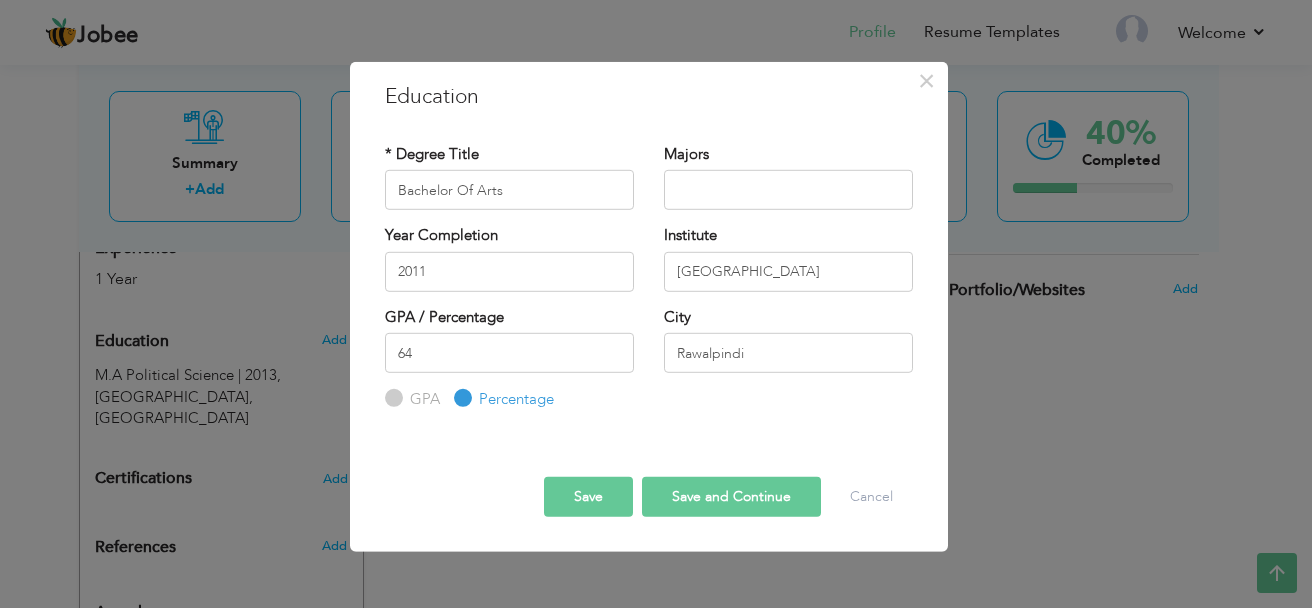 click on "Save
Save and Continue
Delete
Cancel" at bounding box center [649, 478] 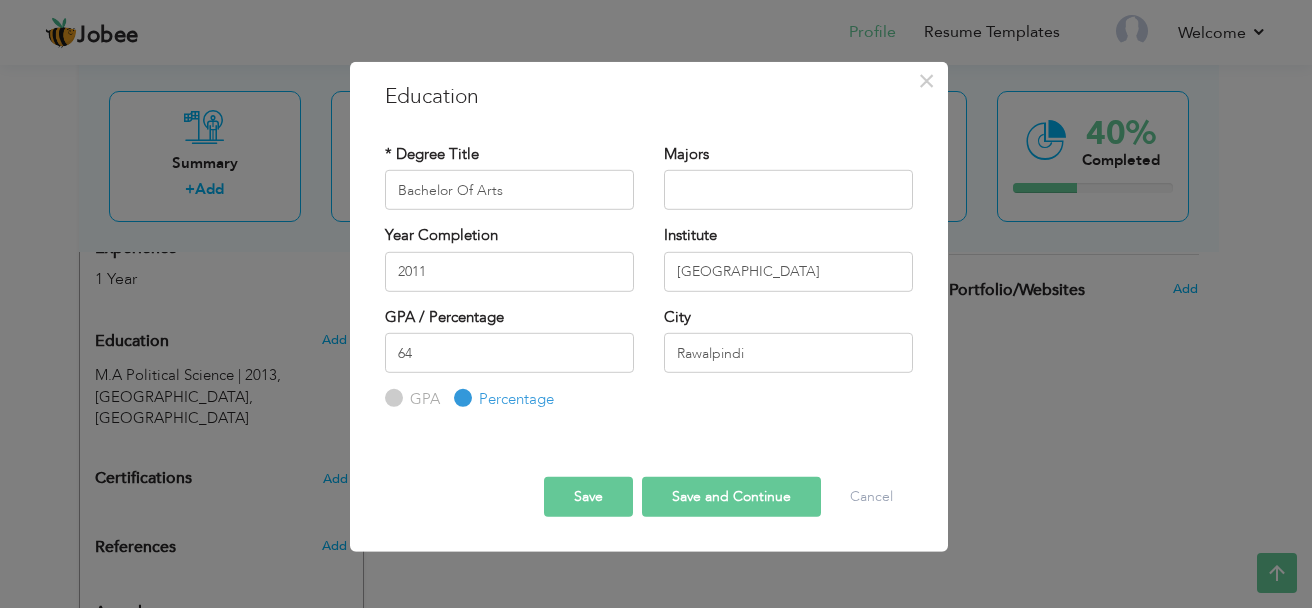 click on "Save and Continue" at bounding box center (731, 496) 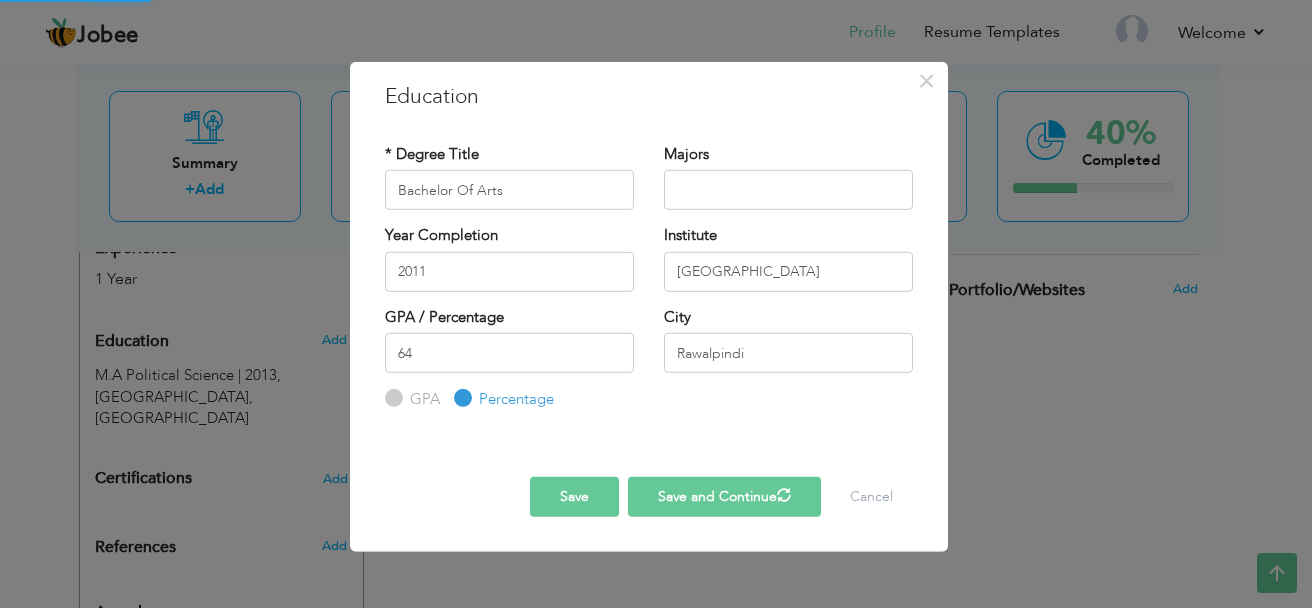 type 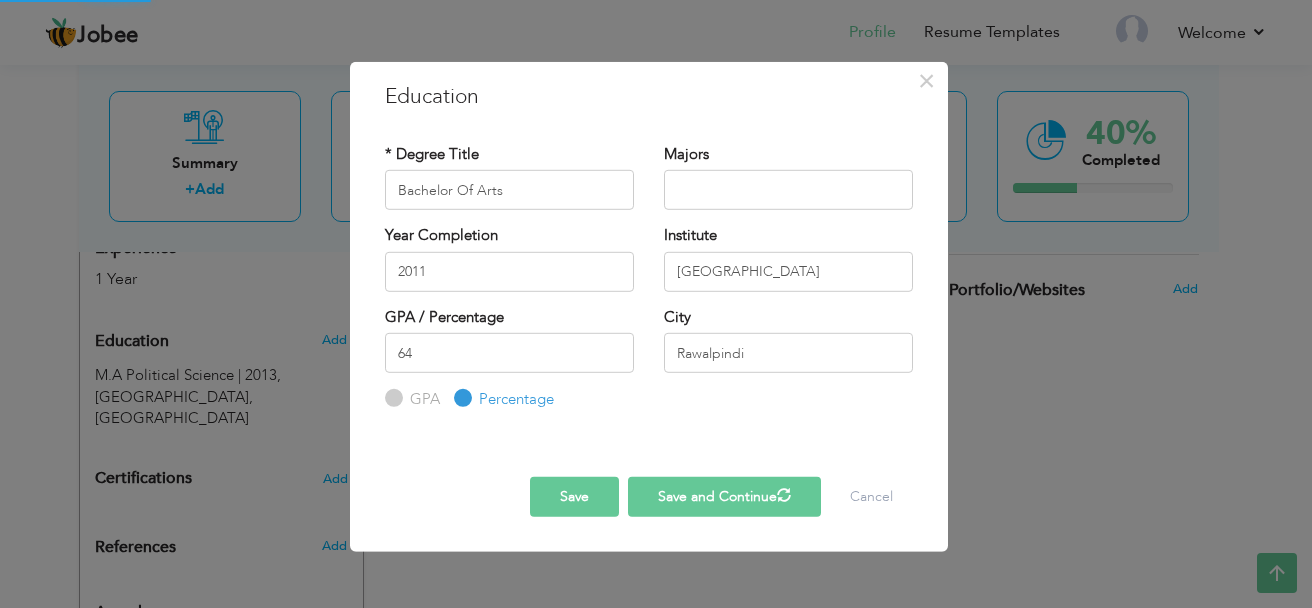 type 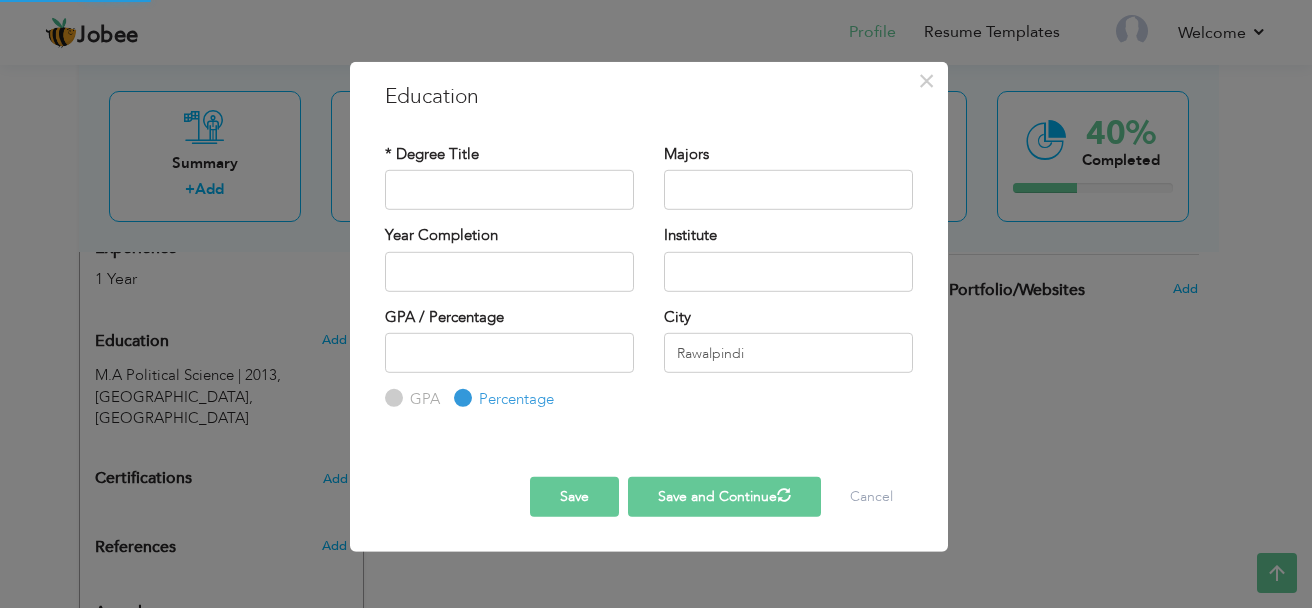 radio on "true" 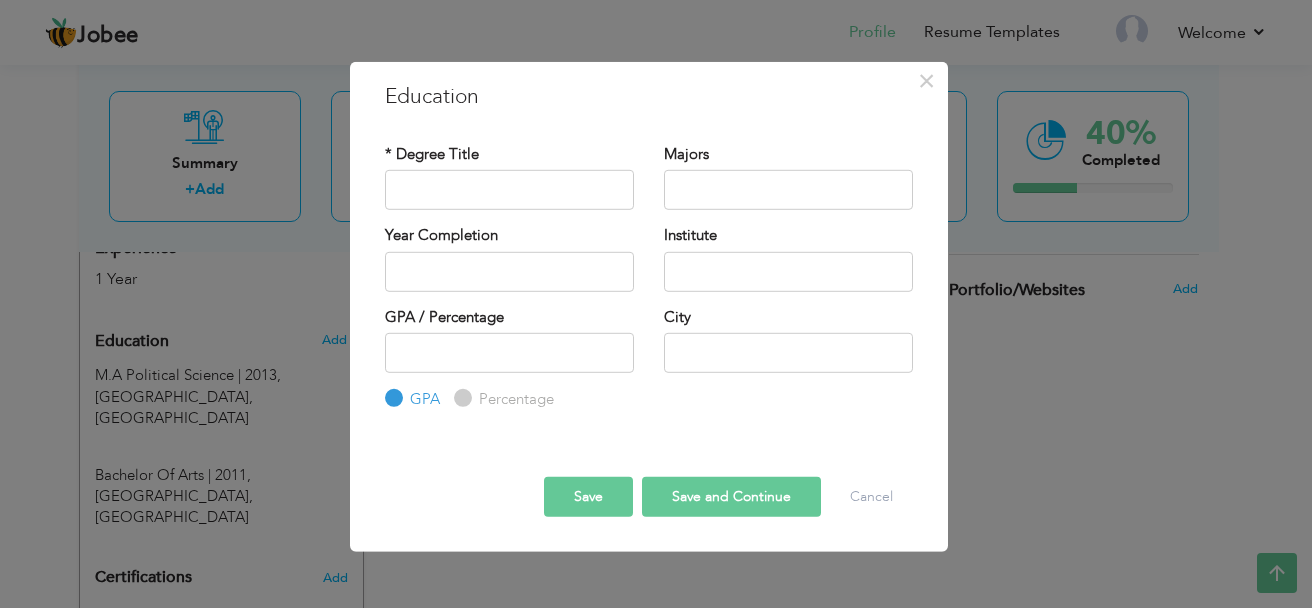 type 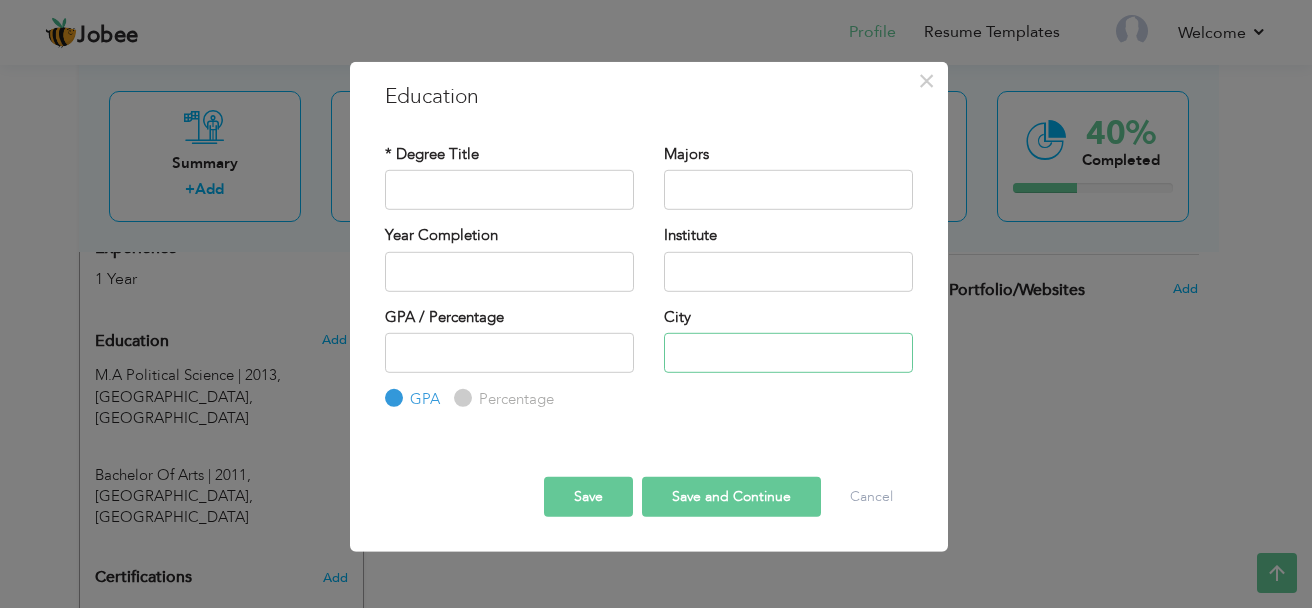 click at bounding box center [788, 353] 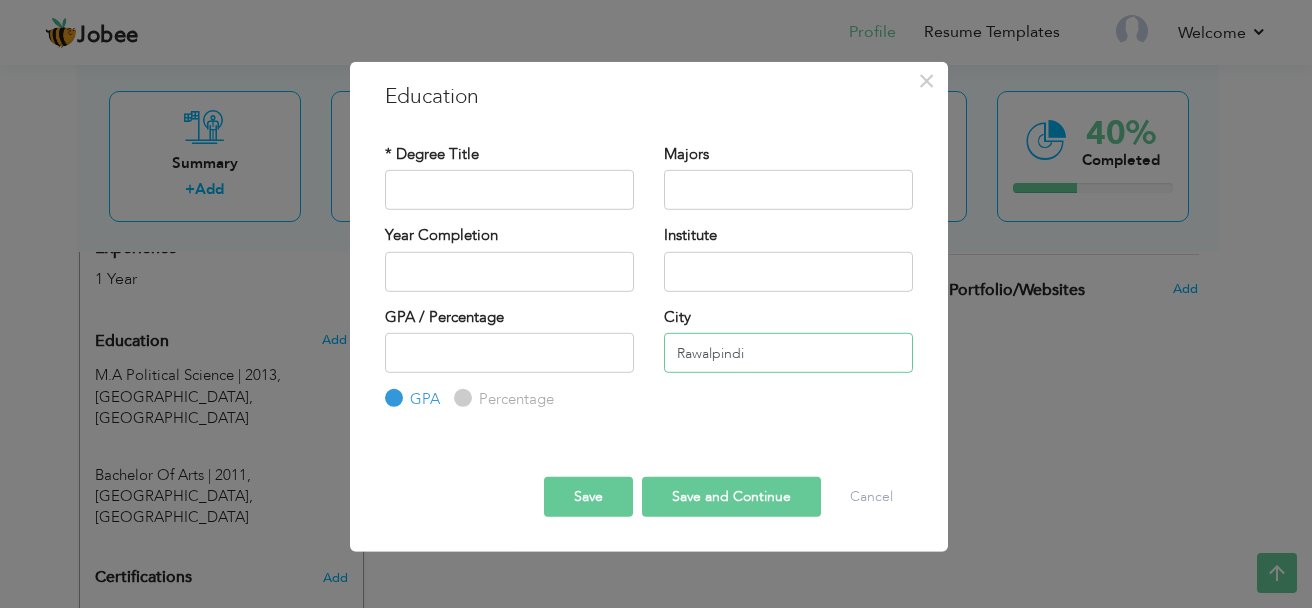 type on "Rawalpindi" 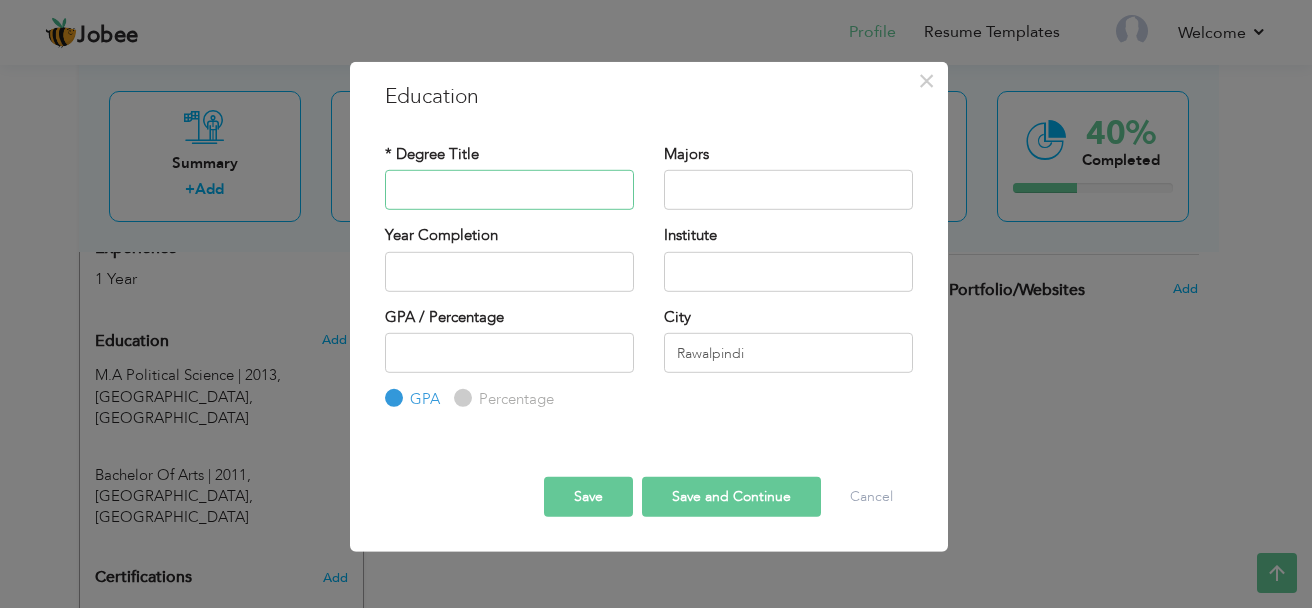 click at bounding box center (509, 190) 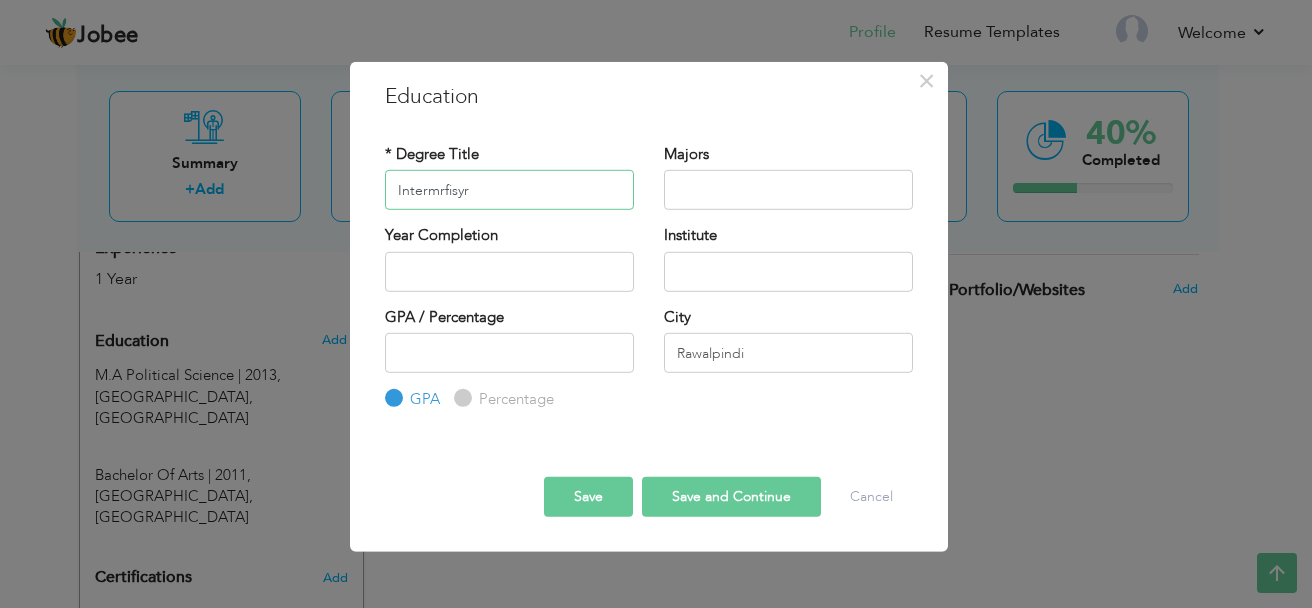drag, startPoint x: 432, startPoint y: 186, endPoint x: 401, endPoint y: 189, distance: 31.144823 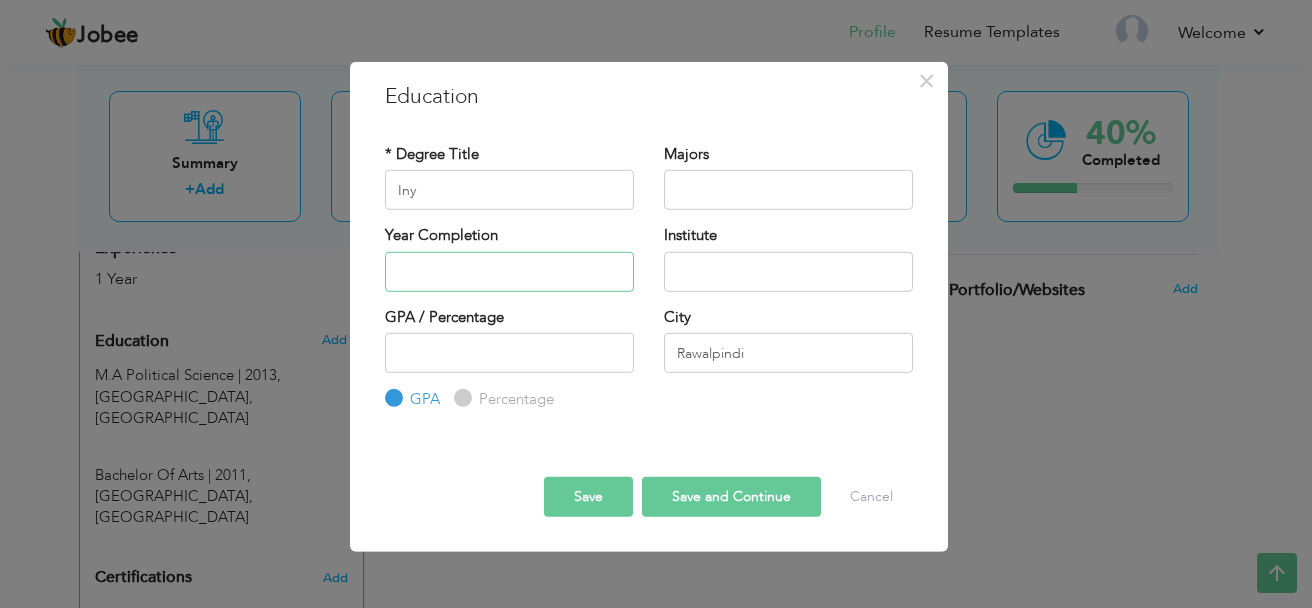 click at bounding box center [509, 271] 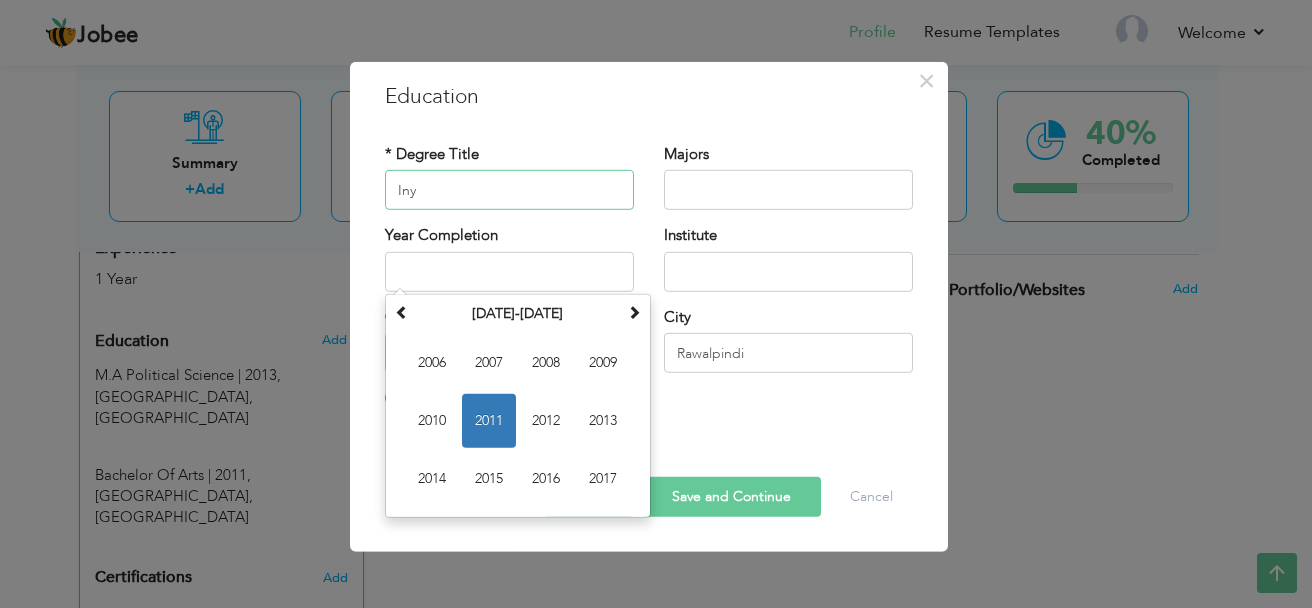 click on "Iny" at bounding box center [509, 190] 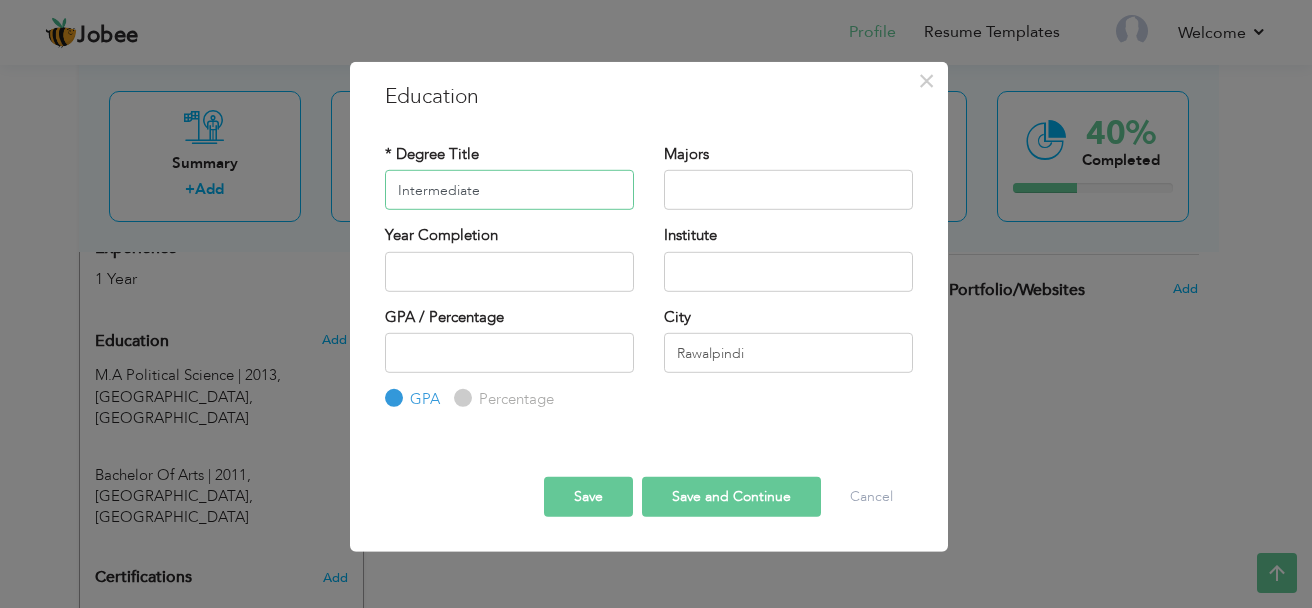 type on "Intermediate" 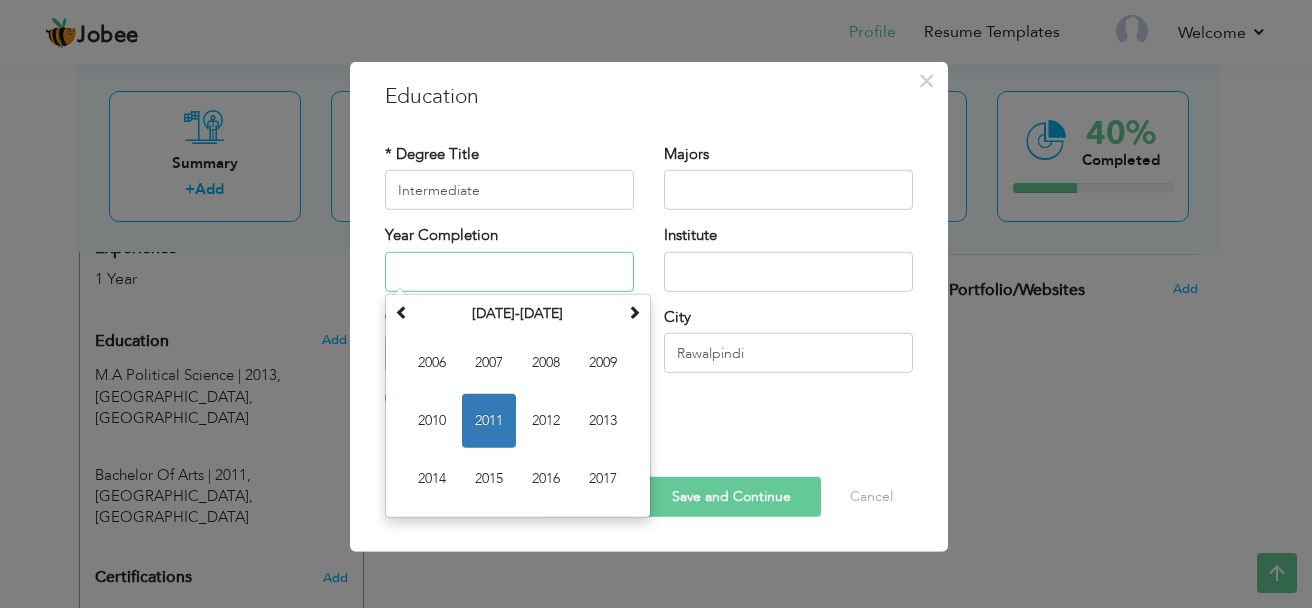 click at bounding box center [509, 271] 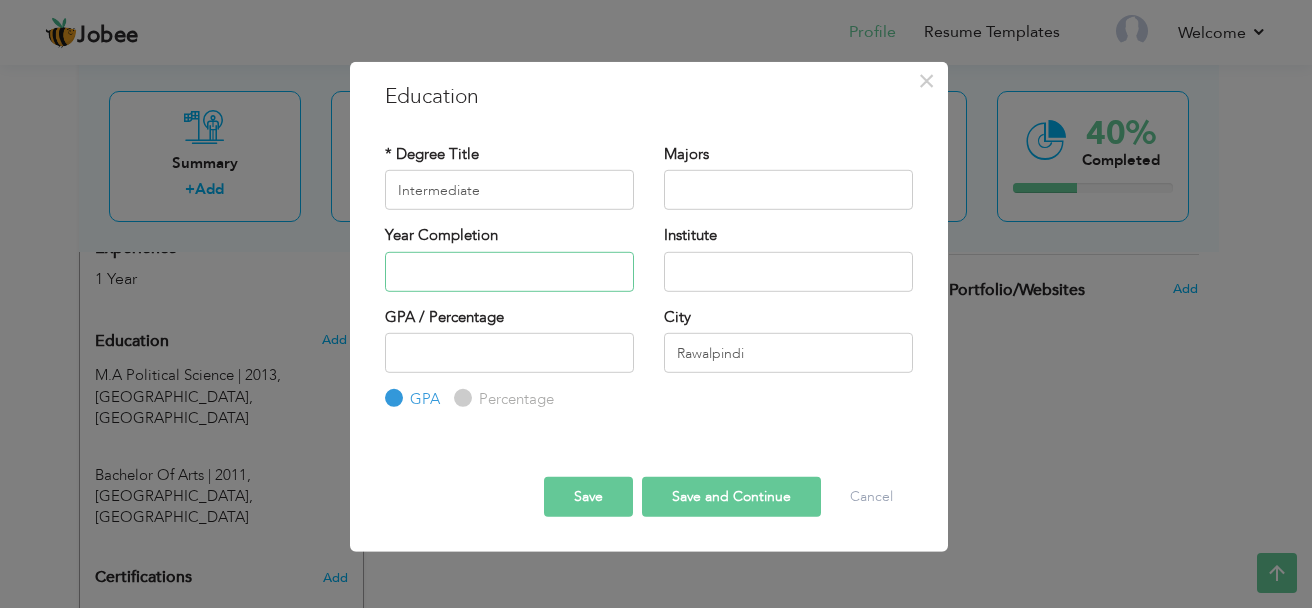 click at bounding box center [509, 271] 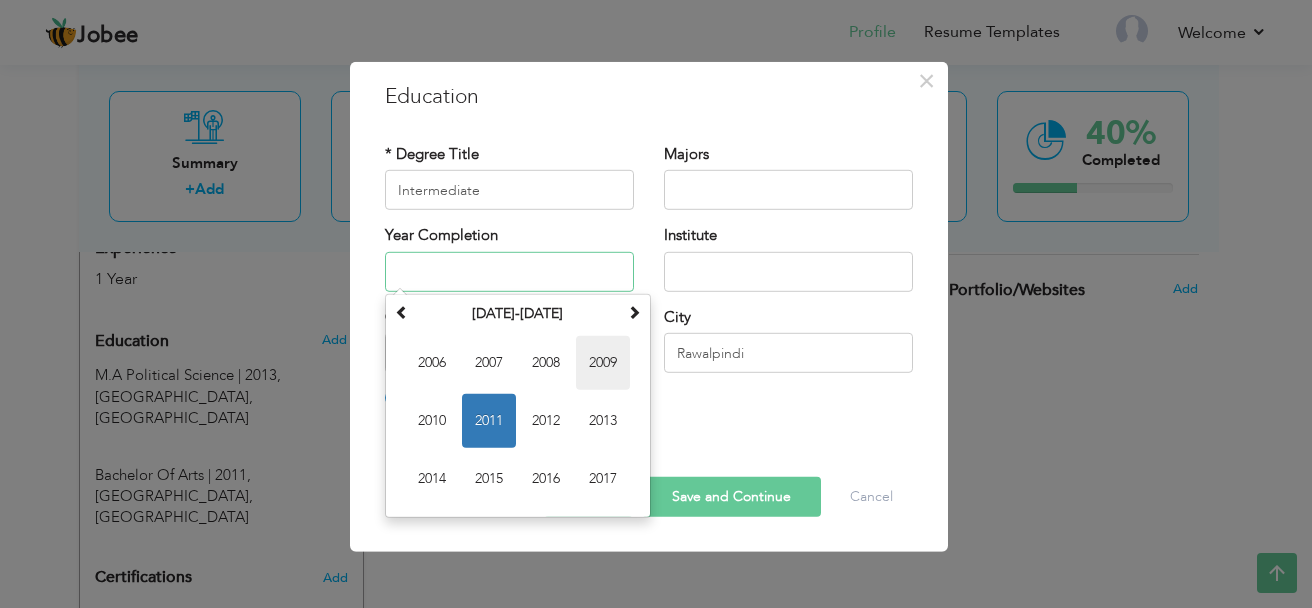 click on "2009" at bounding box center [603, 362] 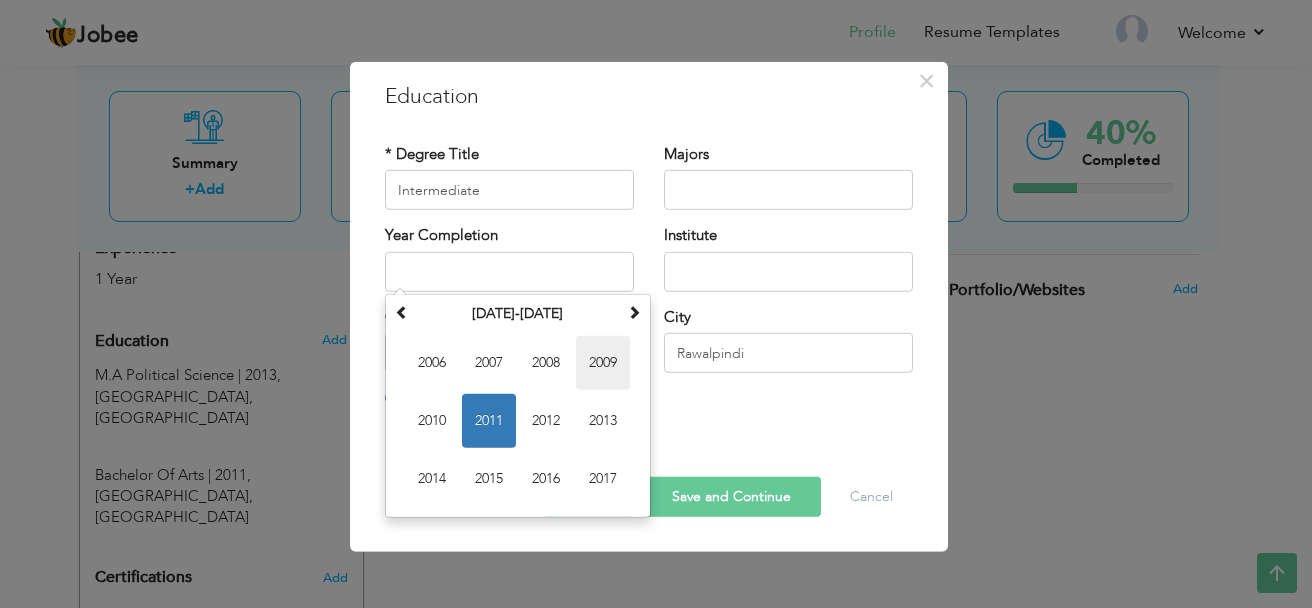 type on "2009" 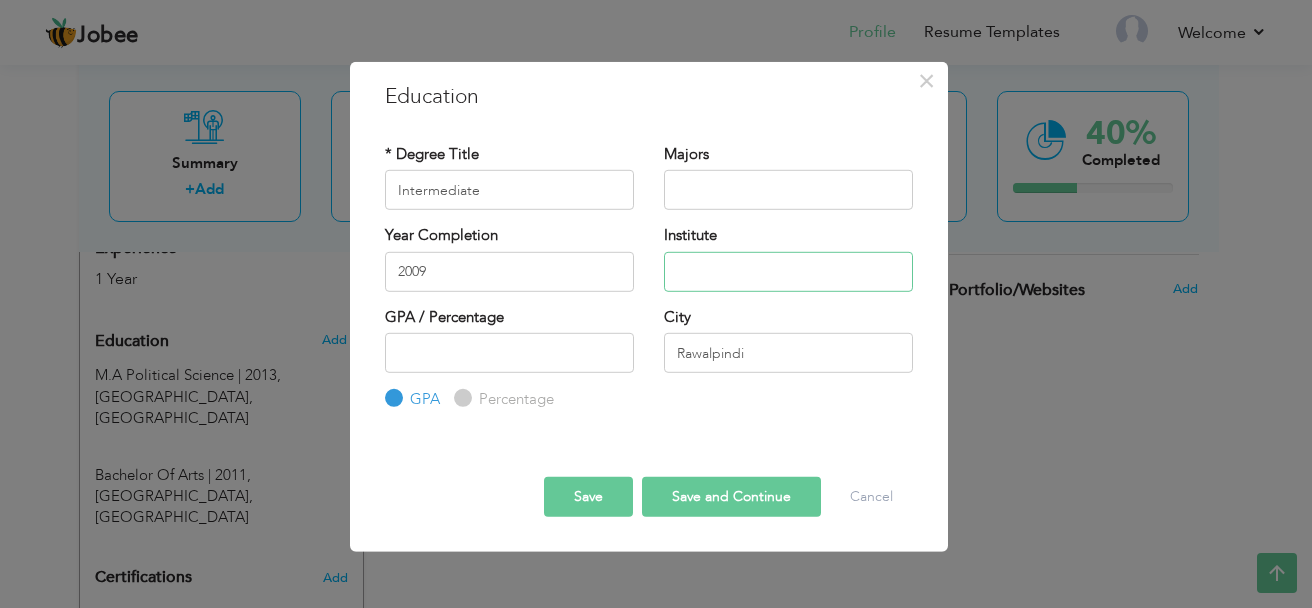 click at bounding box center [788, 271] 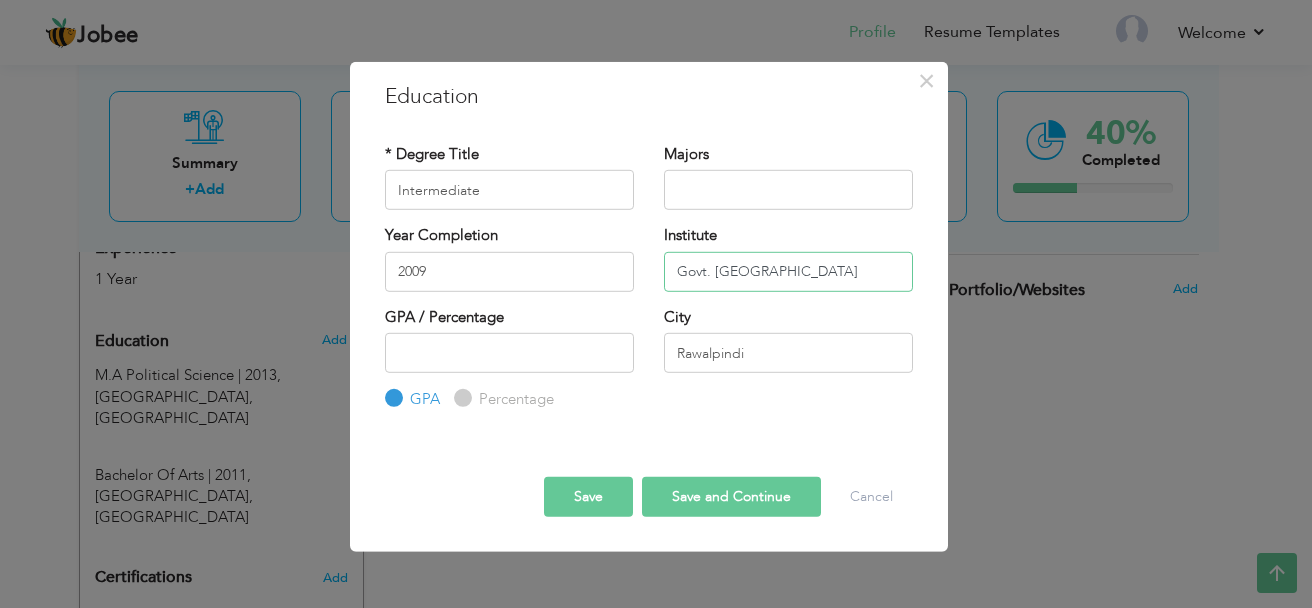 click on "Govt. Degree College" at bounding box center [788, 271] 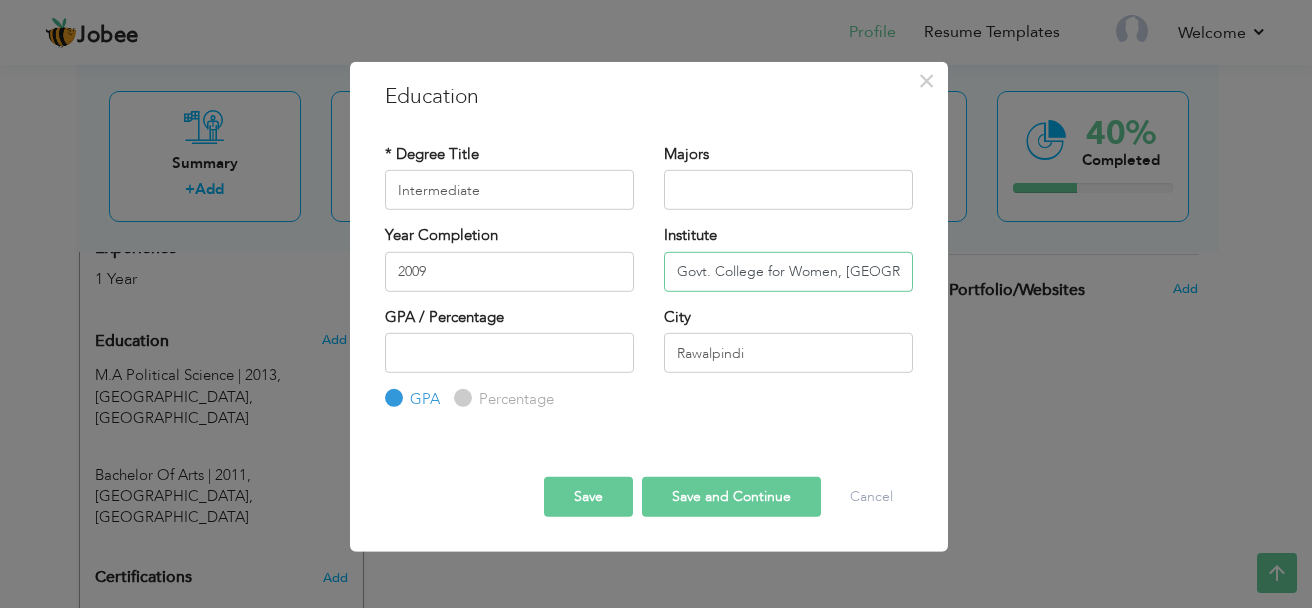 click on "Govt. College for Women, Pesha" at bounding box center [788, 271] 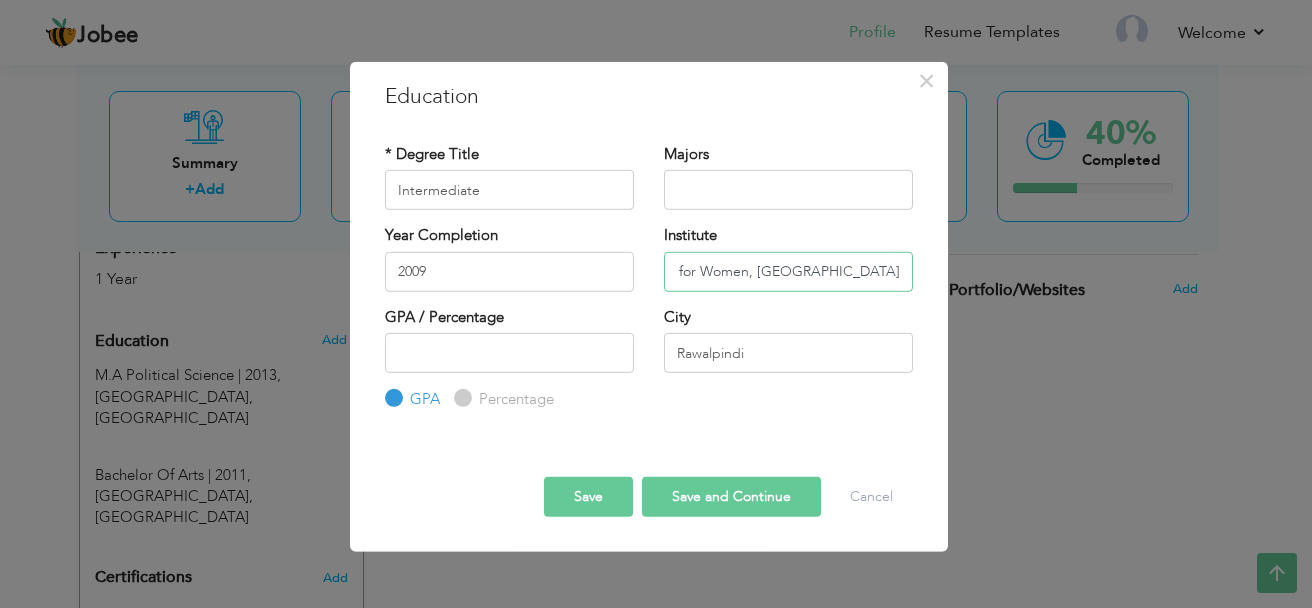 scroll, scrollTop: 0, scrollLeft: 114, axis: horizontal 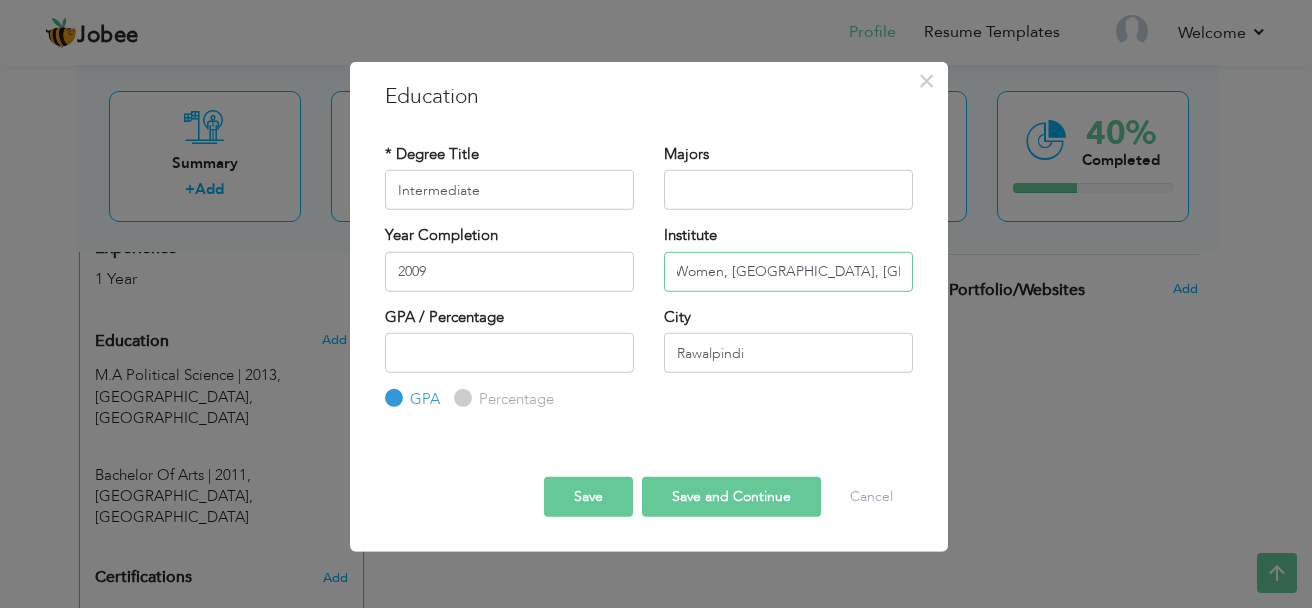 type on "Govt. College for Women, [GEOGRAPHIC_DATA], [GEOGRAPHIC_DATA]" 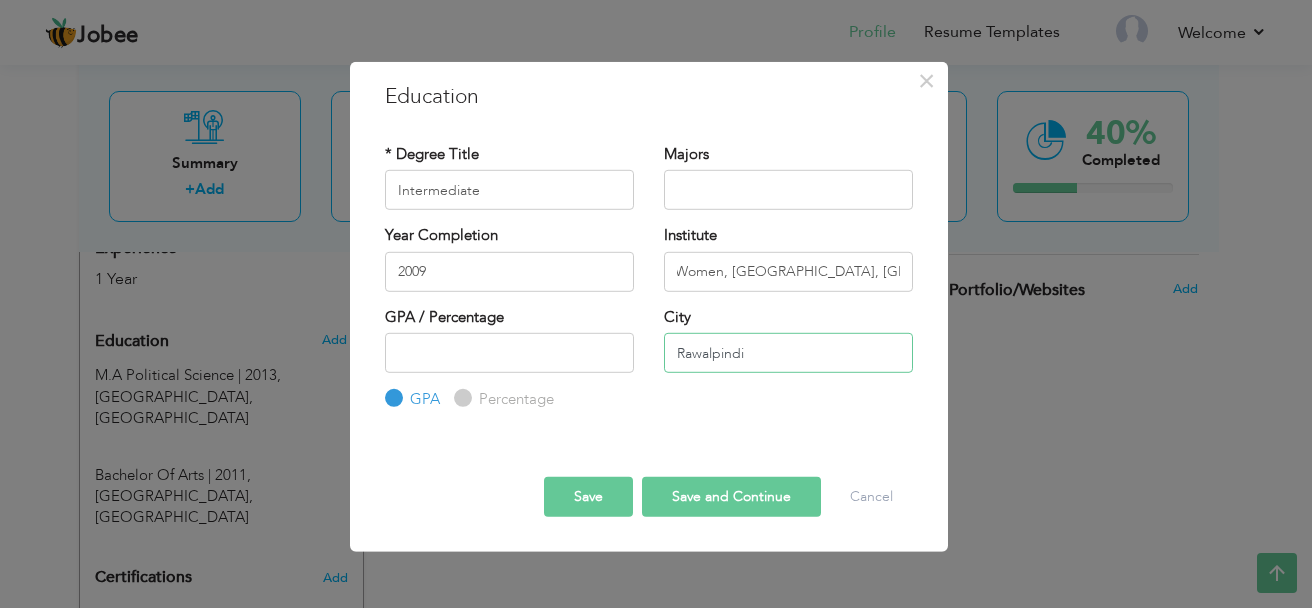 scroll, scrollTop: 0, scrollLeft: 0, axis: both 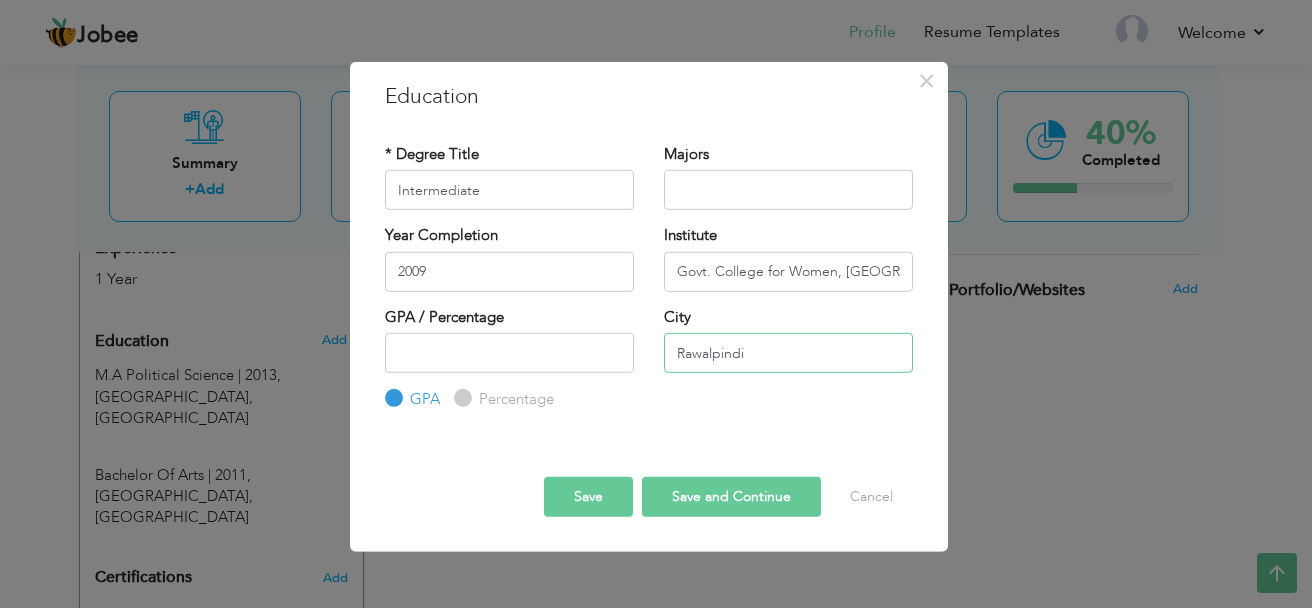 click on "Rawalpindi" at bounding box center (788, 353) 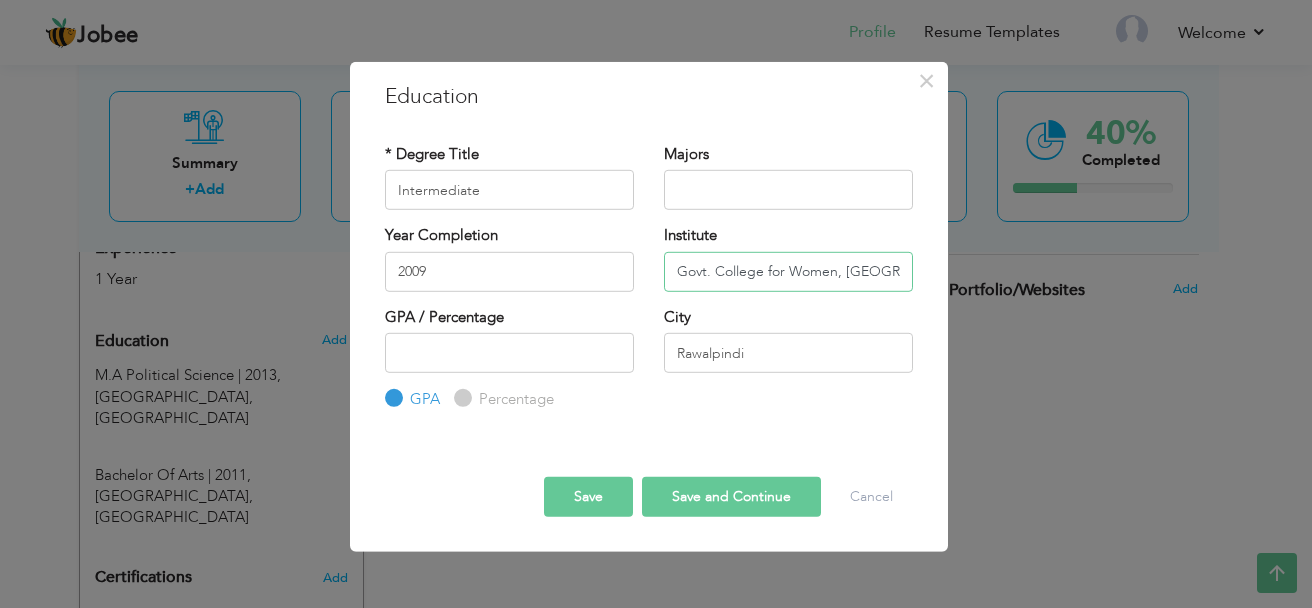 scroll, scrollTop: 0, scrollLeft: 114, axis: horizontal 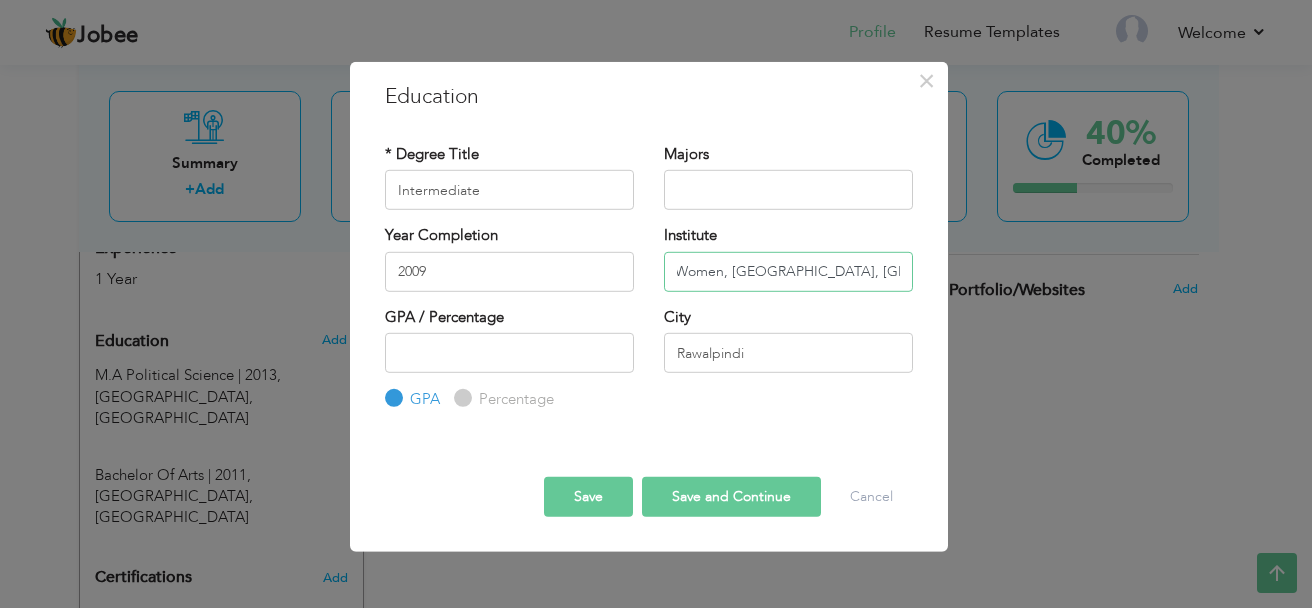 drag, startPoint x: 851, startPoint y: 278, endPoint x: 961, endPoint y: 265, distance: 110.76552 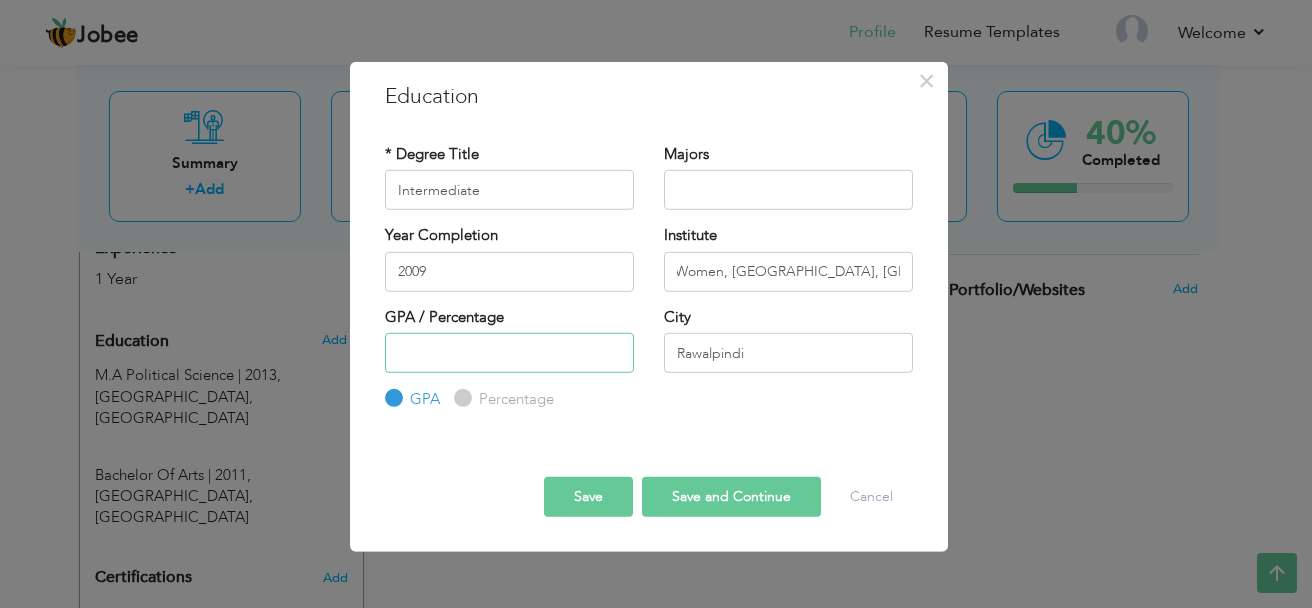 scroll, scrollTop: 0, scrollLeft: 0, axis: both 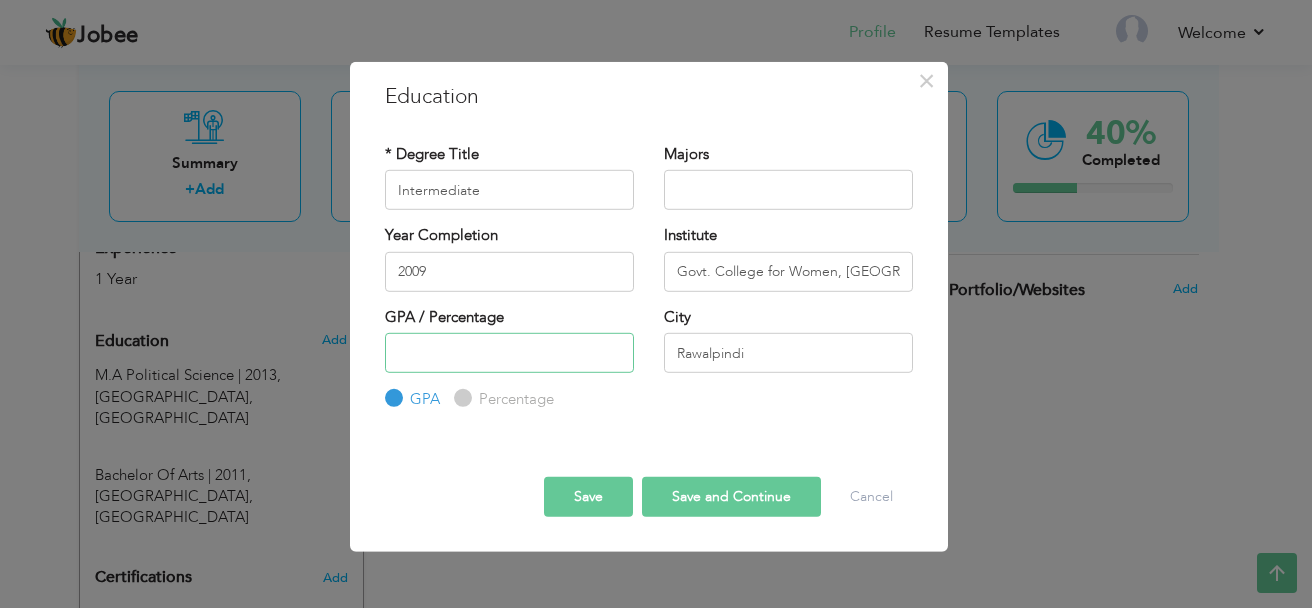 click at bounding box center (509, 353) 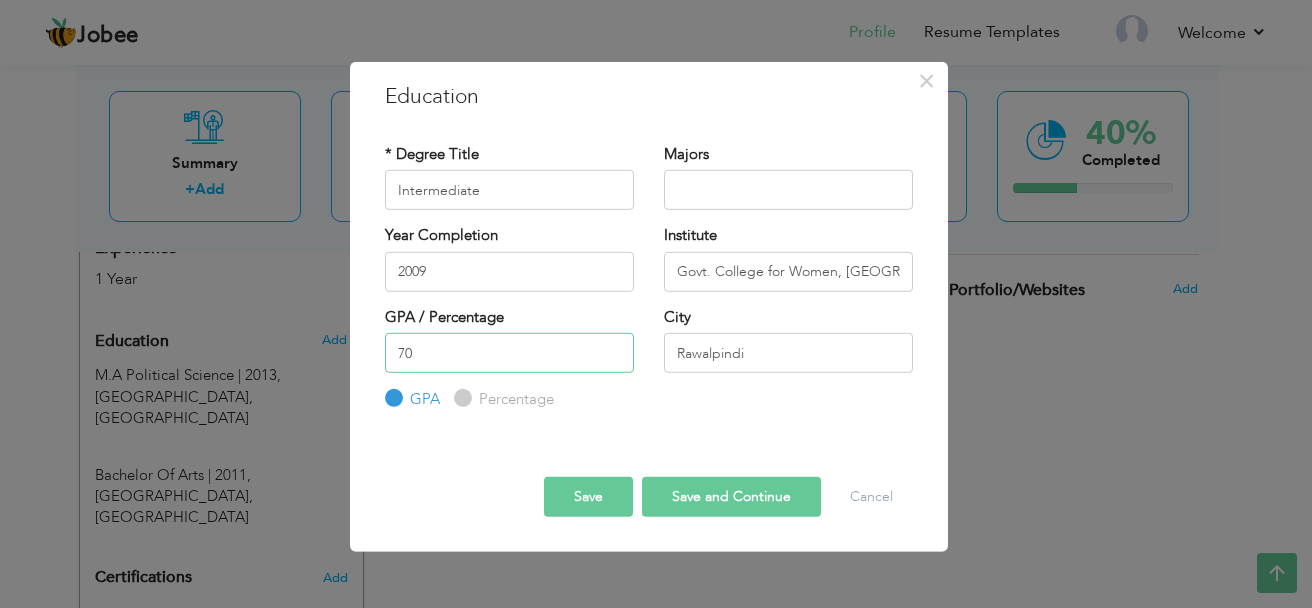 type on "70" 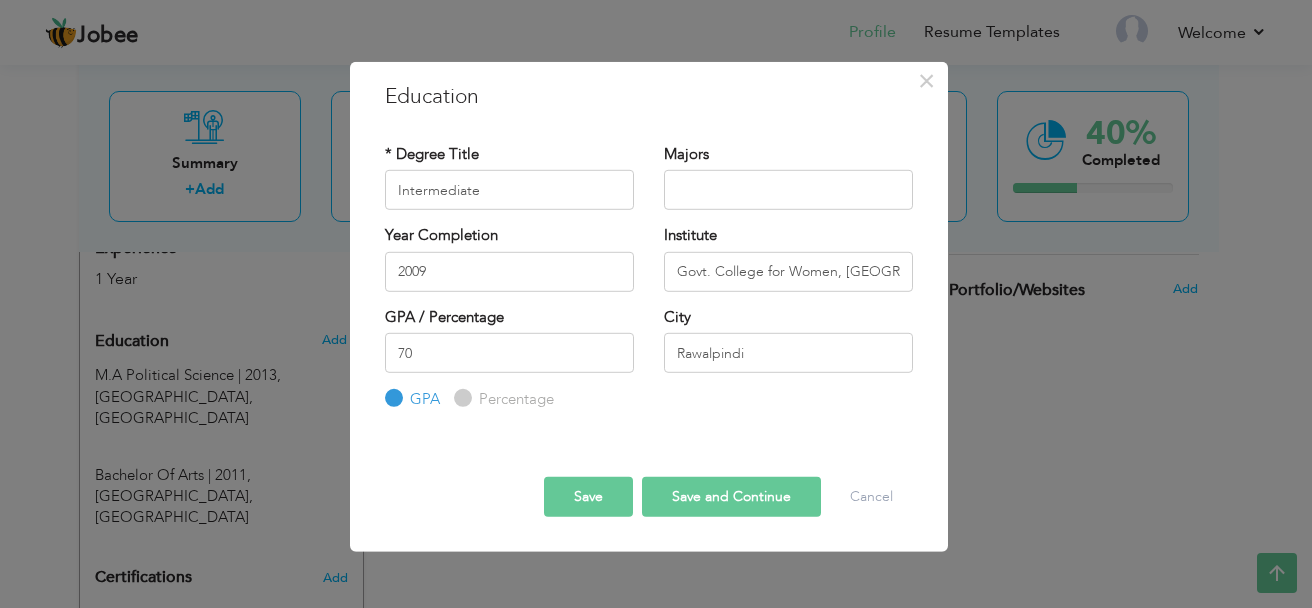 click on "Percentage" at bounding box center [504, 399] 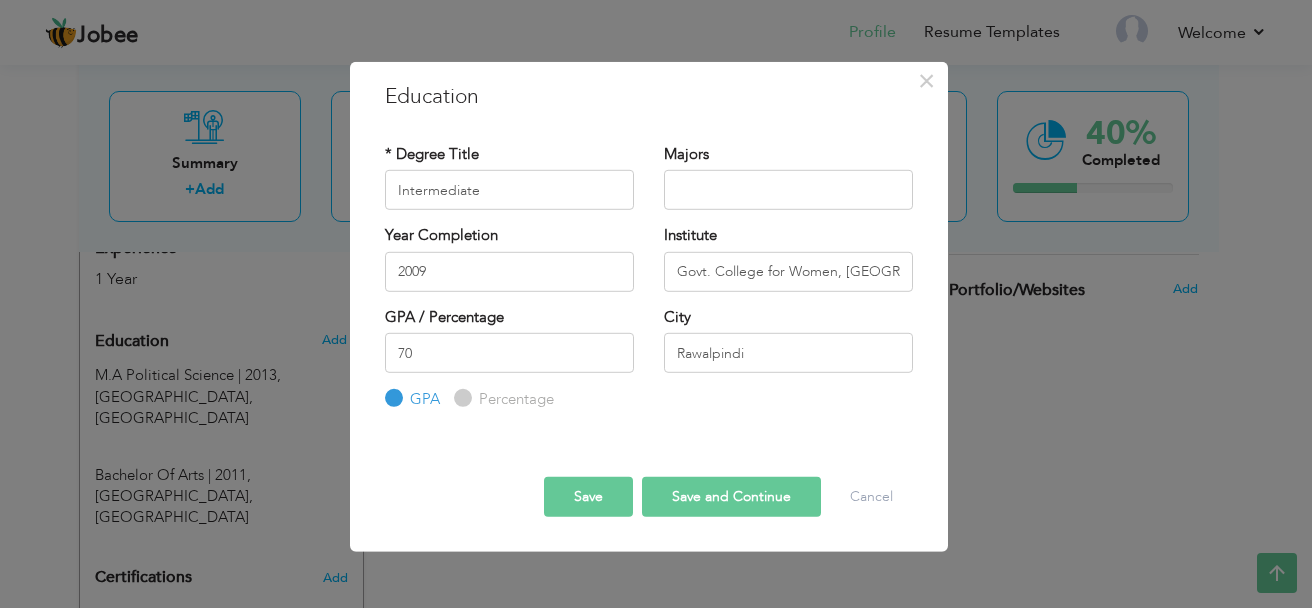 click on "Percentage" at bounding box center (460, 398) 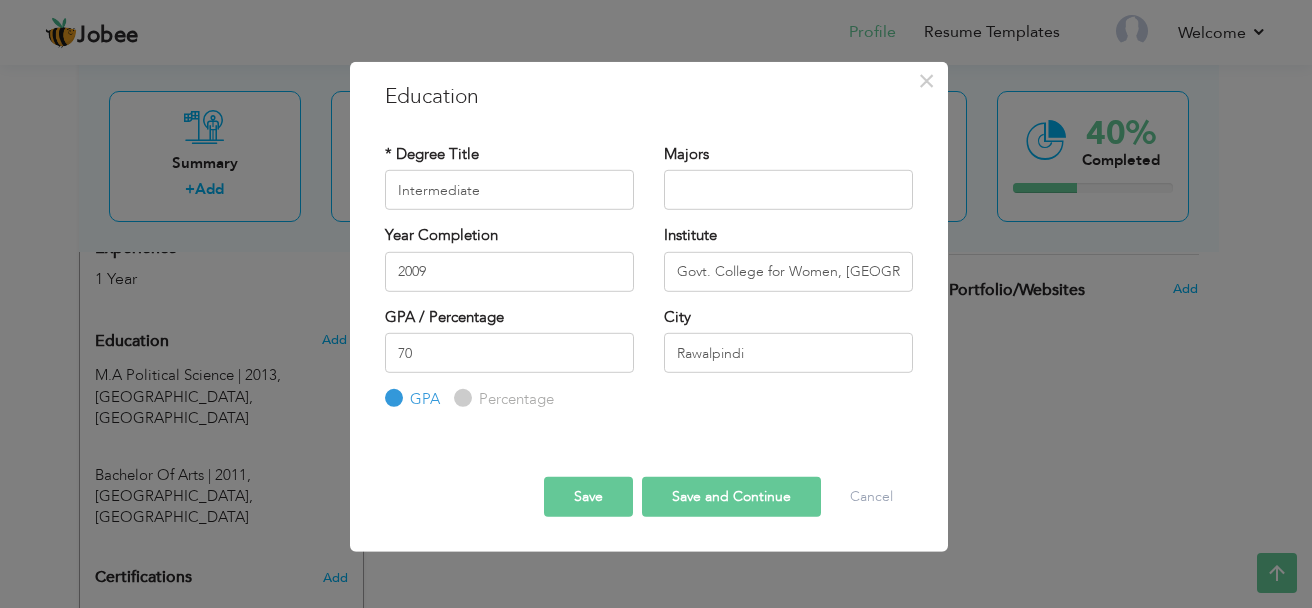 radio on "true" 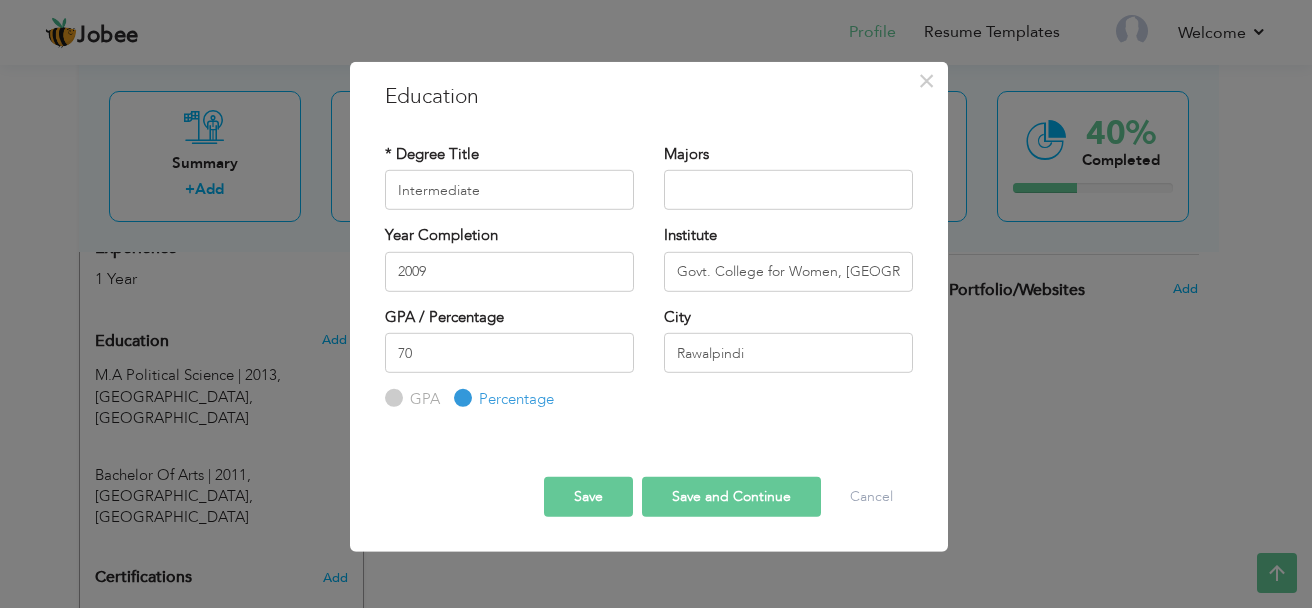 click on "Save and Continue" at bounding box center [731, 496] 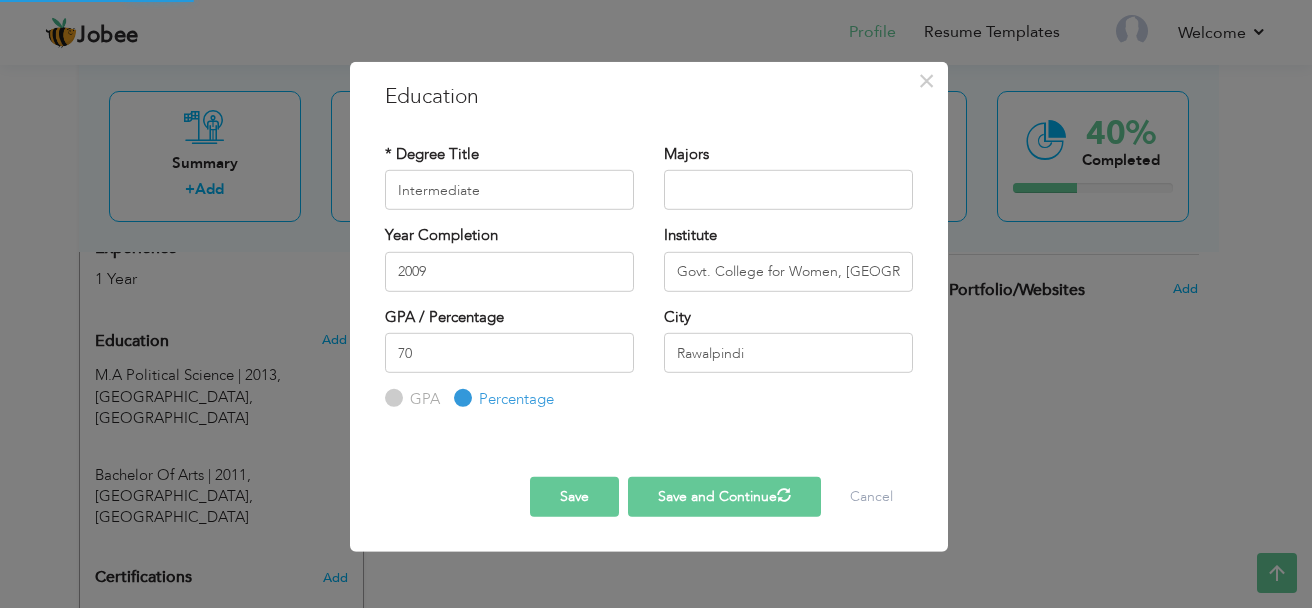 type 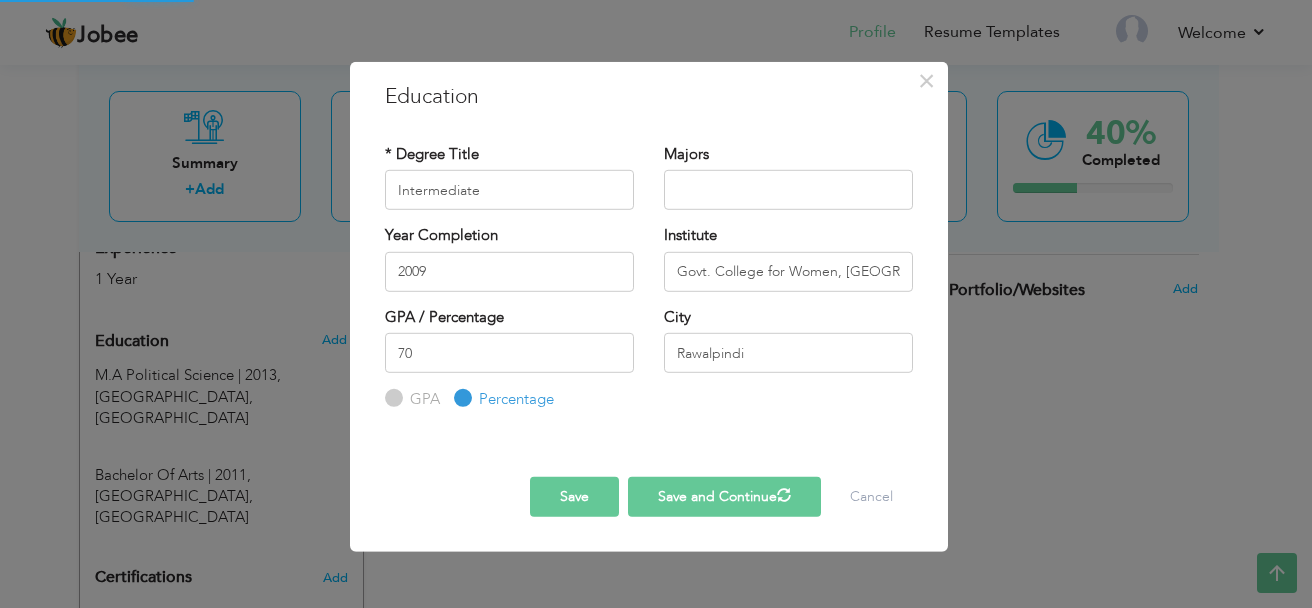 type 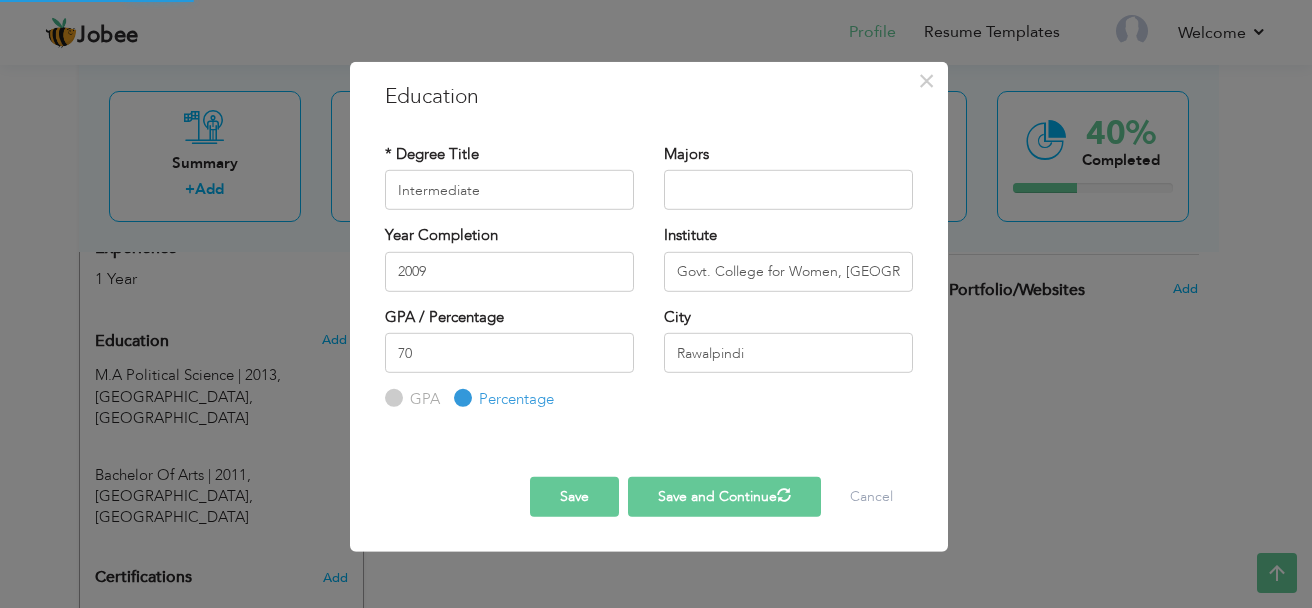 type 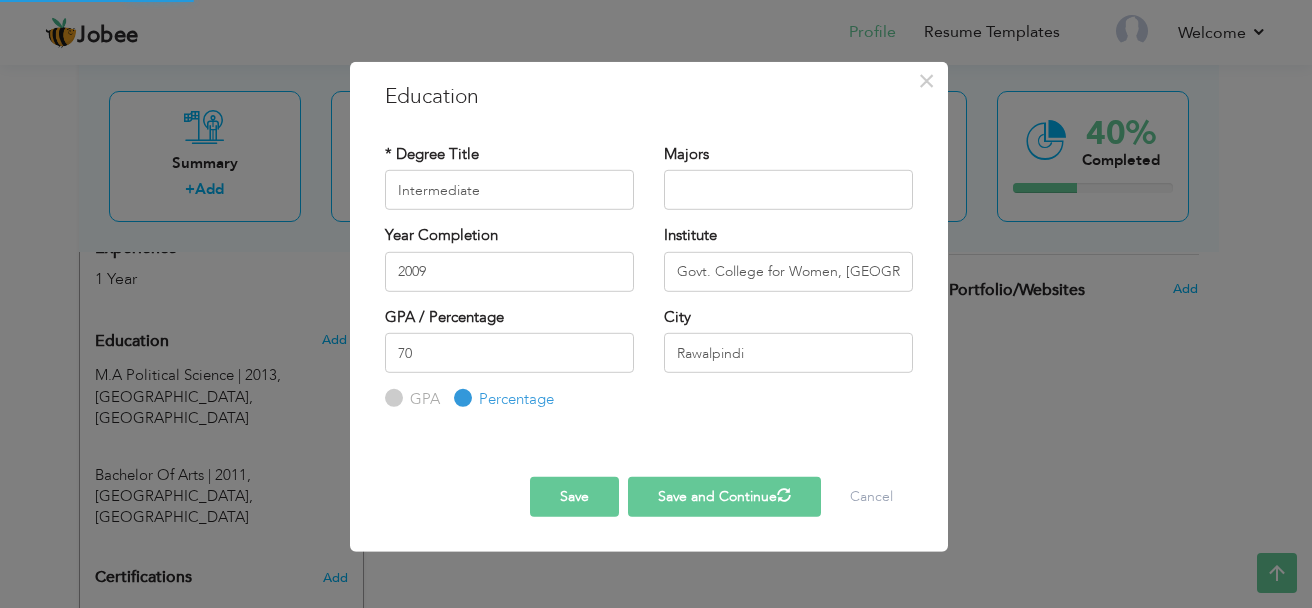 type 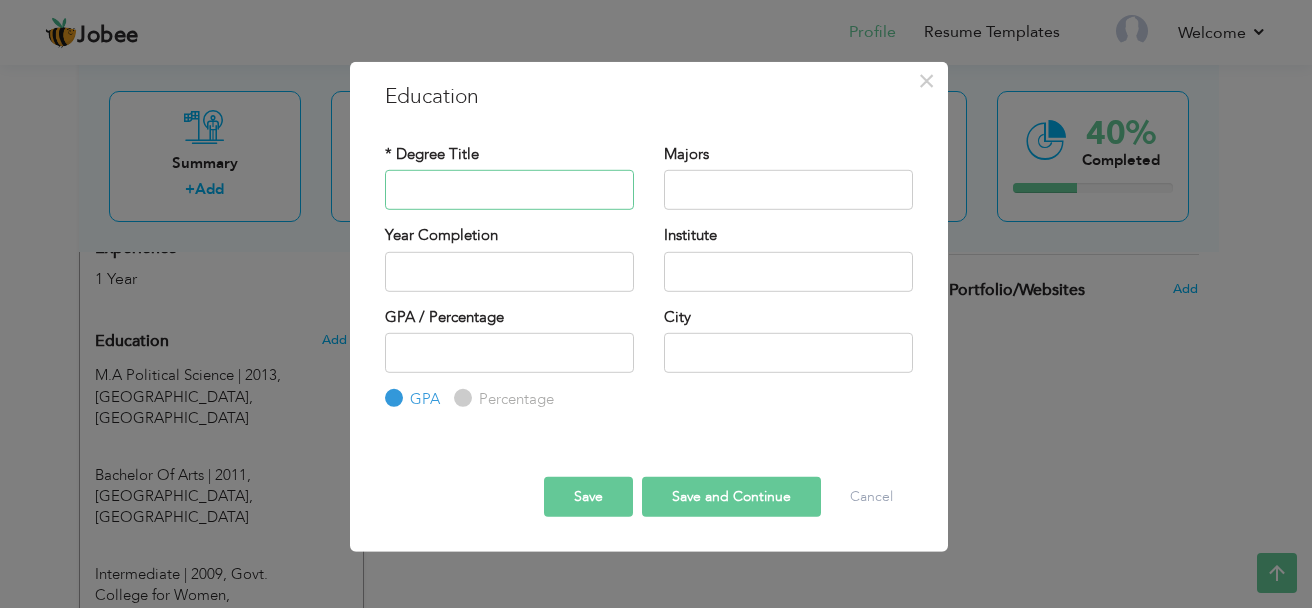 click at bounding box center (509, 190) 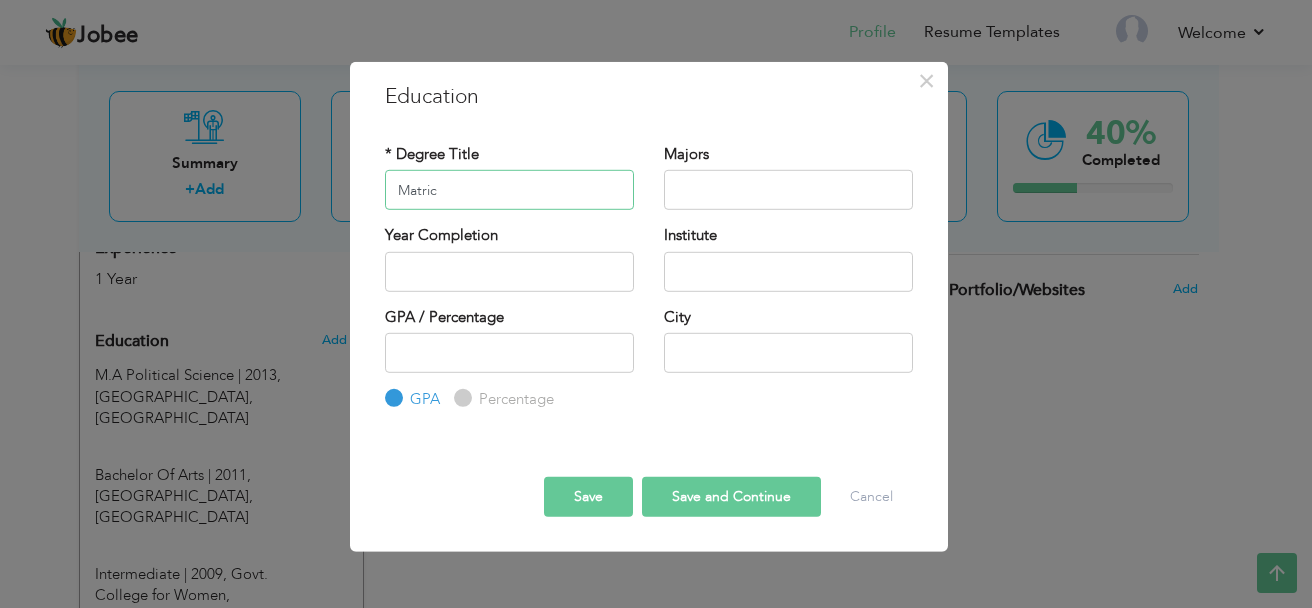 type on "Matric" 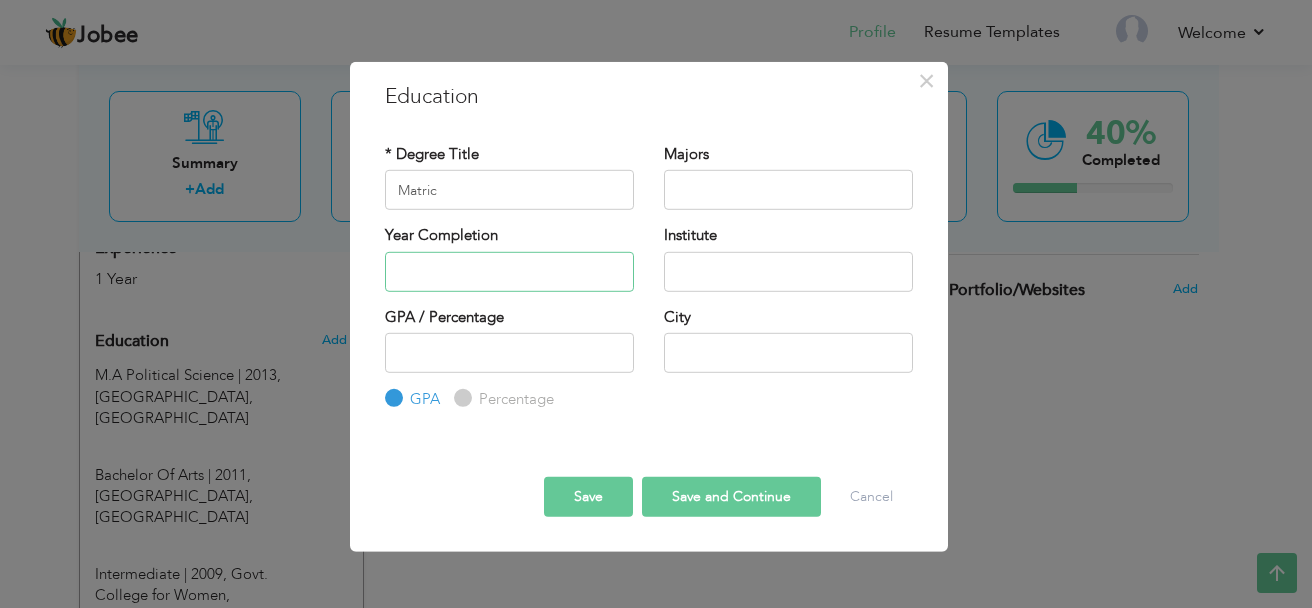 click at bounding box center (509, 271) 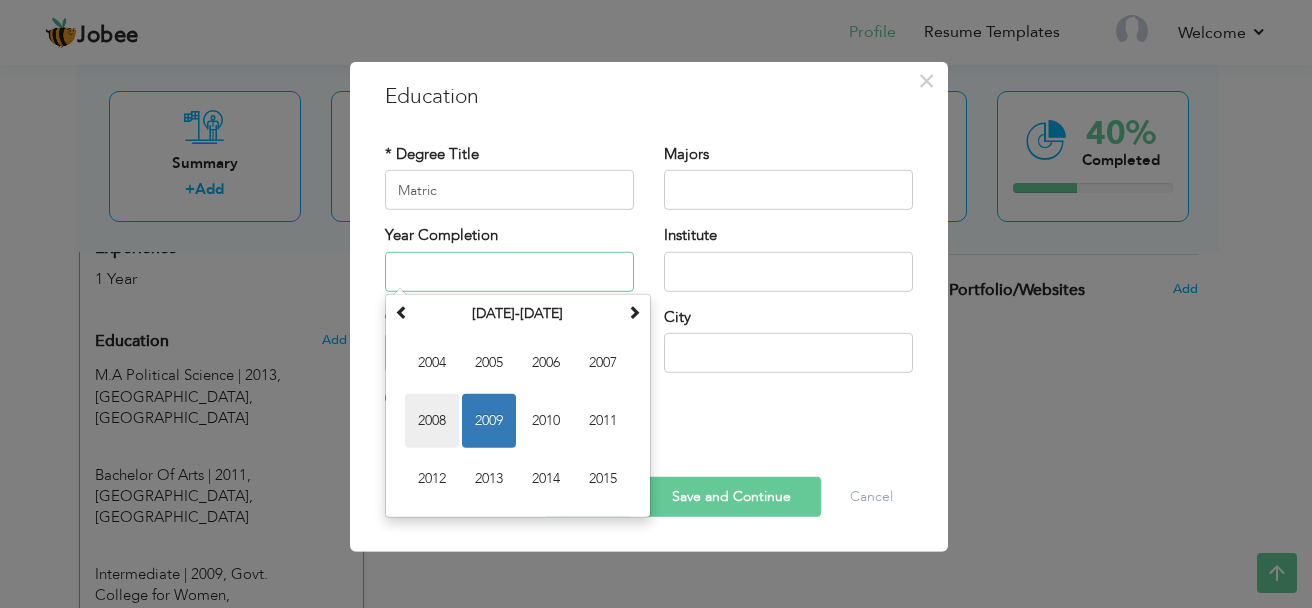 click on "2008" at bounding box center [432, 420] 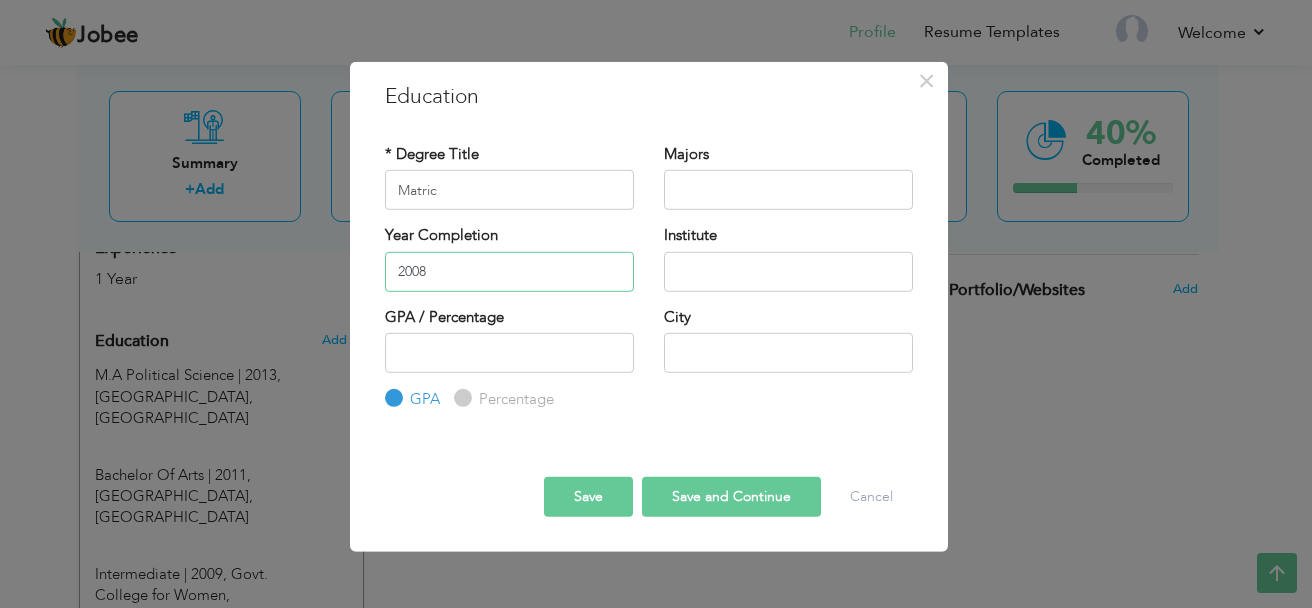 click on "2008" at bounding box center [509, 271] 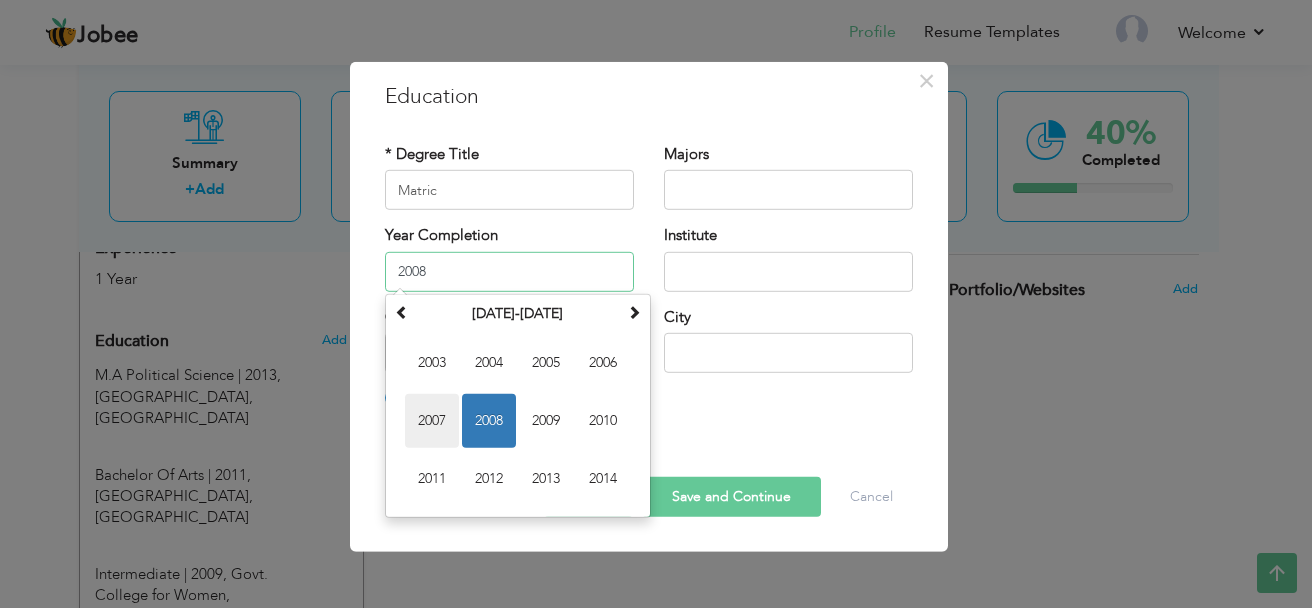 click on "2007" at bounding box center (432, 420) 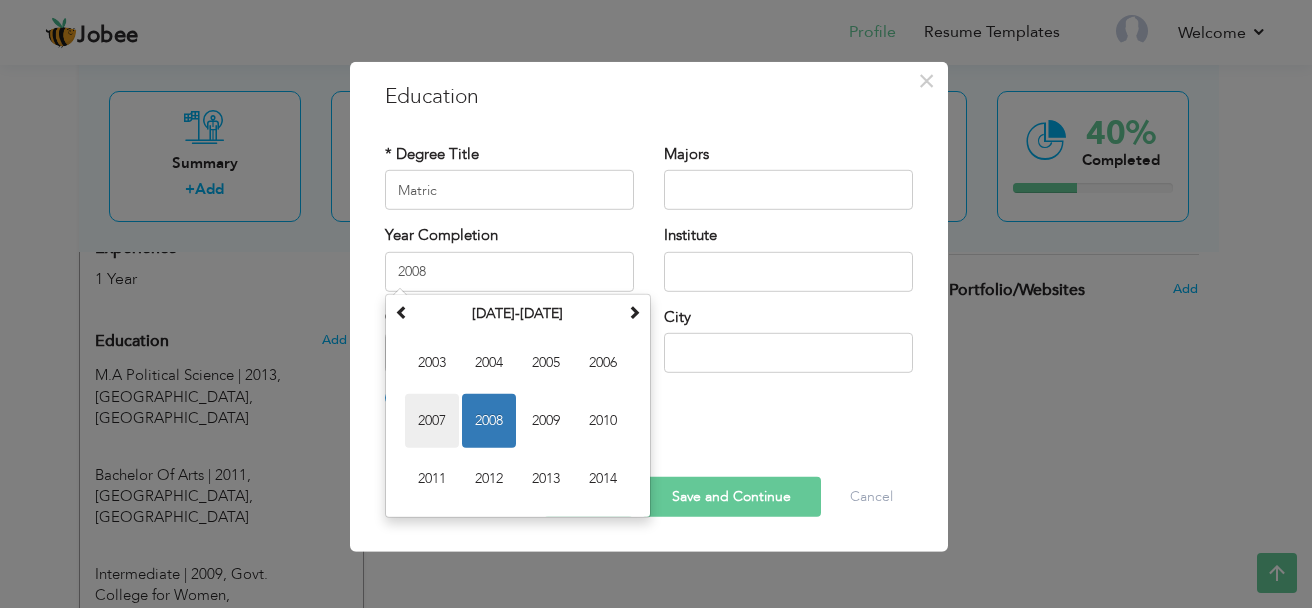 type on "2007" 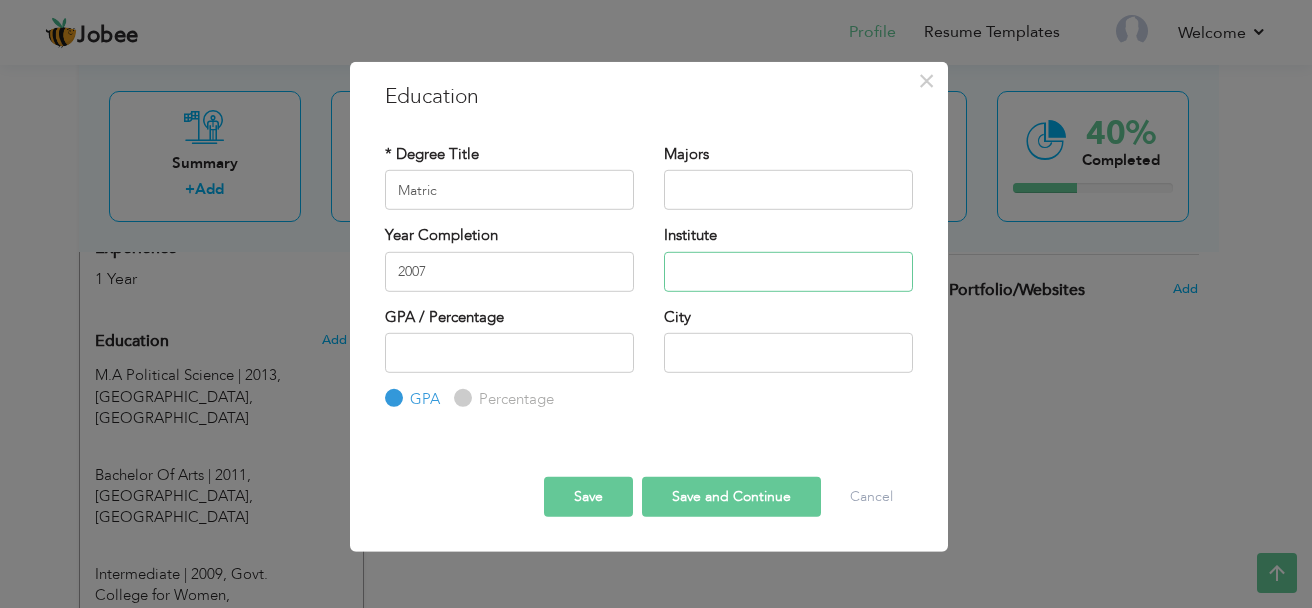 click at bounding box center (788, 271) 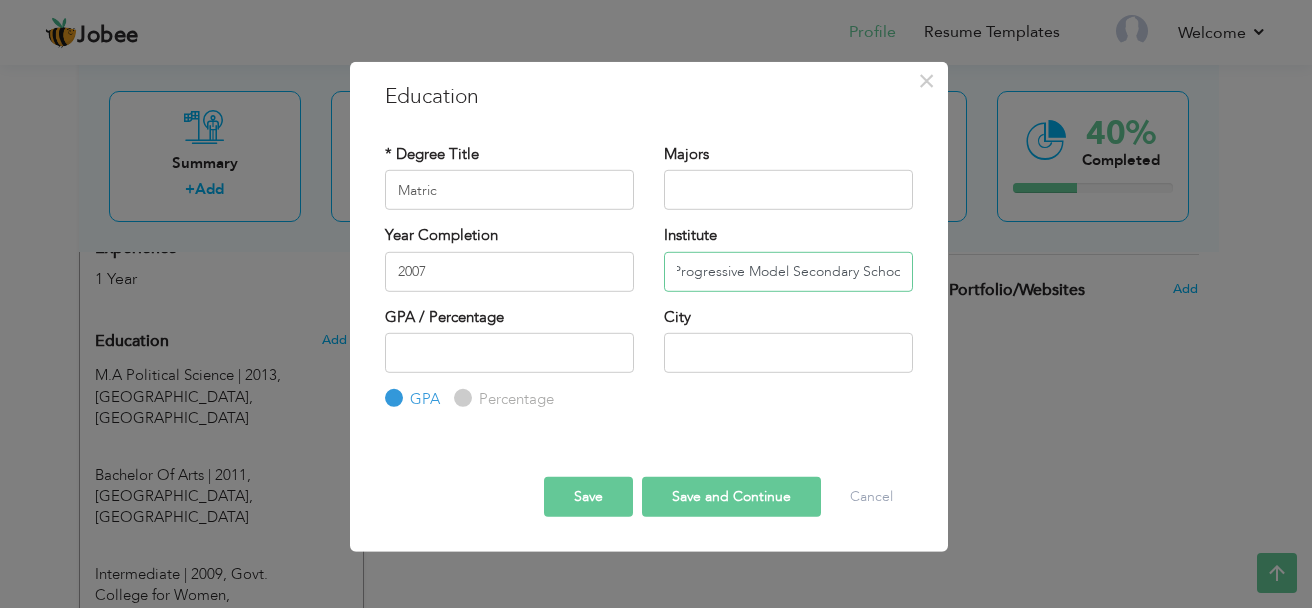 scroll, scrollTop: 0, scrollLeft: 7, axis: horizontal 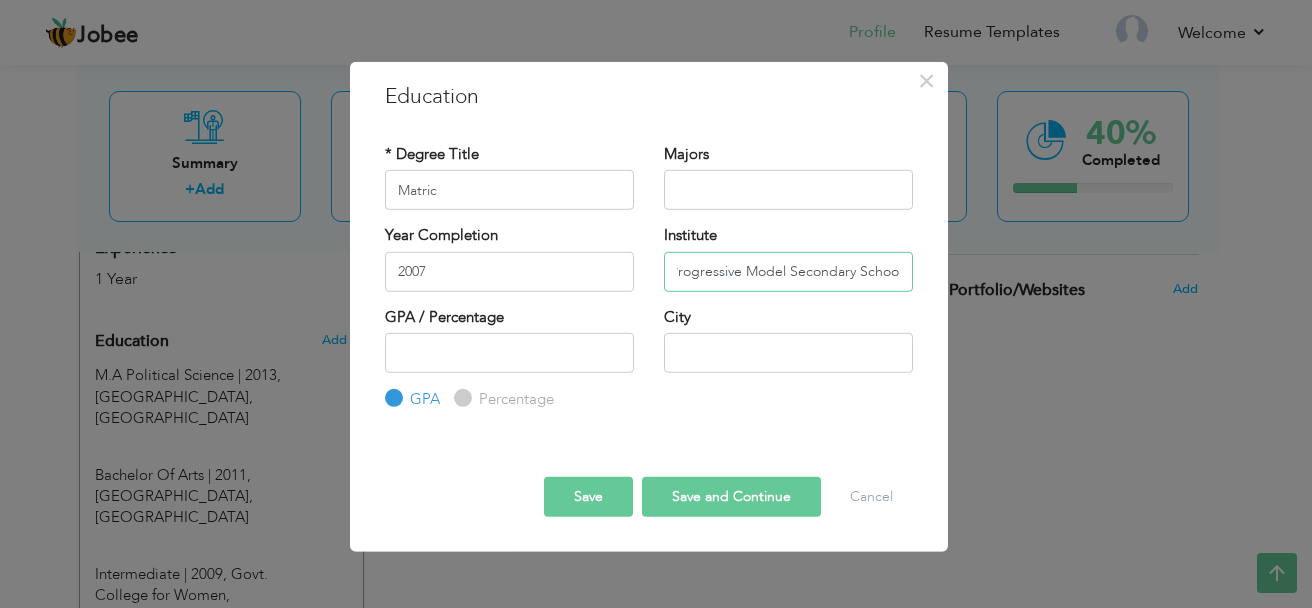 type on "Progressive Model Secondary School" 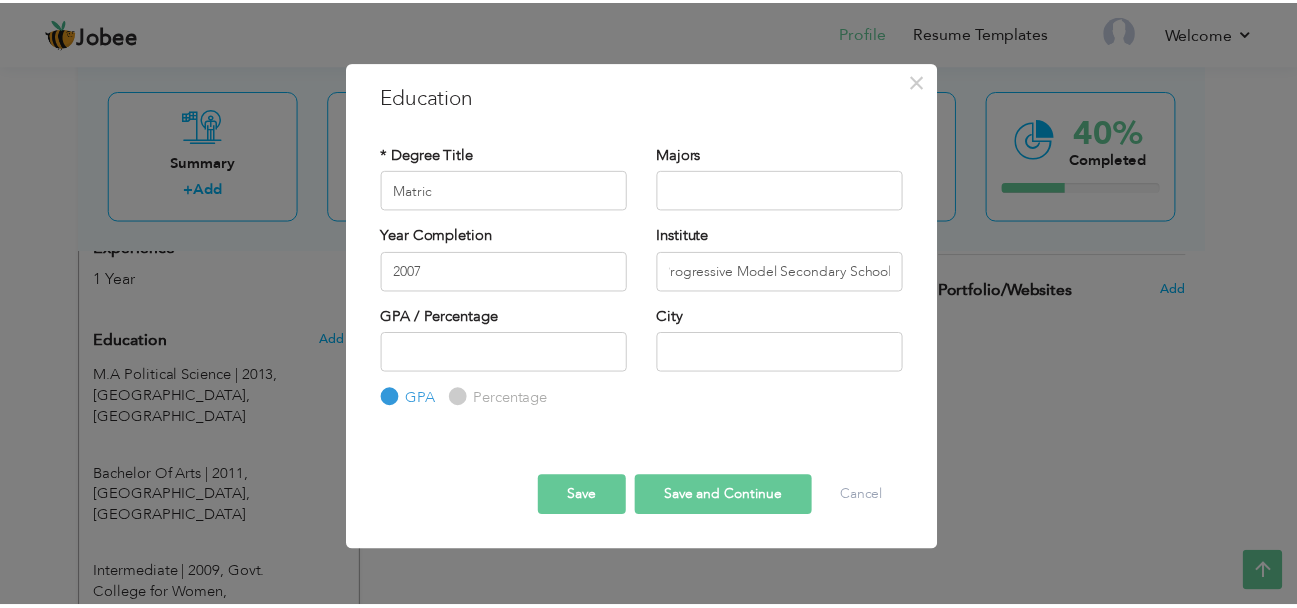 scroll, scrollTop: 0, scrollLeft: 0, axis: both 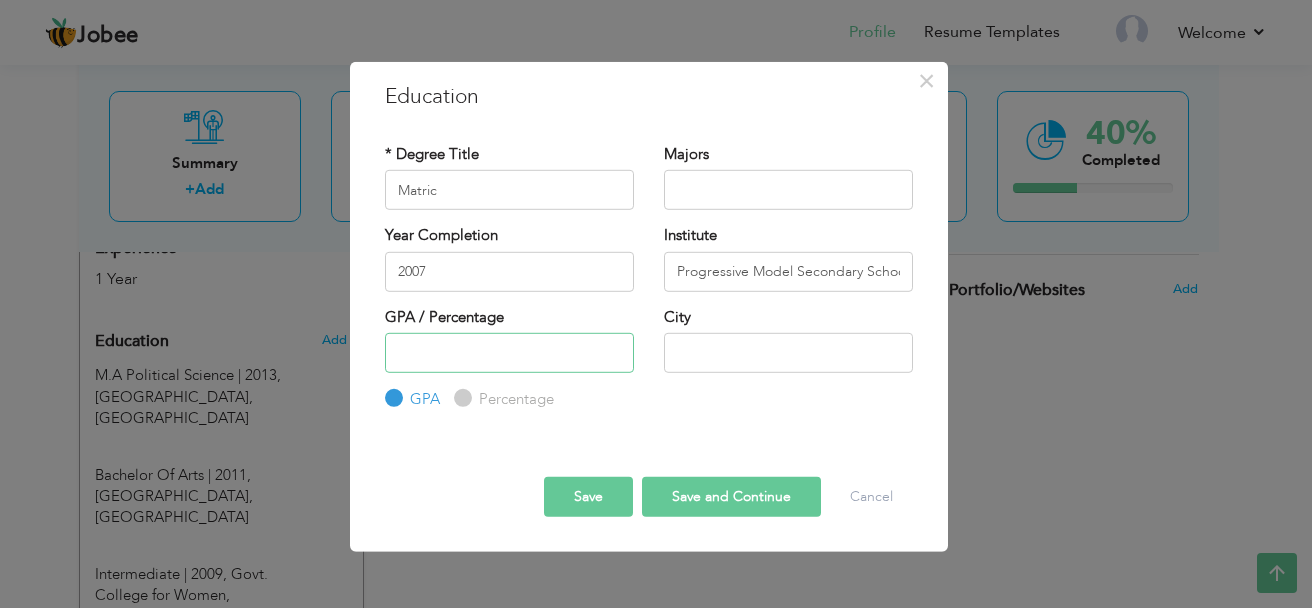 click at bounding box center (509, 353) 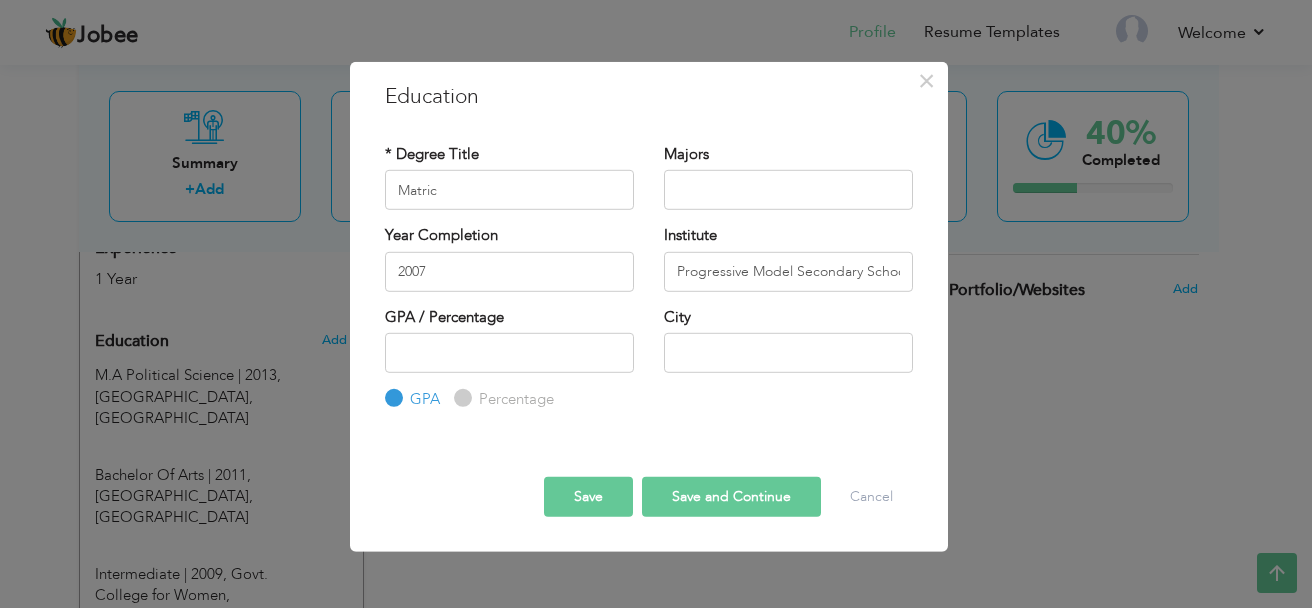 click on "Percentage" at bounding box center [514, 399] 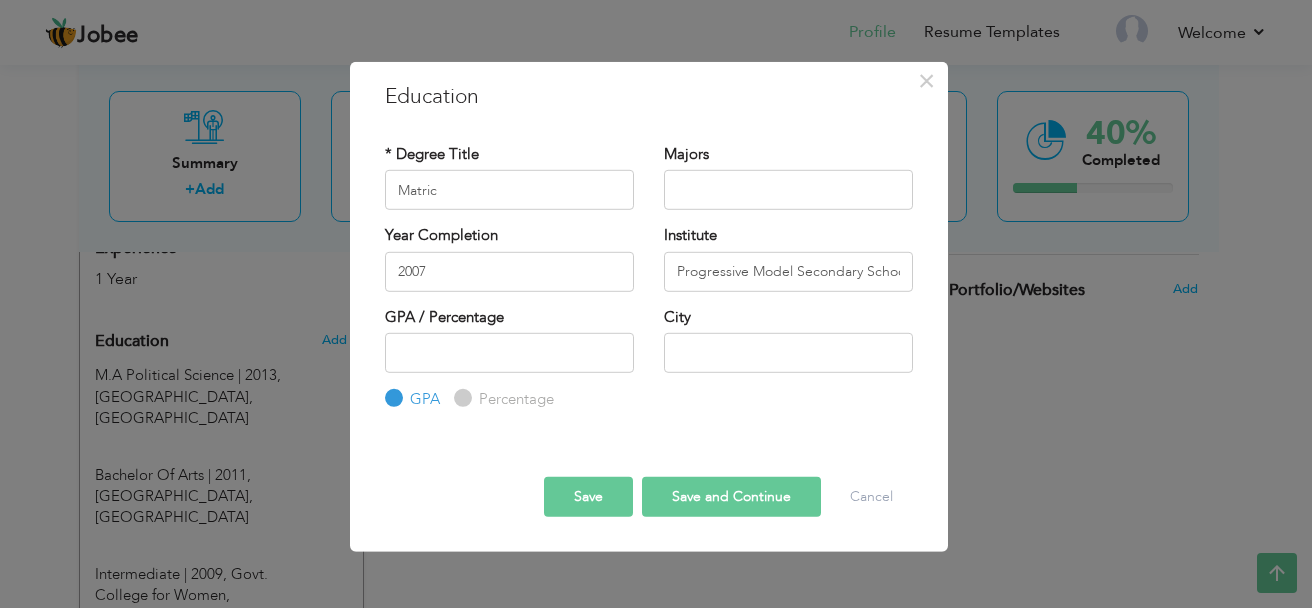 click on "Percentage" at bounding box center (460, 398) 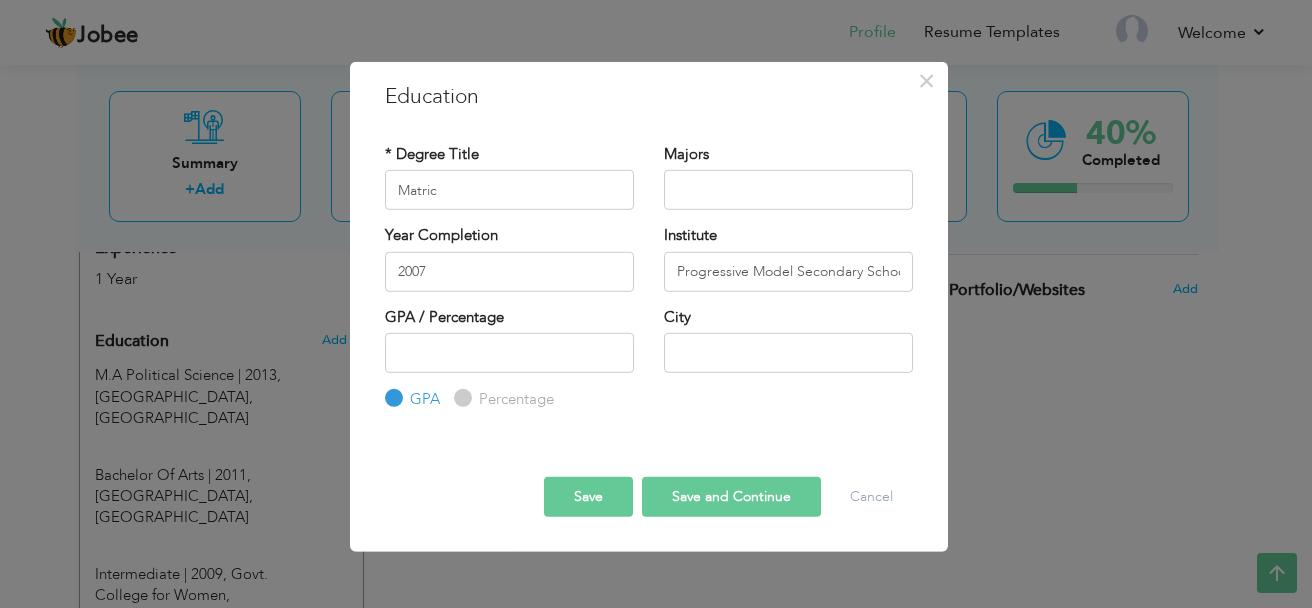 radio on "true" 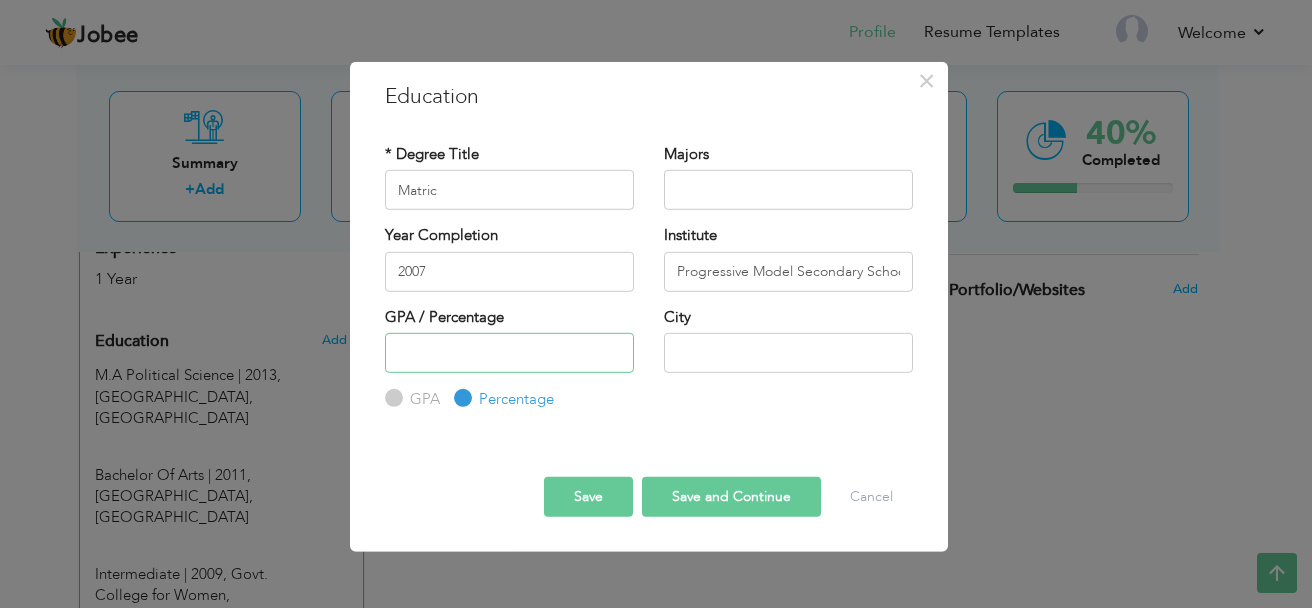click at bounding box center [509, 353] 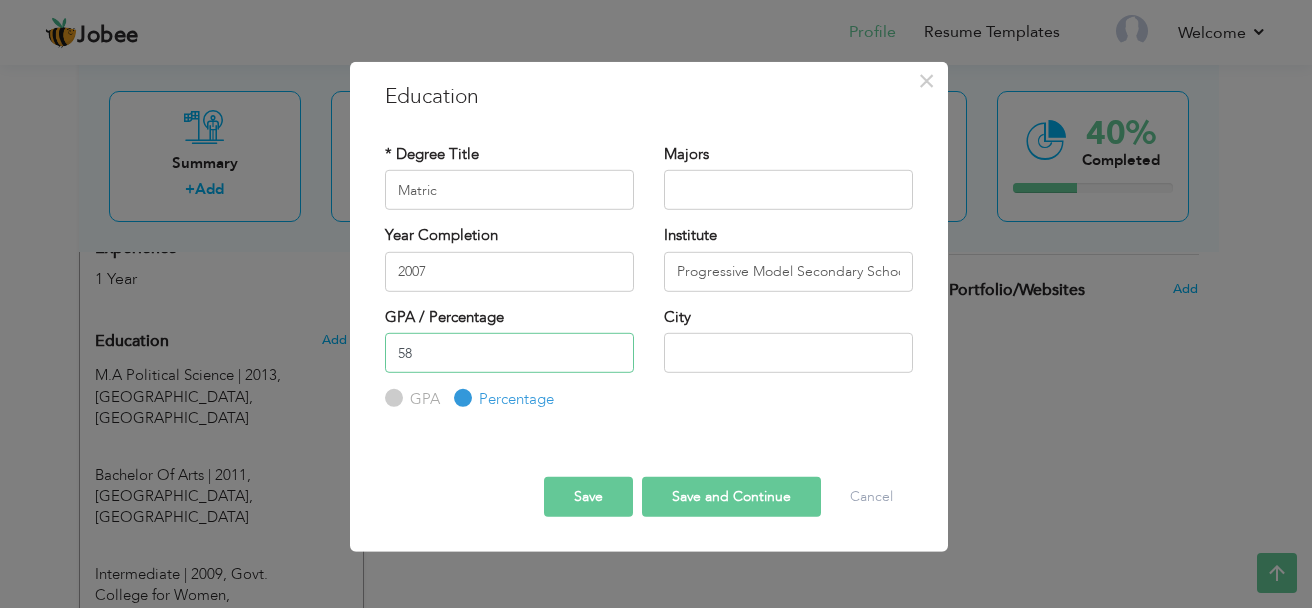 type on "58" 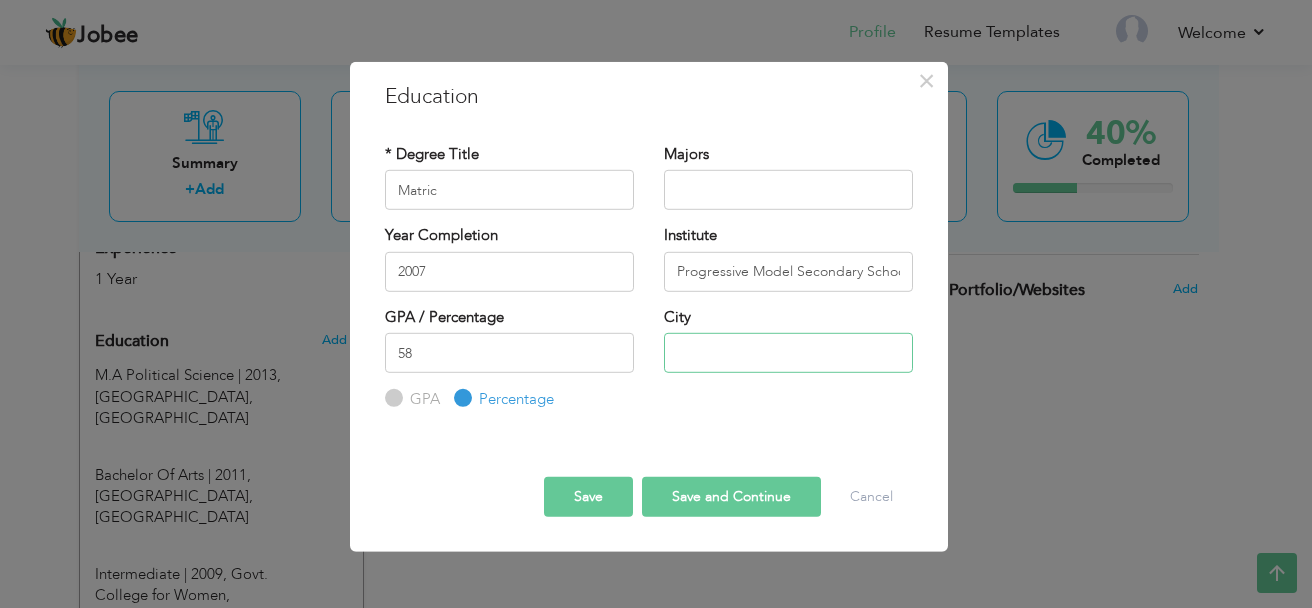click at bounding box center [788, 353] 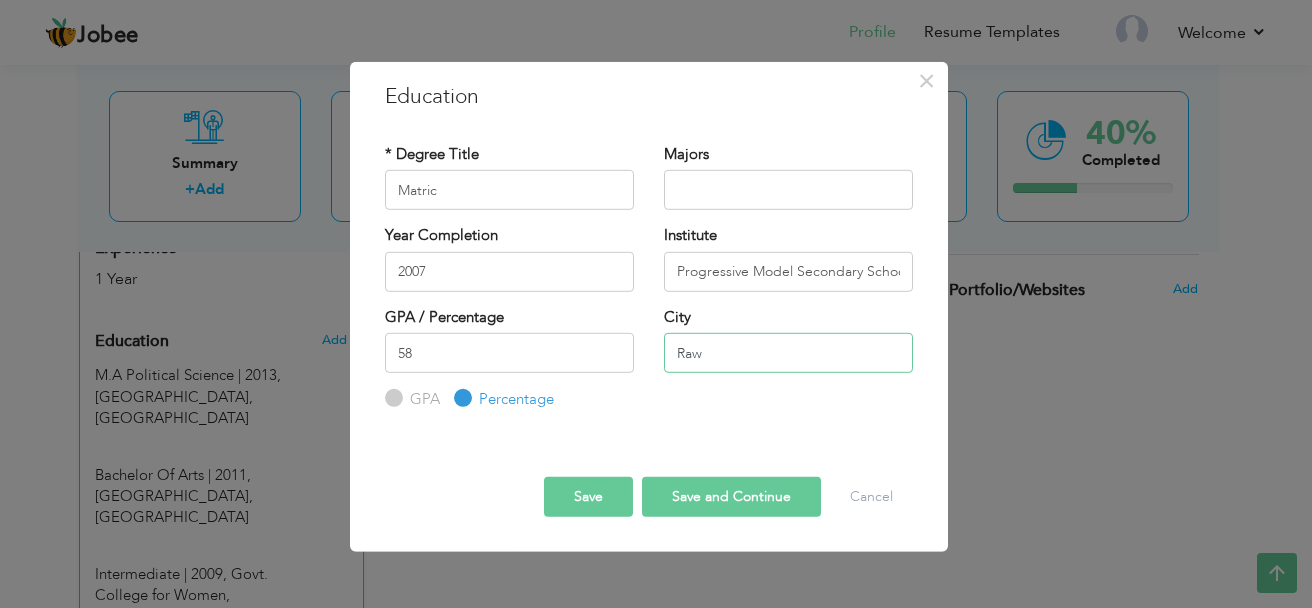 type on "Rawalpindi" 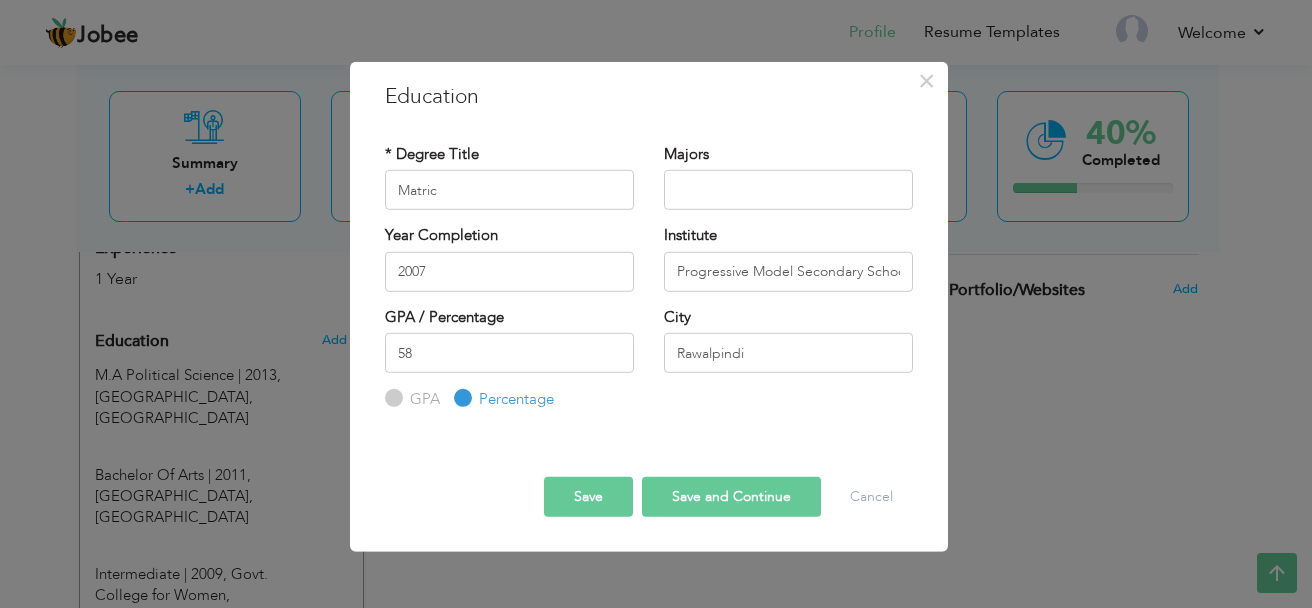 click on "Save" at bounding box center (588, 496) 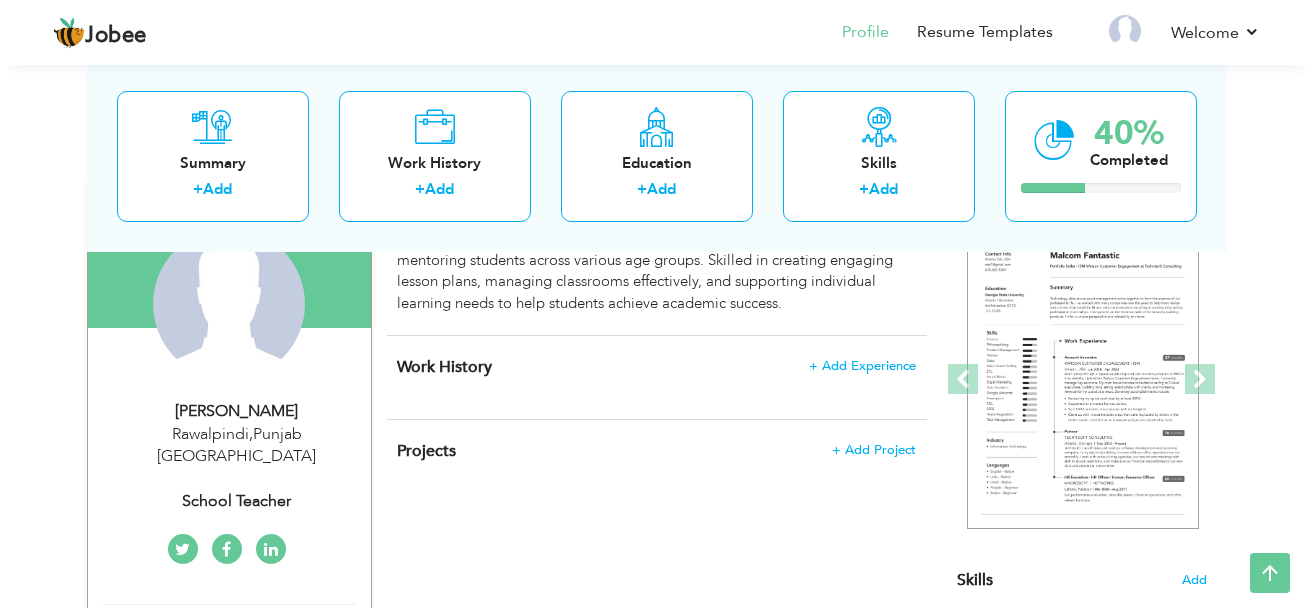 scroll, scrollTop: 100, scrollLeft: 0, axis: vertical 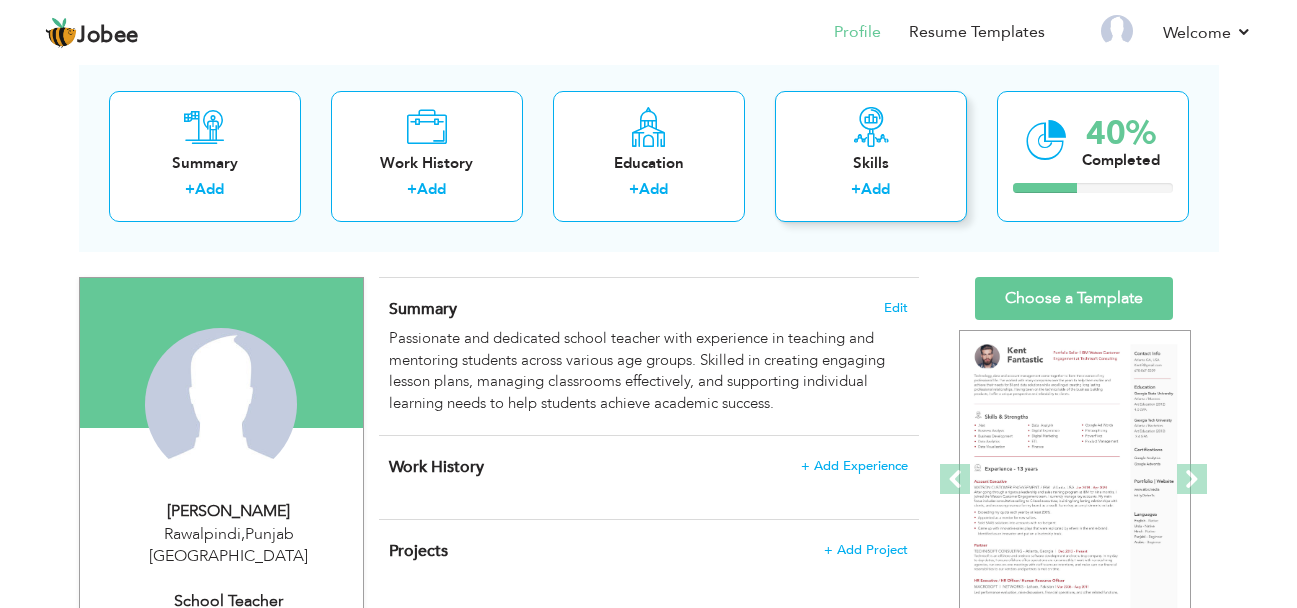 click on "Skills" at bounding box center [871, 163] 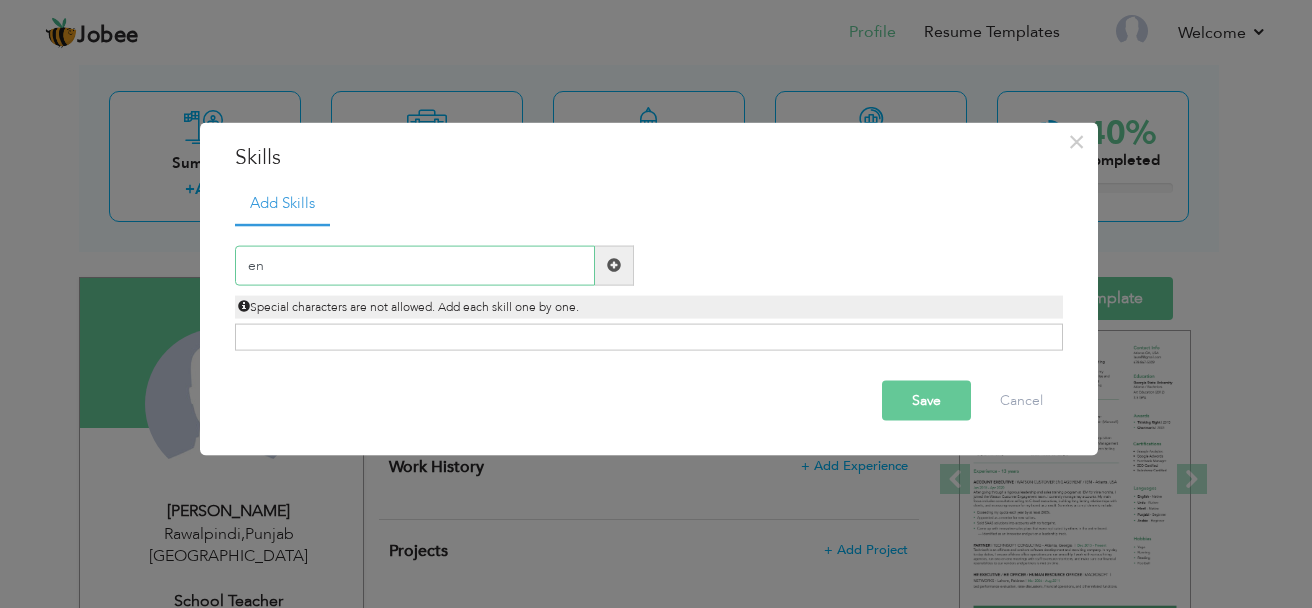type on "e" 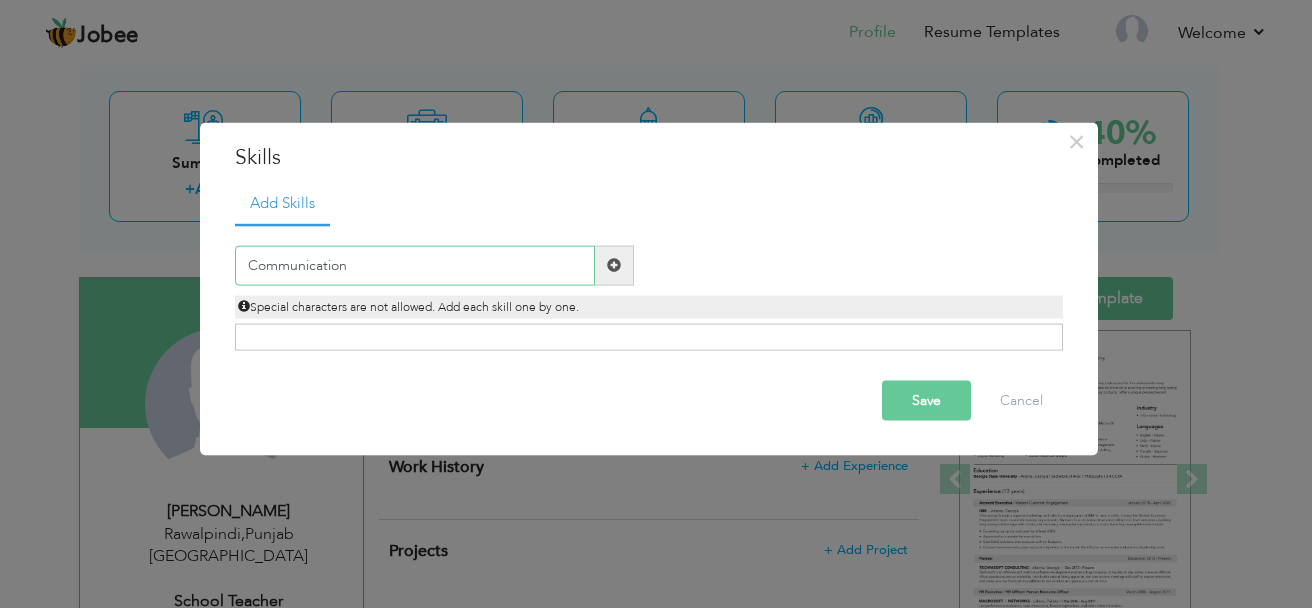 type on "Communication" 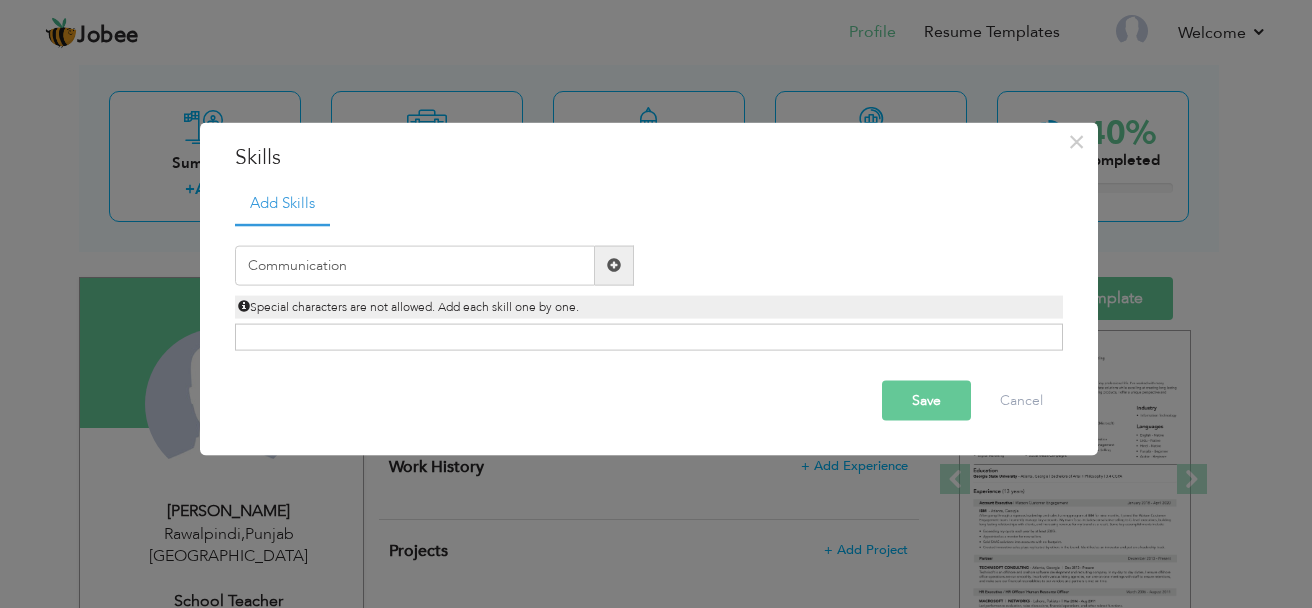click at bounding box center [614, 265] 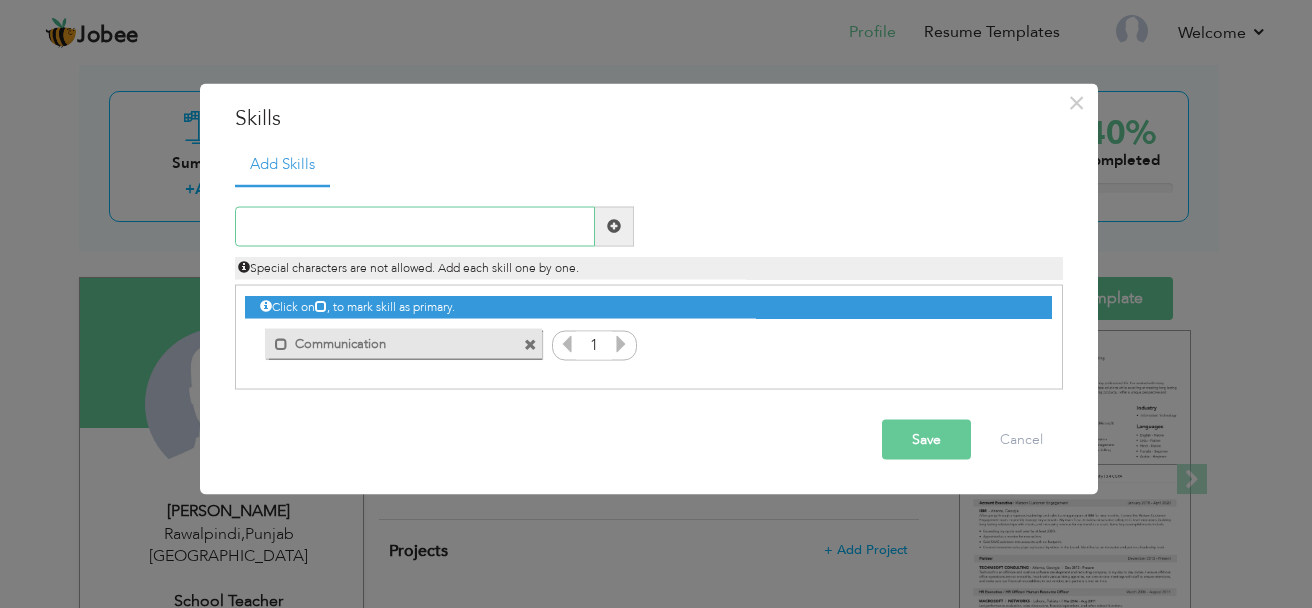 click at bounding box center (415, 226) 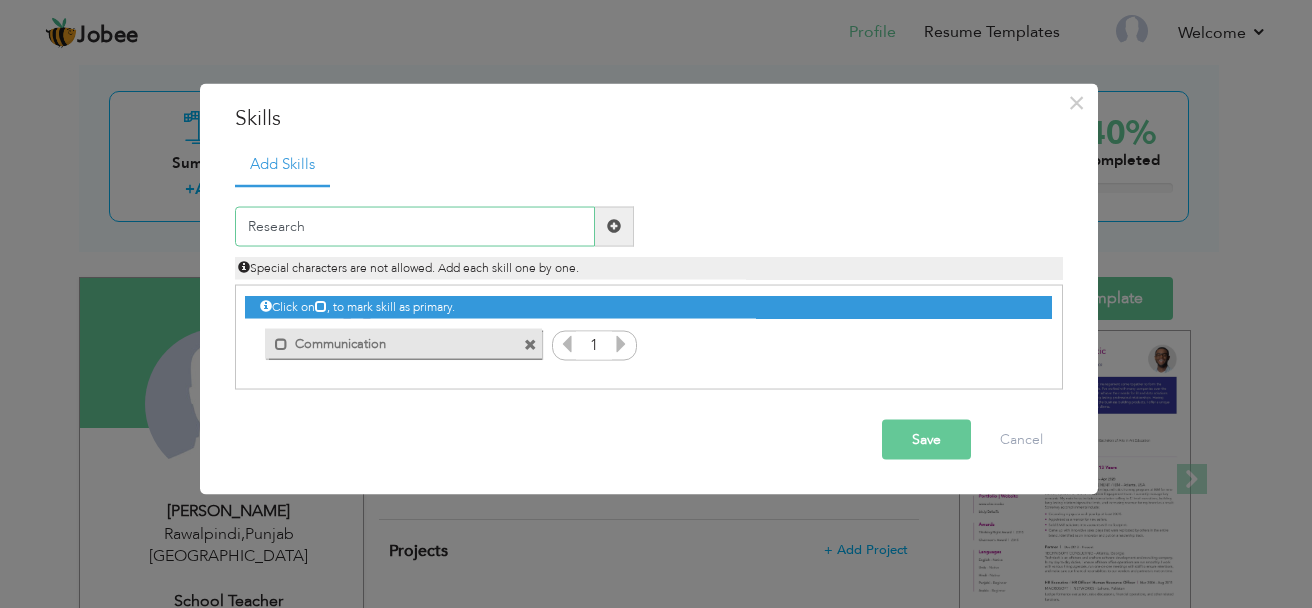 type on "Research" 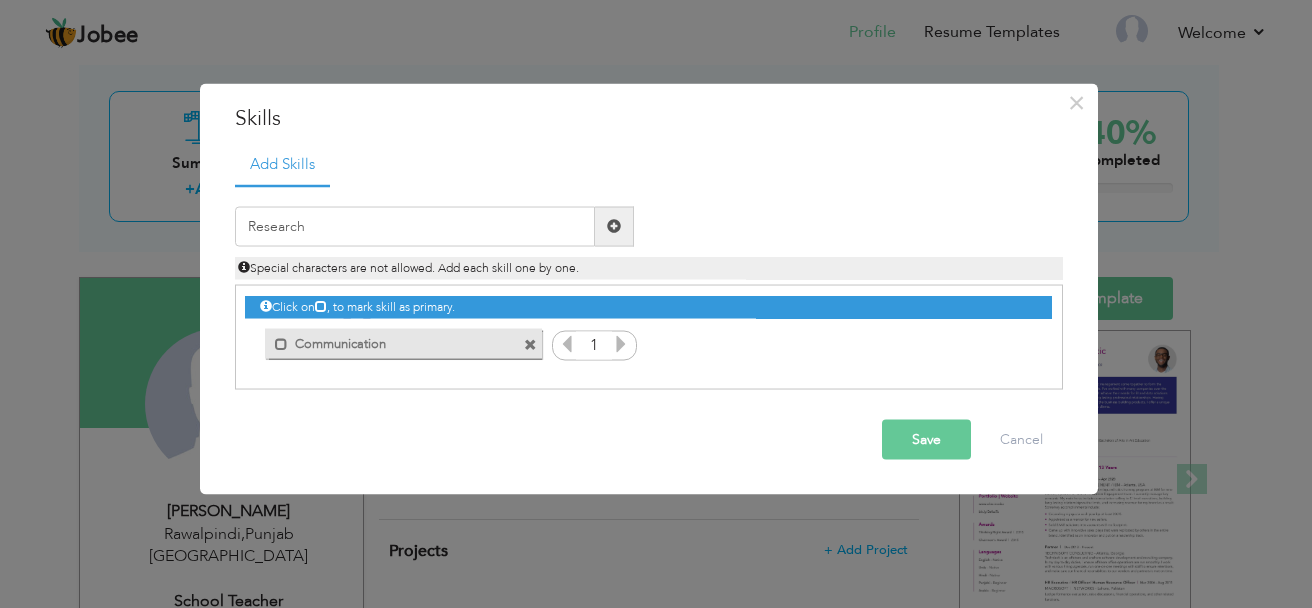 click at bounding box center (614, 226) 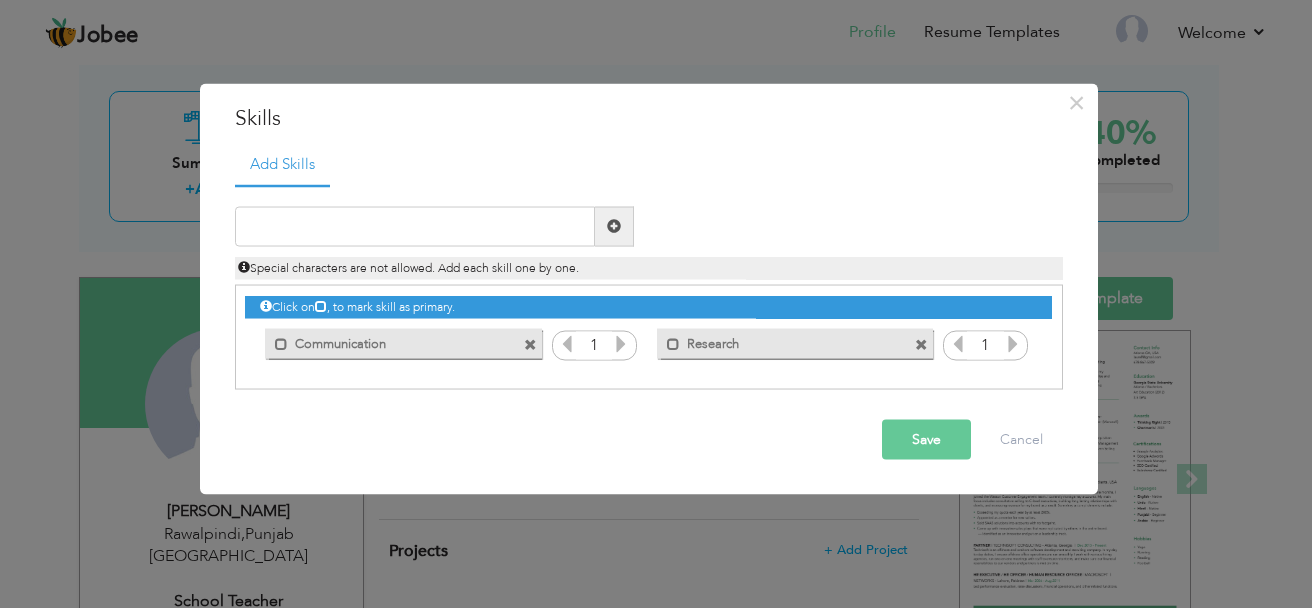 click at bounding box center (621, 343) 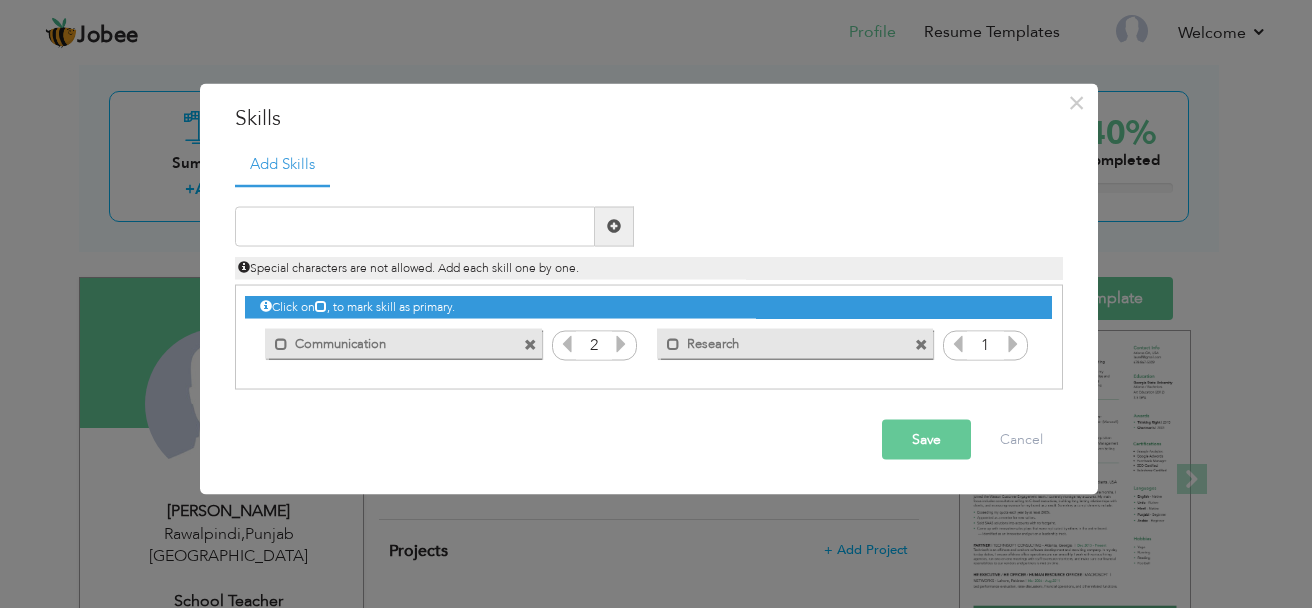 click at bounding box center (621, 343) 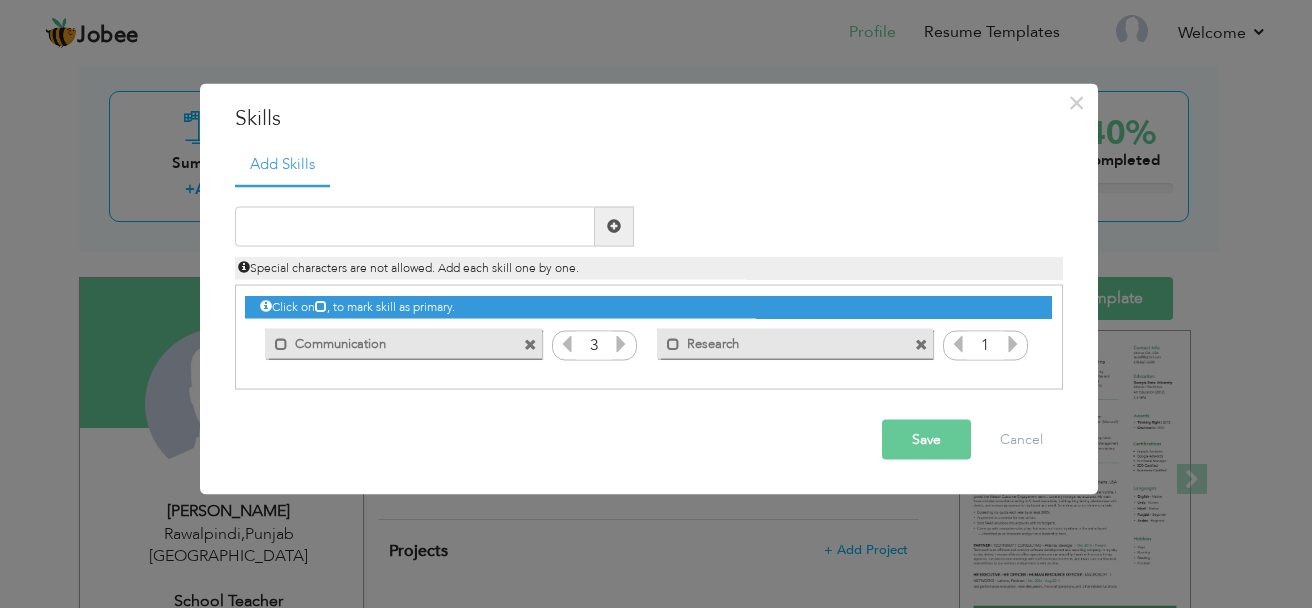 click at bounding box center [621, 343] 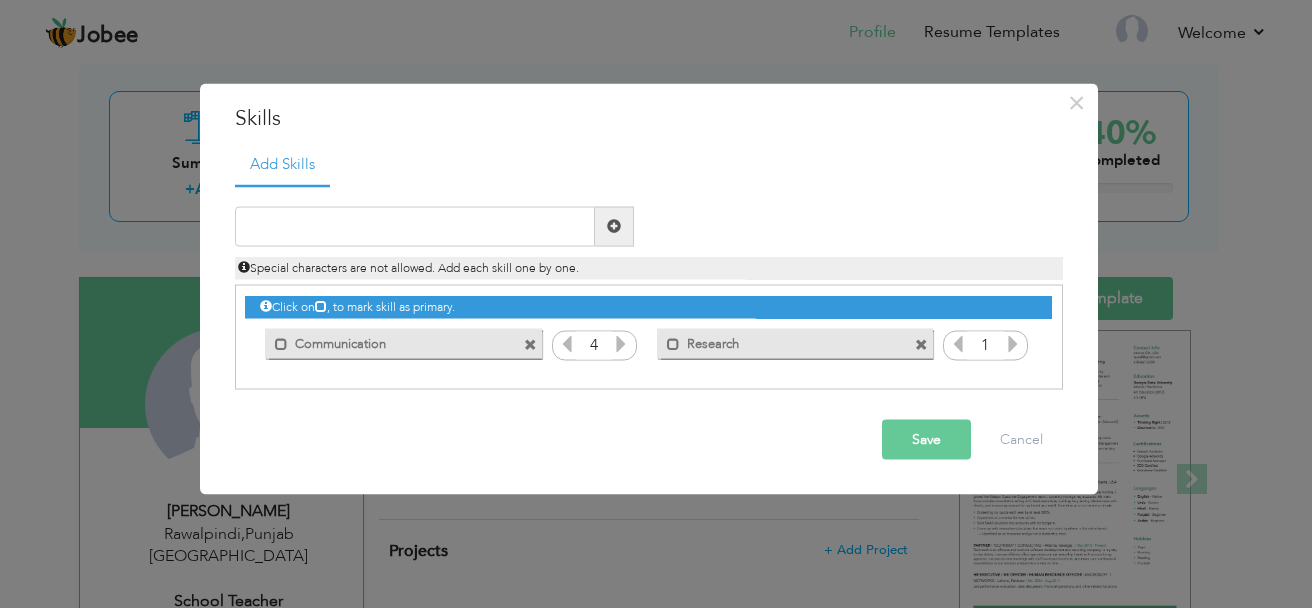 click at bounding box center (621, 343) 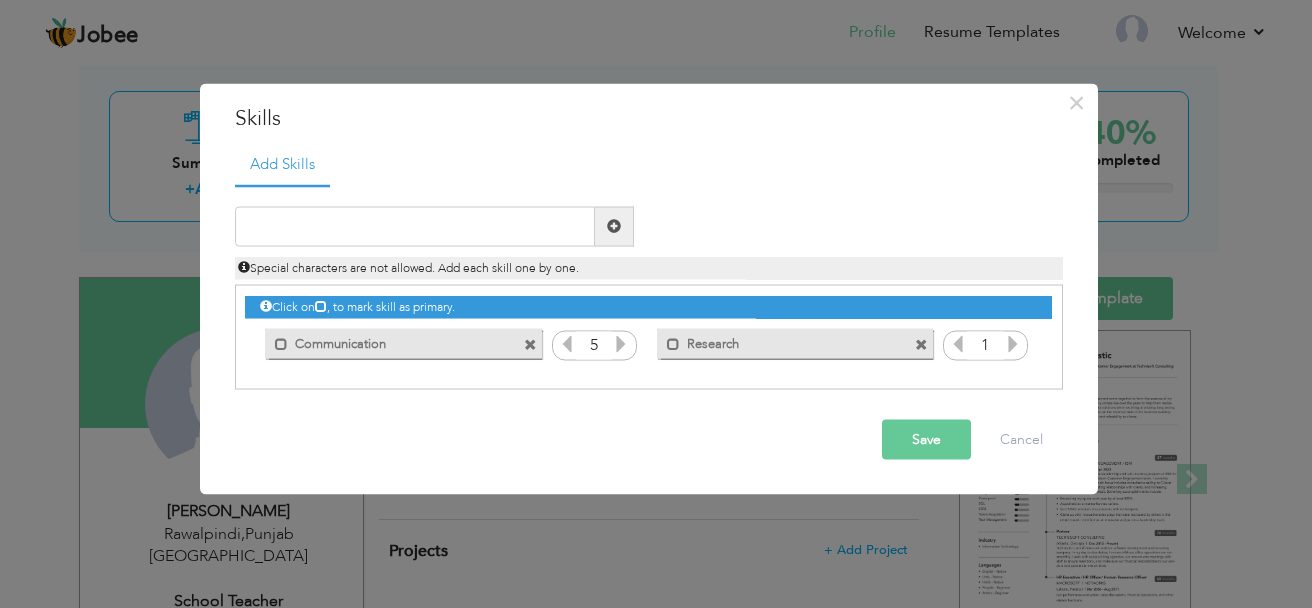 click at bounding box center (621, 343) 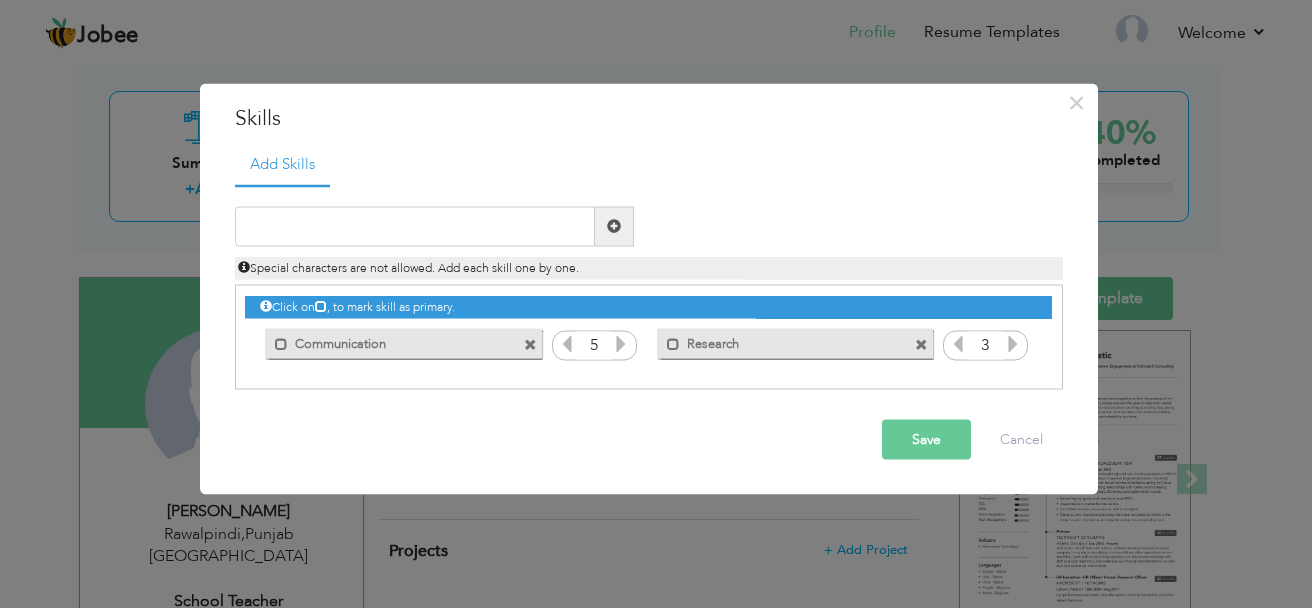 click at bounding box center (1013, 343) 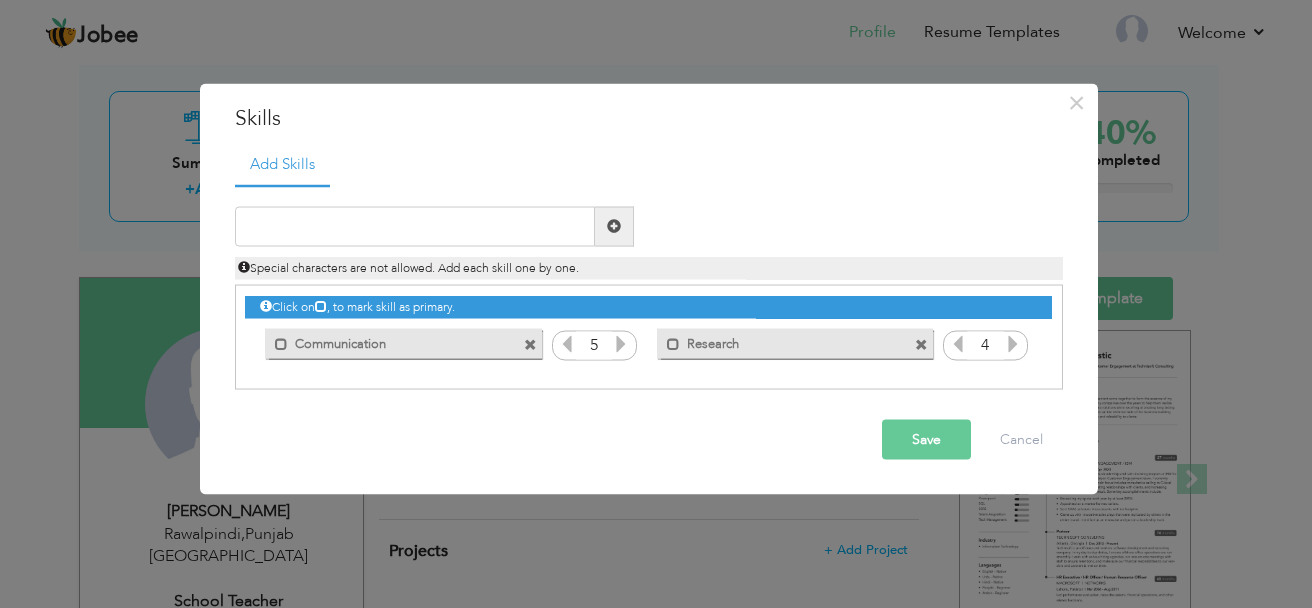 click at bounding box center (1013, 343) 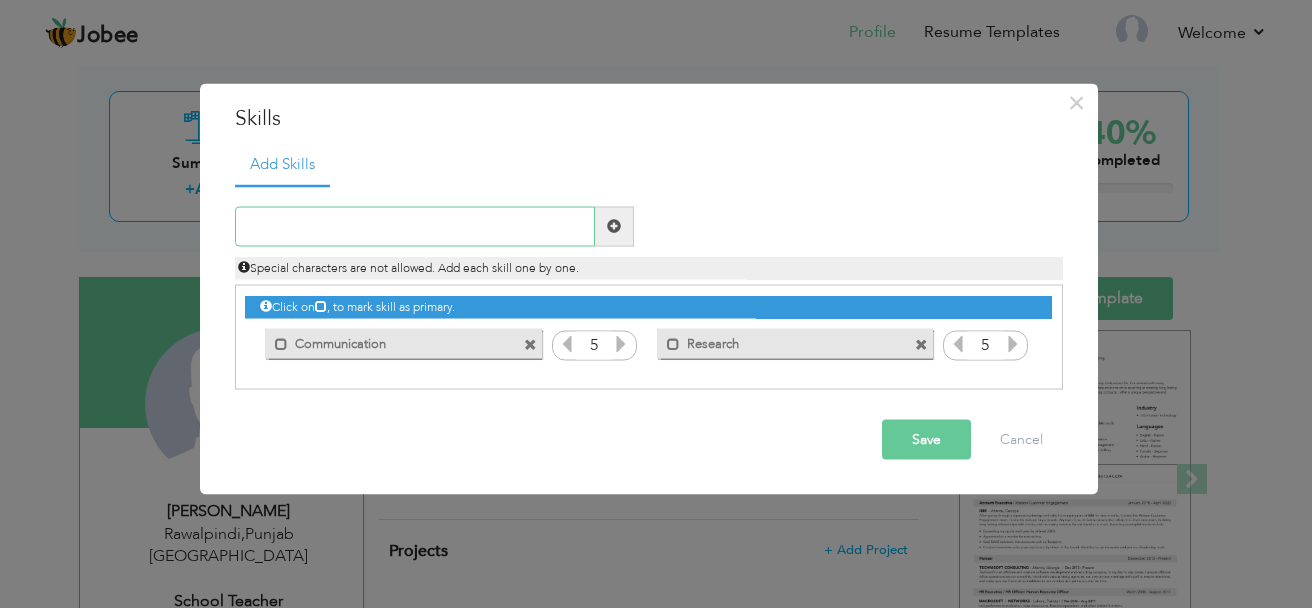click at bounding box center (415, 226) 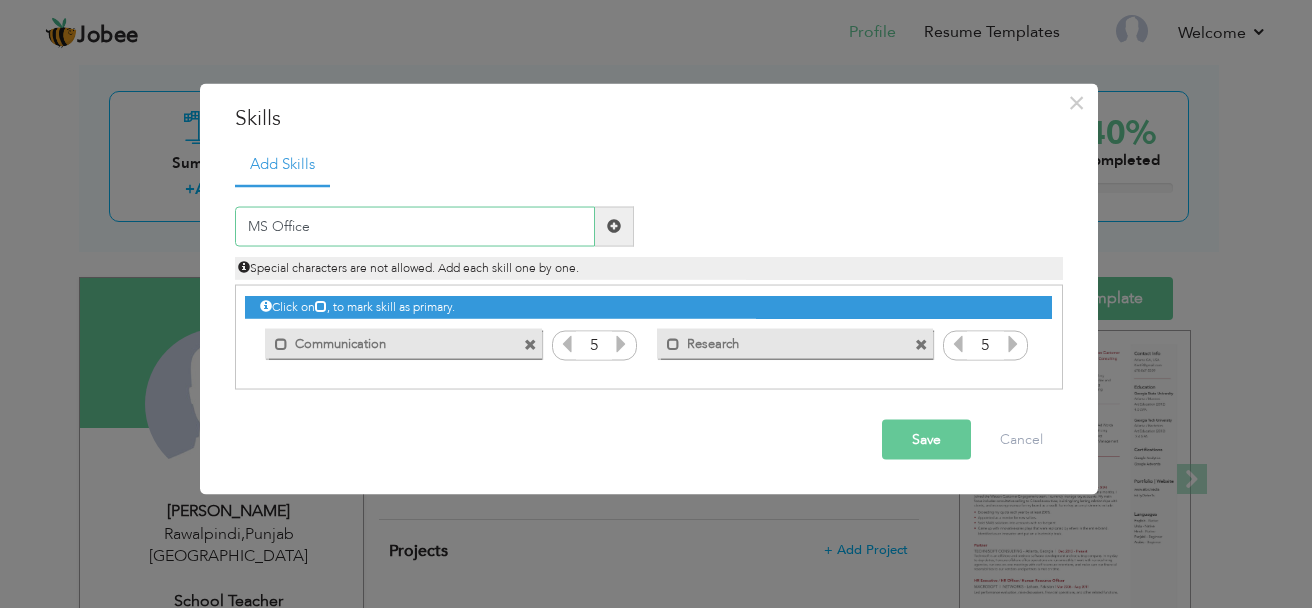type on "MS Office" 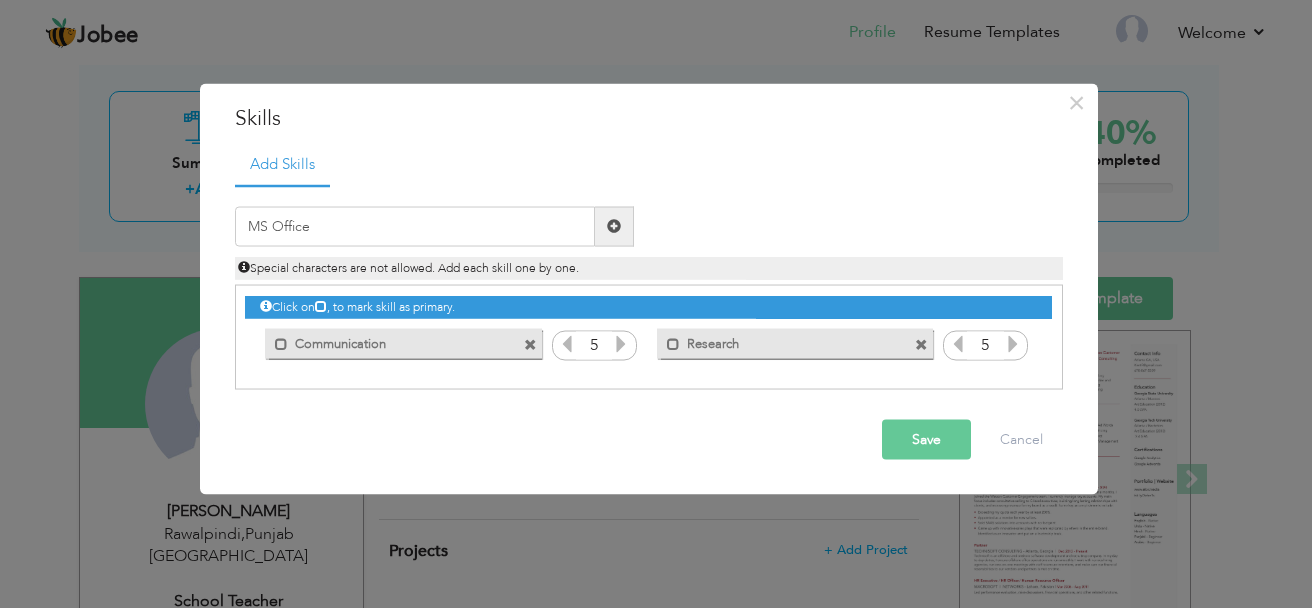 click at bounding box center (614, 226) 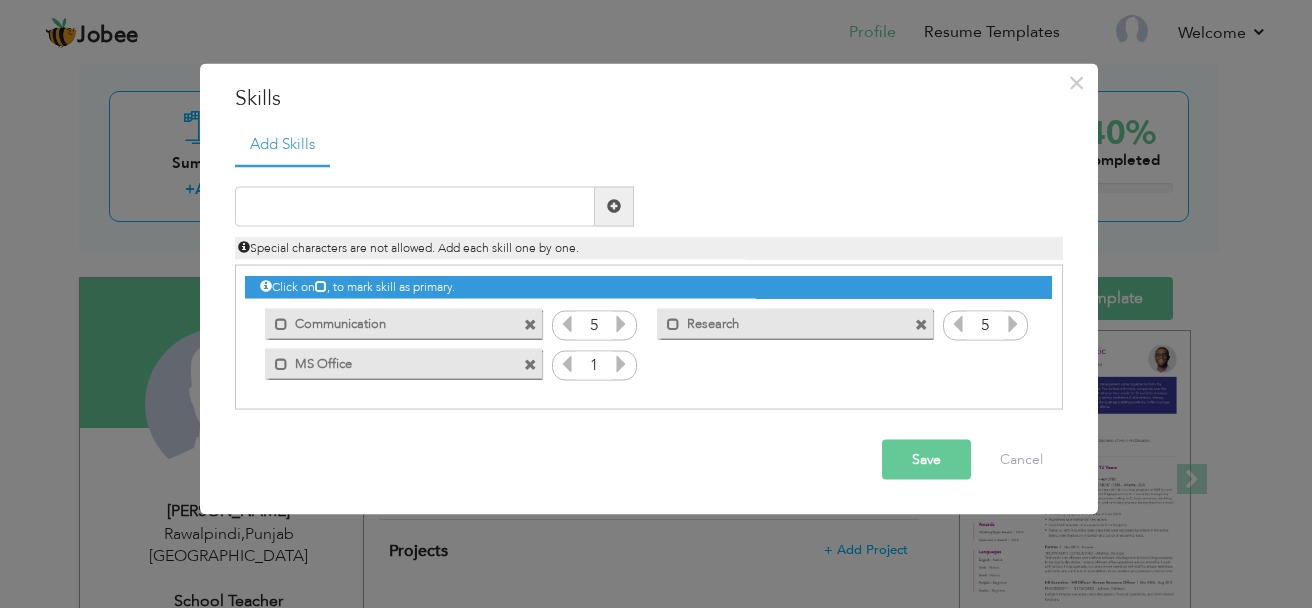 click at bounding box center (621, 363) 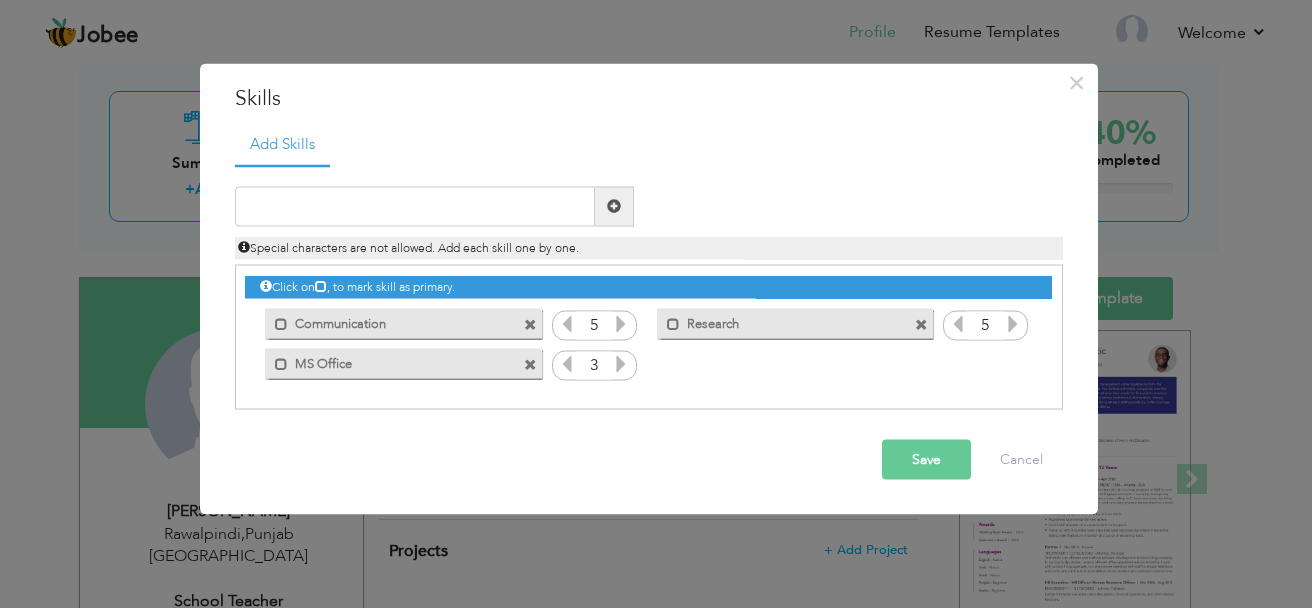 click at bounding box center (621, 363) 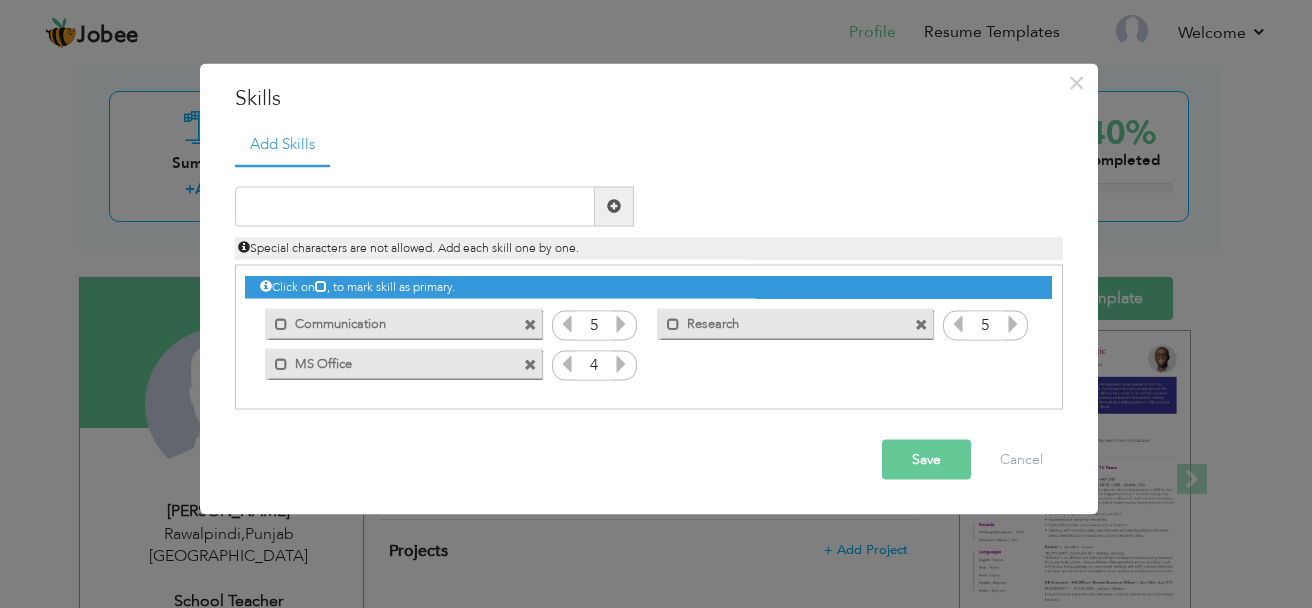 click at bounding box center (567, 363) 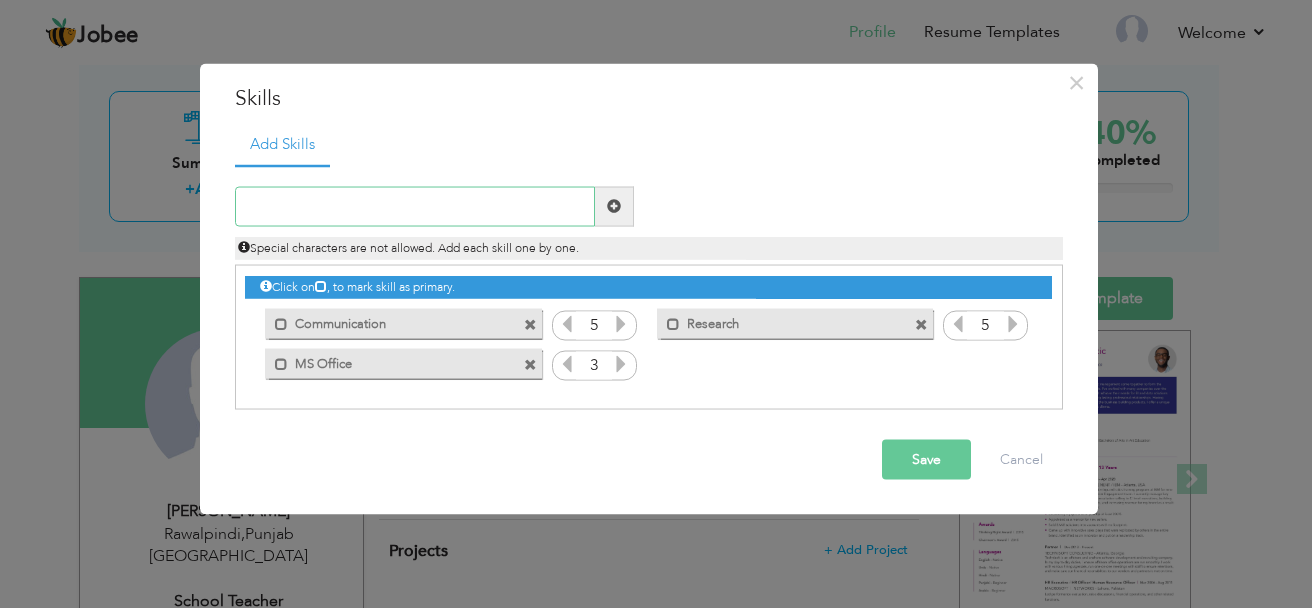 click at bounding box center (415, 206) 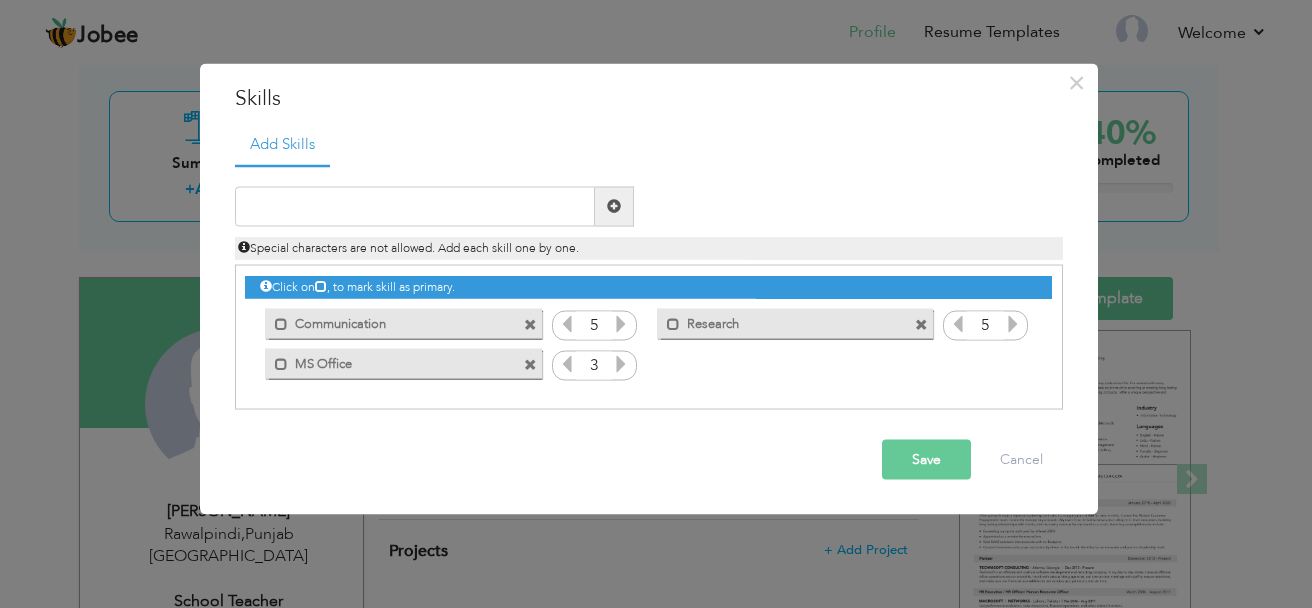 click at bounding box center (958, 323) 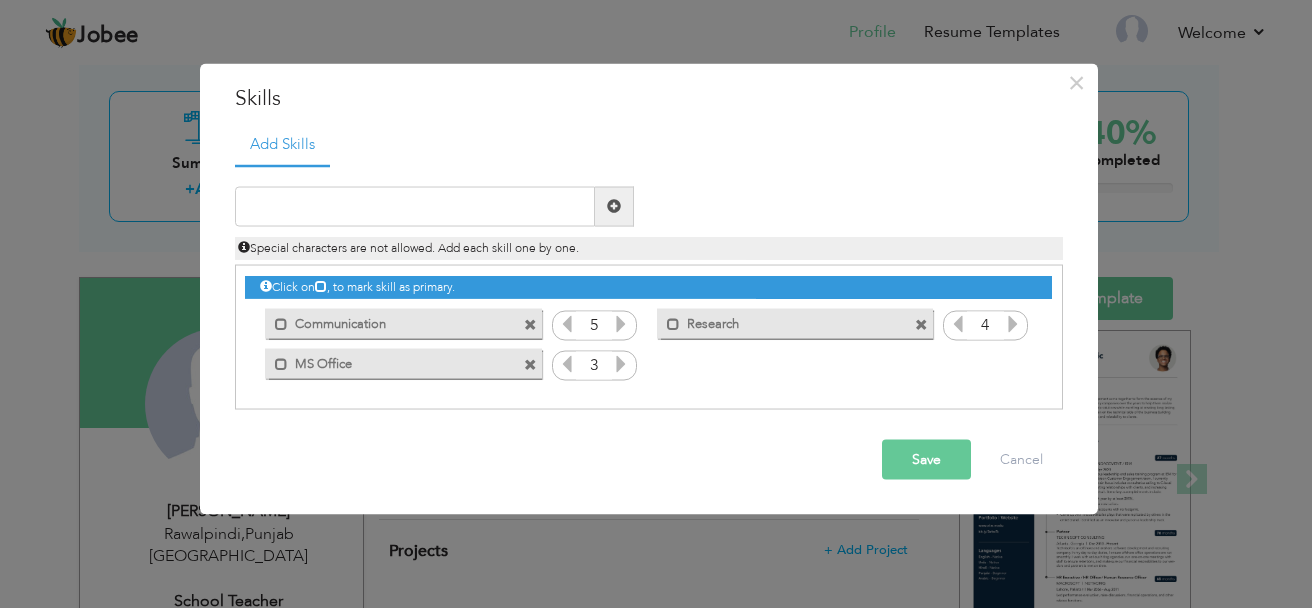 click at bounding box center (567, 323) 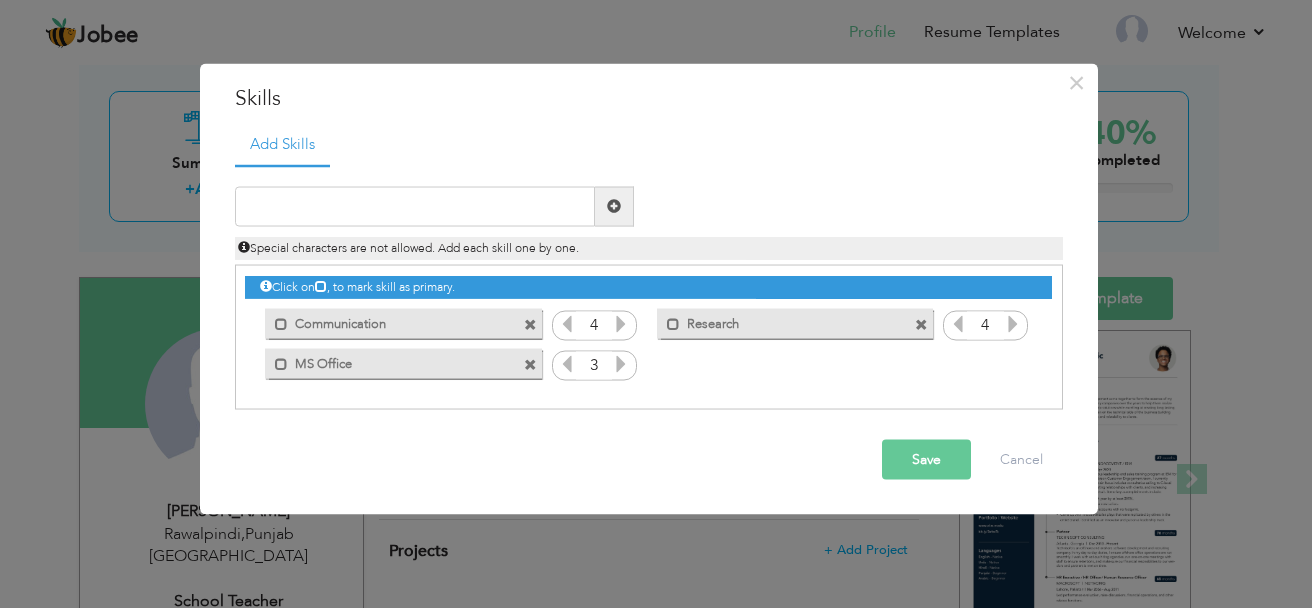 click on "Click on  , to mark skill as primary." at bounding box center [649, 337] 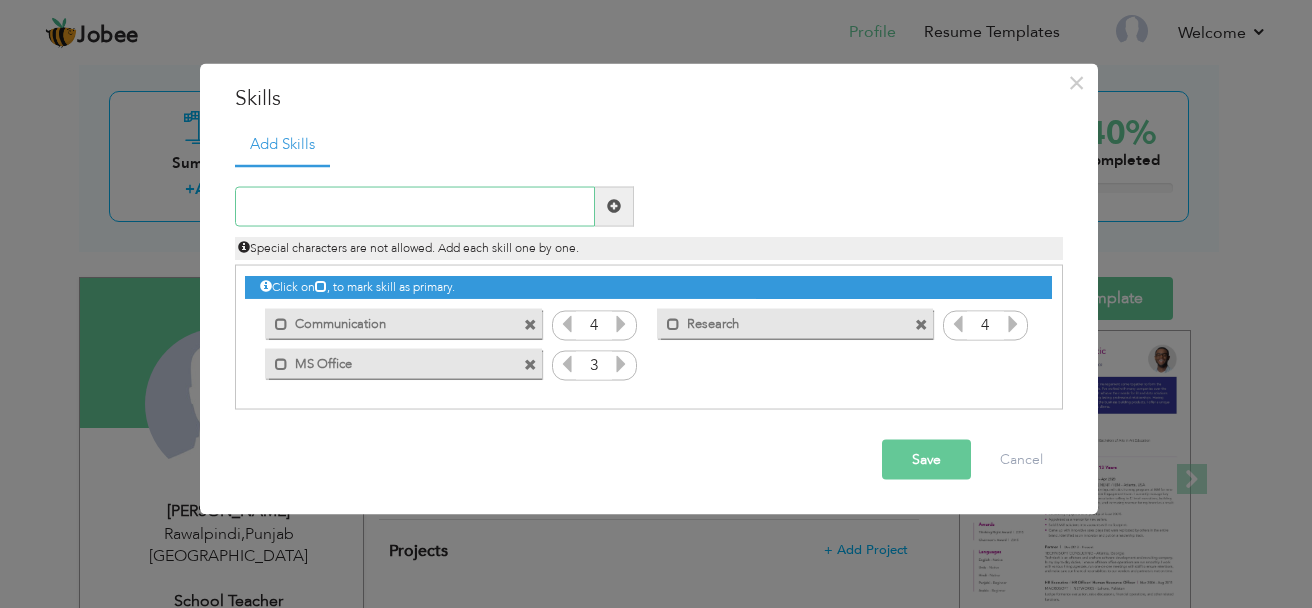 click at bounding box center (415, 206) 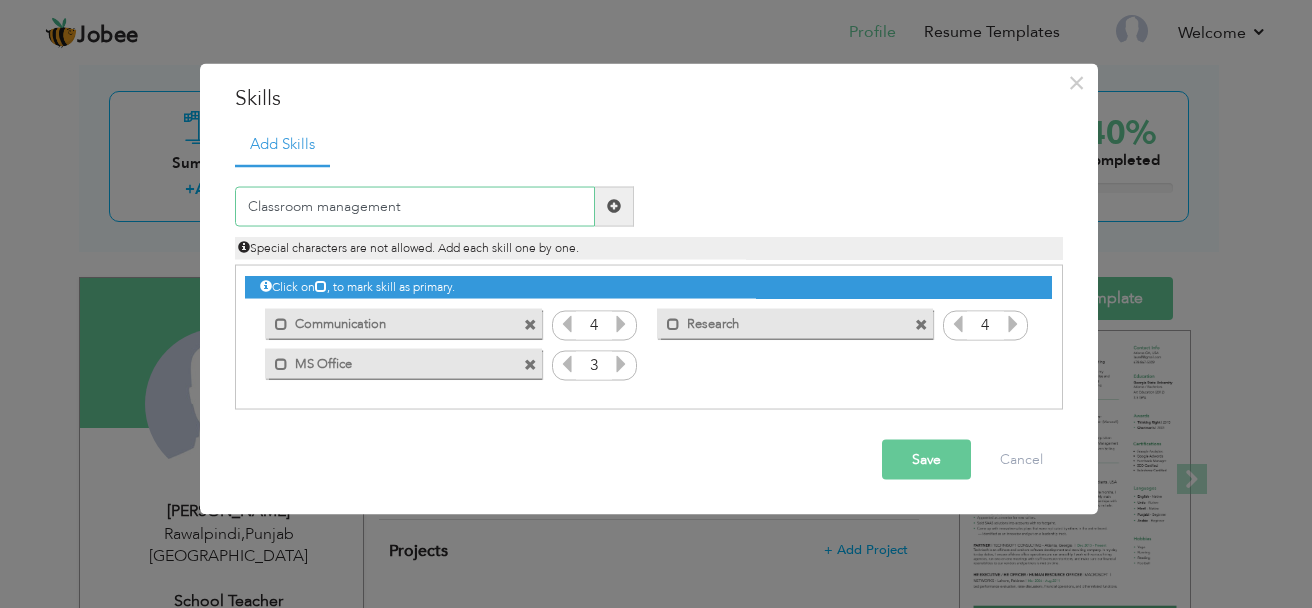 type on "Classroom management" 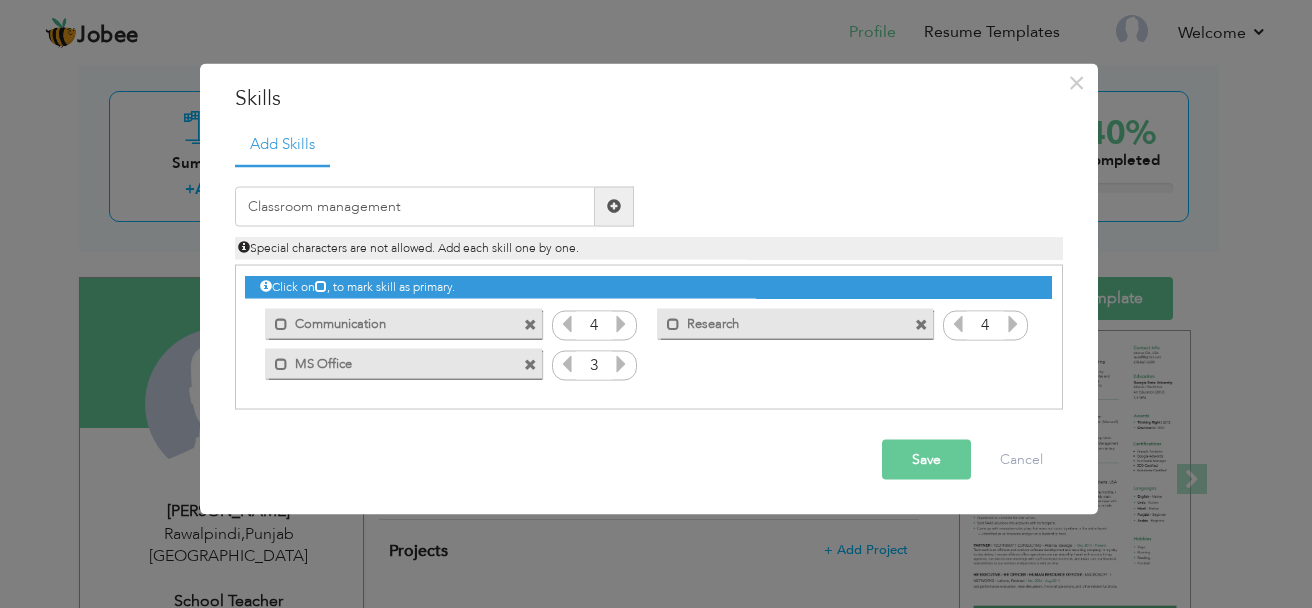 click at bounding box center [614, 206] 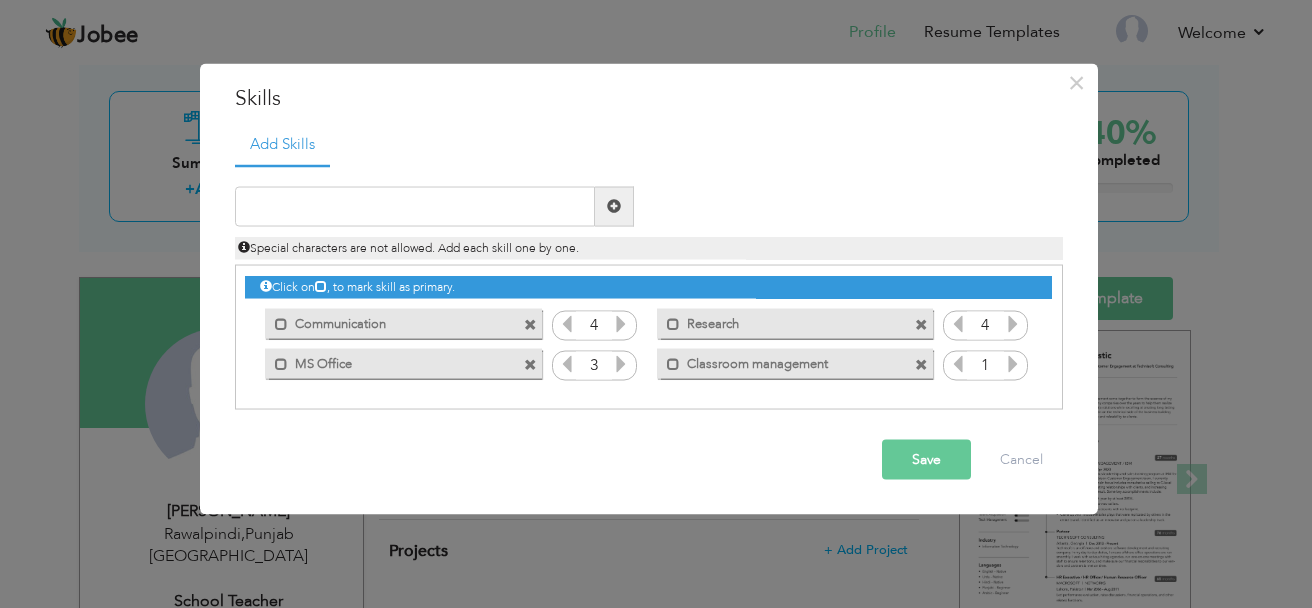 click at bounding box center (1013, 363) 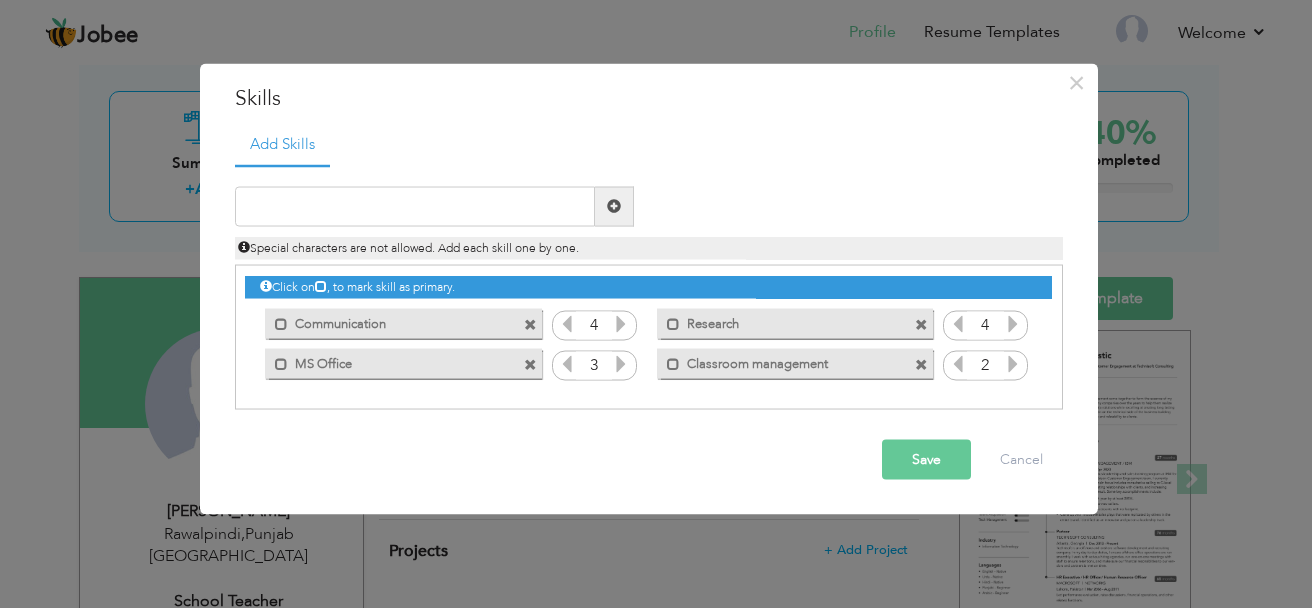 click at bounding box center (1013, 363) 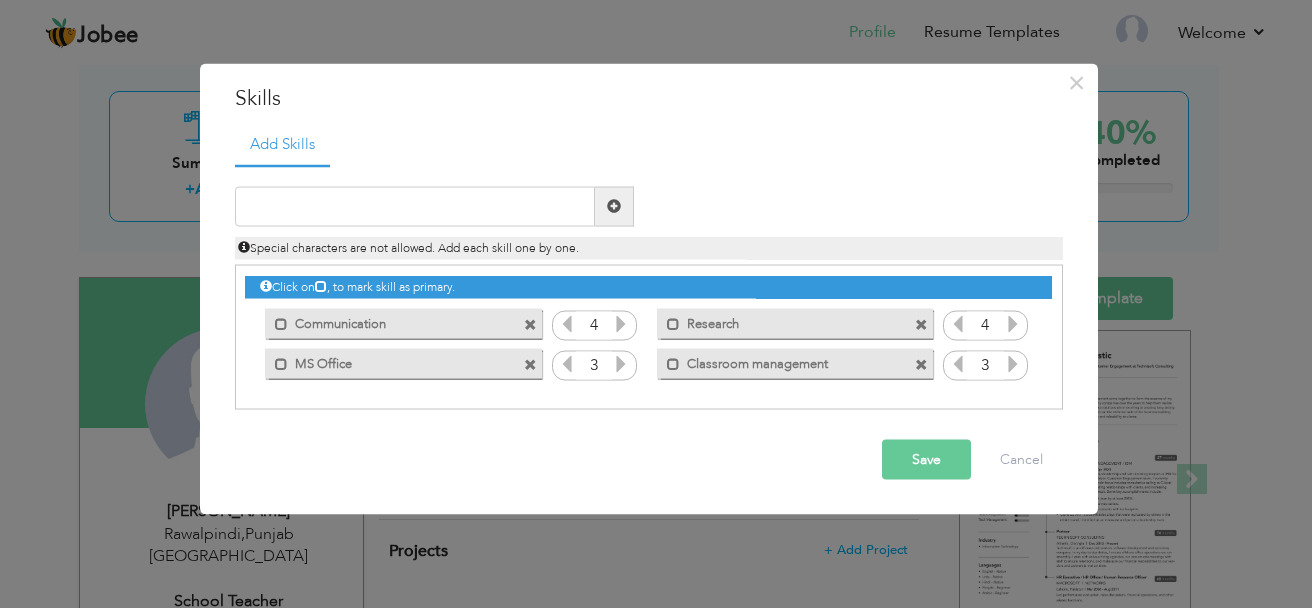 click at bounding box center (1013, 363) 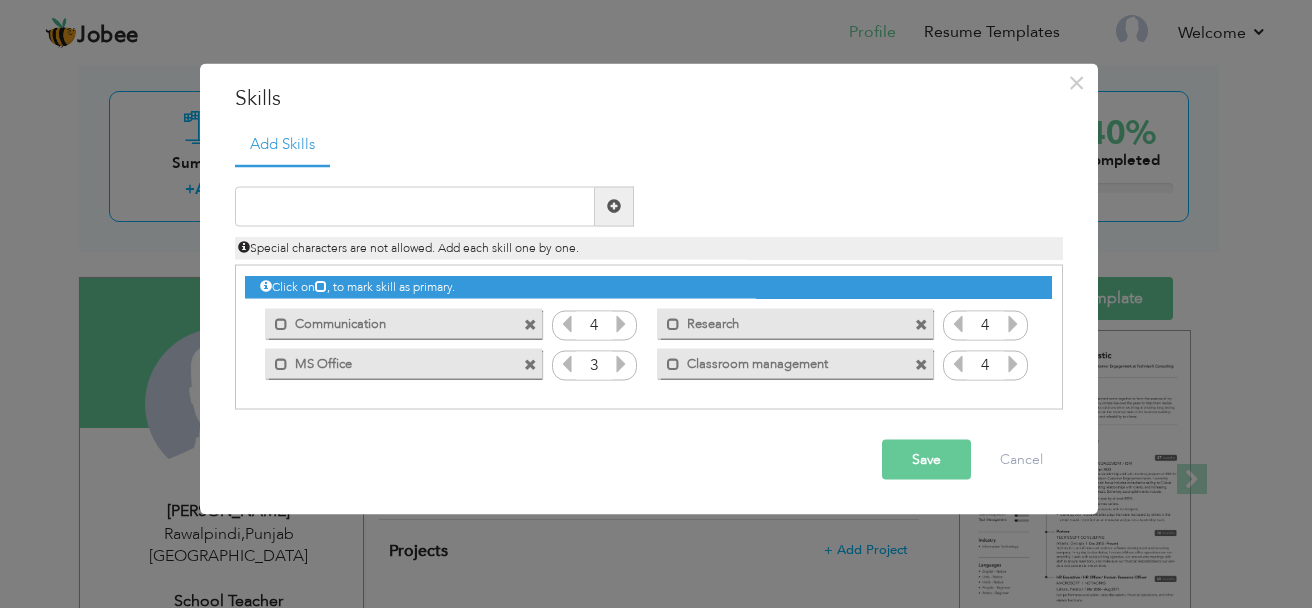 click at bounding box center (1013, 363) 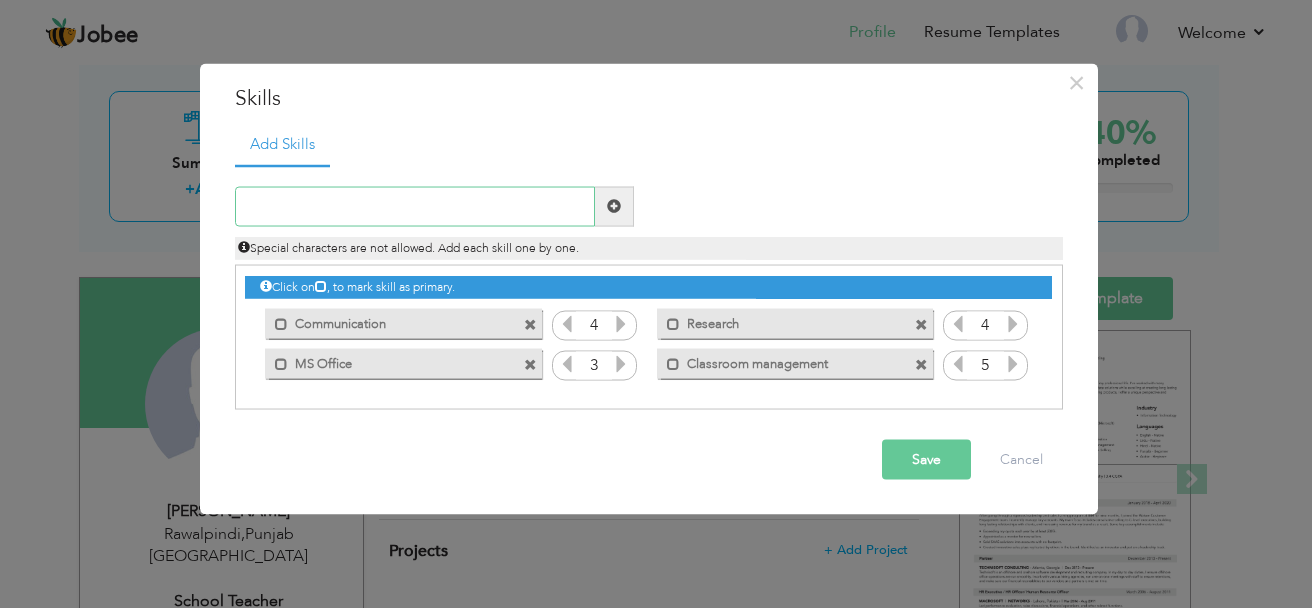 click at bounding box center (415, 206) 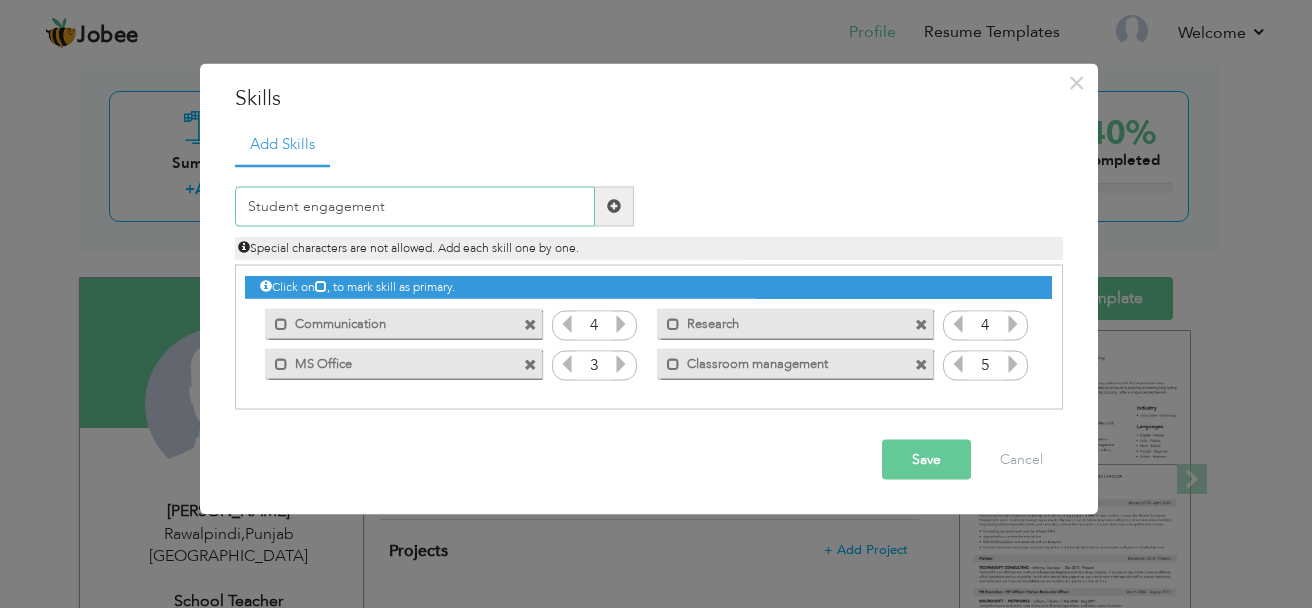 type on "Student engagement" 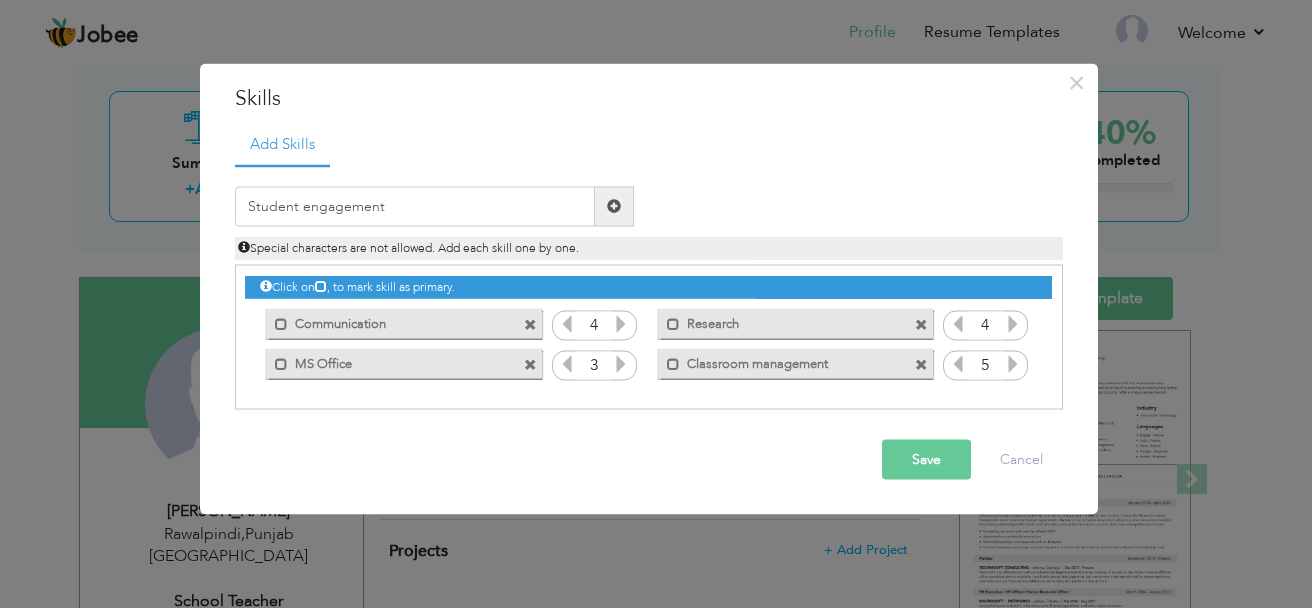 click at bounding box center (614, 206) 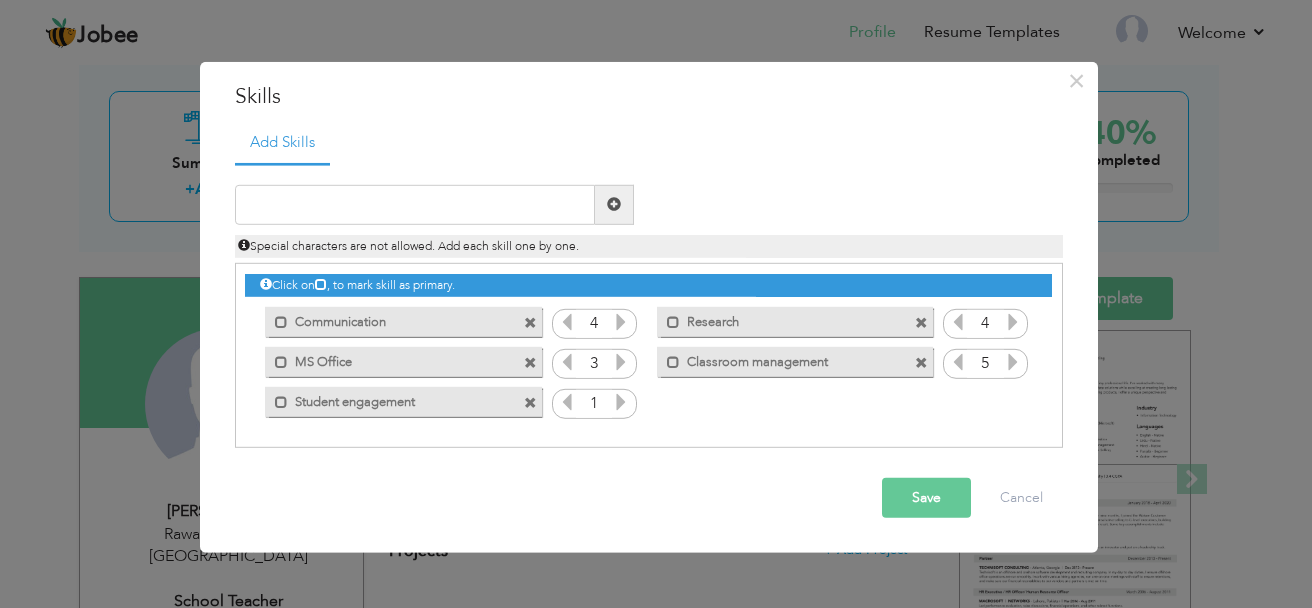 click at bounding box center [621, 402] 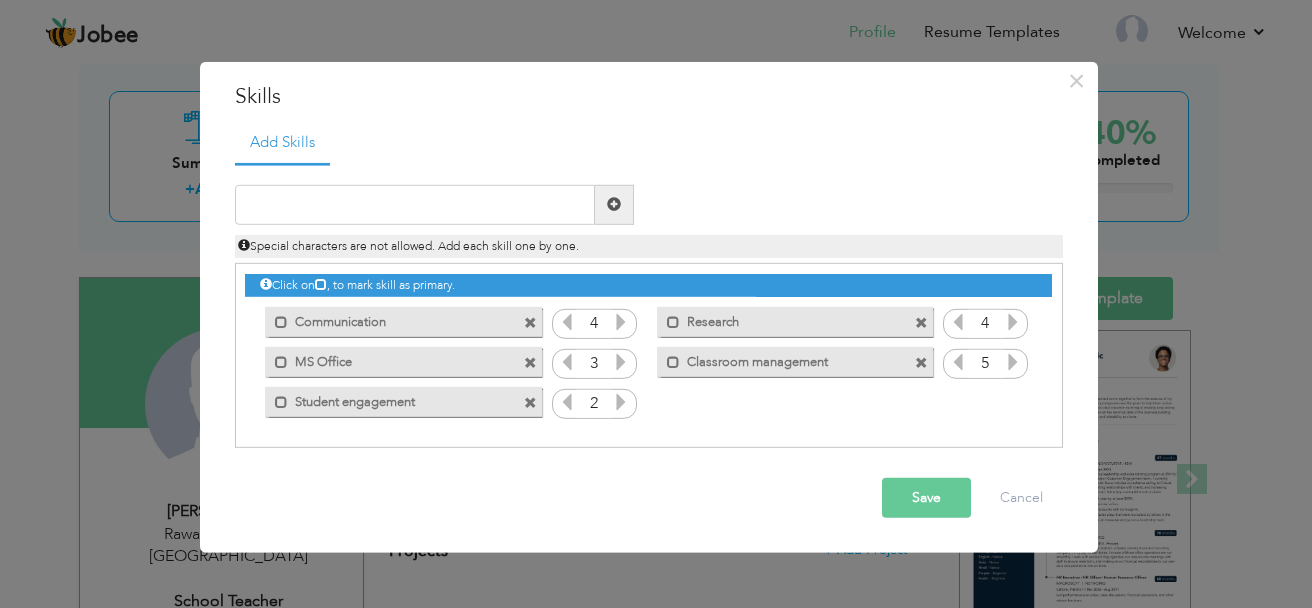 click at bounding box center (621, 402) 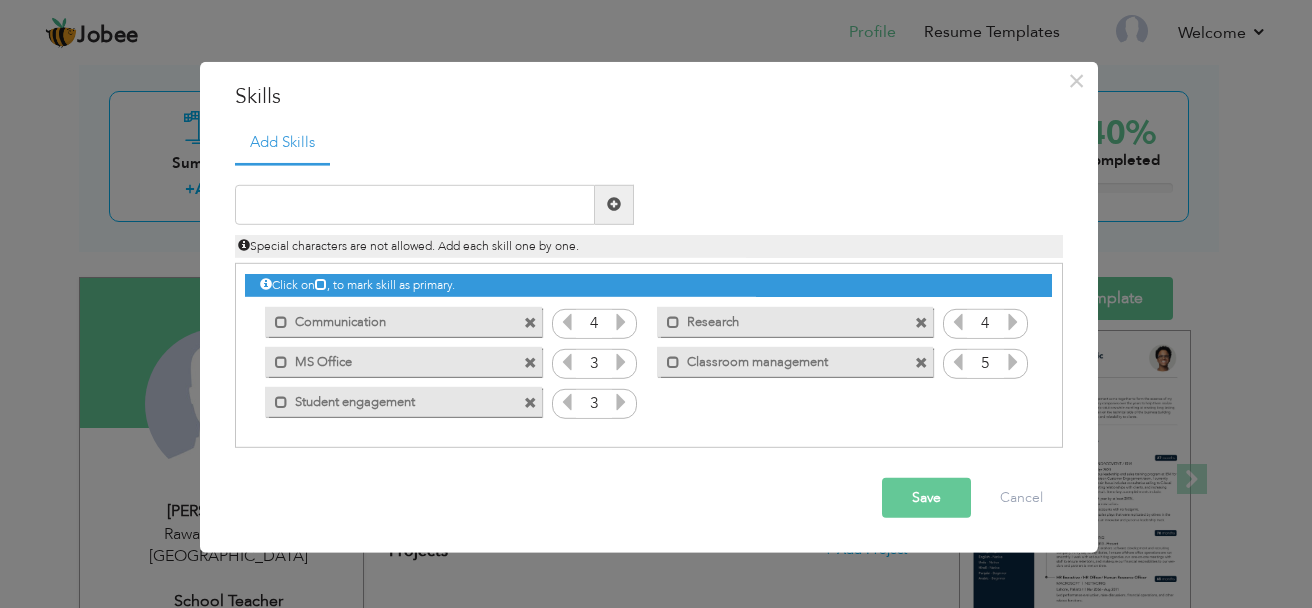 click at bounding box center [621, 402] 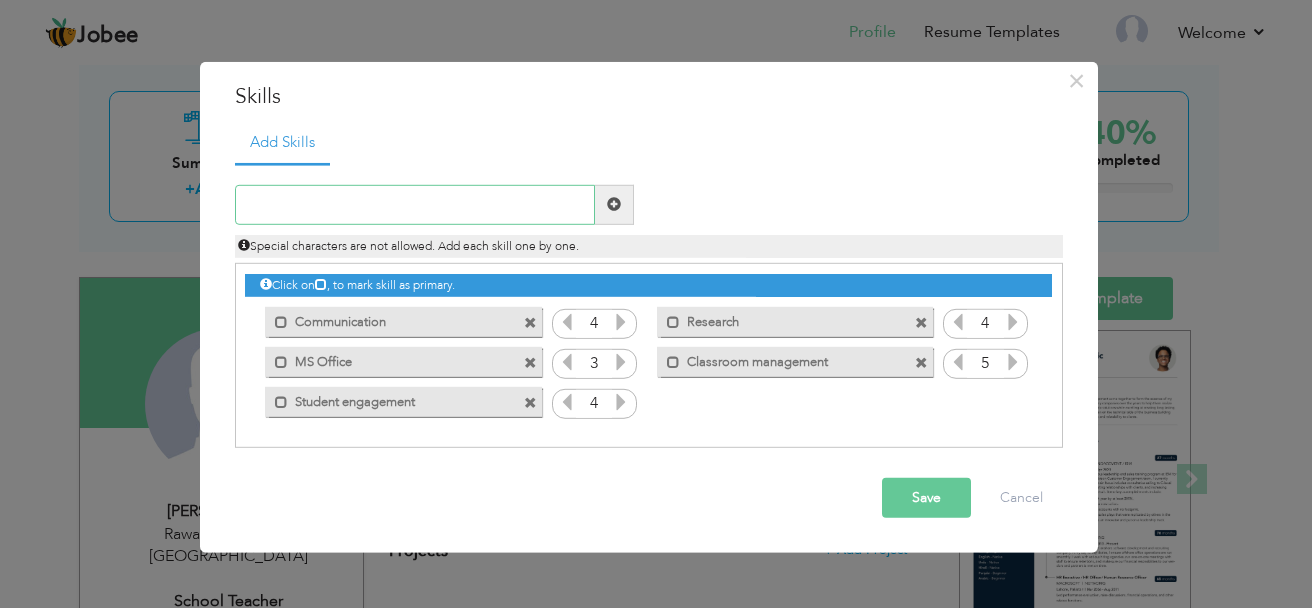 click at bounding box center (415, 205) 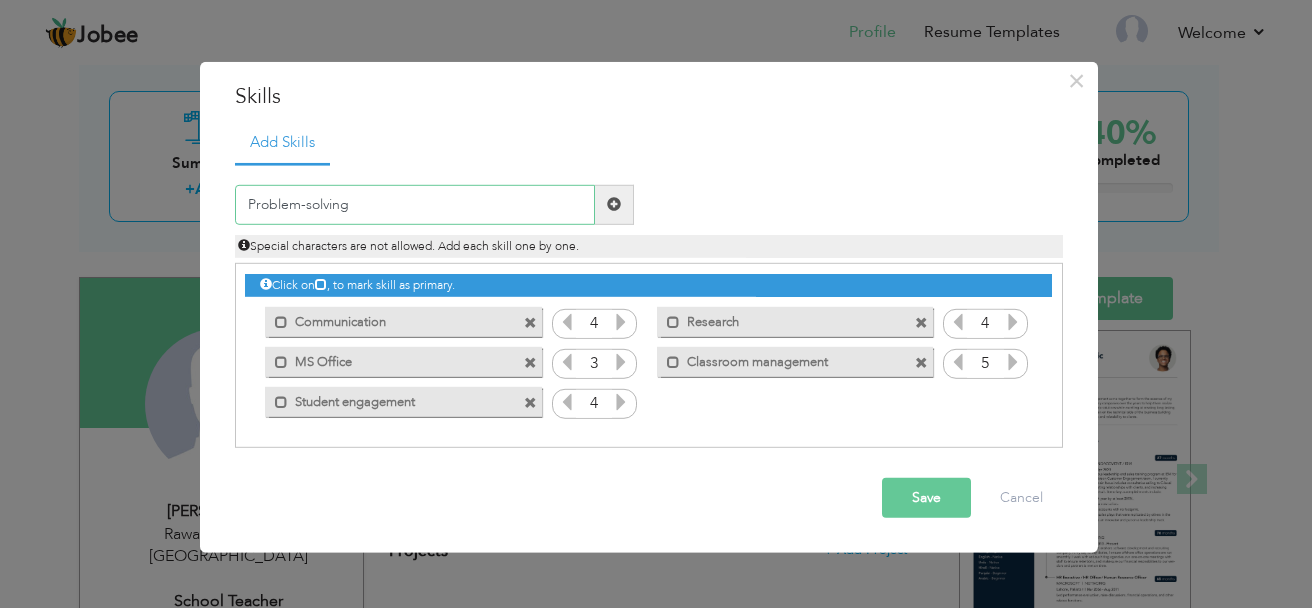 type on "Problem-solving" 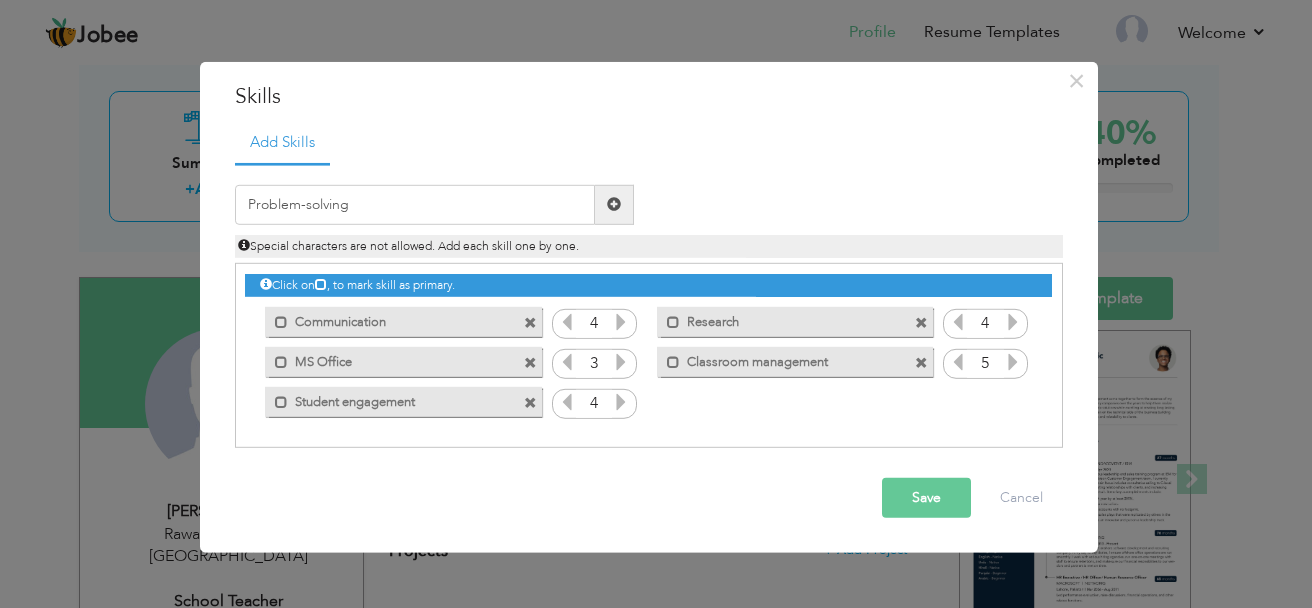 click at bounding box center [614, 205] 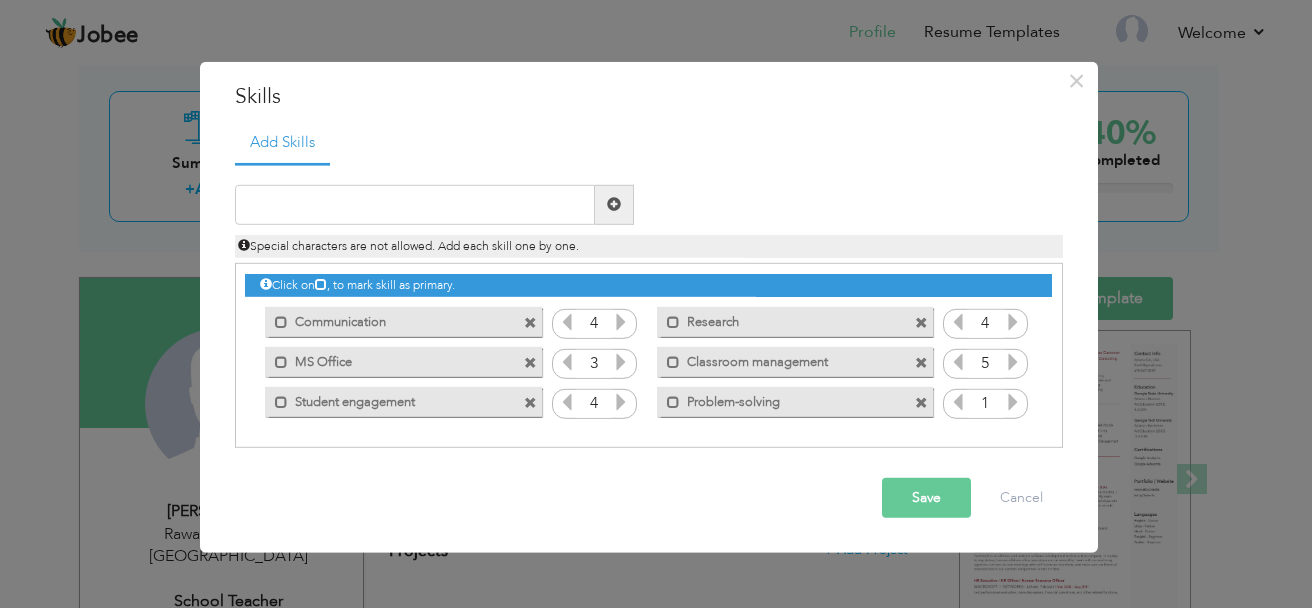 click at bounding box center [1013, 402] 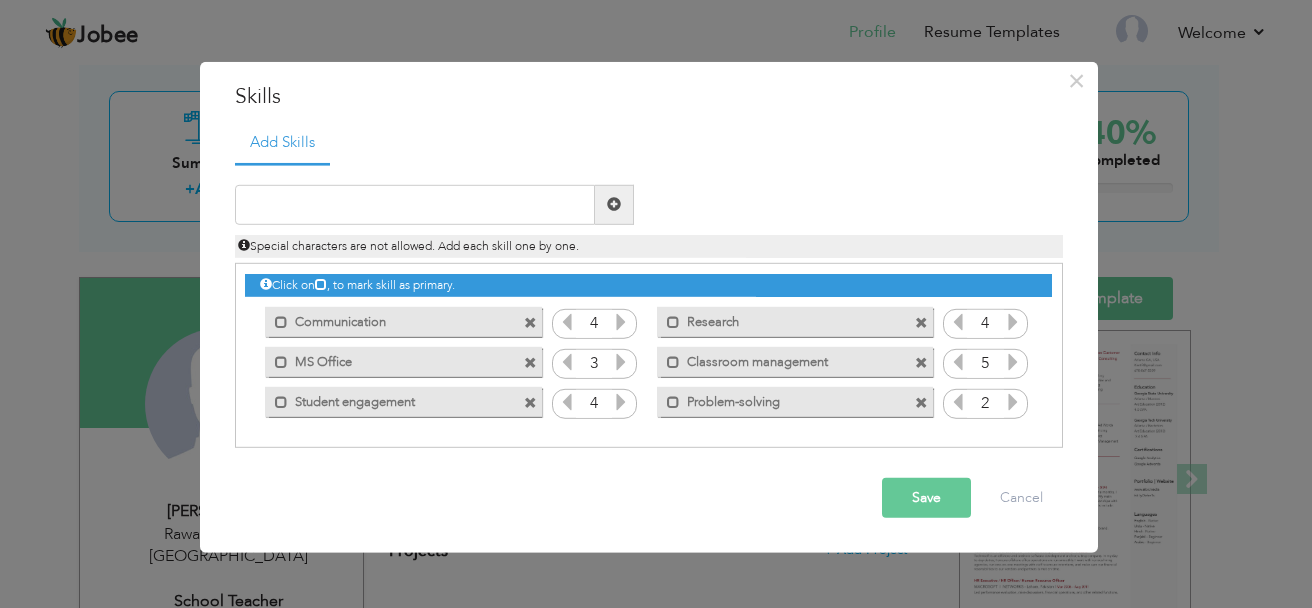 click at bounding box center (1013, 402) 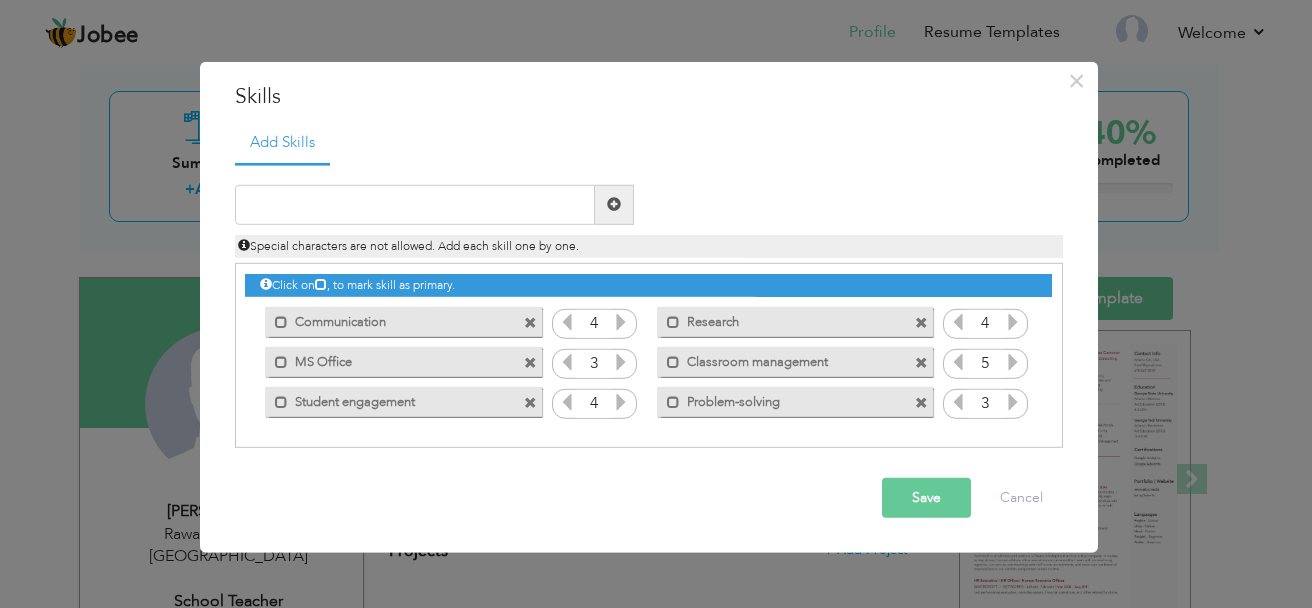 click at bounding box center [1013, 402] 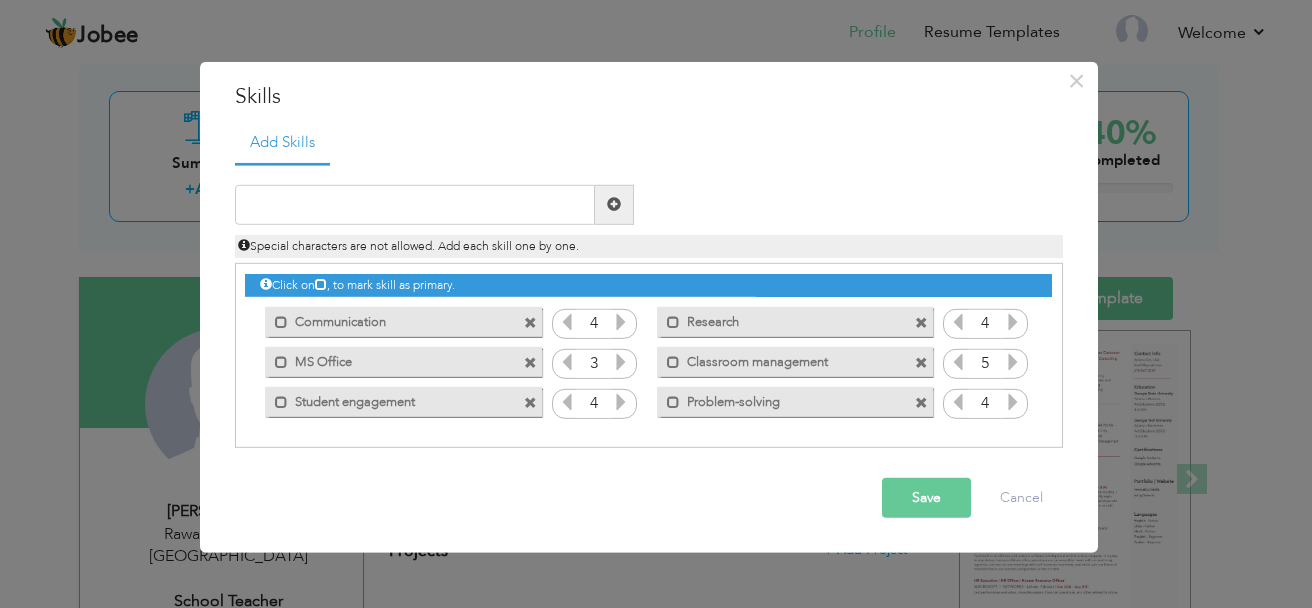 click at bounding box center (1013, 402) 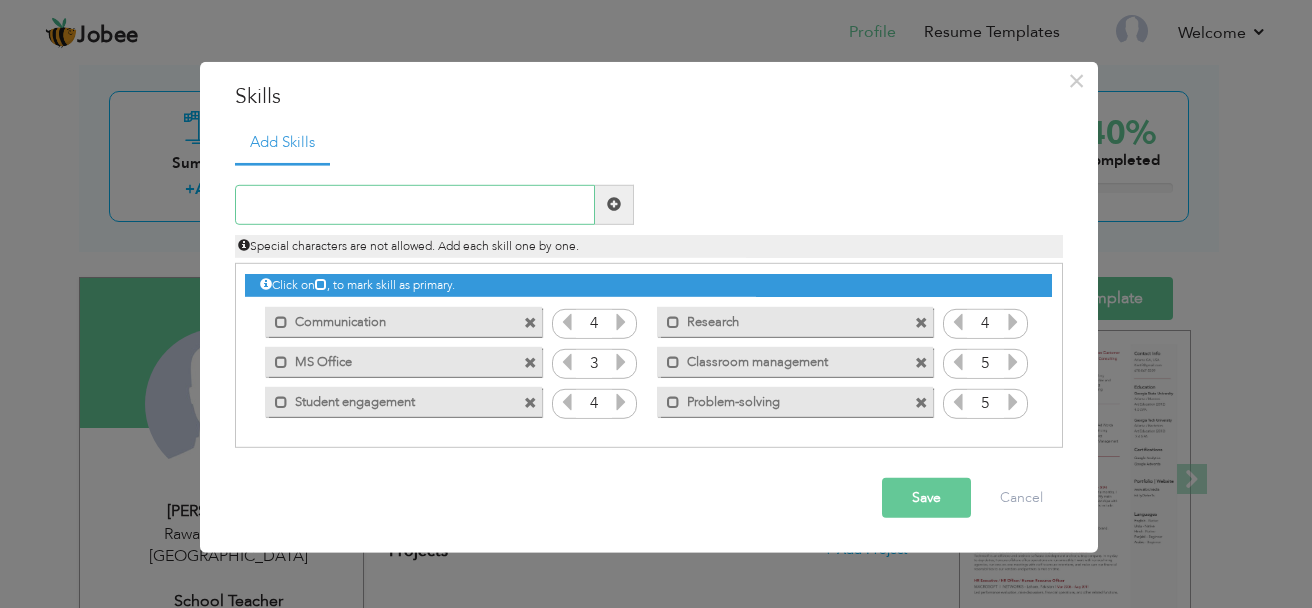 click at bounding box center (415, 205) 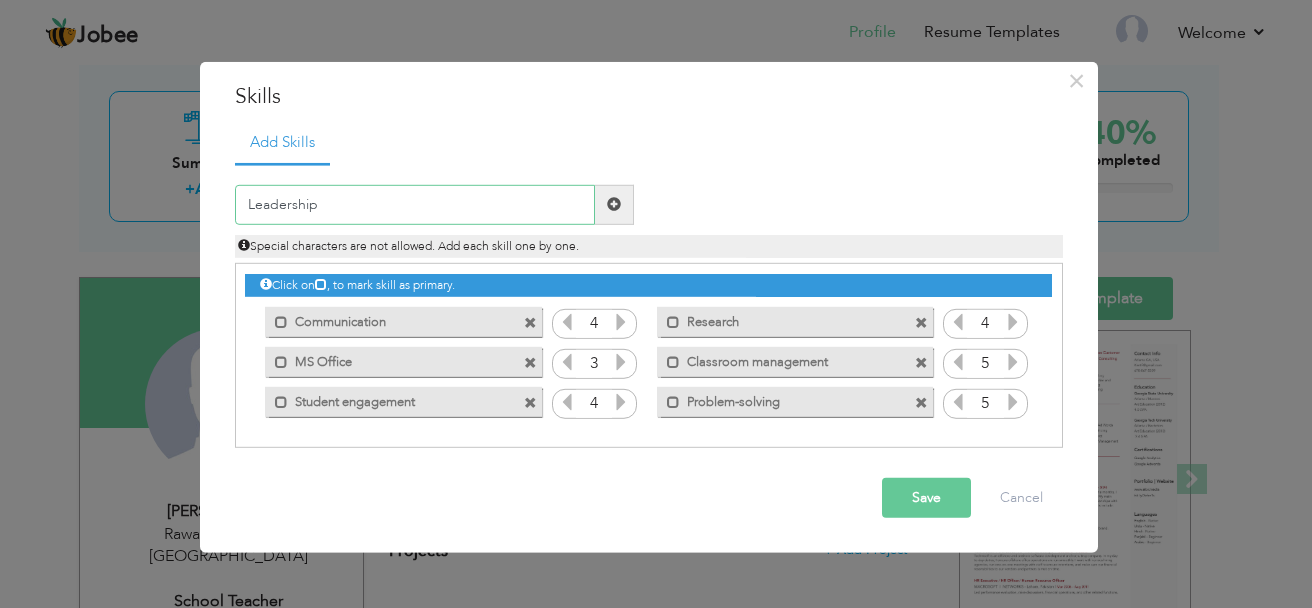 type on "Leadership" 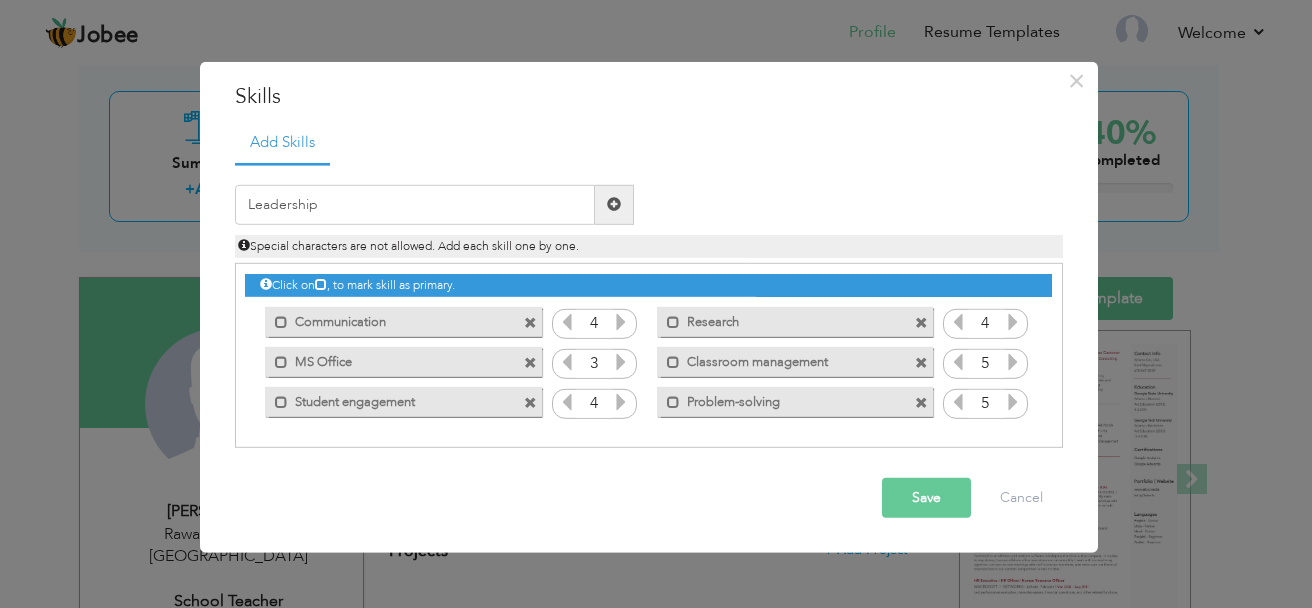 click at bounding box center [614, 205] 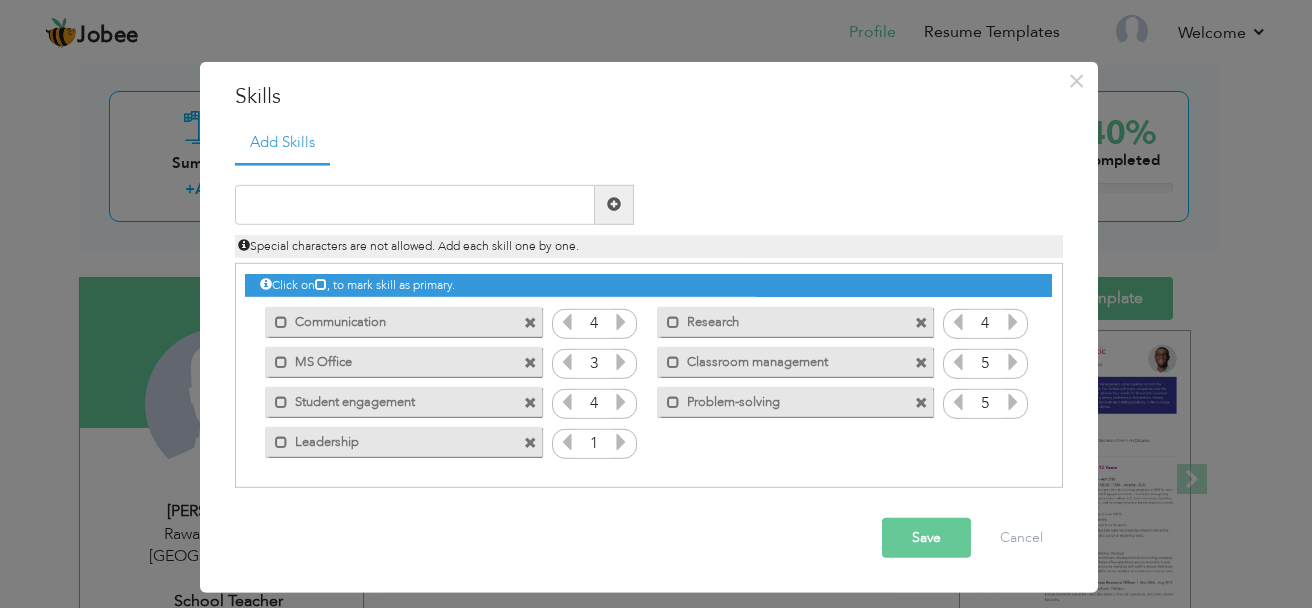 click at bounding box center (621, 442) 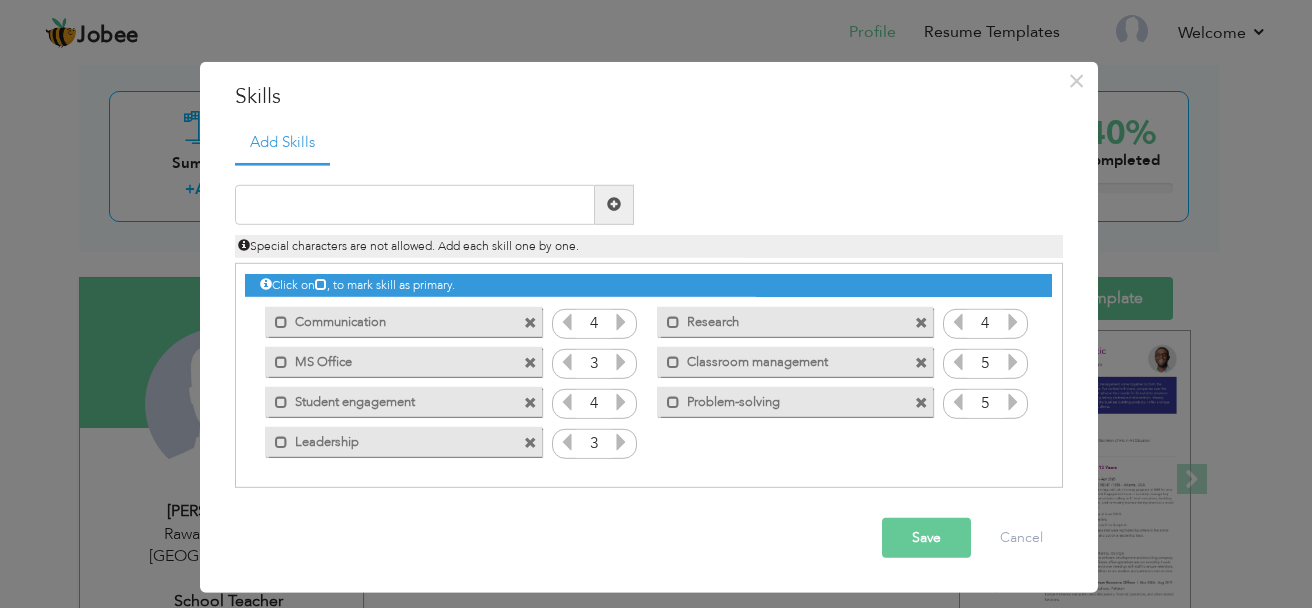 click at bounding box center [621, 442] 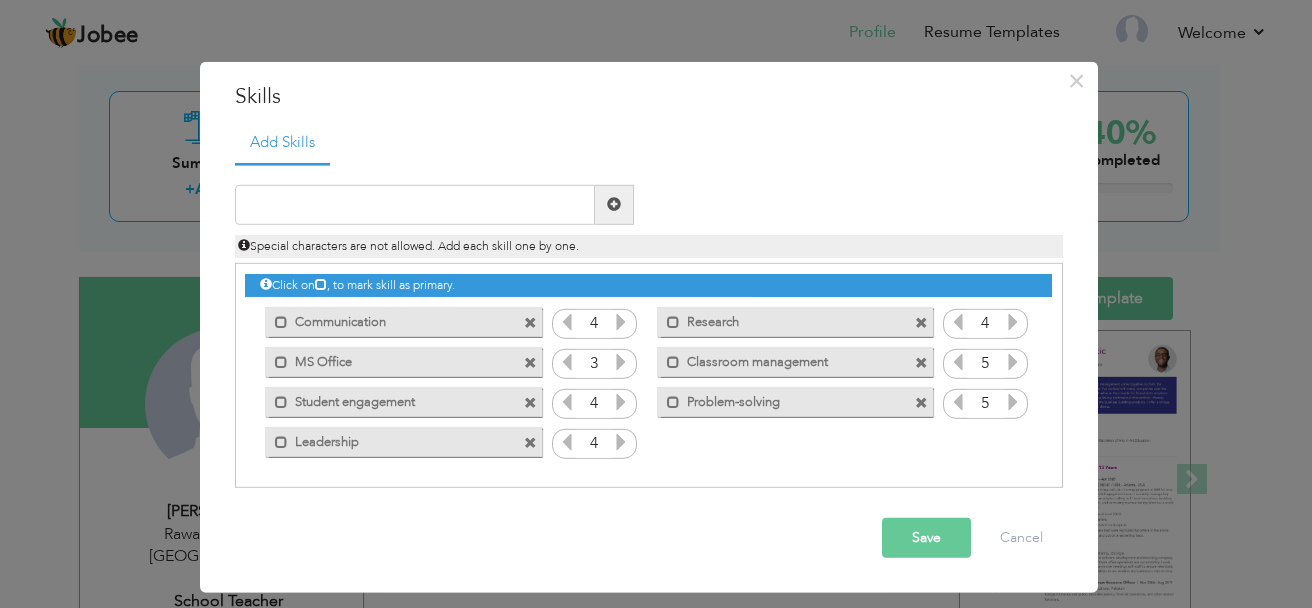 click at bounding box center (621, 442) 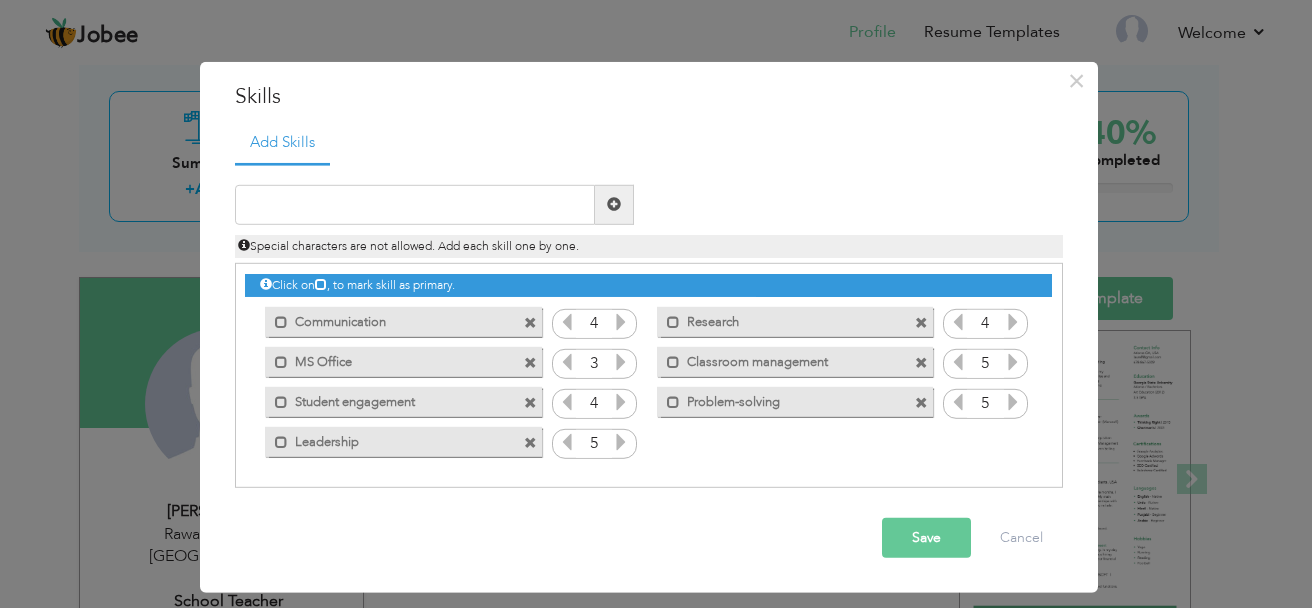 drag, startPoint x: 413, startPoint y: 397, endPoint x: 413, endPoint y: 343, distance: 54 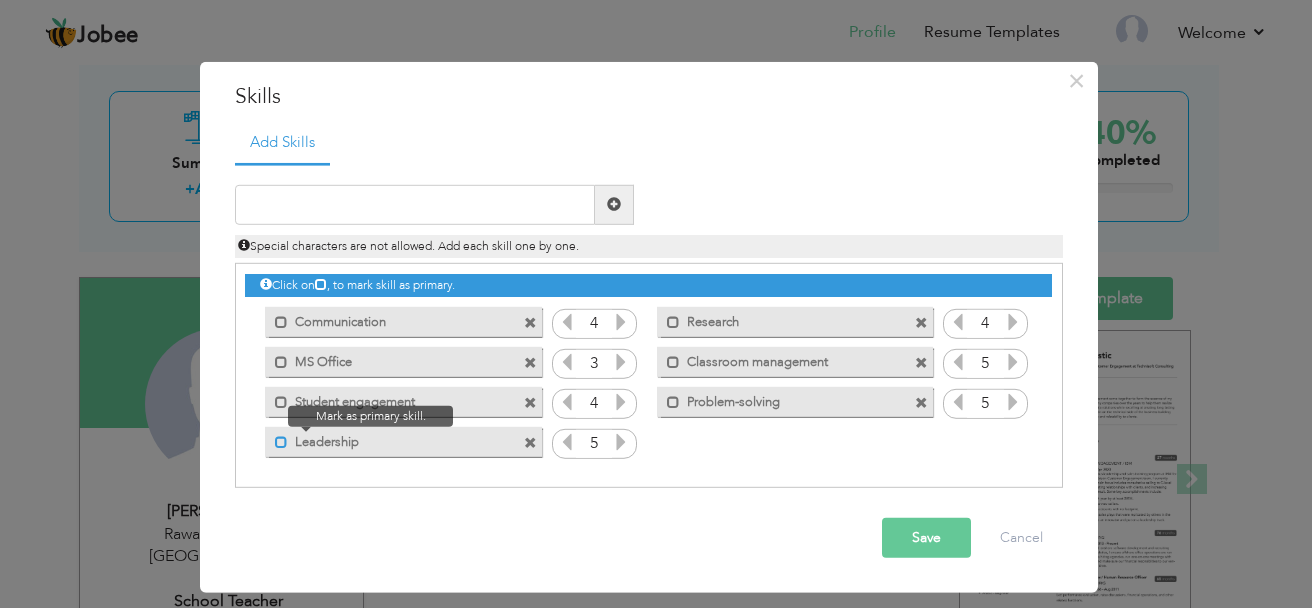 click at bounding box center [281, 442] 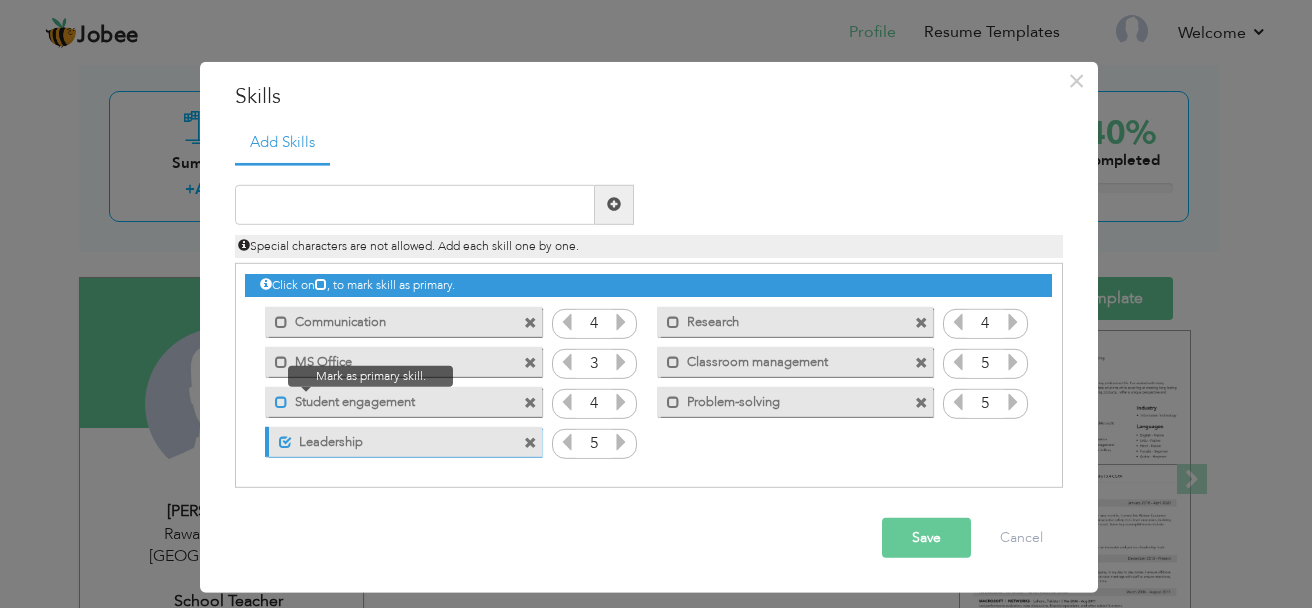 click at bounding box center [281, 402] 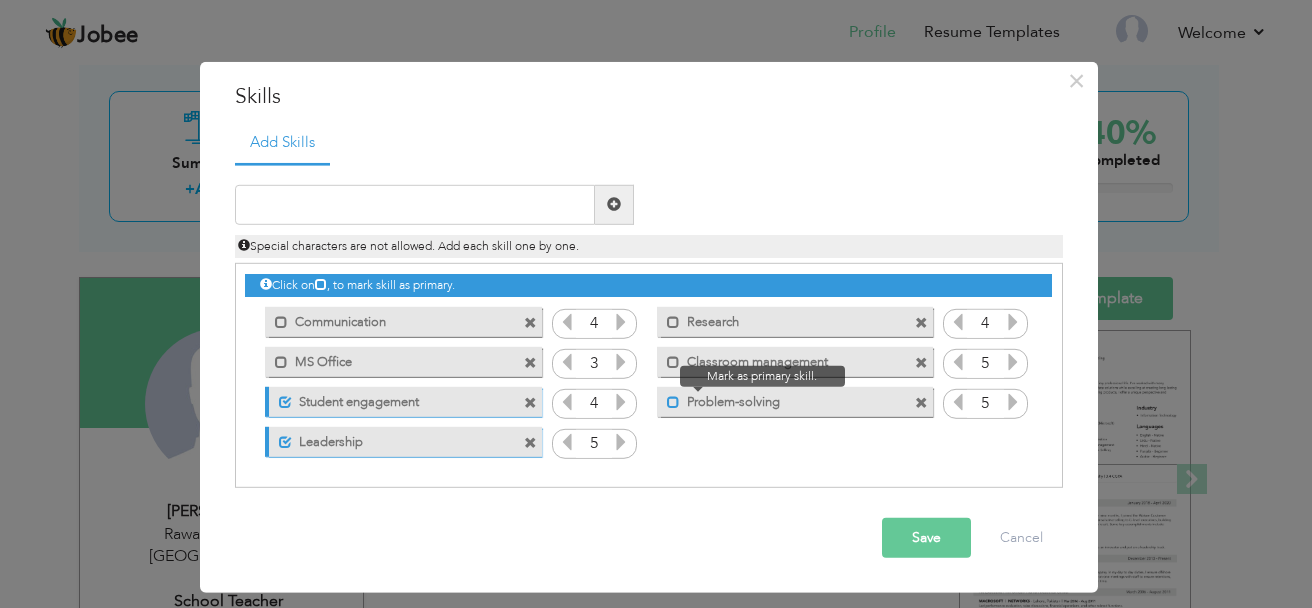 click at bounding box center [673, 402] 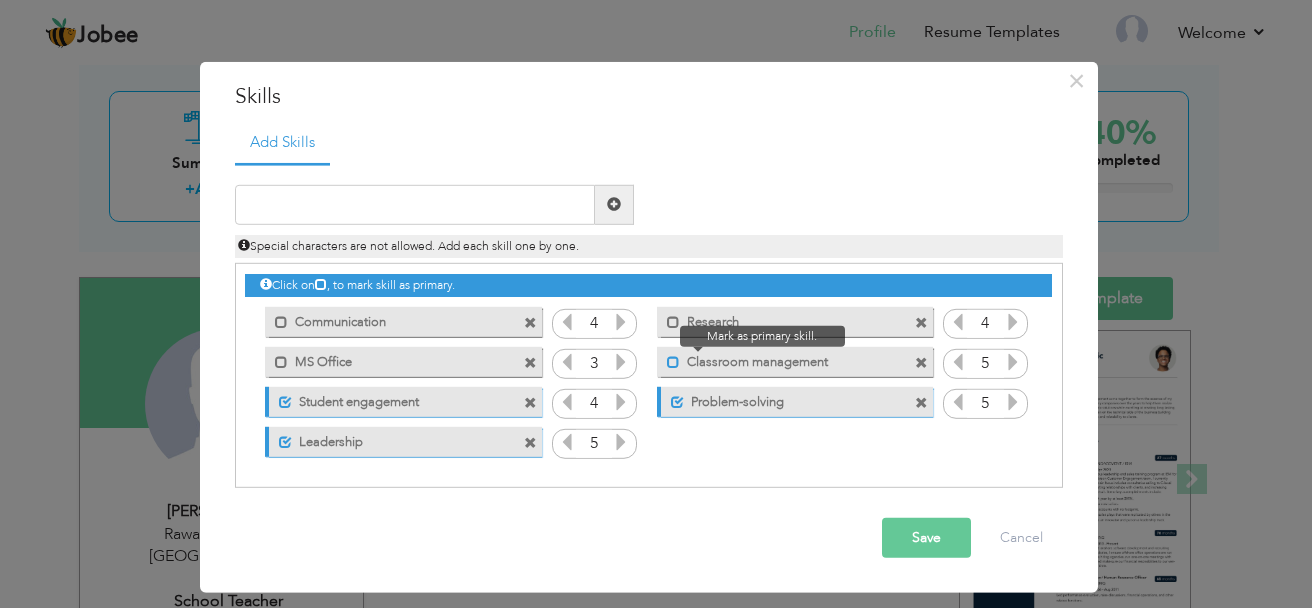 click at bounding box center (673, 362) 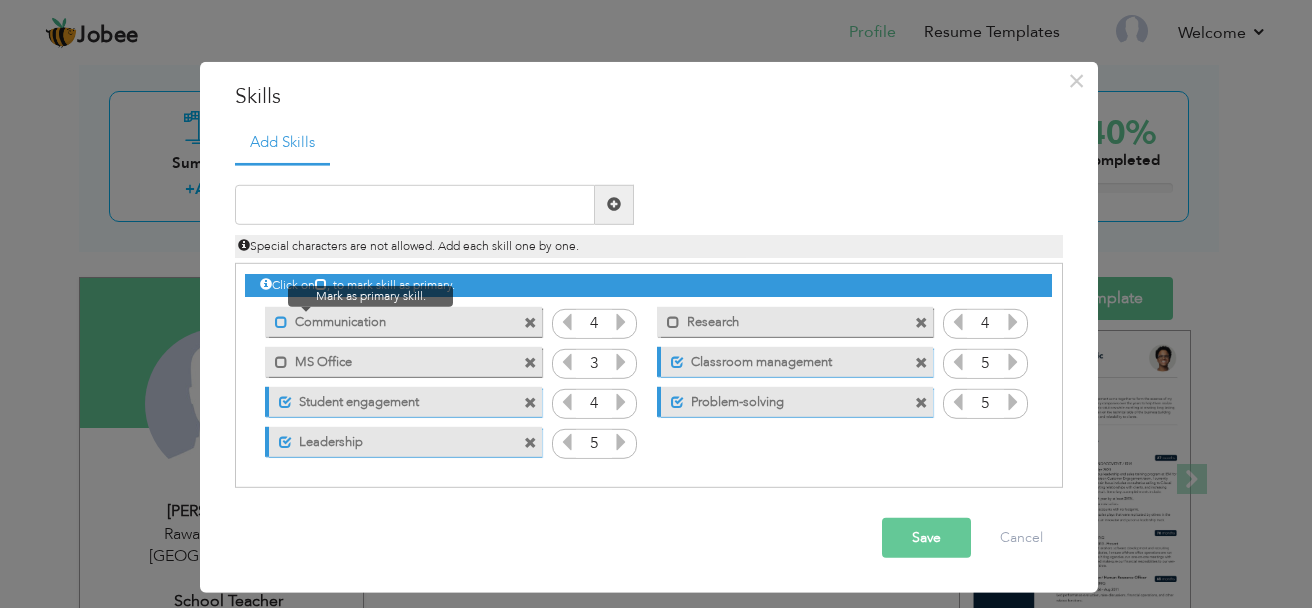 click at bounding box center [281, 322] 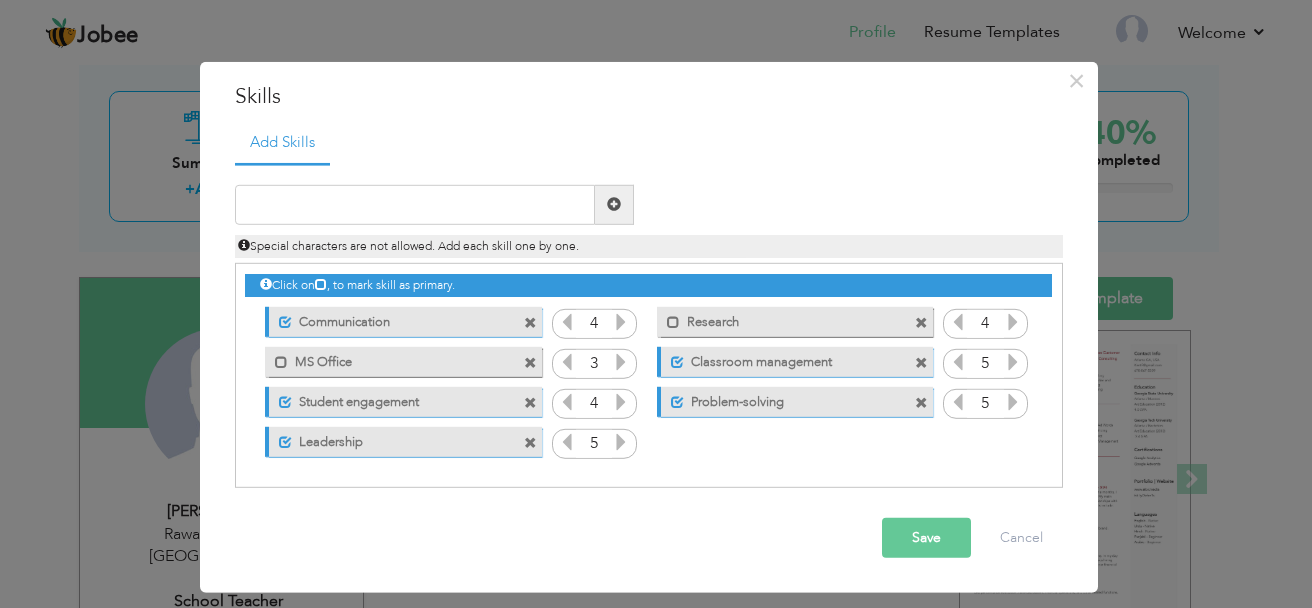 click on "Duplicate entry" at bounding box center [649, 325] 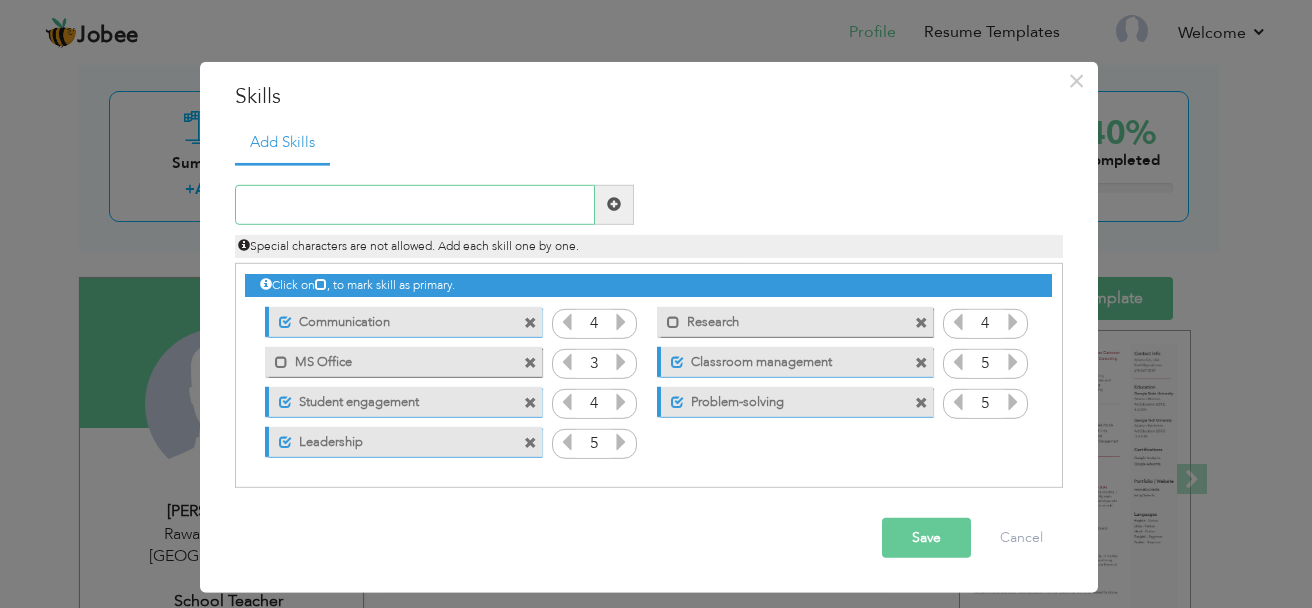 click at bounding box center (415, 205) 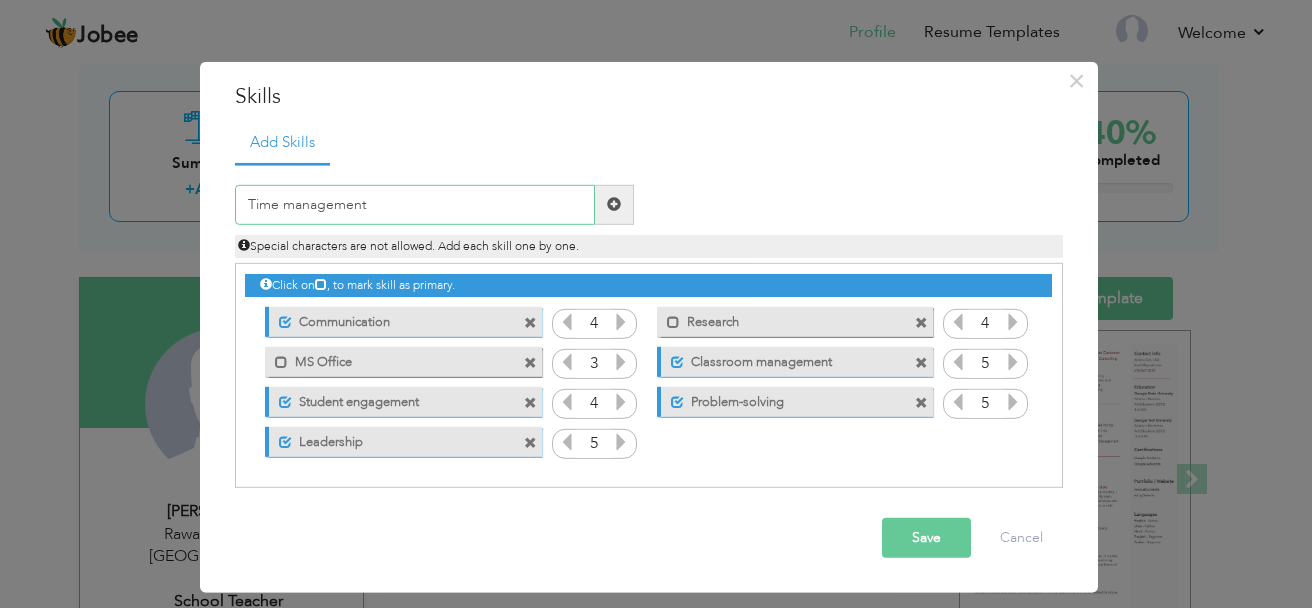 type on "Time management" 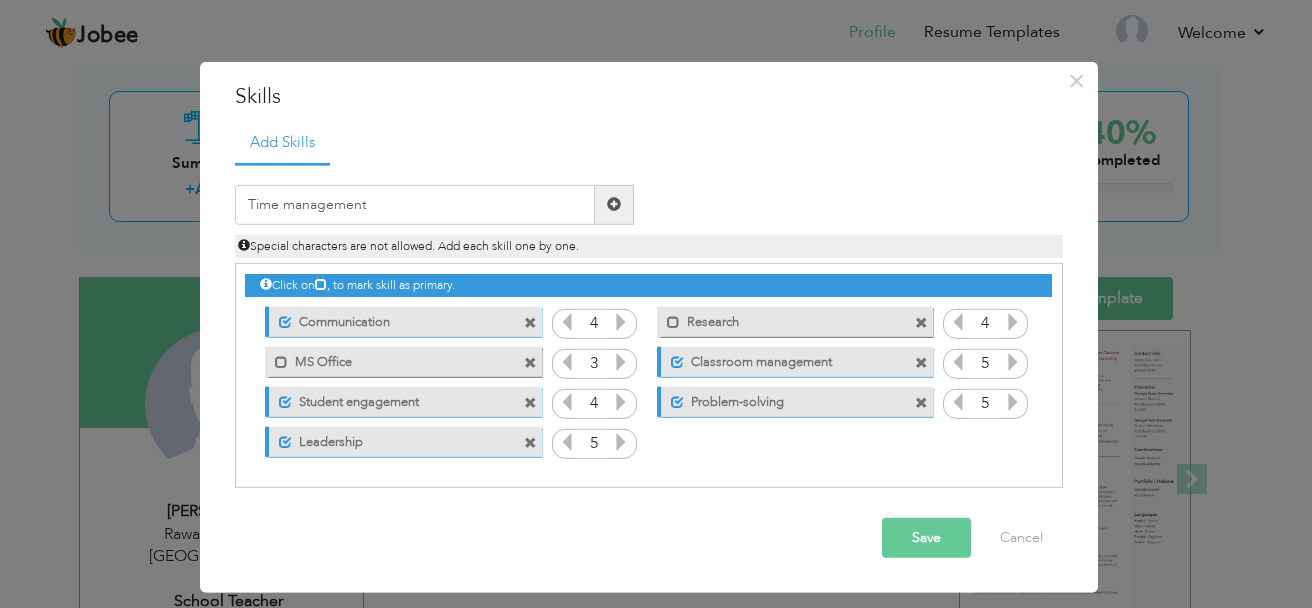 click at bounding box center (614, 204) 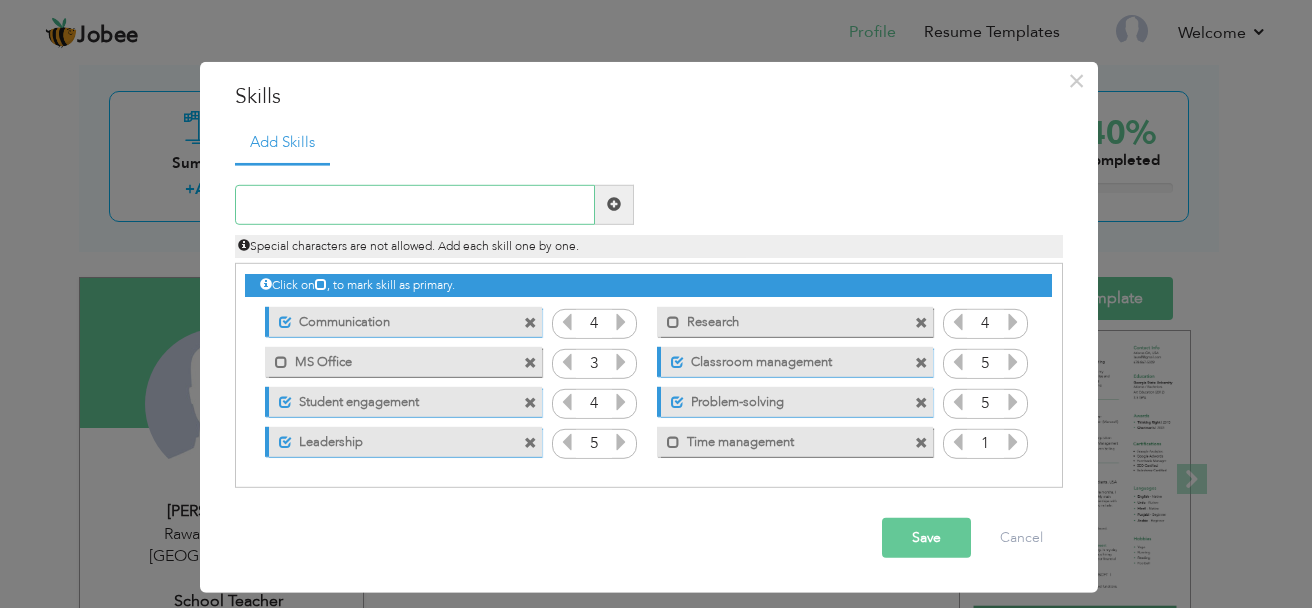 click at bounding box center (415, 205) 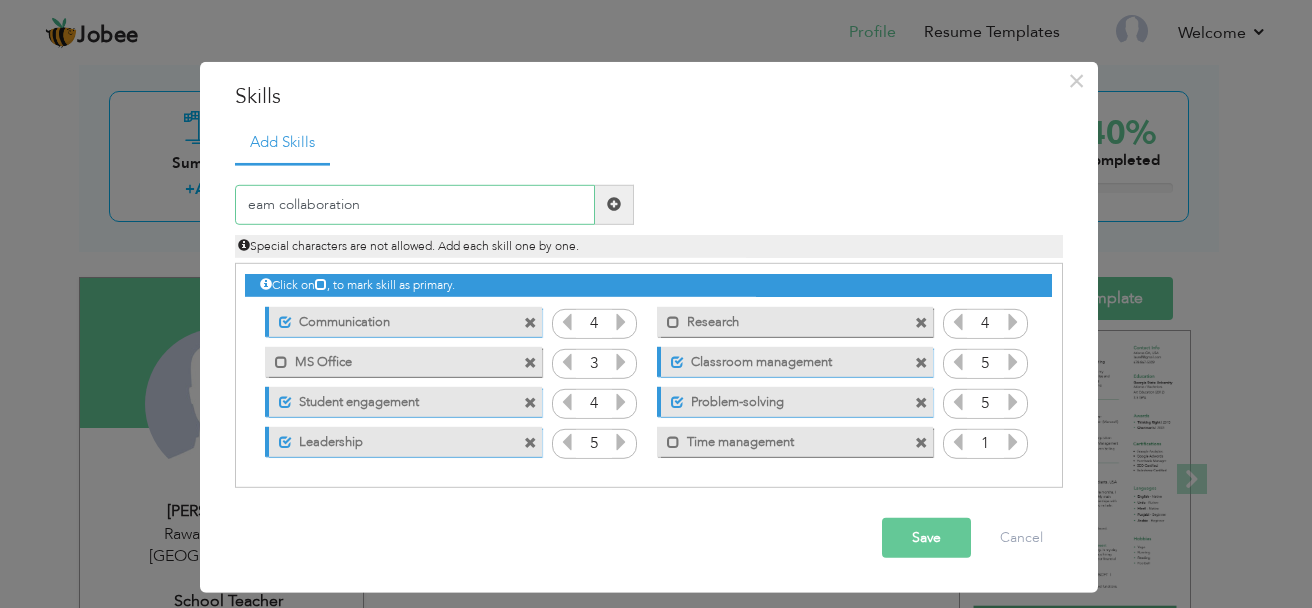 click on "eam collaboration" at bounding box center (415, 205) 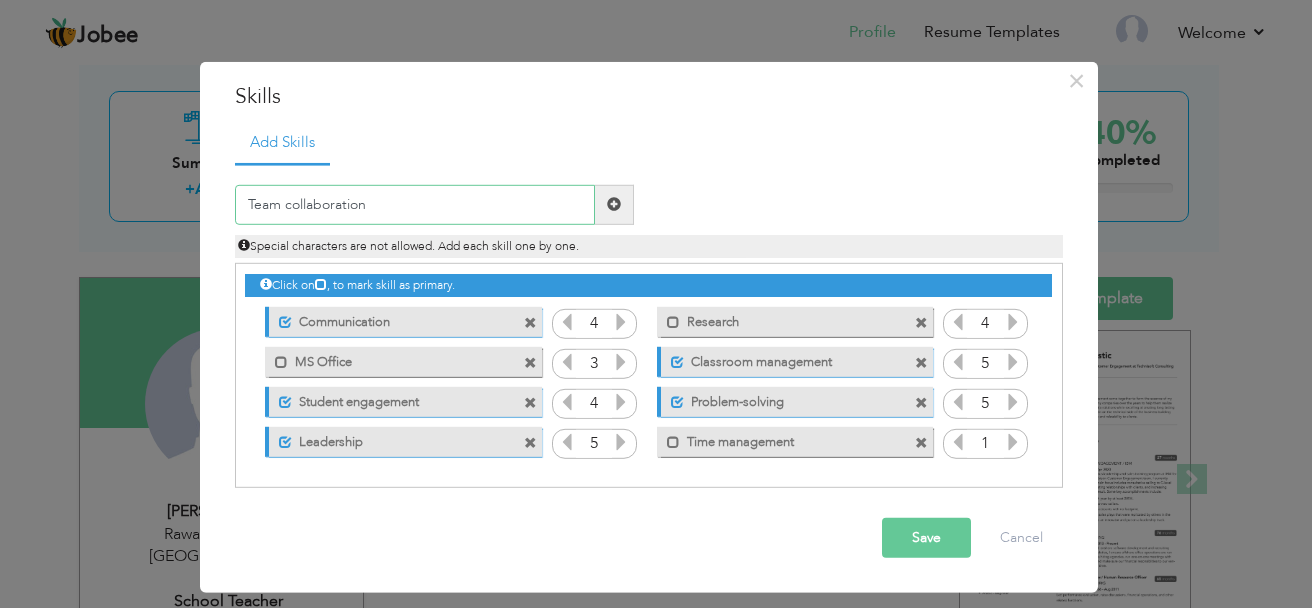 type on "Team collaboration" 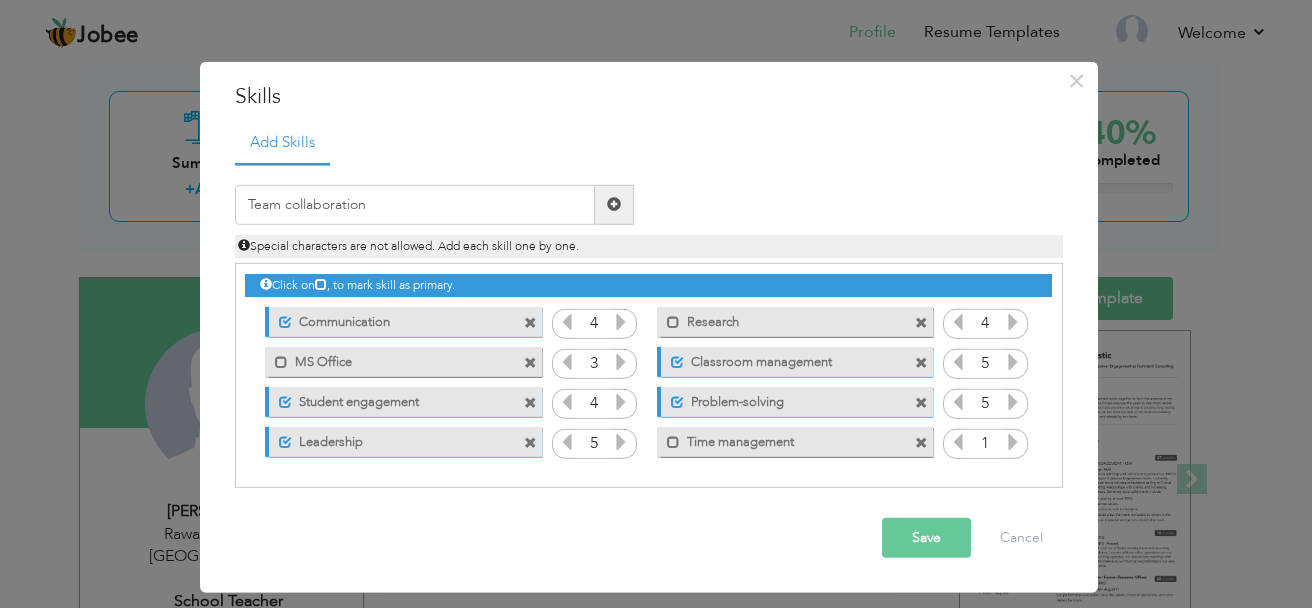 click at bounding box center (614, 204) 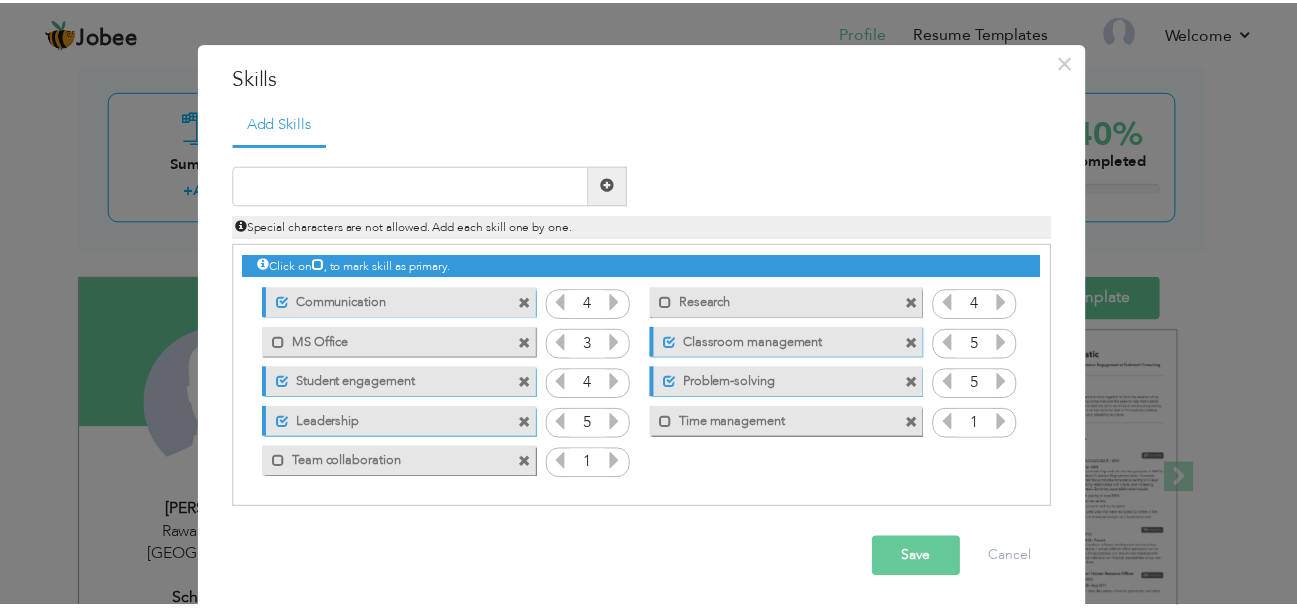 scroll, scrollTop: 25, scrollLeft: 0, axis: vertical 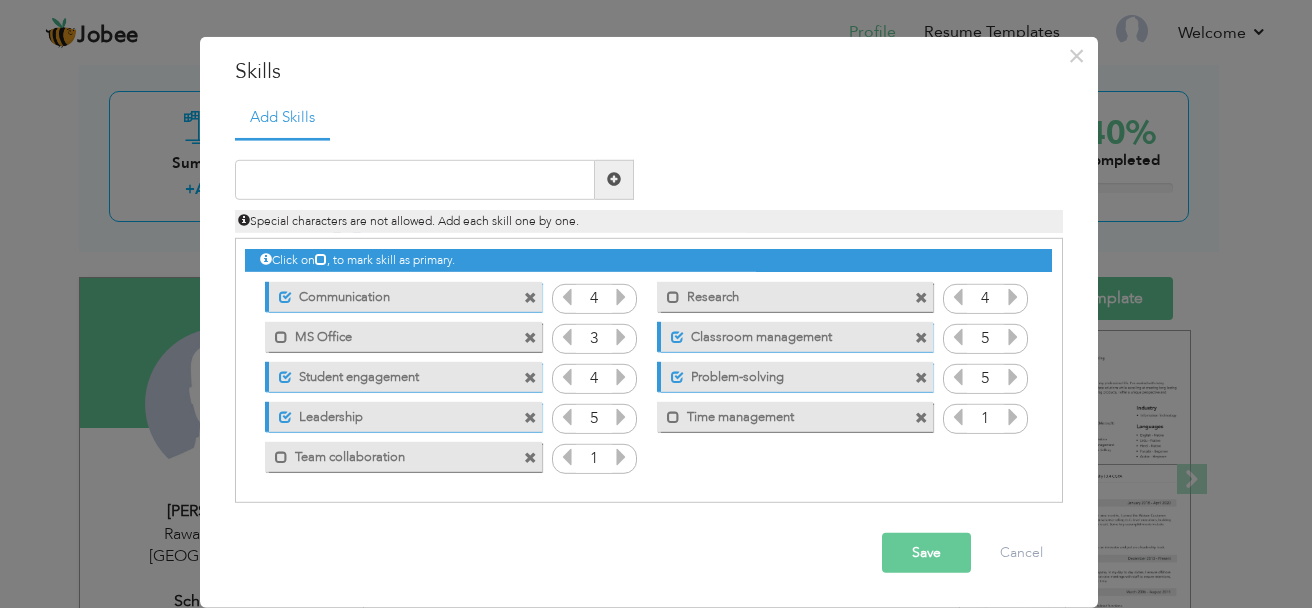 click at bounding box center [1013, 417] 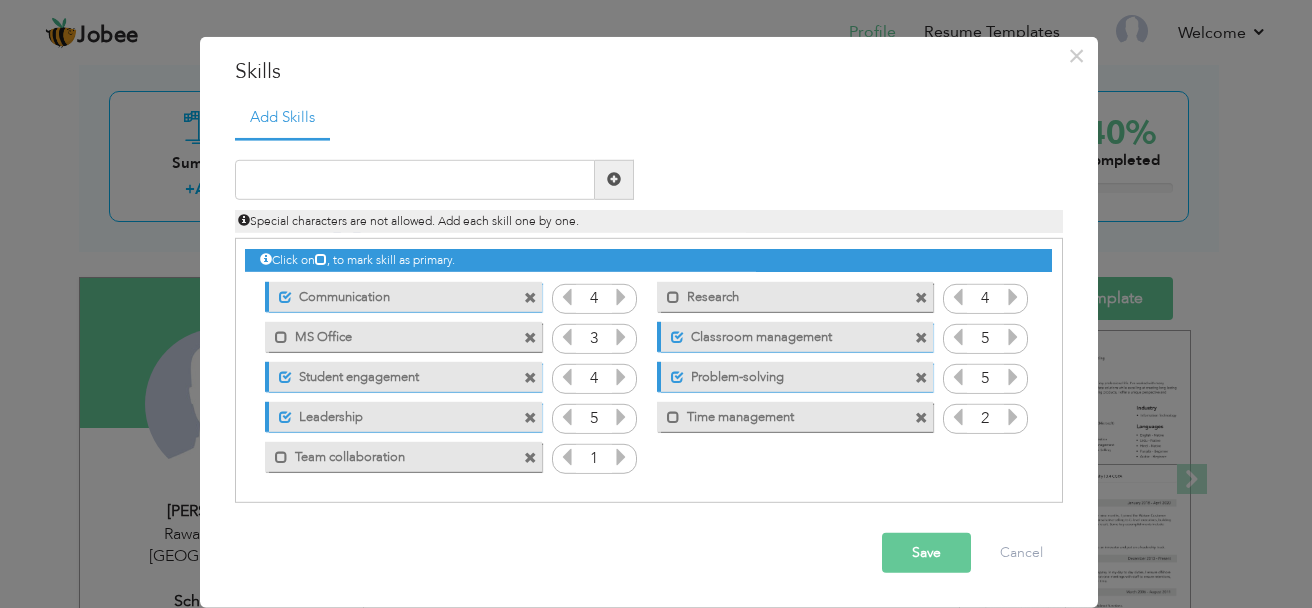click at bounding box center (1013, 417) 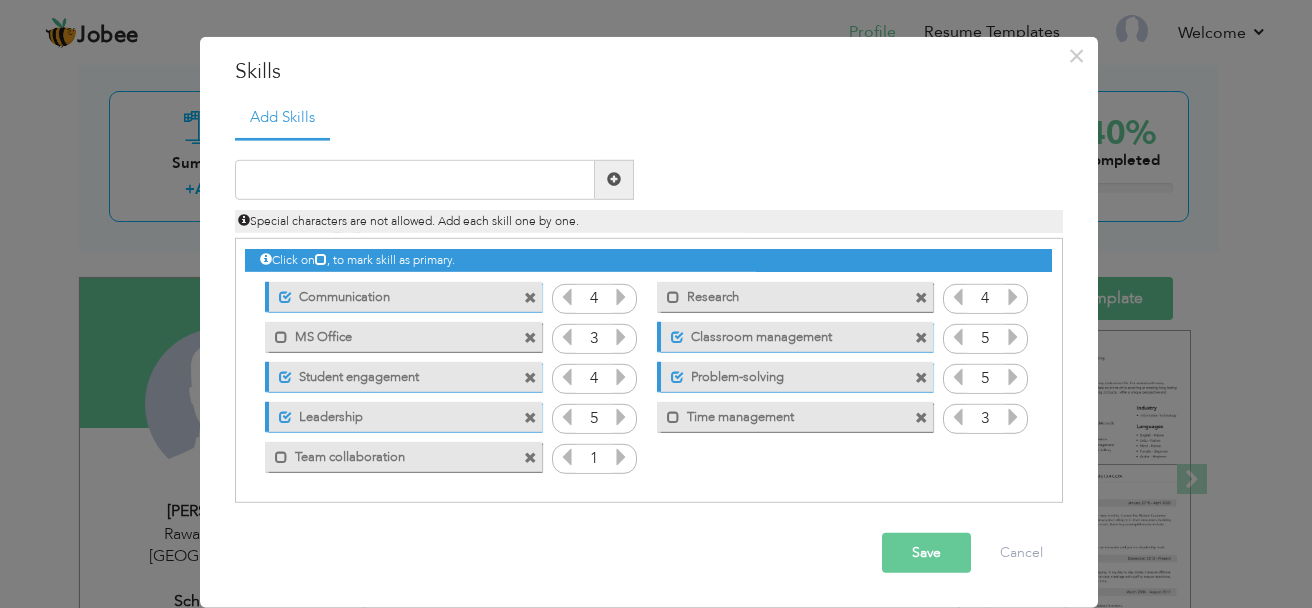 click at bounding box center (1013, 417) 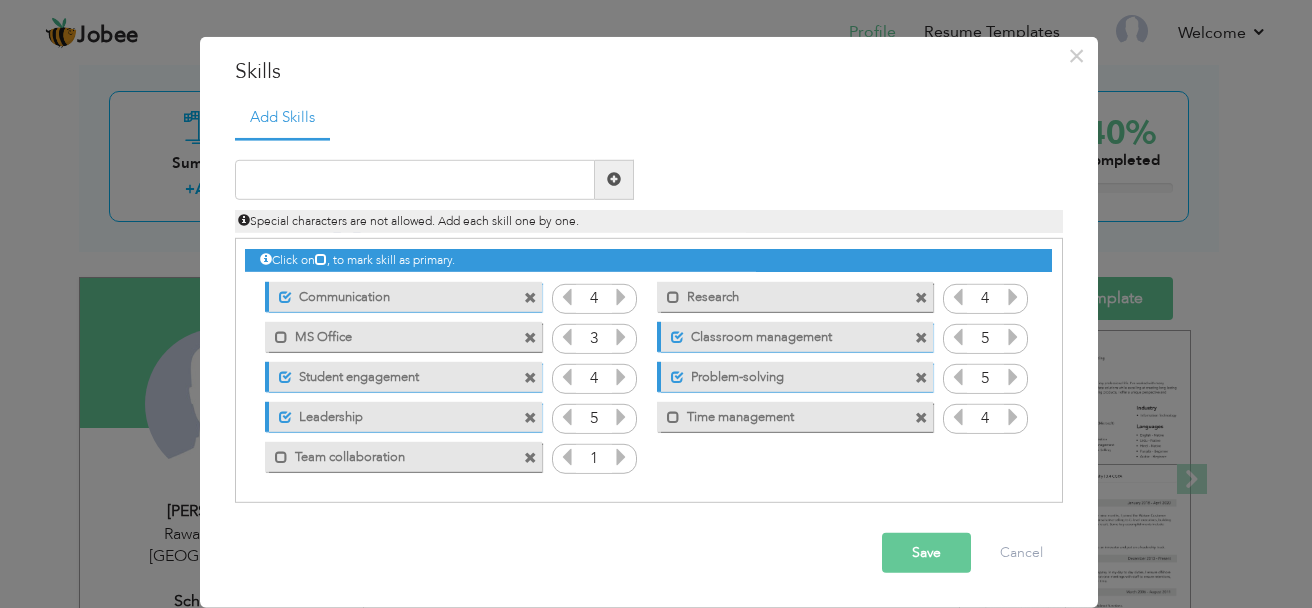 click at bounding box center [1013, 417] 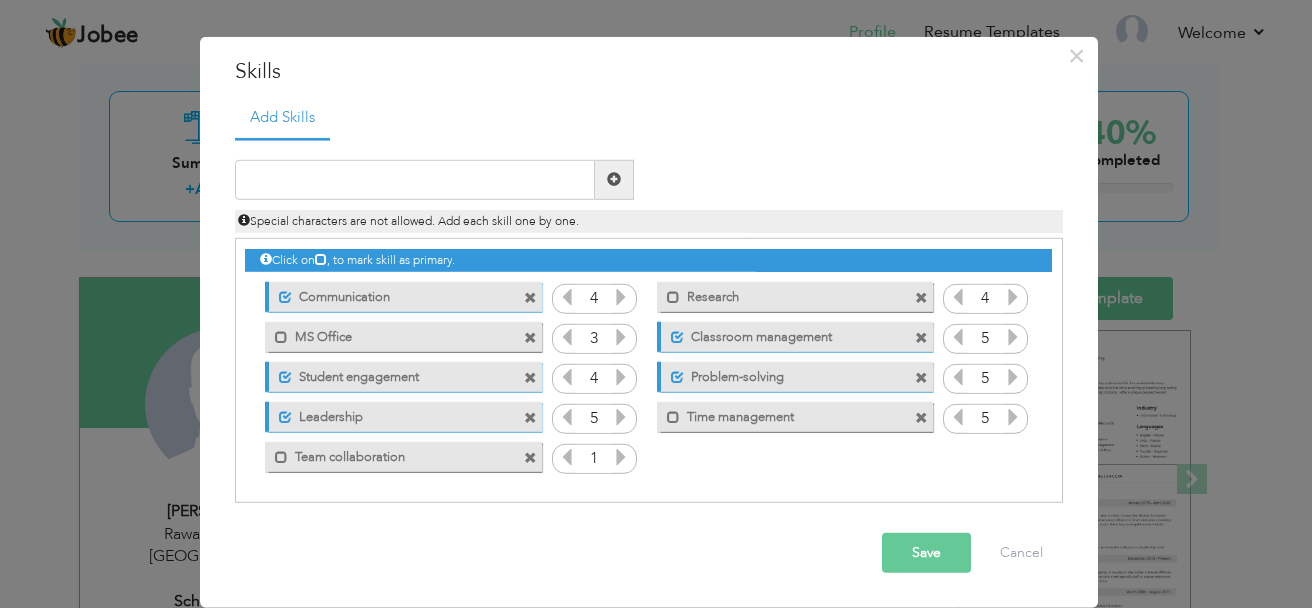 click at bounding box center [621, 457] 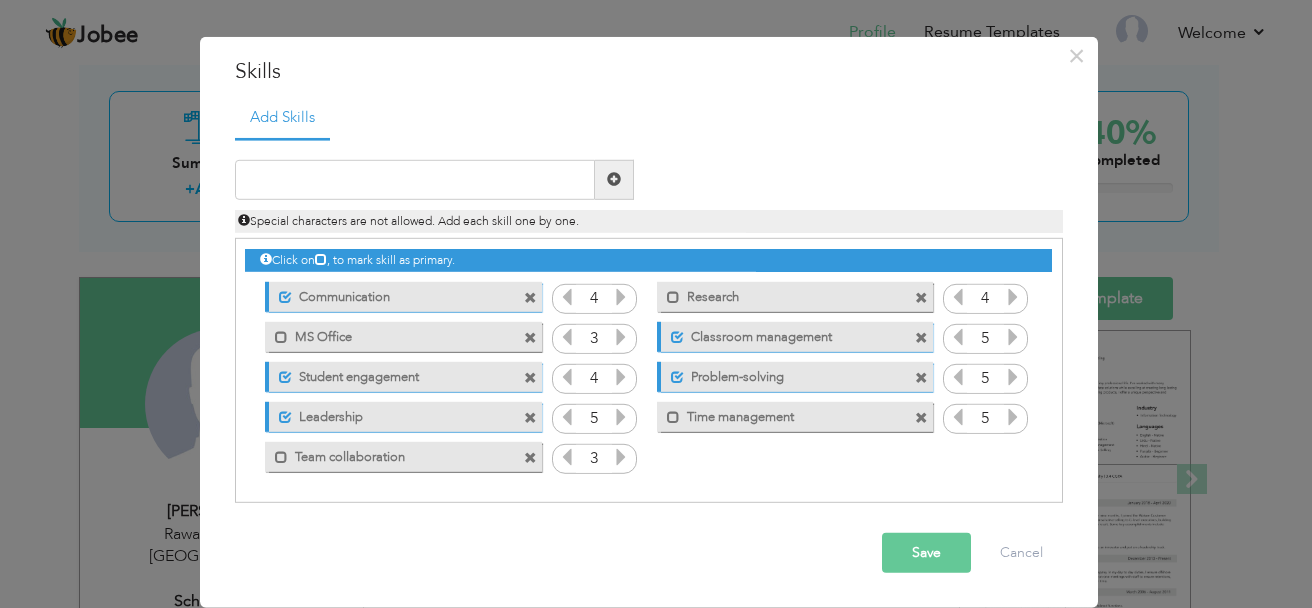 click at bounding box center (621, 457) 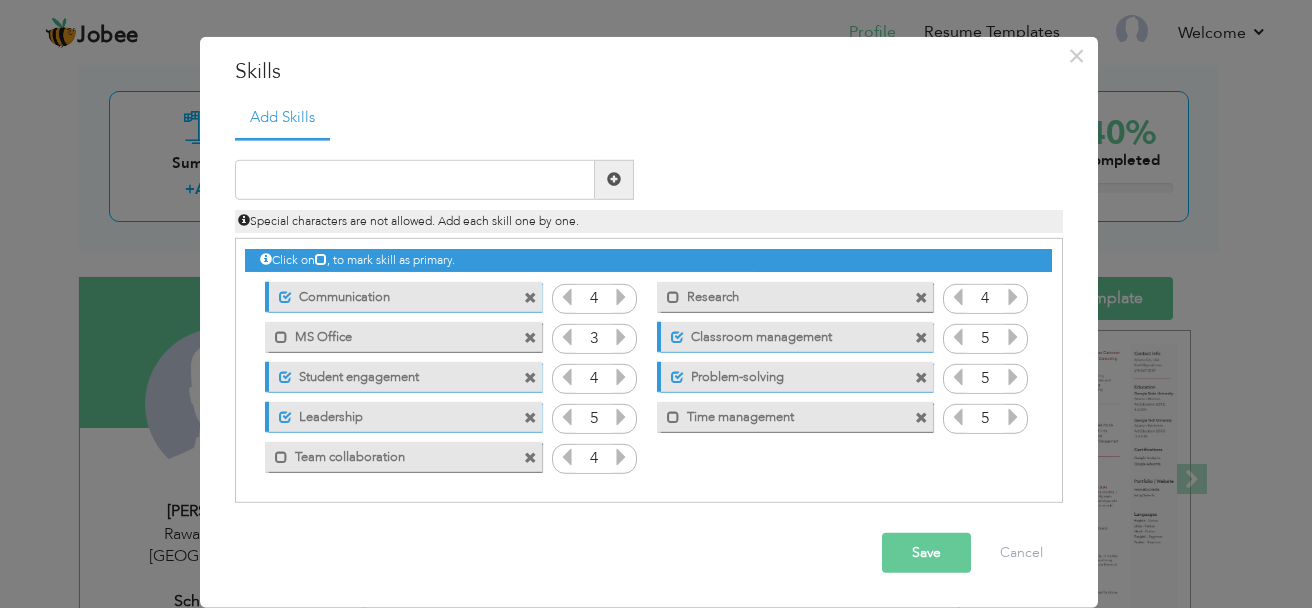 click on "Save" at bounding box center [926, 553] 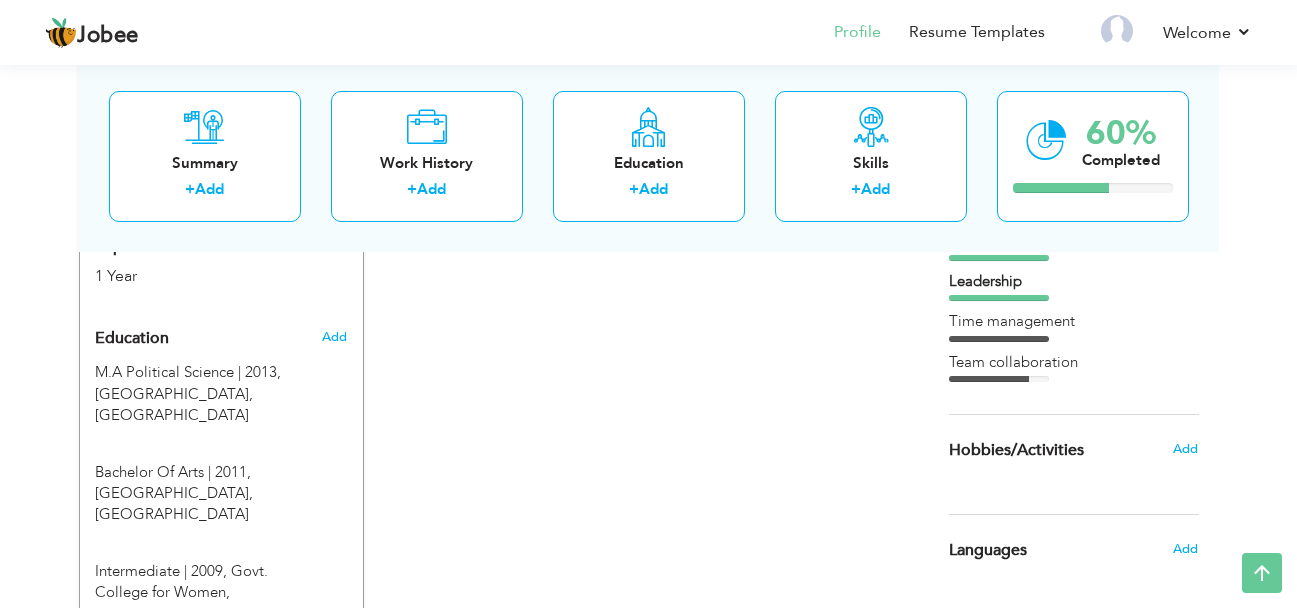 scroll, scrollTop: 885, scrollLeft: 0, axis: vertical 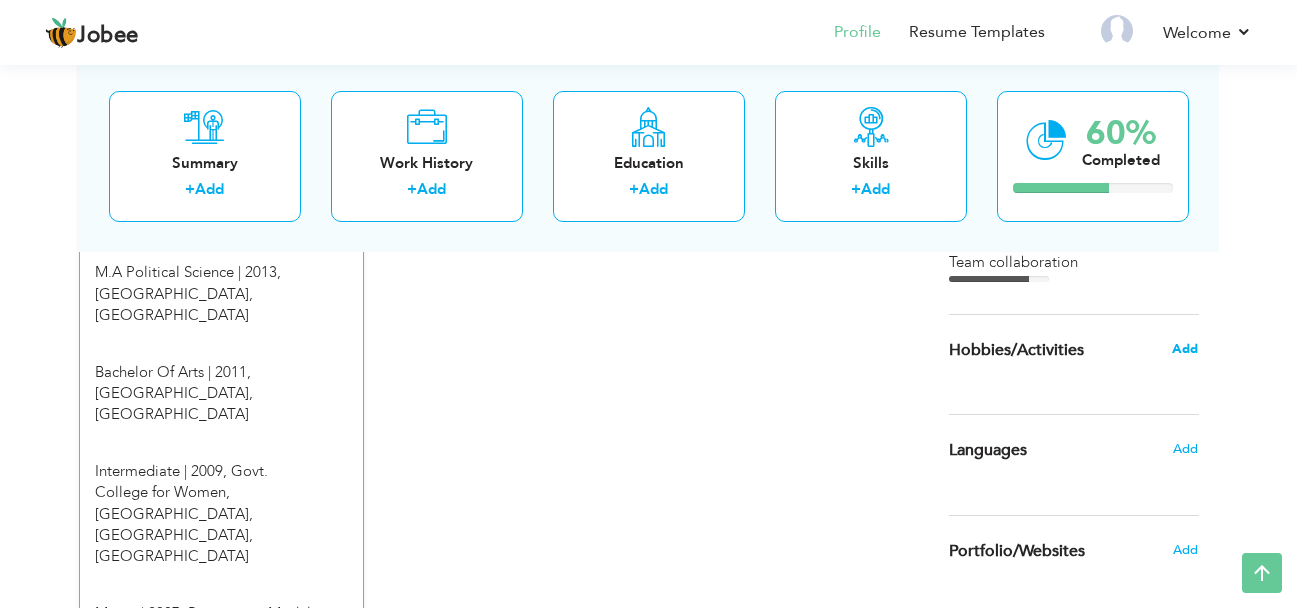 click on "Add" at bounding box center (1185, 349) 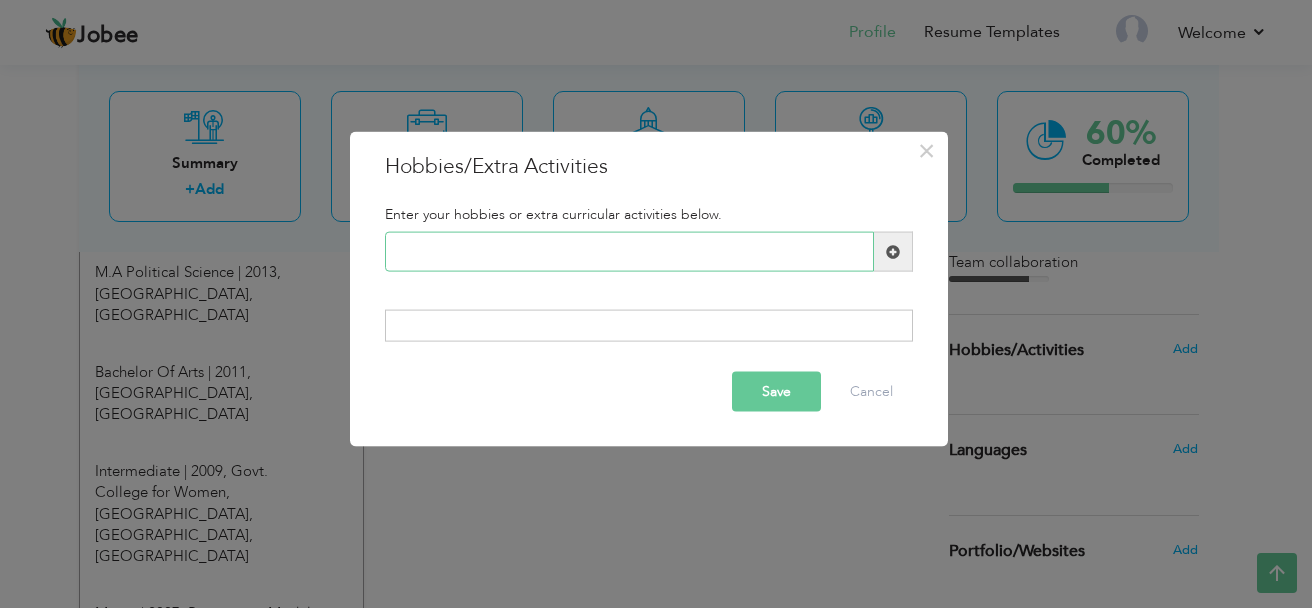 click at bounding box center (629, 252) 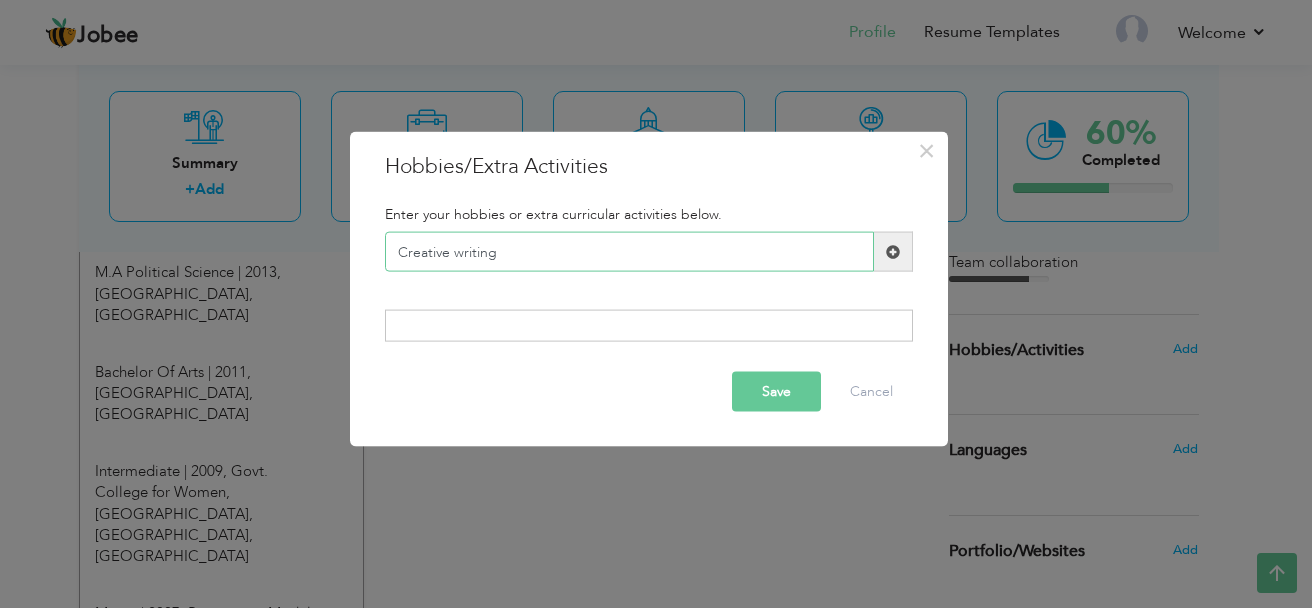 type on "Creative writing" 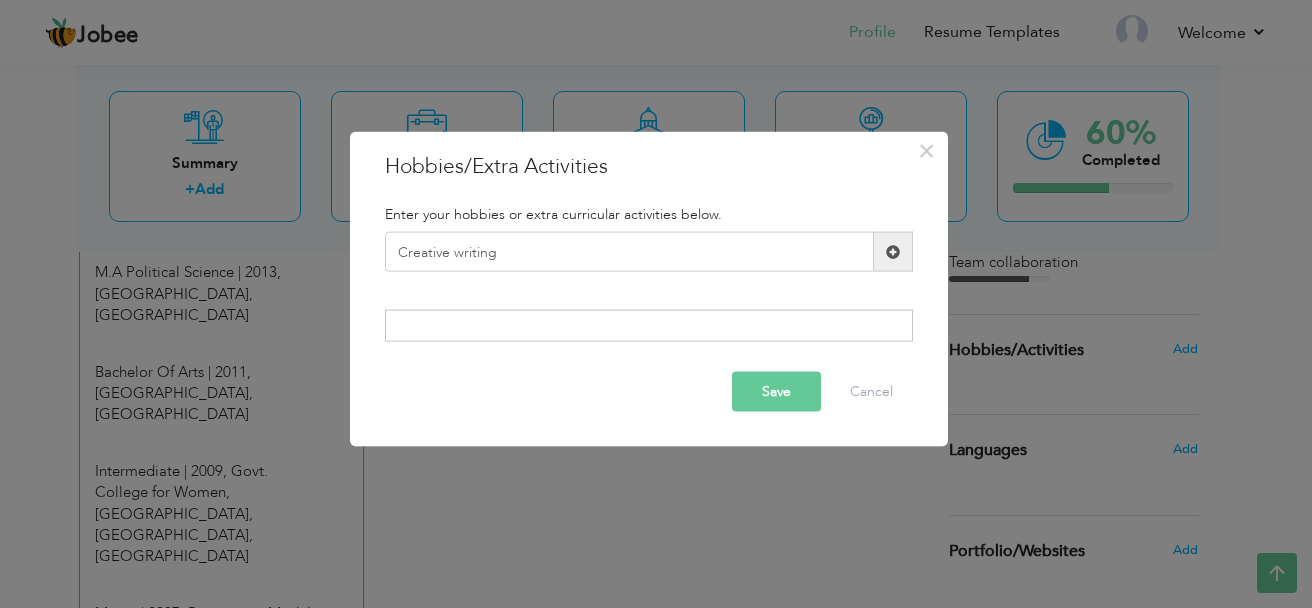 click at bounding box center [893, 252] 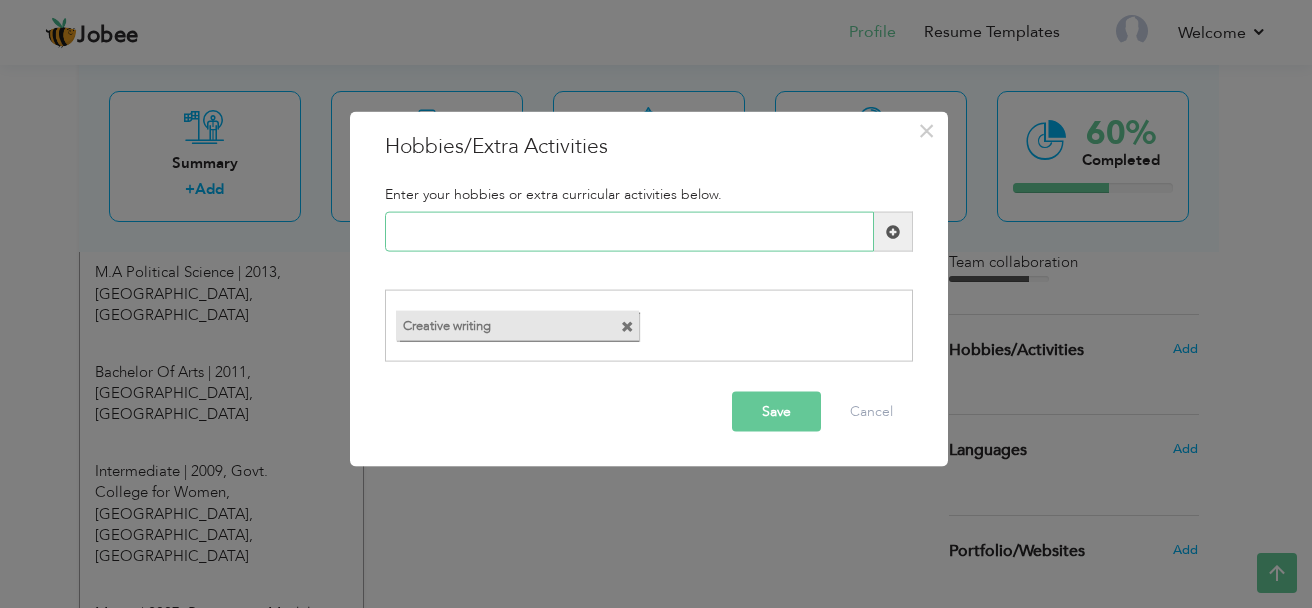 click at bounding box center (629, 232) 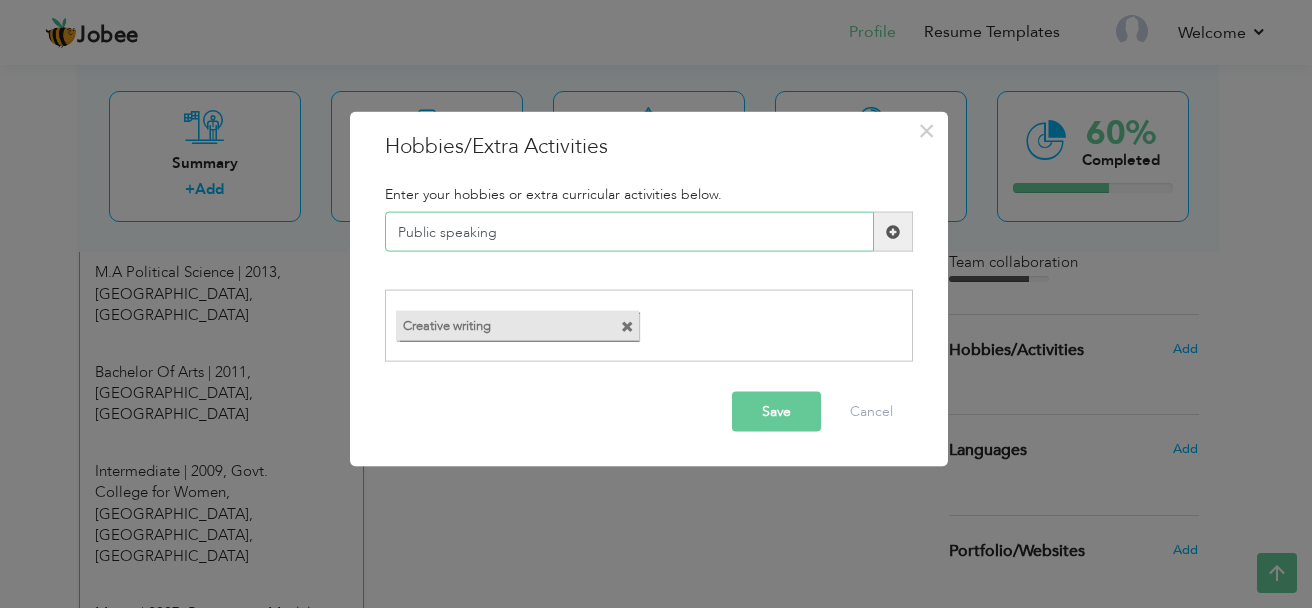 type on "Public speaking" 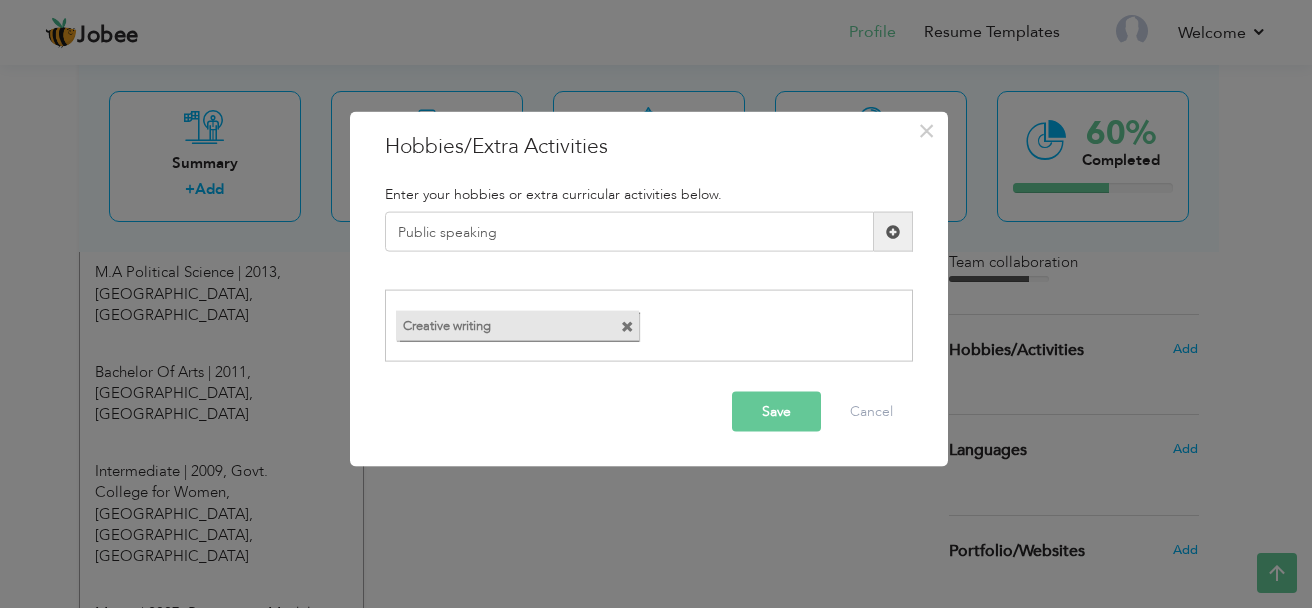 click at bounding box center [893, 232] 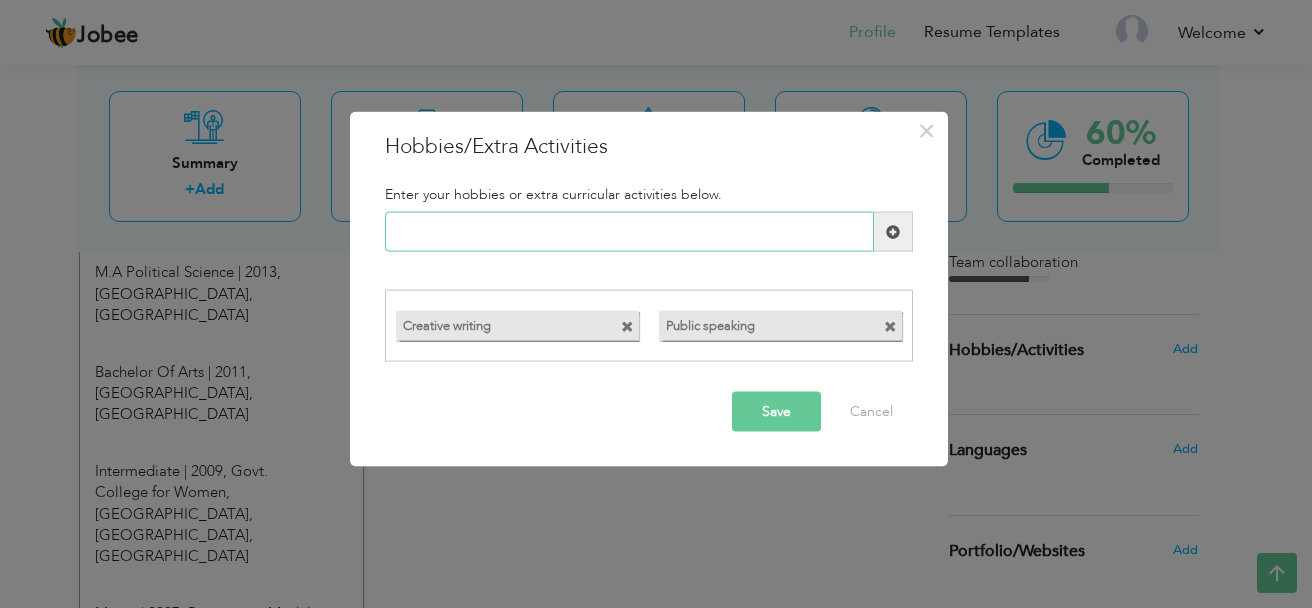 click at bounding box center (629, 232) 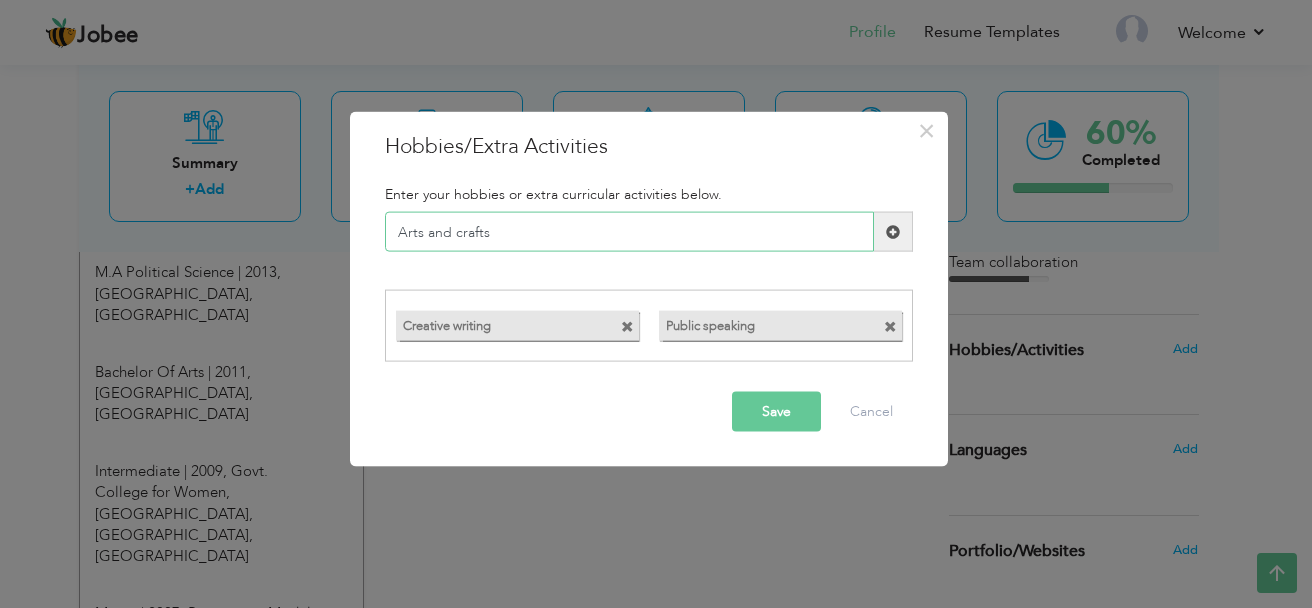type on "Arts and crafts" 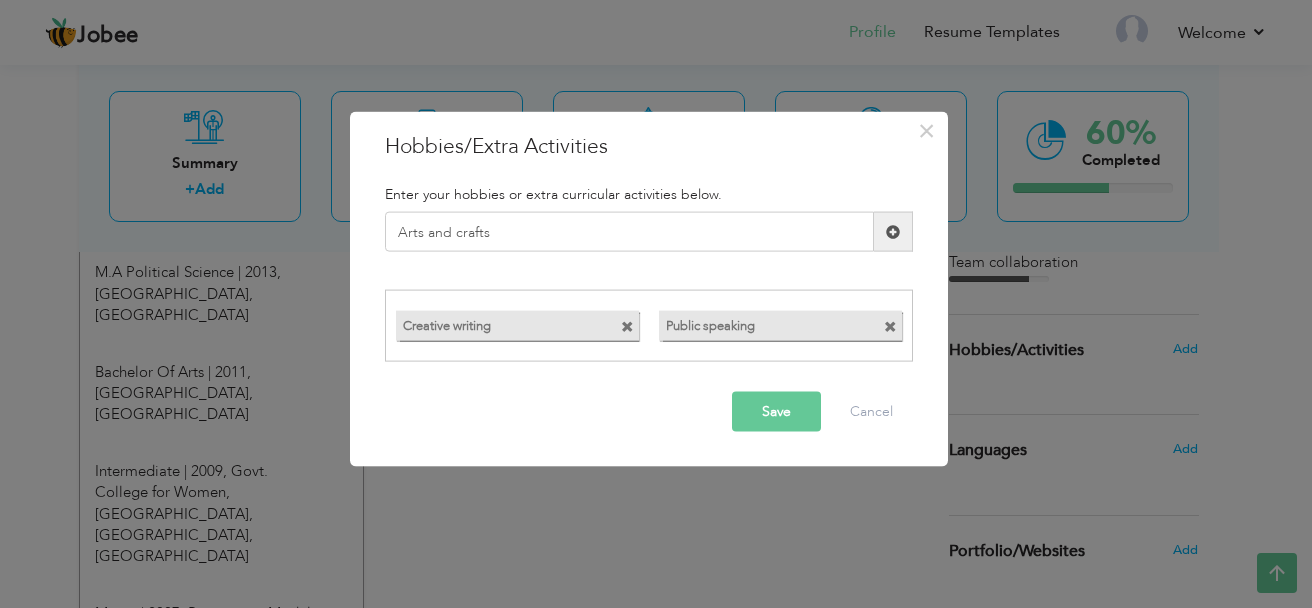 click at bounding box center [893, 231] 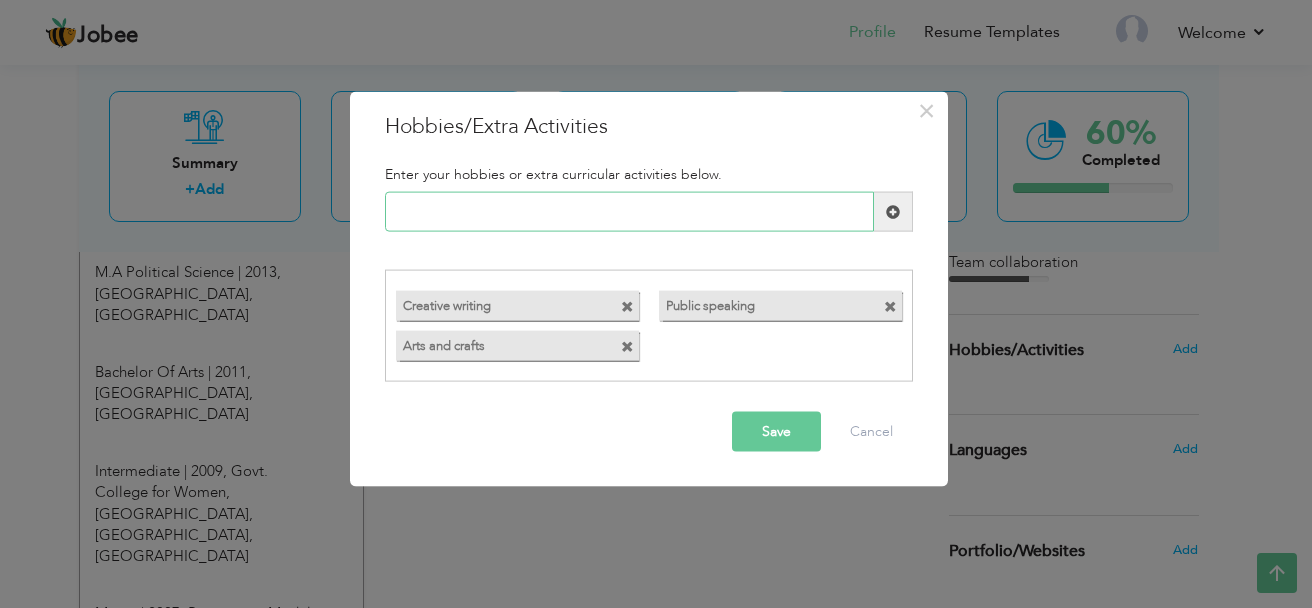 click at bounding box center [629, 212] 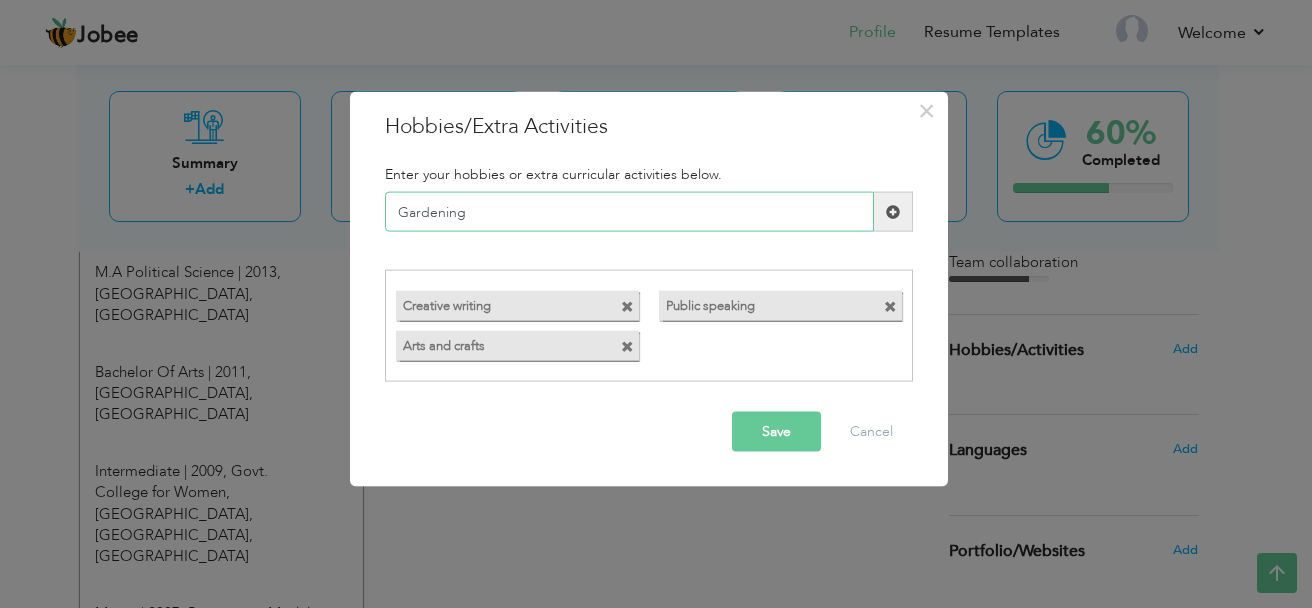 type on "Gardening" 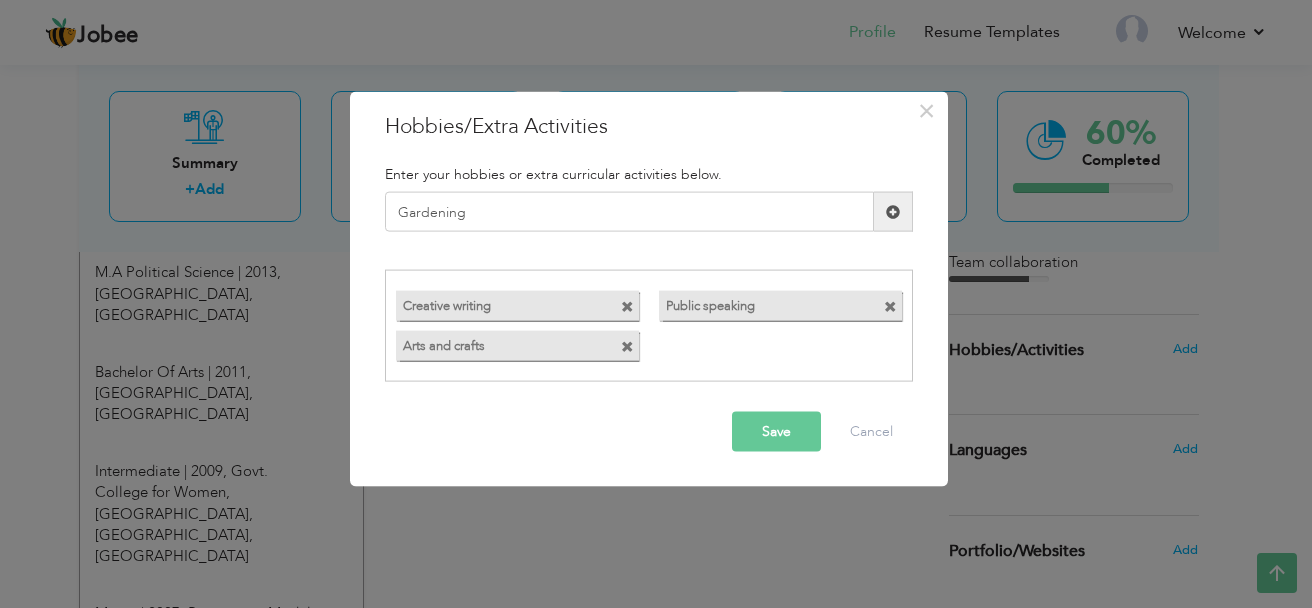 click at bounding box center (893, 212) 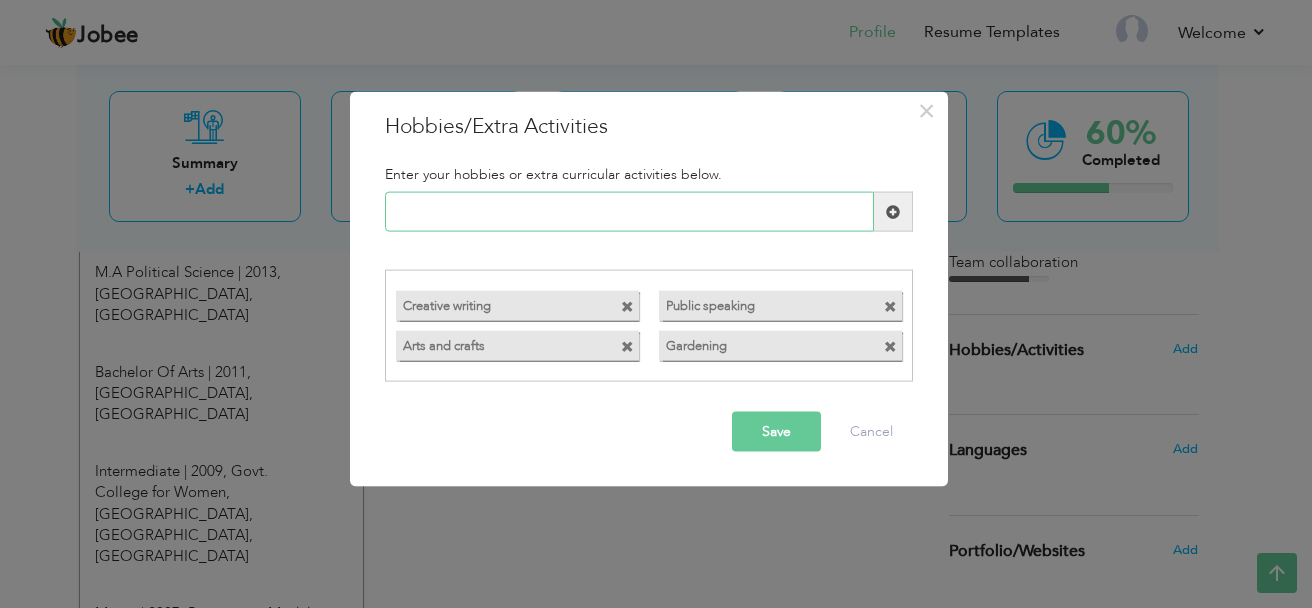 click at bounding box center (629, 212) 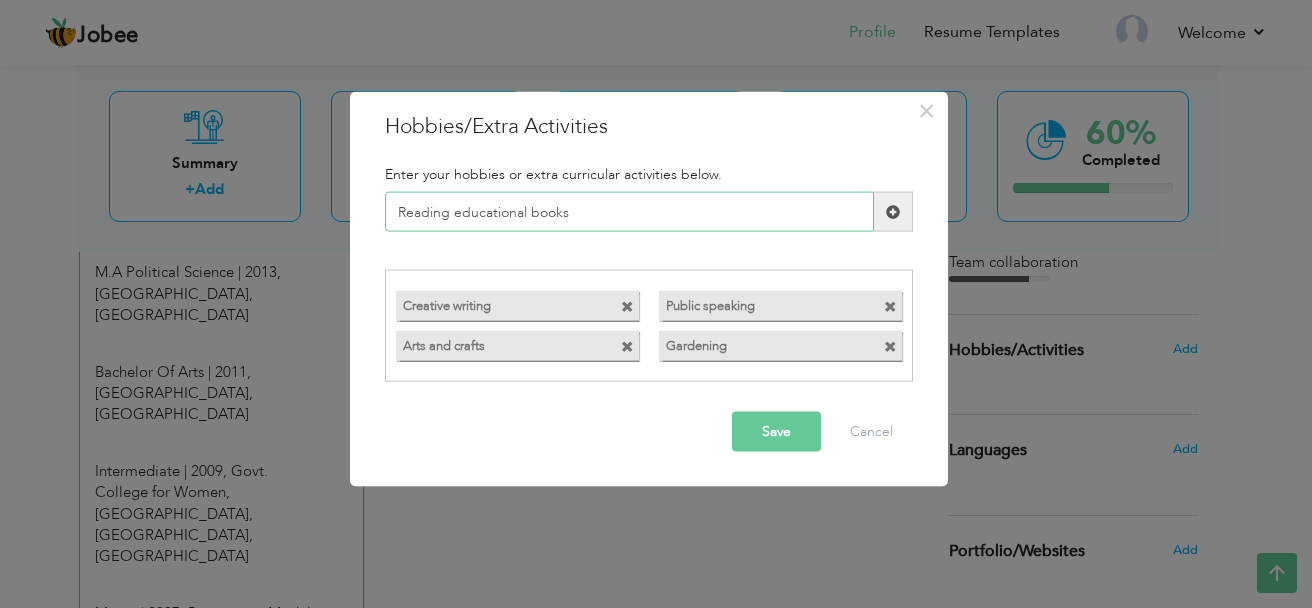type on "Reading educational books" 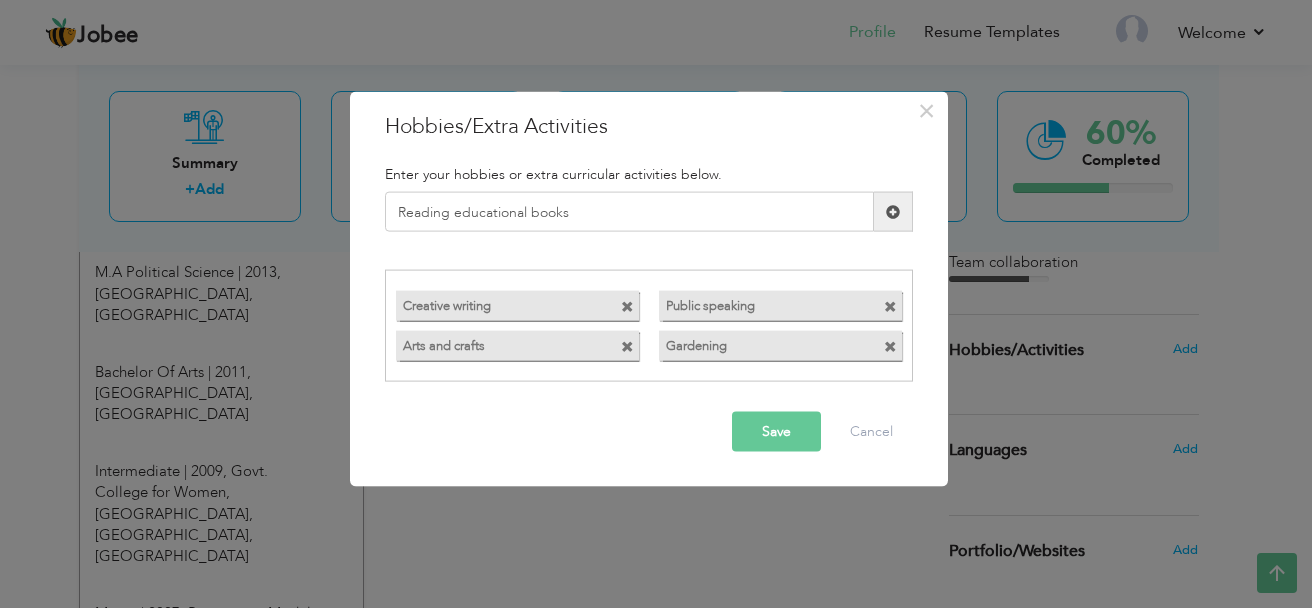 click at bounding box center [893, 212] 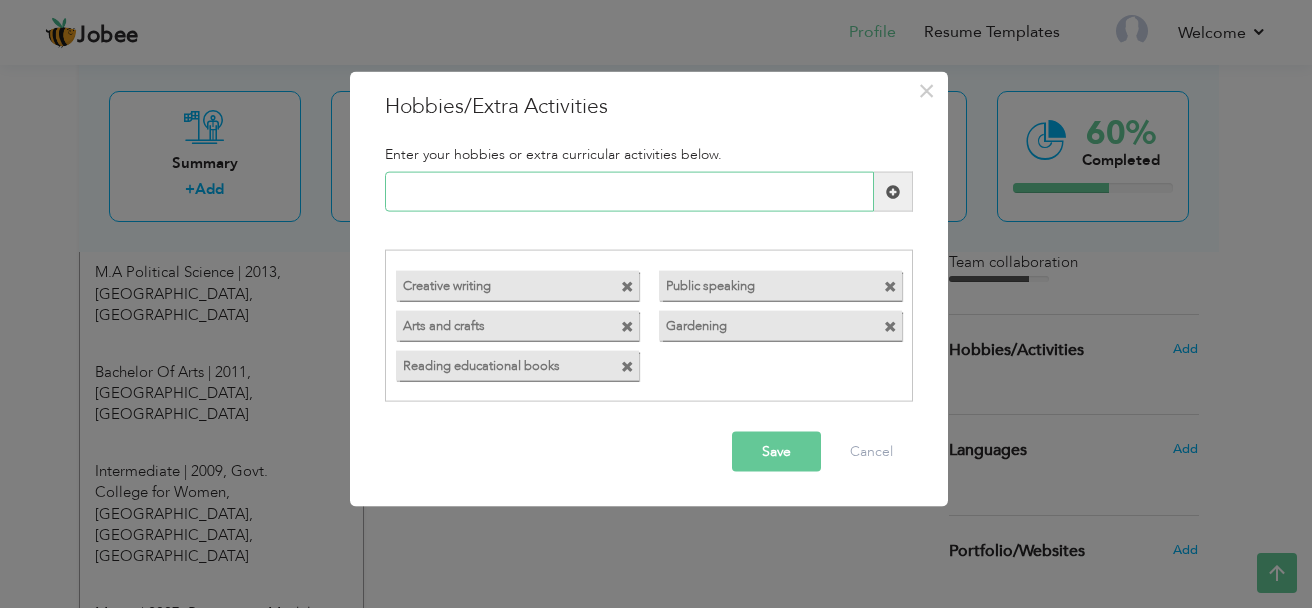 click at bounding box center [629, 192] 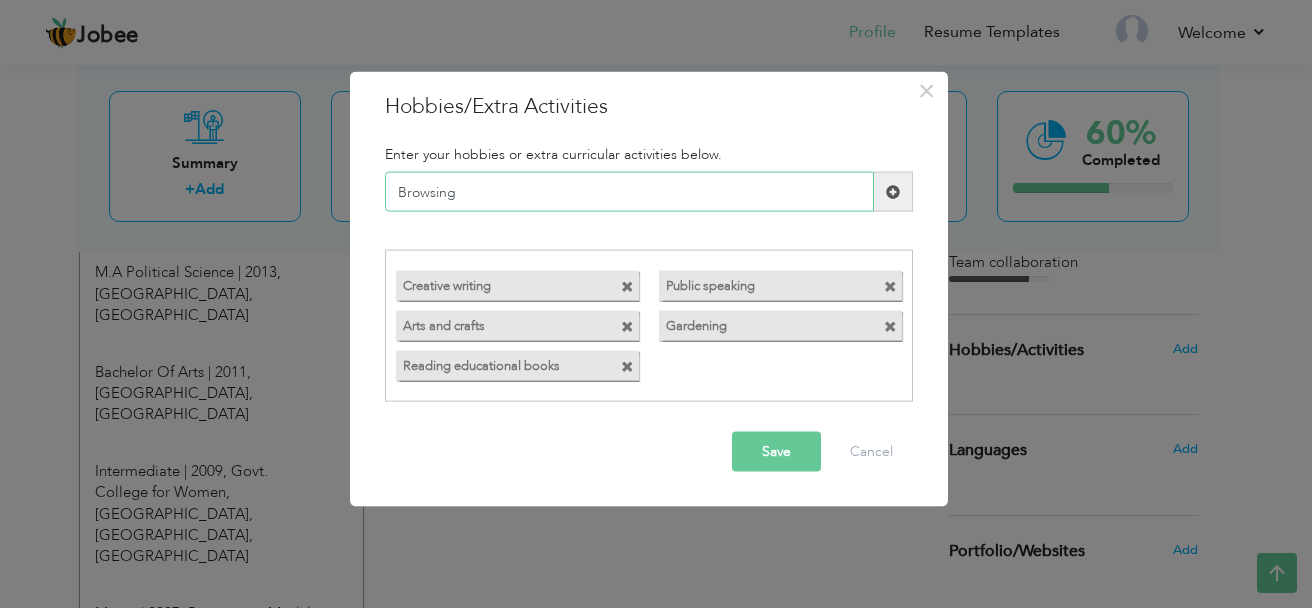 type on "Browsing" 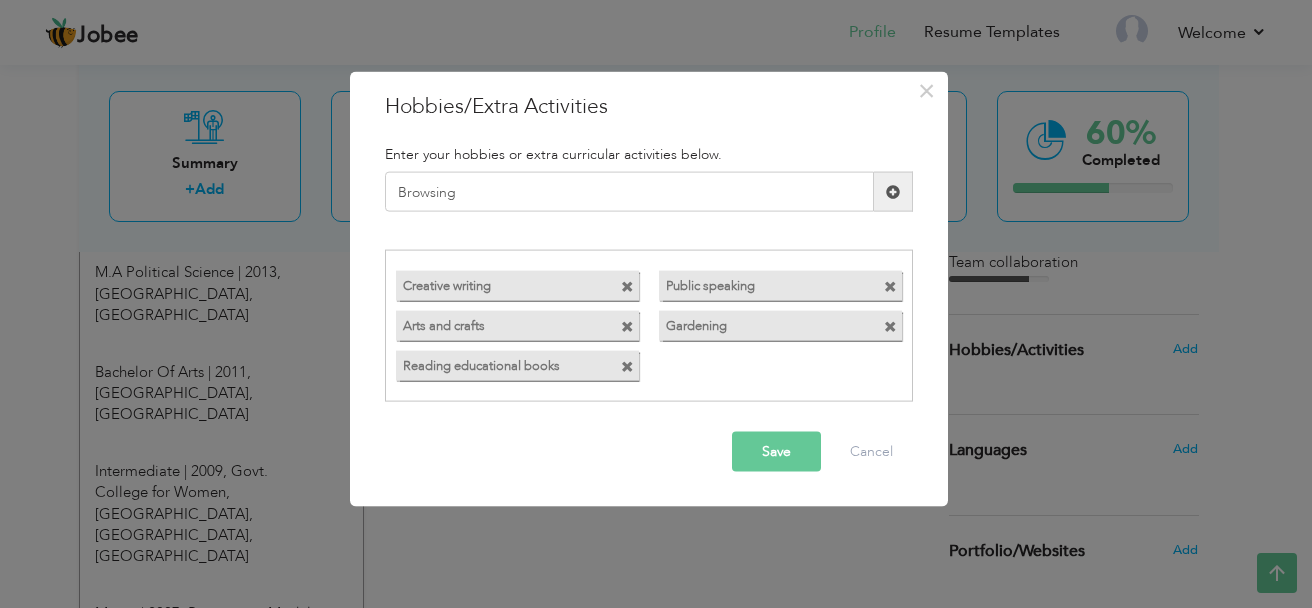 click at bounding box center (893, 191) 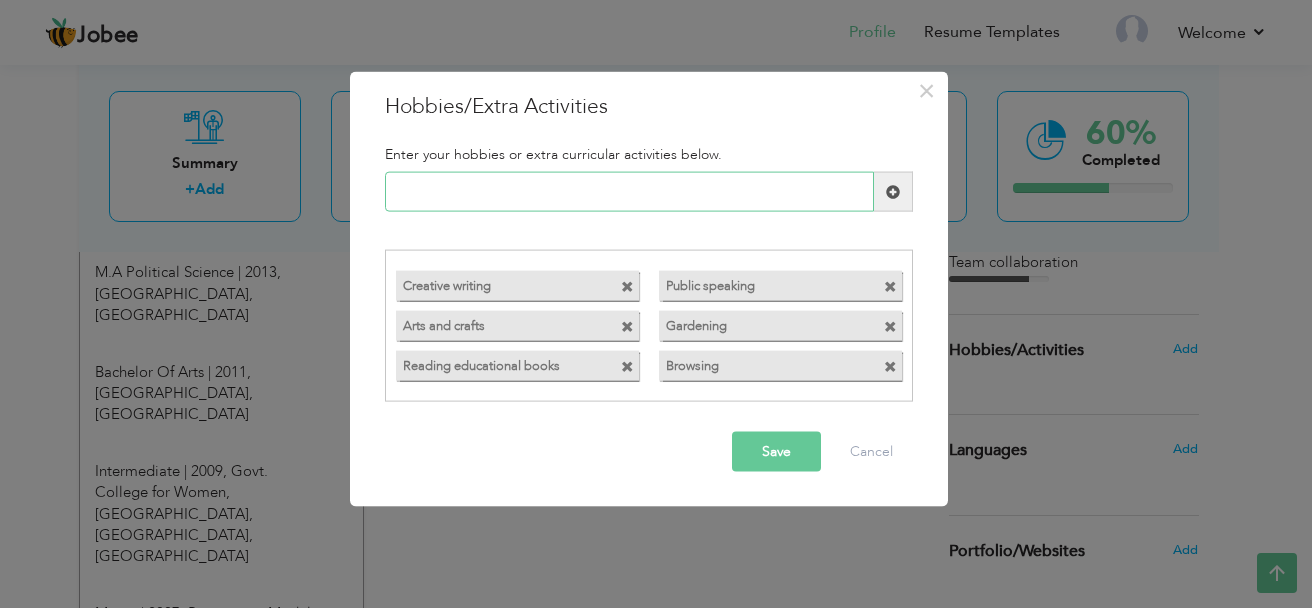 click at bounding box center [629, 192] 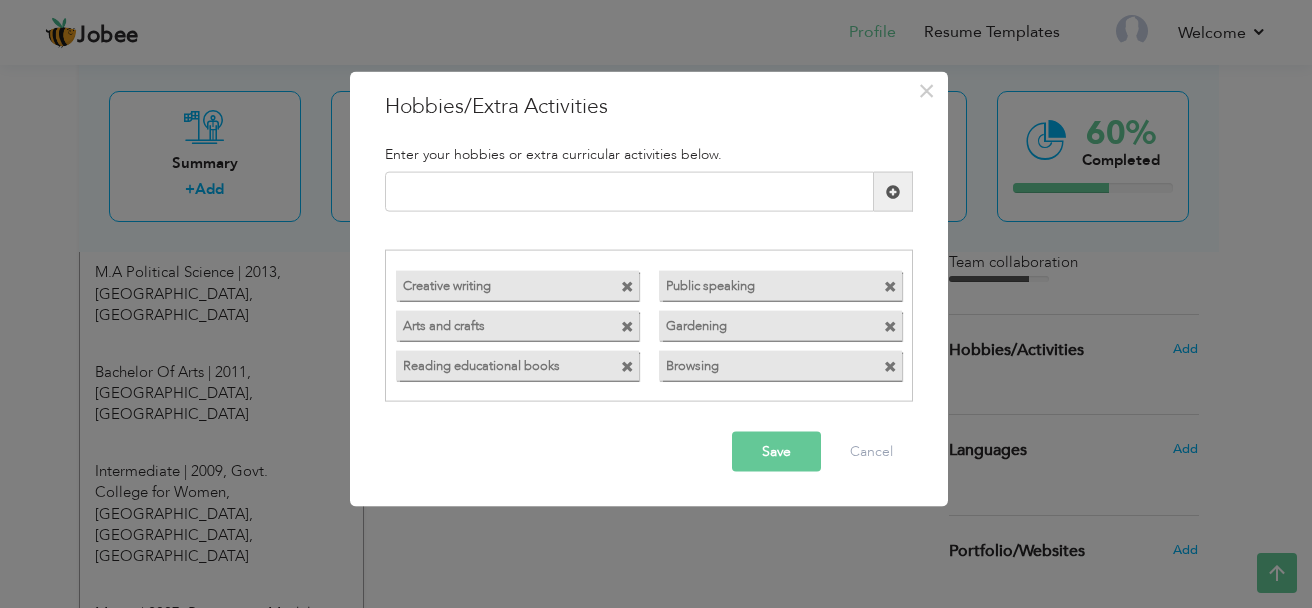 click on "Save" at bounding box center (776, 451) 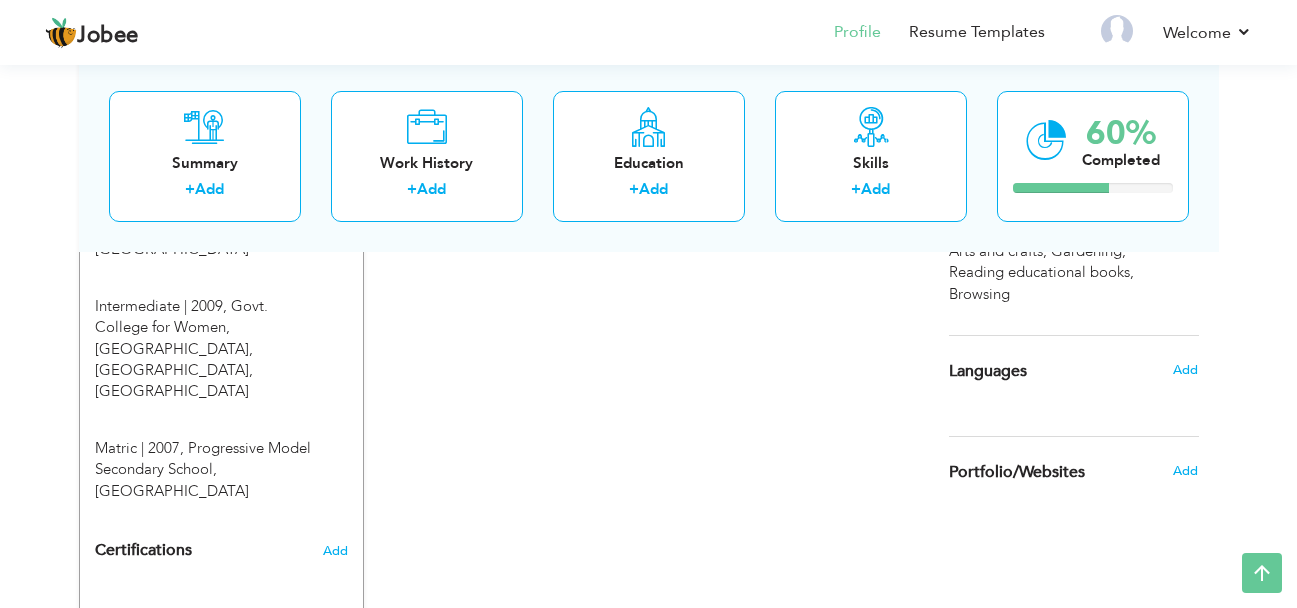 scroll, scrollTop: 1085, scrollLeft: 0, axis: vertical 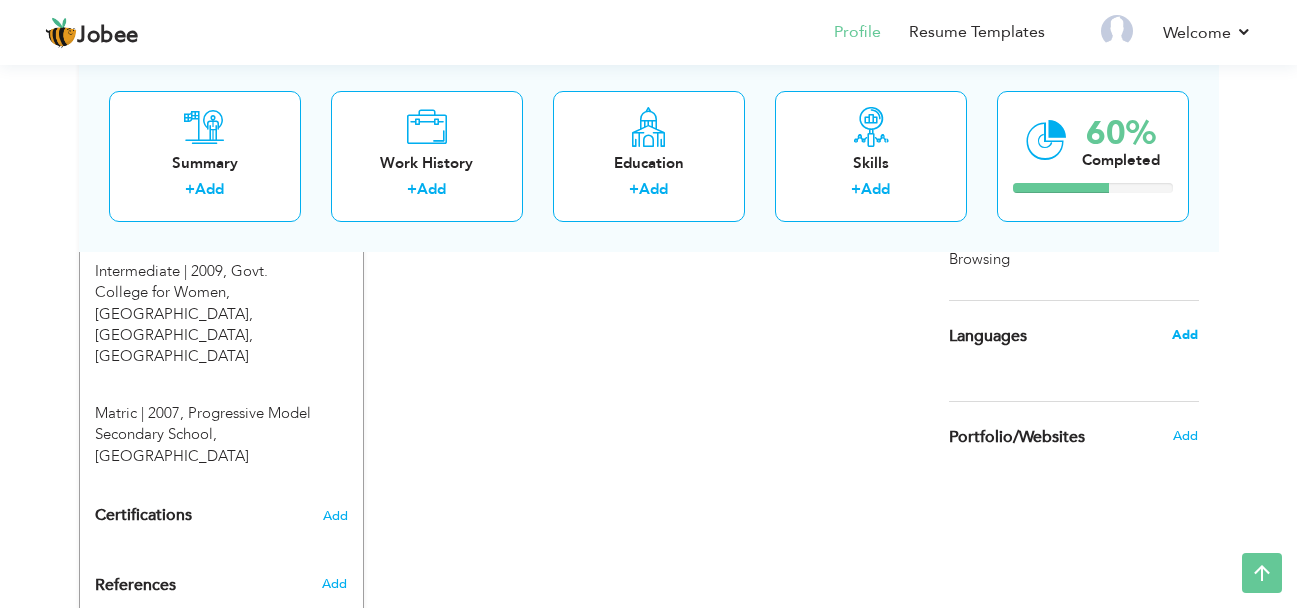 click on "Add" at bounding box center [1185, 335] 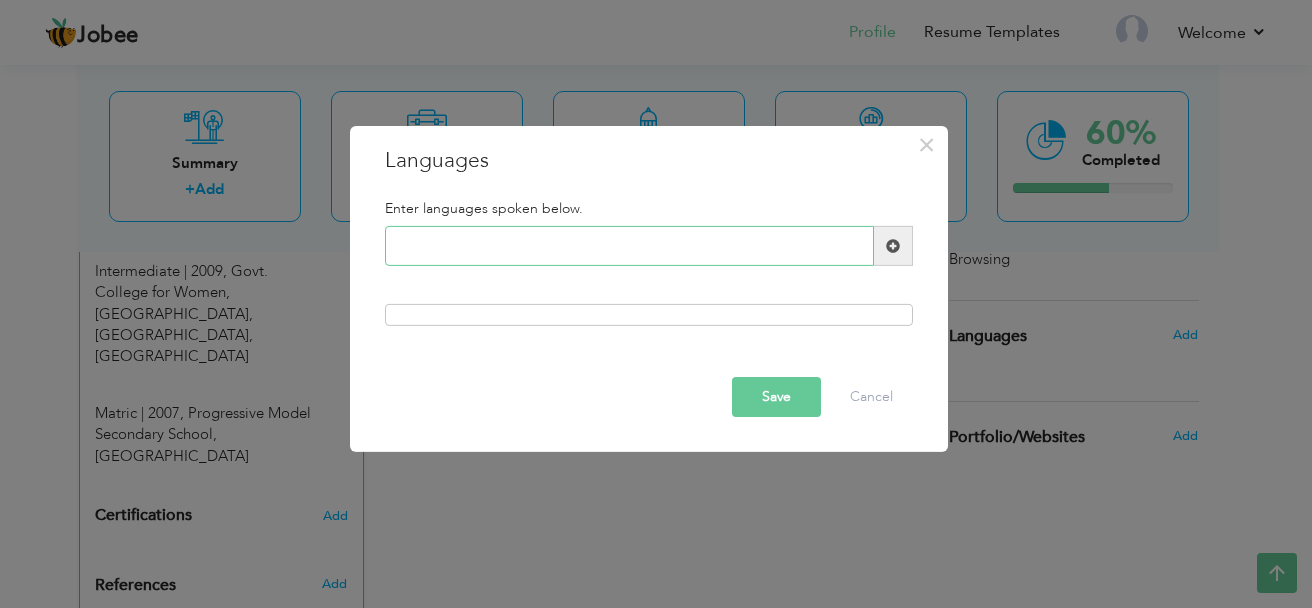 click at bounding box center [629, 246] 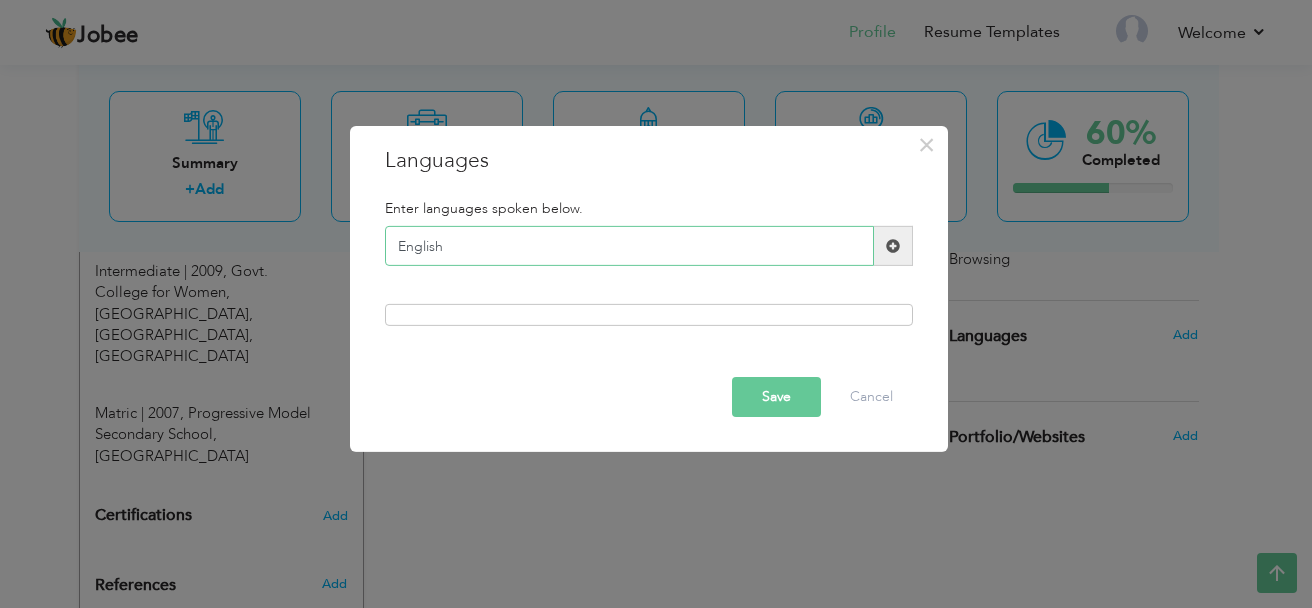 type on "English" 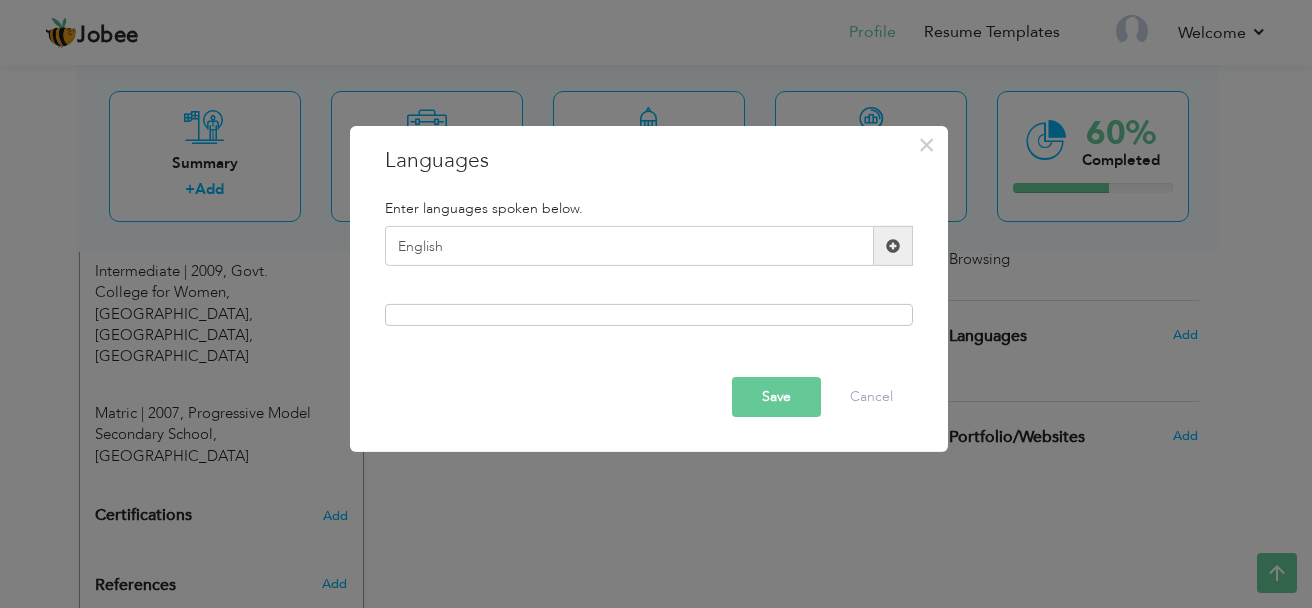 click at bounding box center (893, 246) 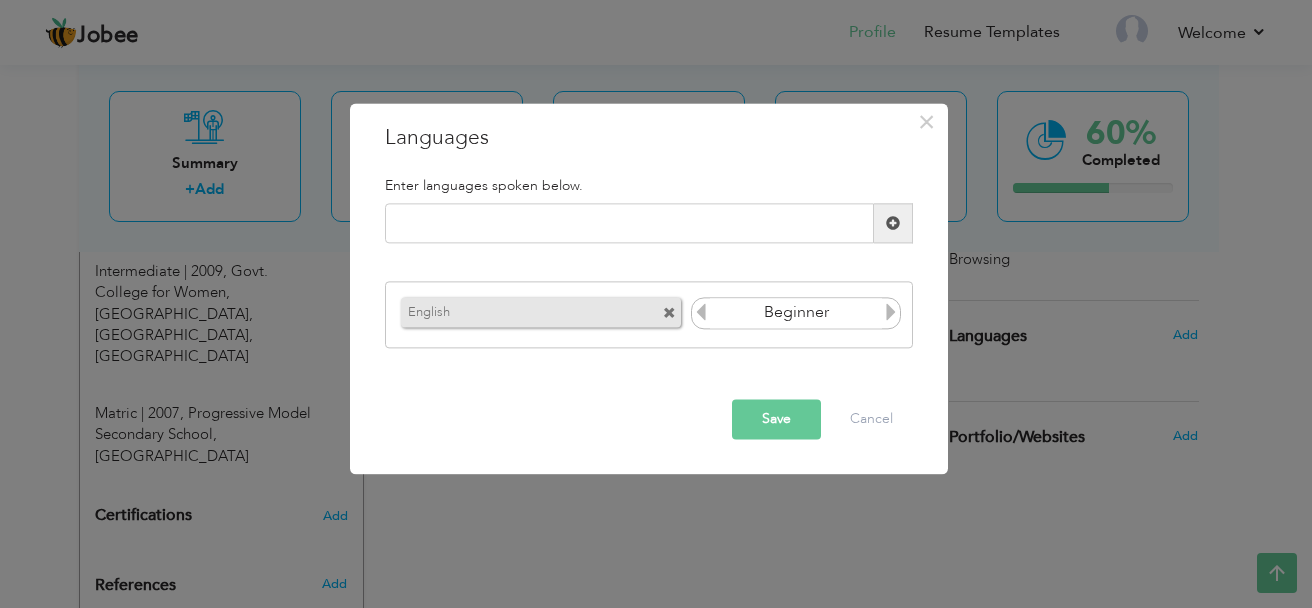 click at bounding box center [891, 312] 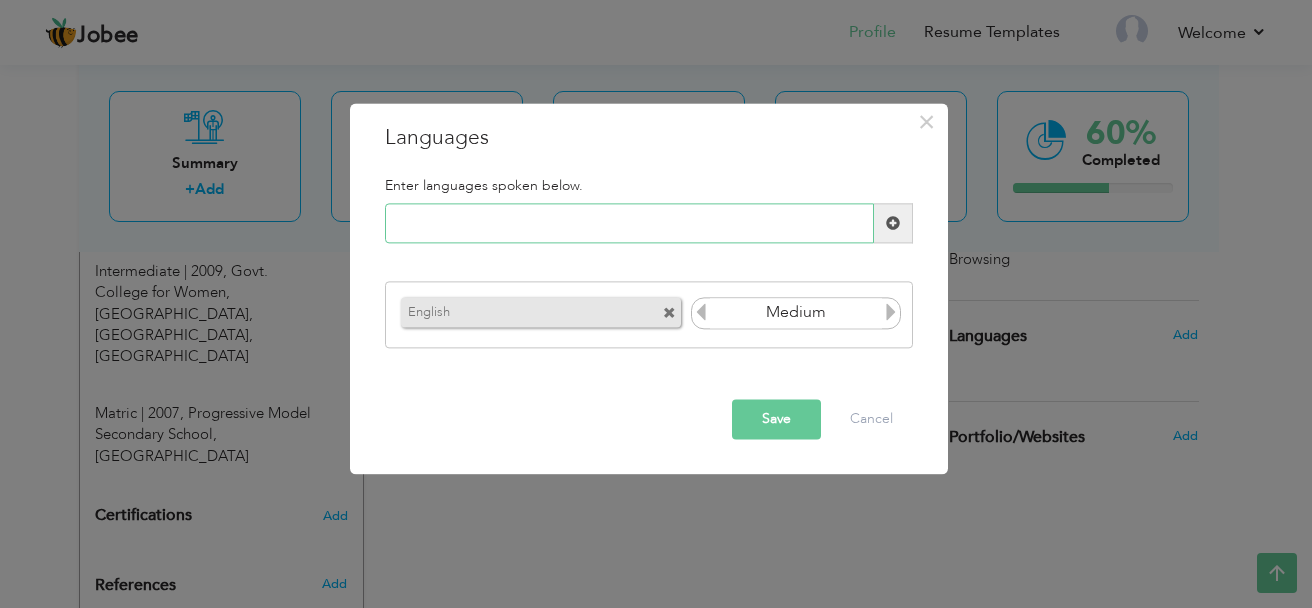 click at bounding box center [629, 224] 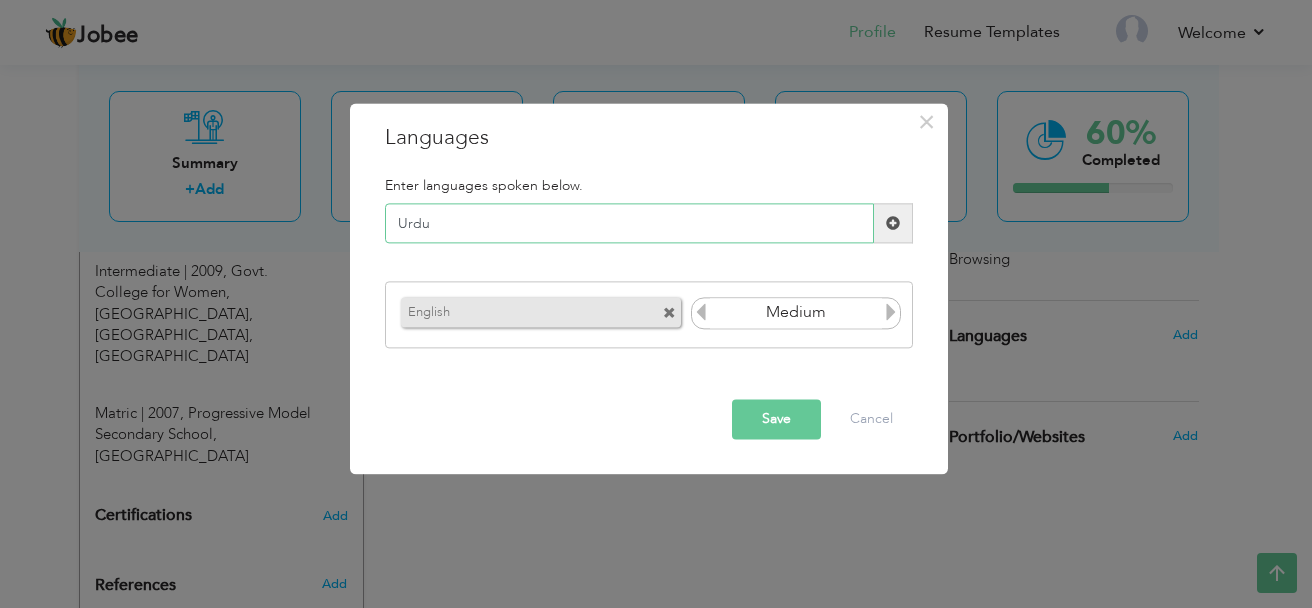 type on "Urdu" 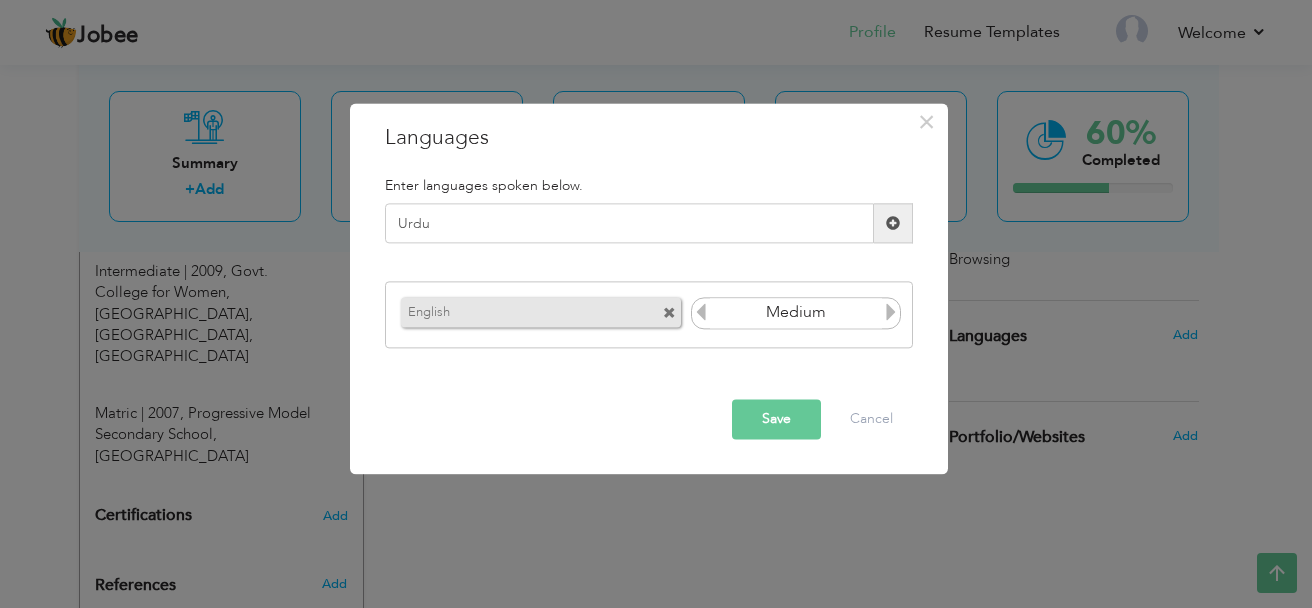 click at bounding box center [893, 223] 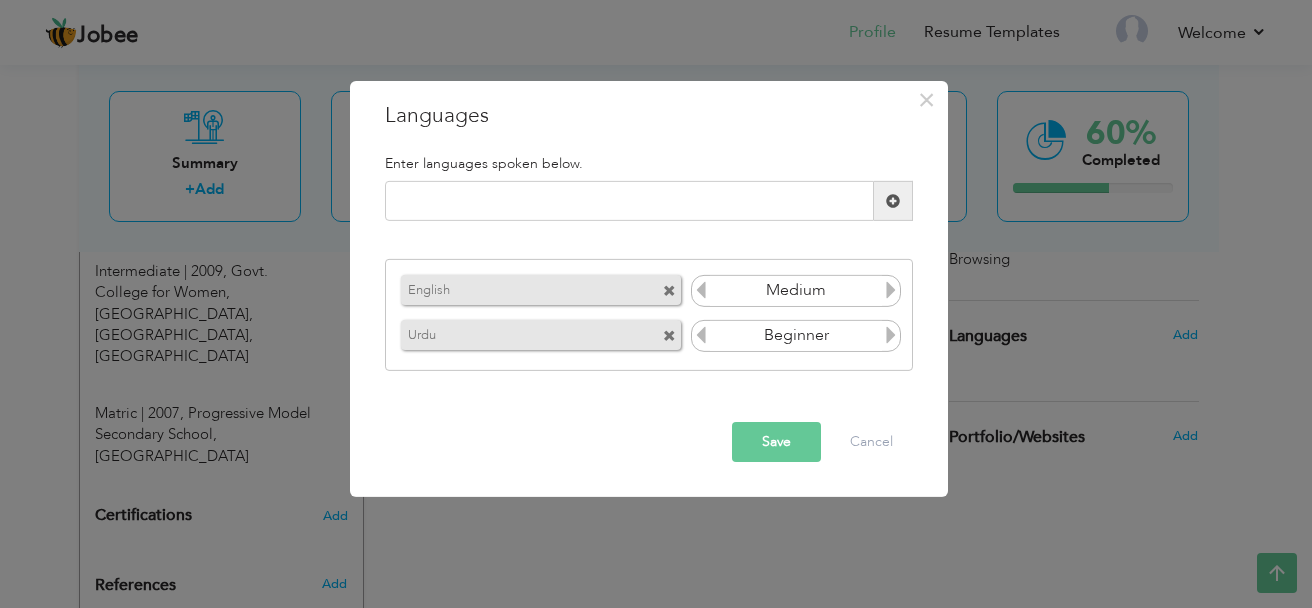 click at bounding box center (891, 335) 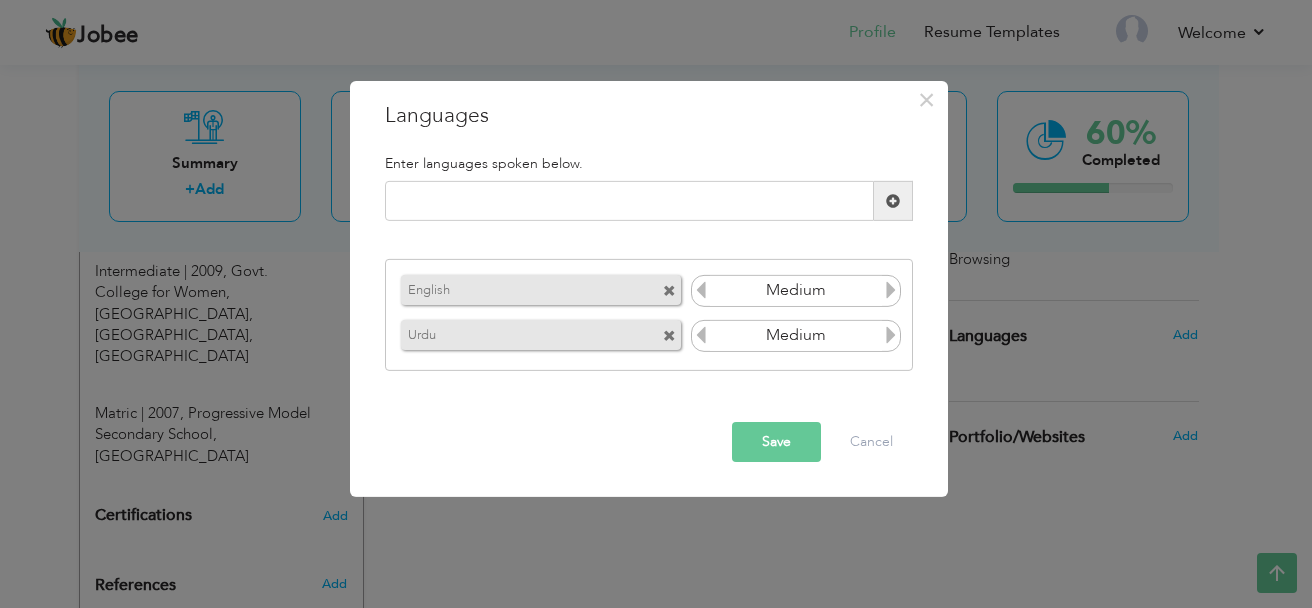 click at bounding box center (891, 335) 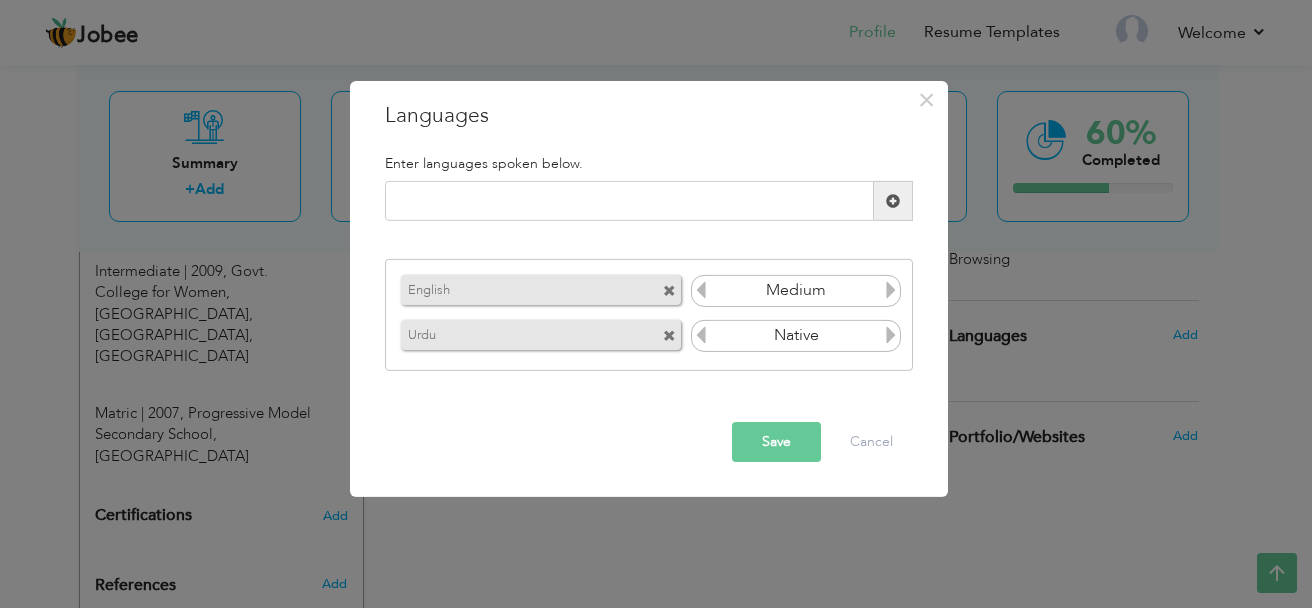 click at bounding box center [891, 335] 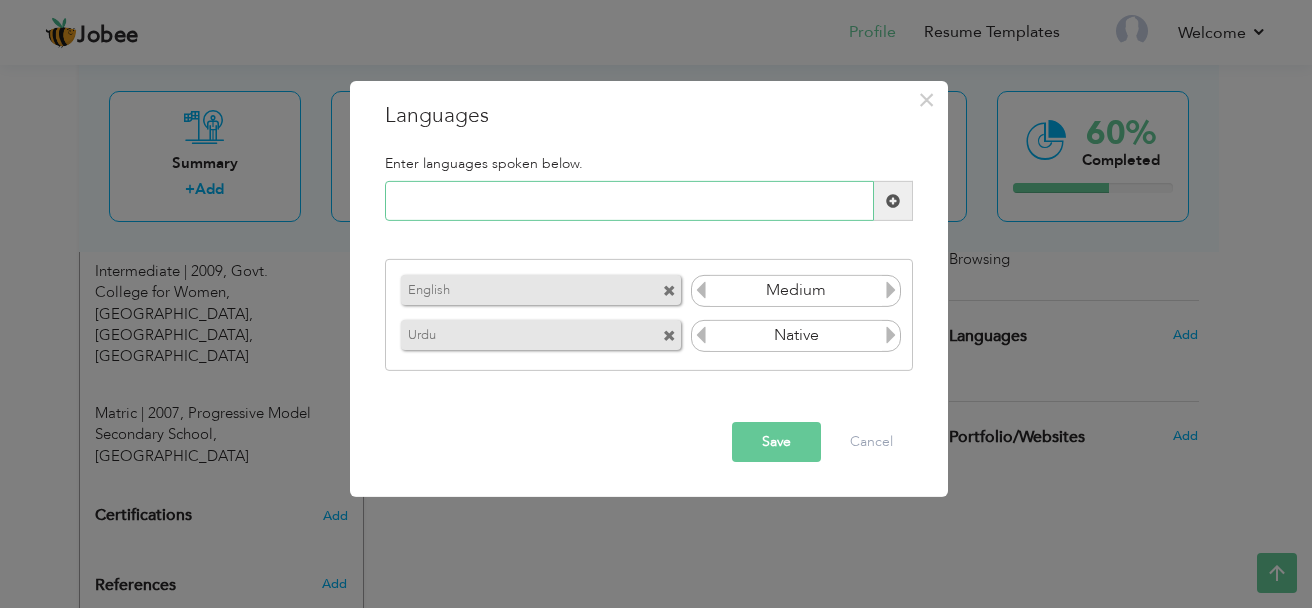 click at bounding box center [629, 201] 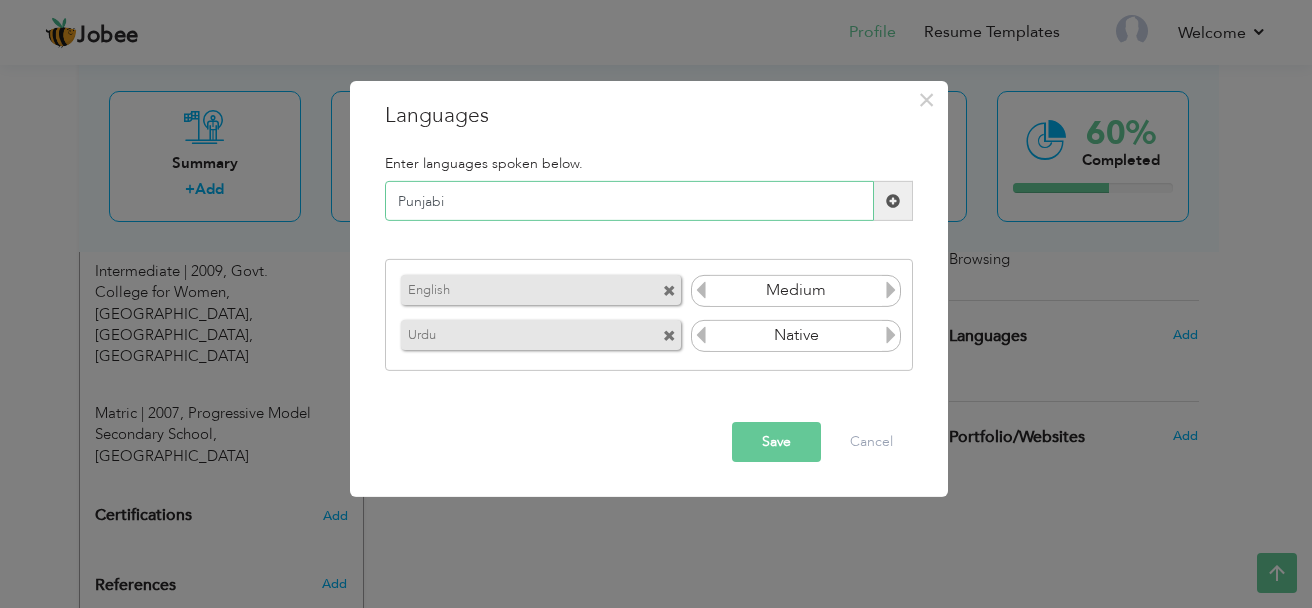 type on "Punjabi" 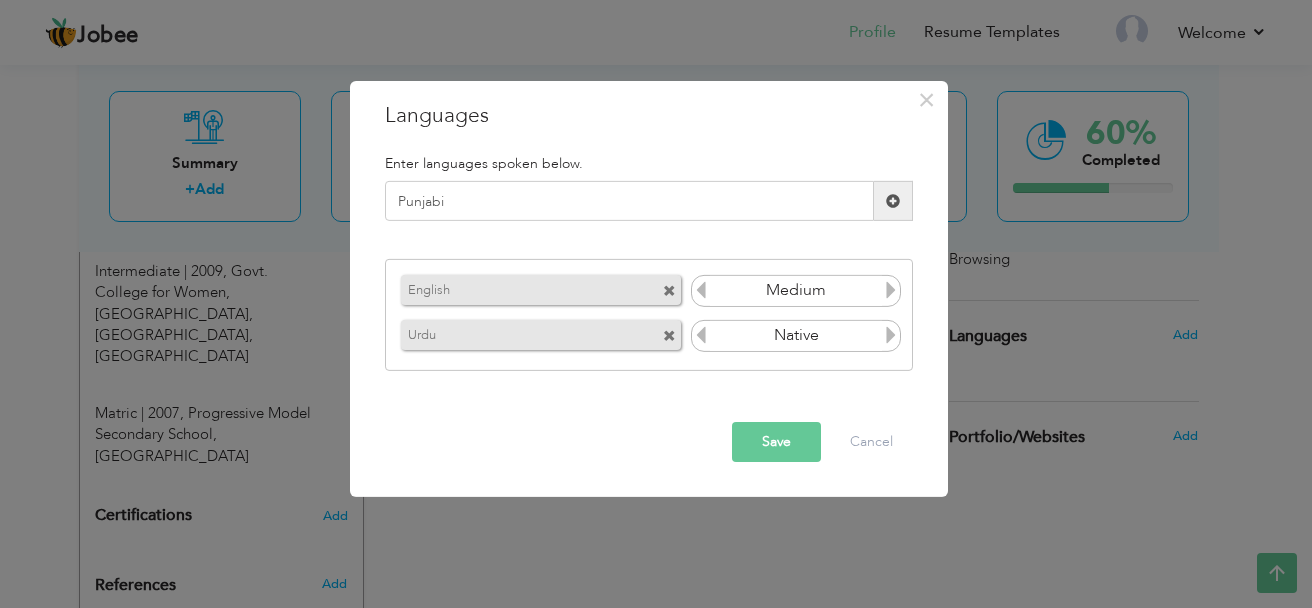 click on "Save" at bounding box center [776, 442] 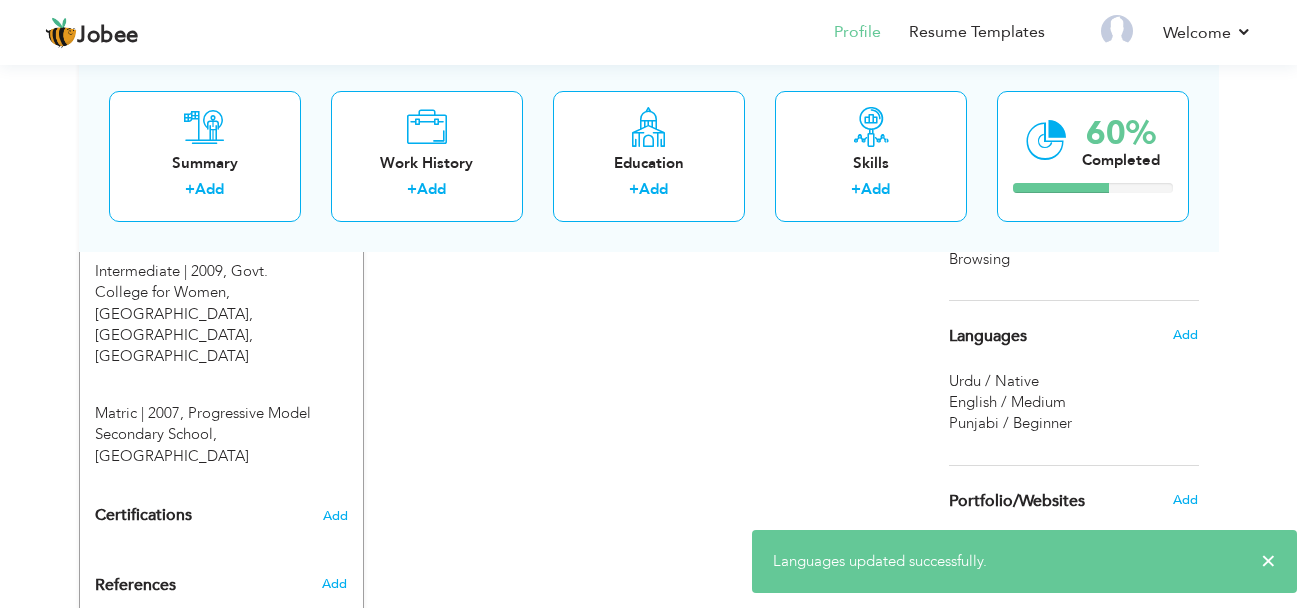 scroll, scrollTop: 1097, scrollLeft: 0, axis: vertical 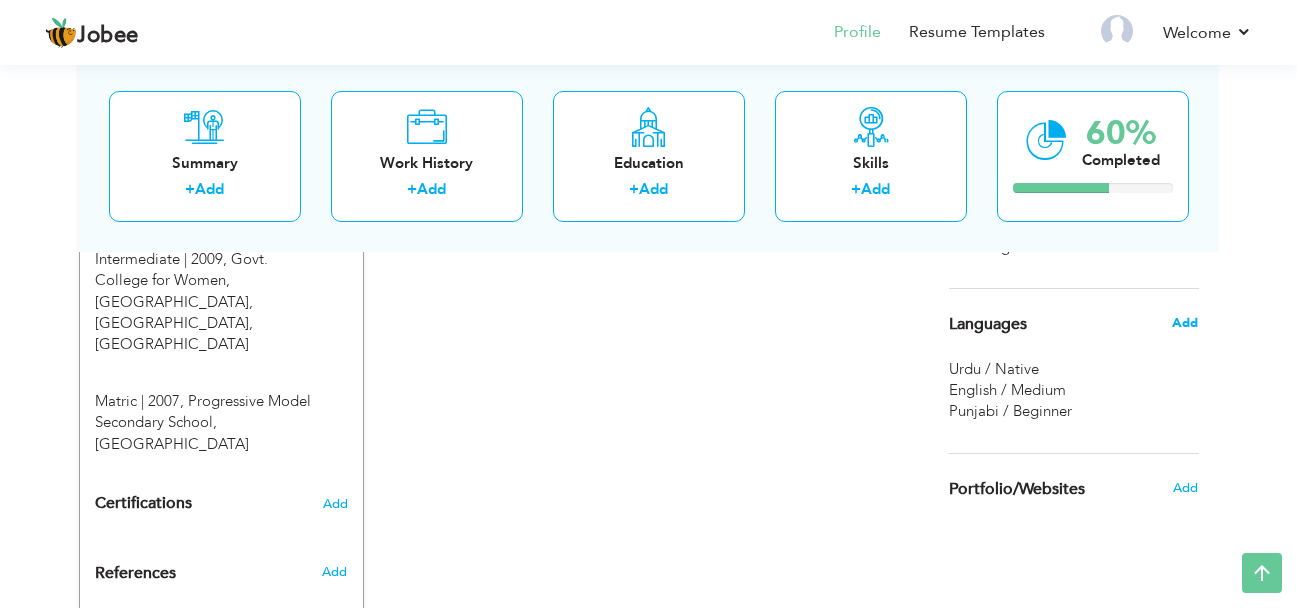 click on "Add" at bounding box center (1185, 323) 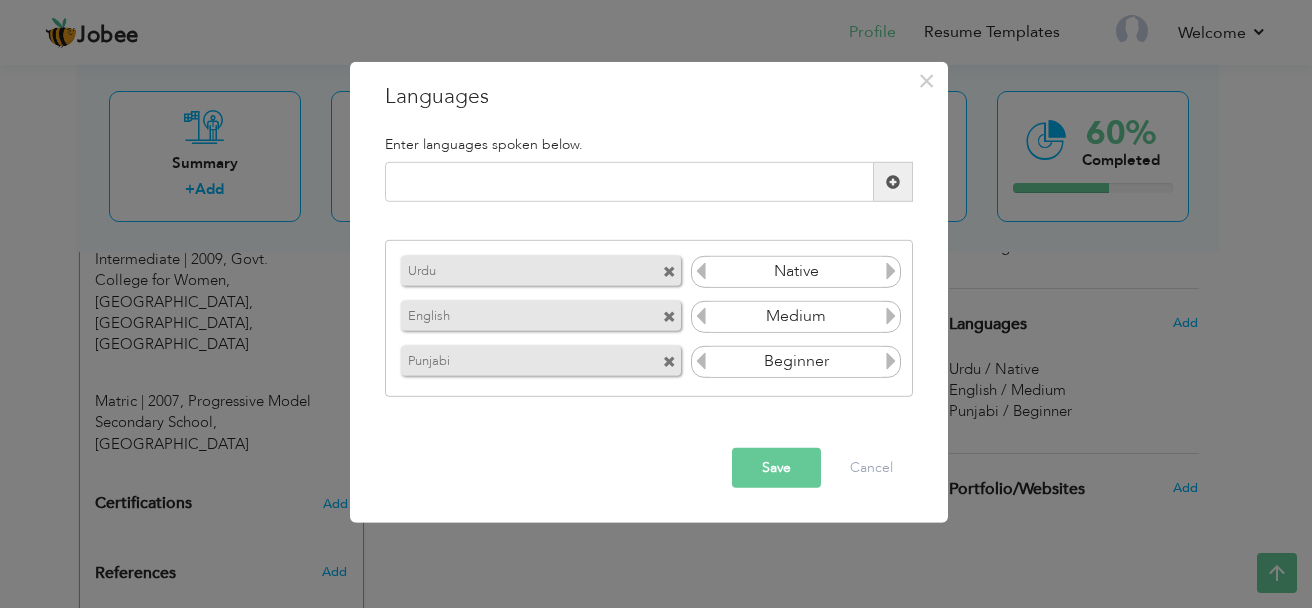 click at bounding box center (891, 361) 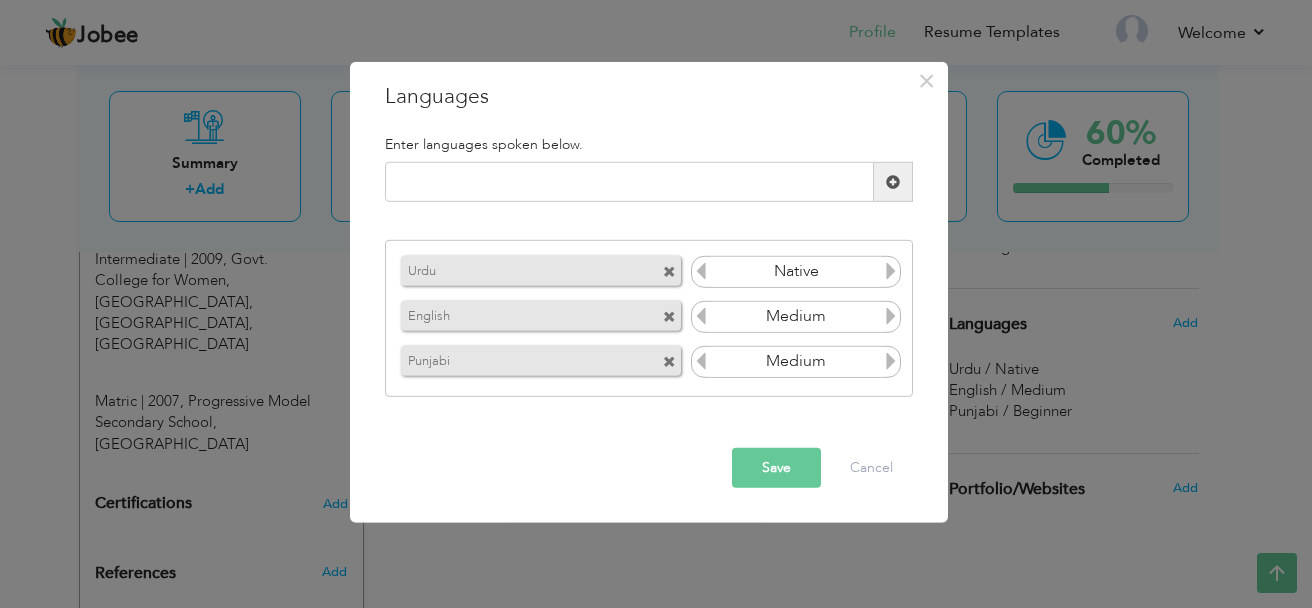 click on "Save" at bounding box center [776, 468] 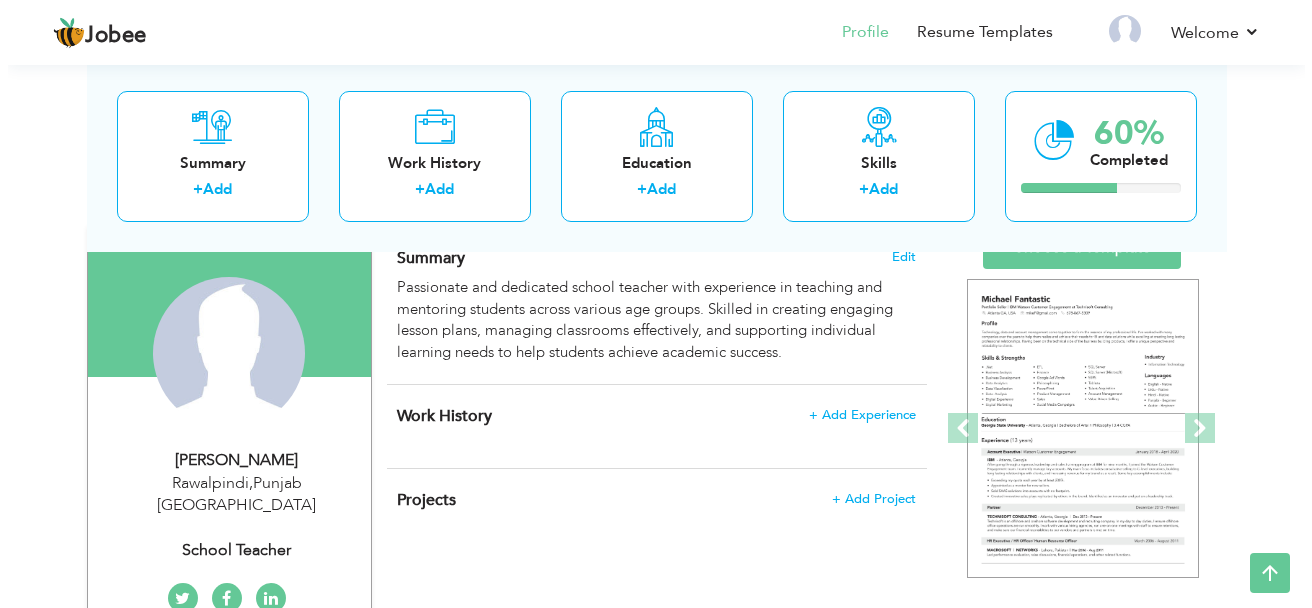 scroll, scrollTop: 100, scrollLeft: 0, axis: vertical 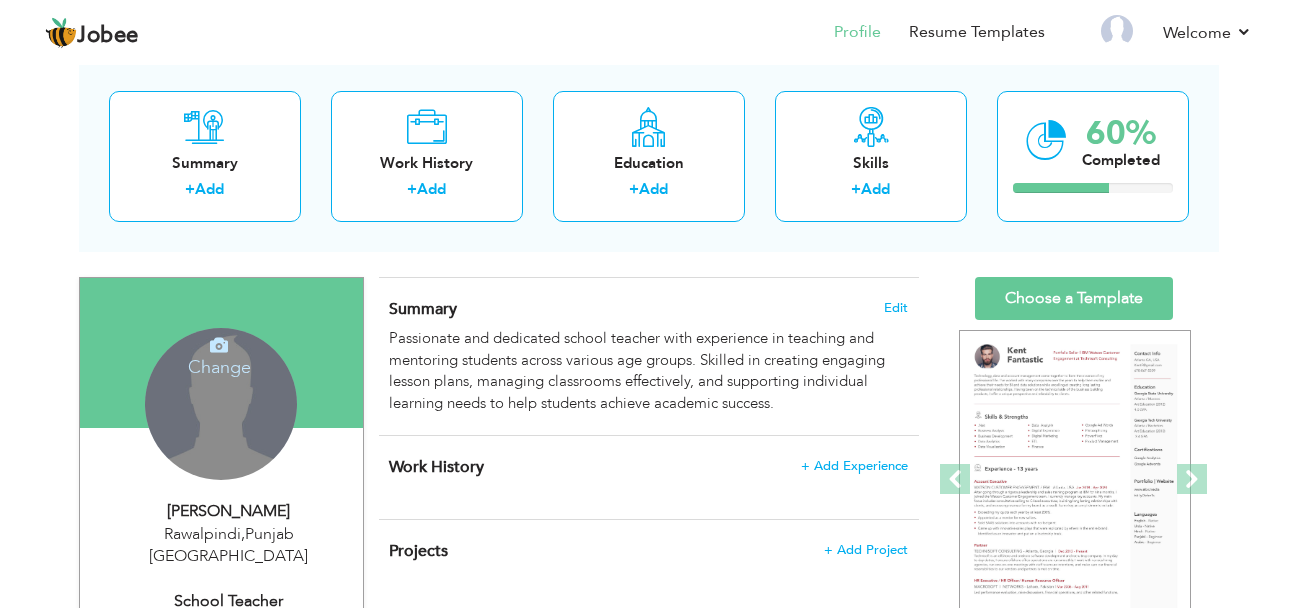 click on "Change
Remove" at bounding box center (221, 404) 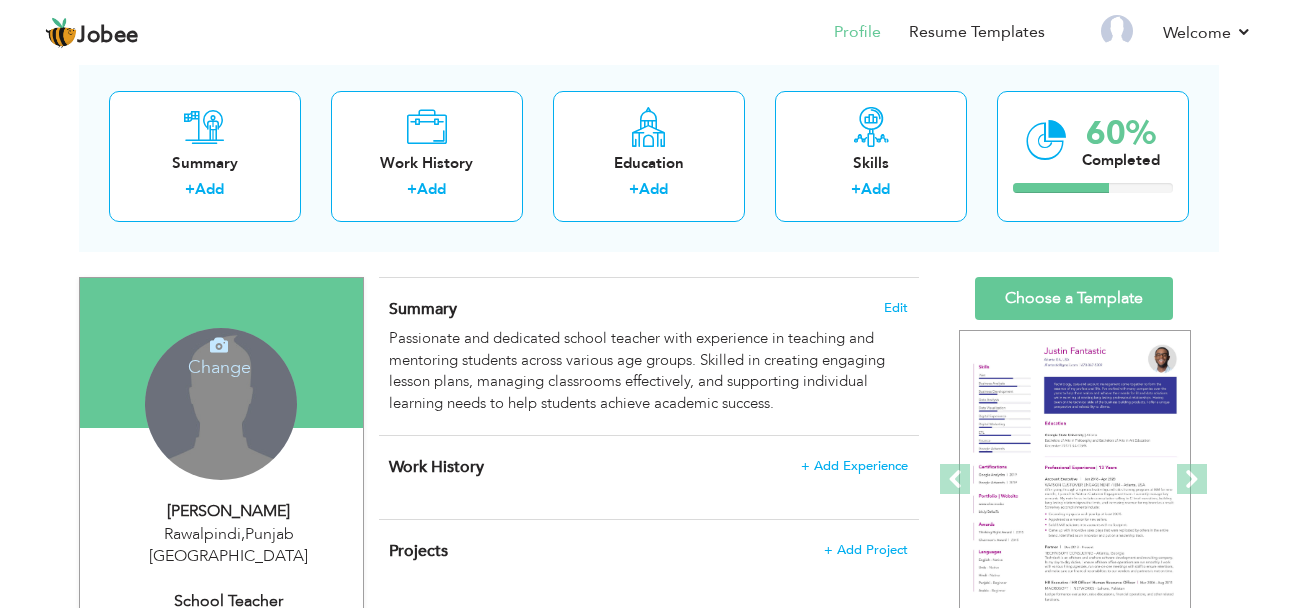 click on "Change" at bounding box center (219, 354) 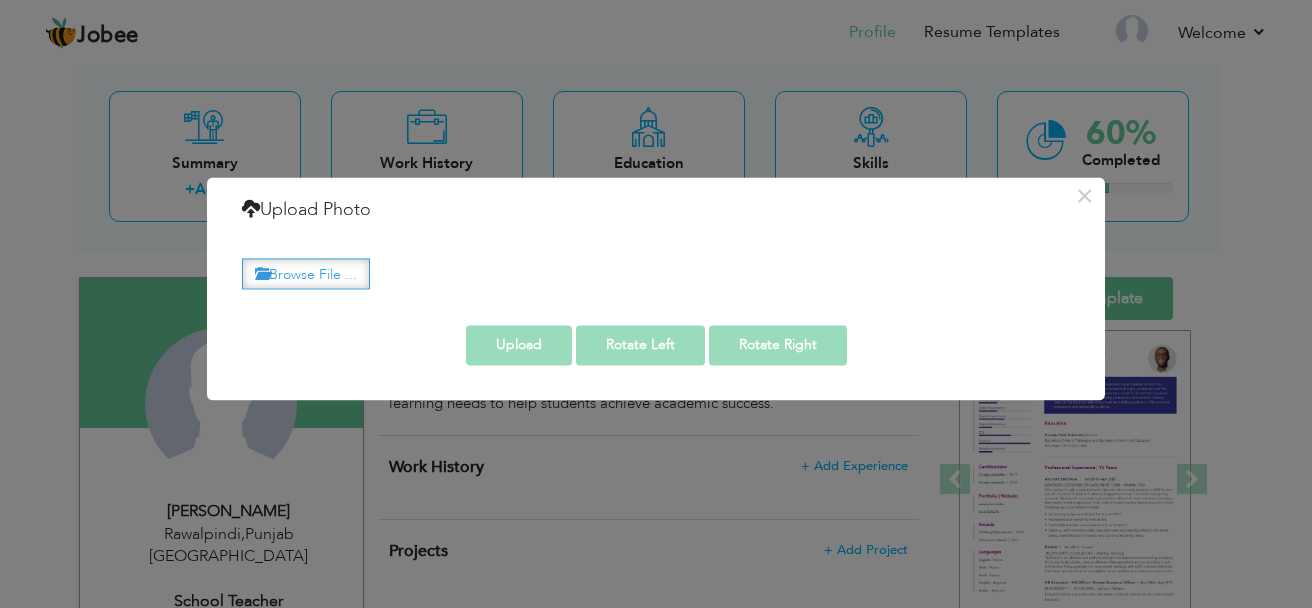 click on "Browse File ..." at bounding box center [306, 273] 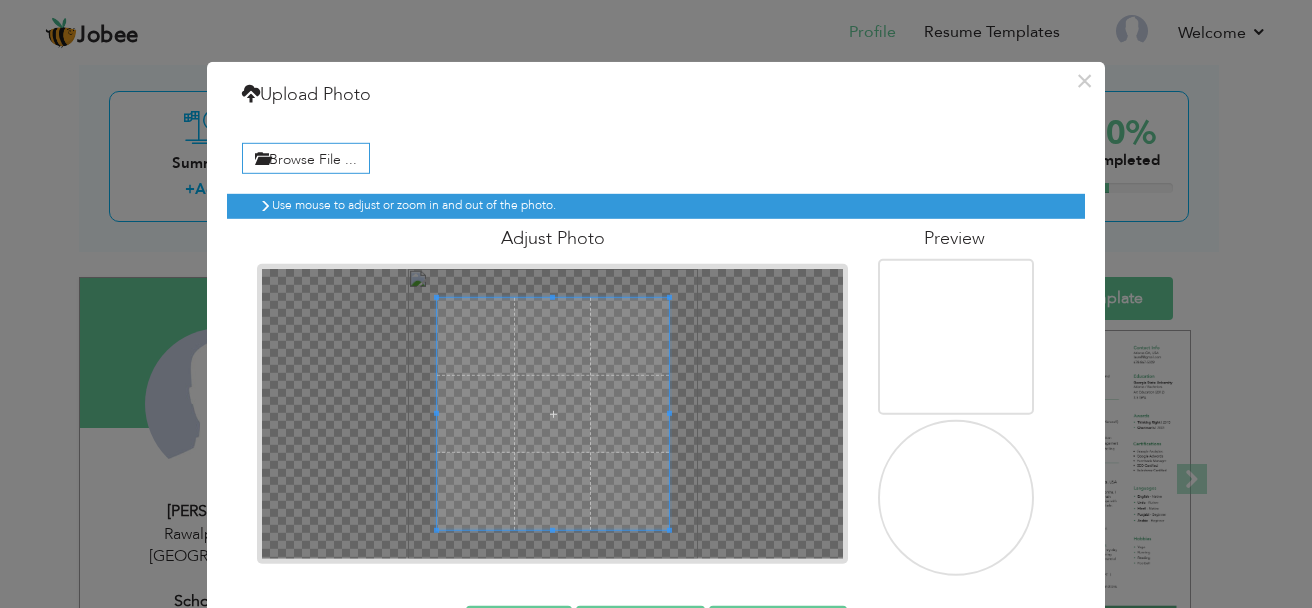 click at bounding box center [958, 499] 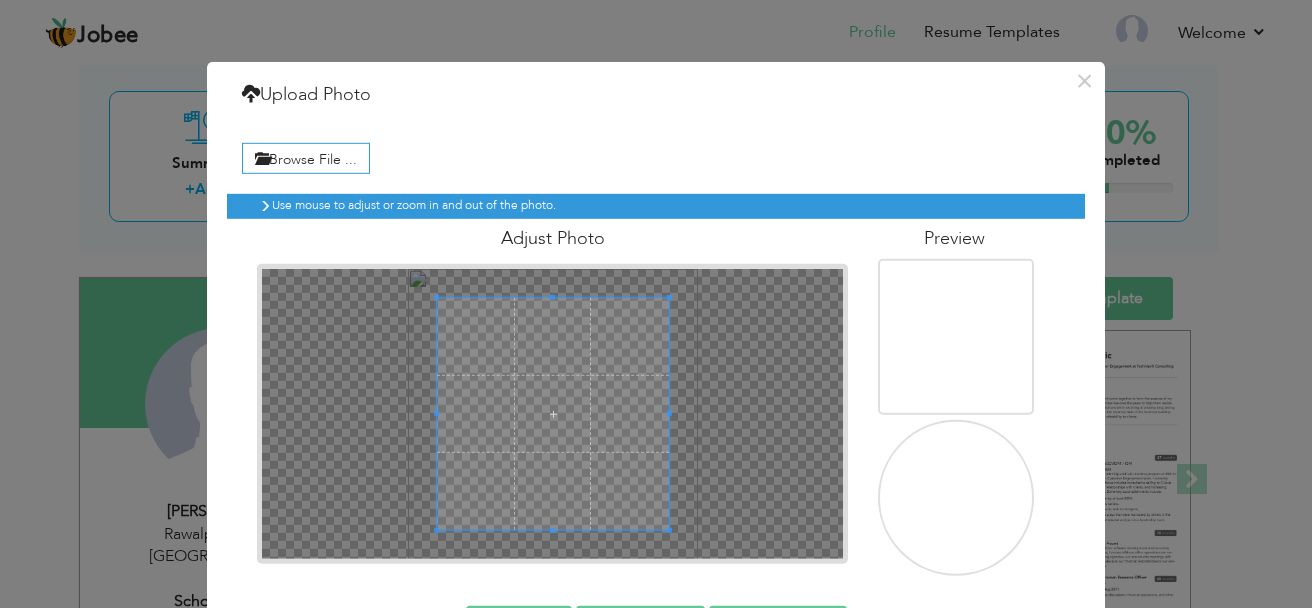 click on "Preview" at bounding box center [954, 239] 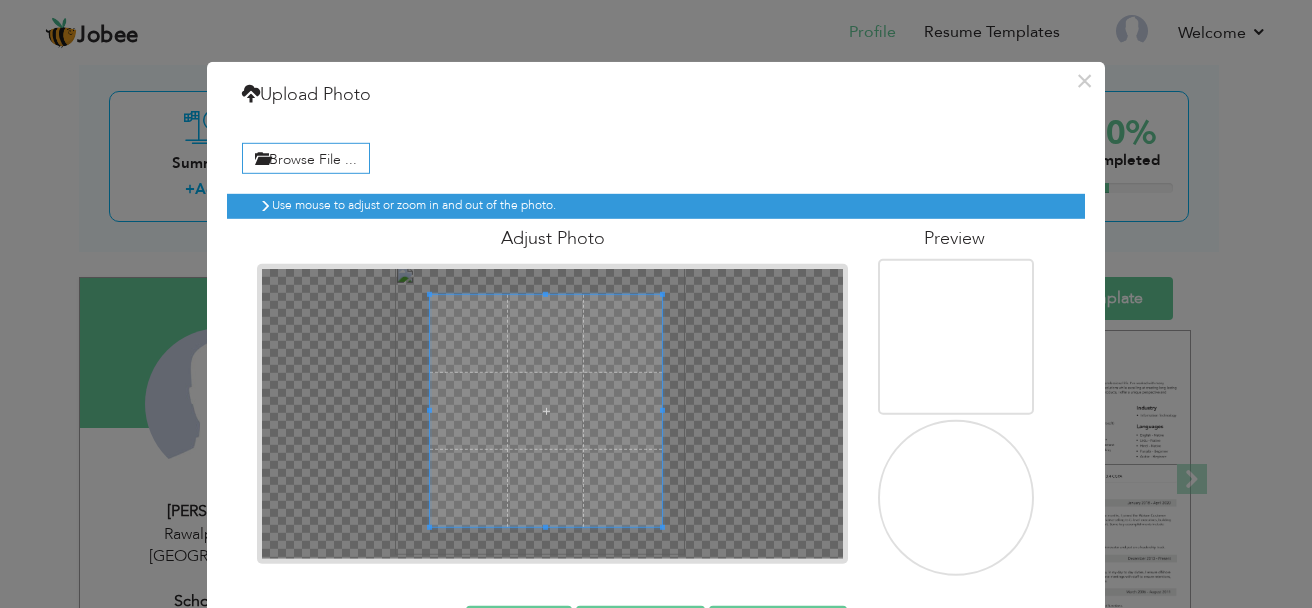 click at bounding box center (546, 411) 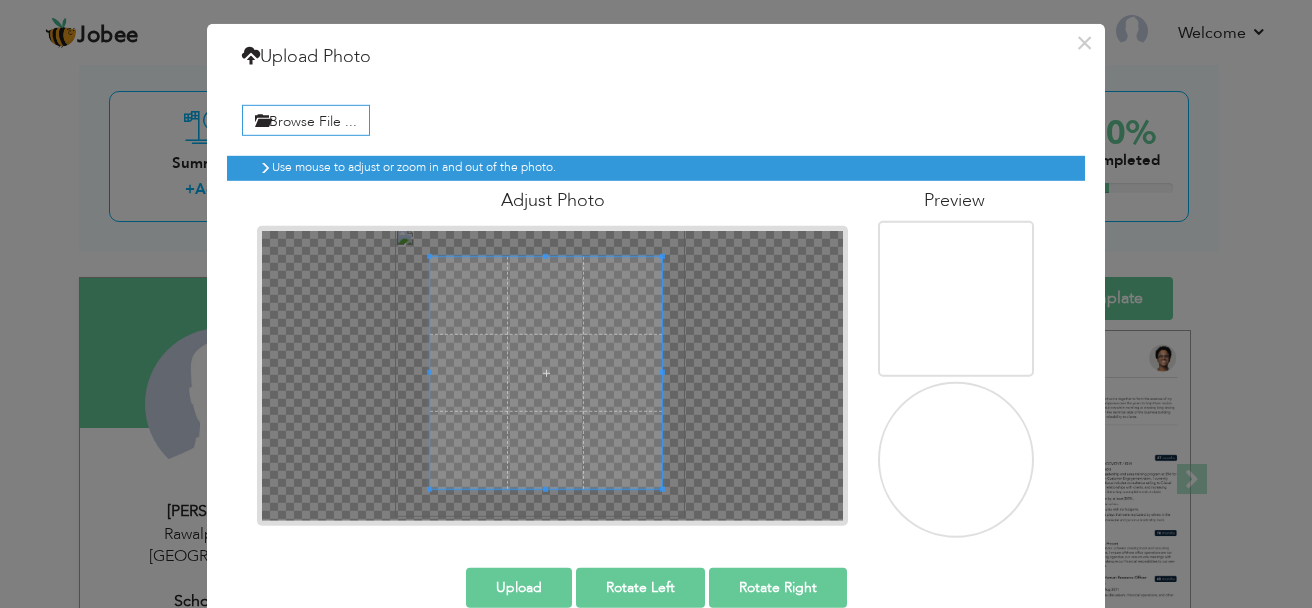 scroll, scrollTop: 73, scrollLeft: 0, axis: vertical 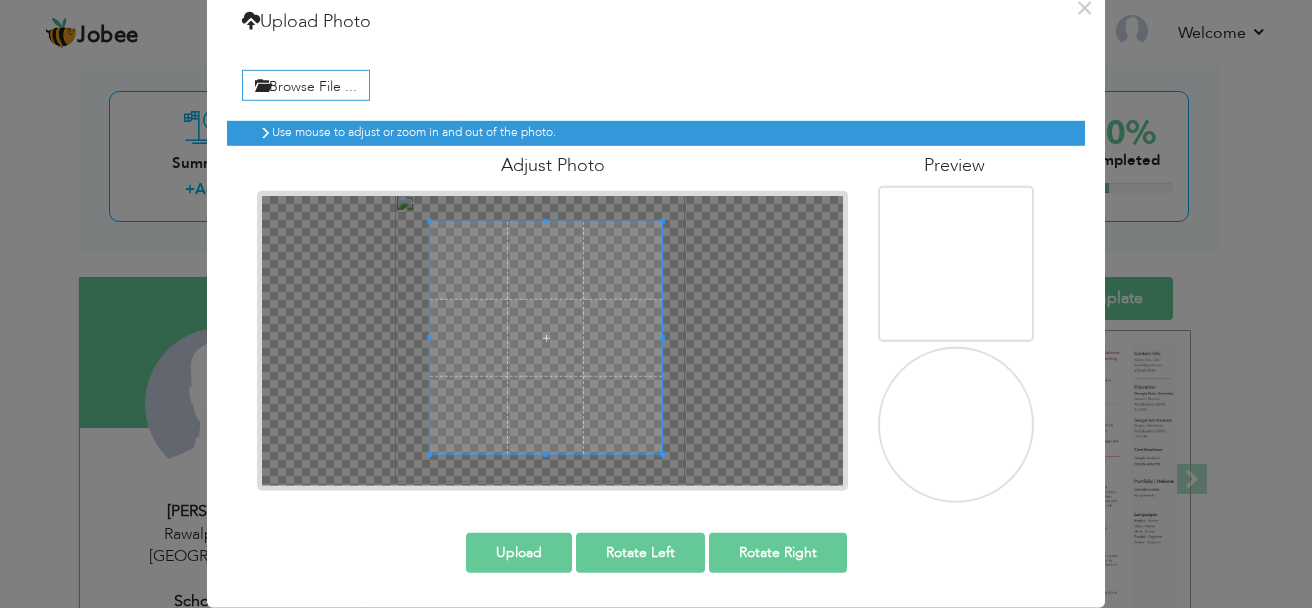 click on "Upload" at bounding box center [519, 553] 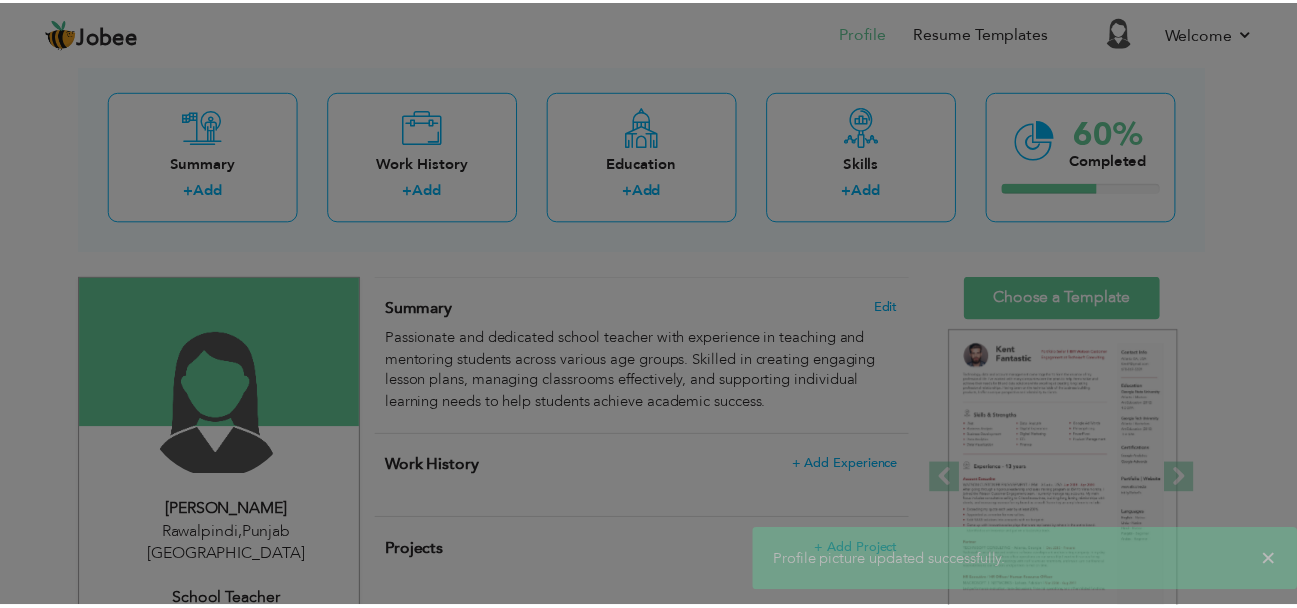 scroll, scrollTop: 0, scrollLeft: 0, axis: both 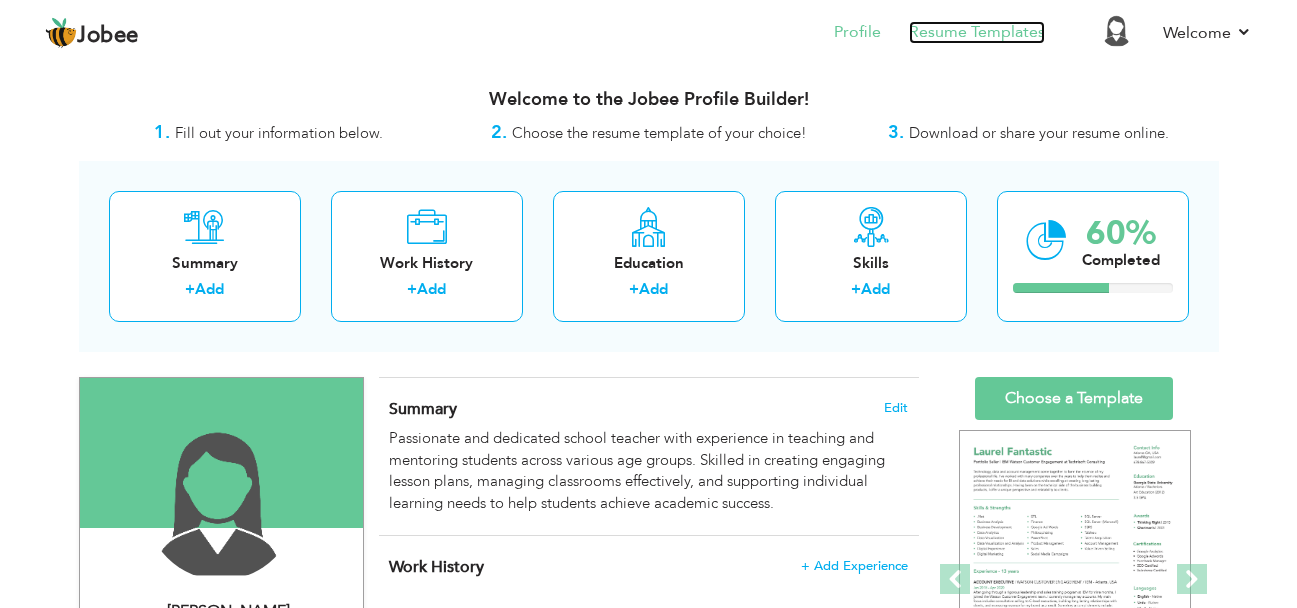 click on "Resume Templates" at bounding box center [977, 32] 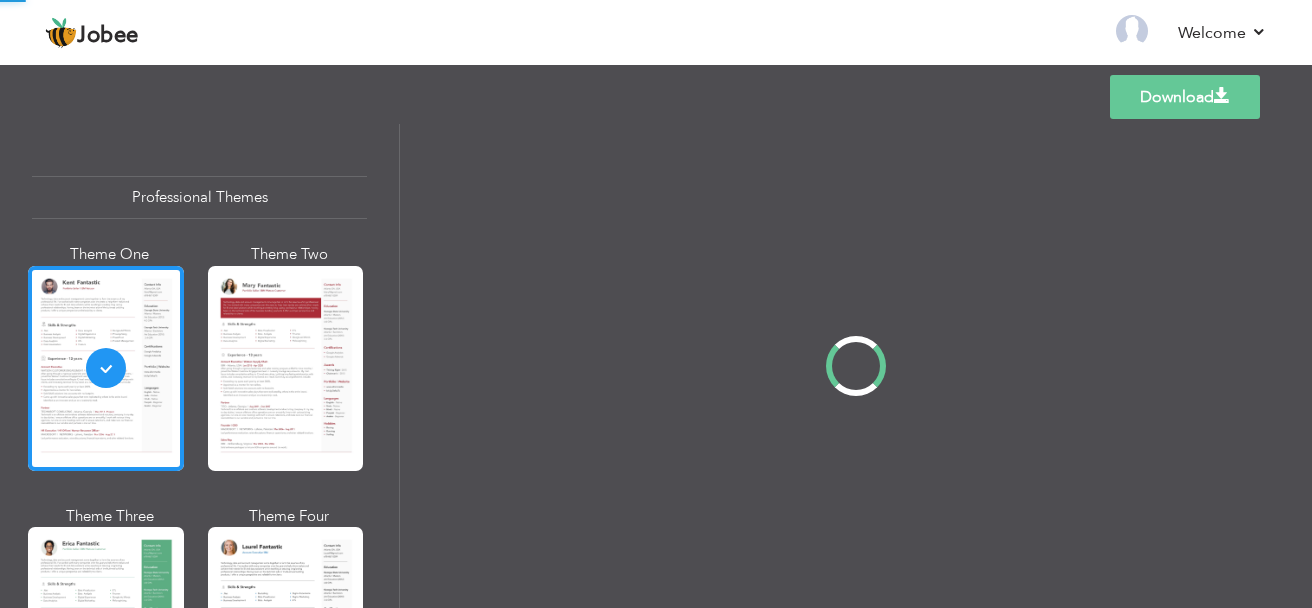 scroll, scrollTop: 0, scrollLeft: 0, axis: both 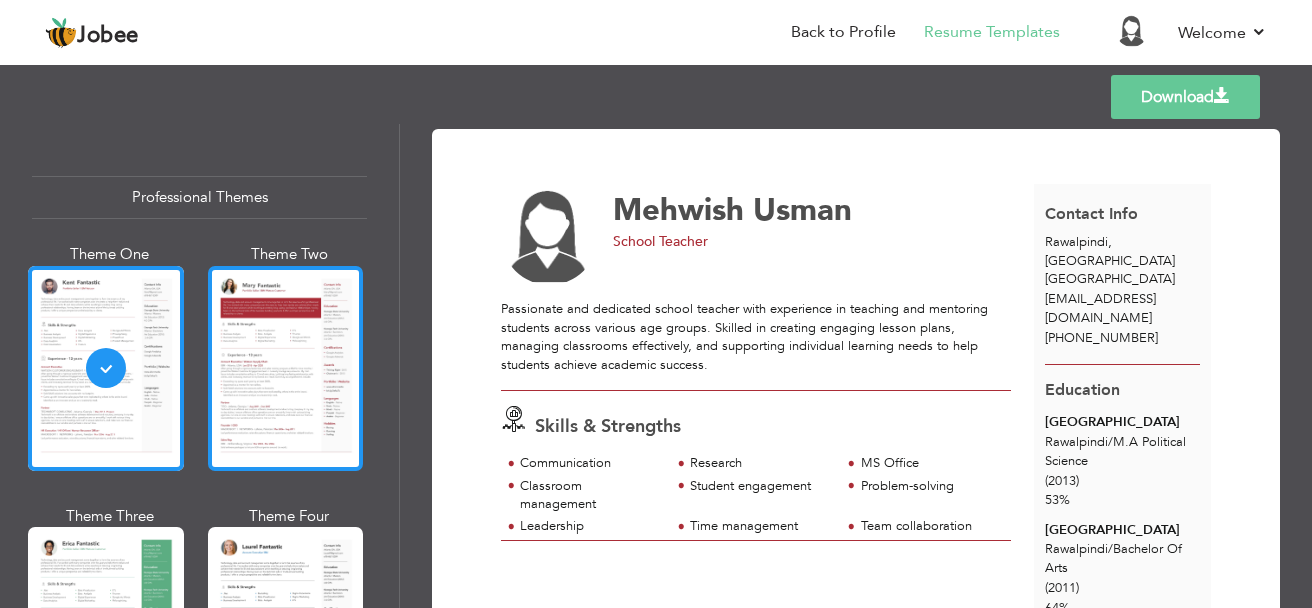 click at bounding box center [286, 368] 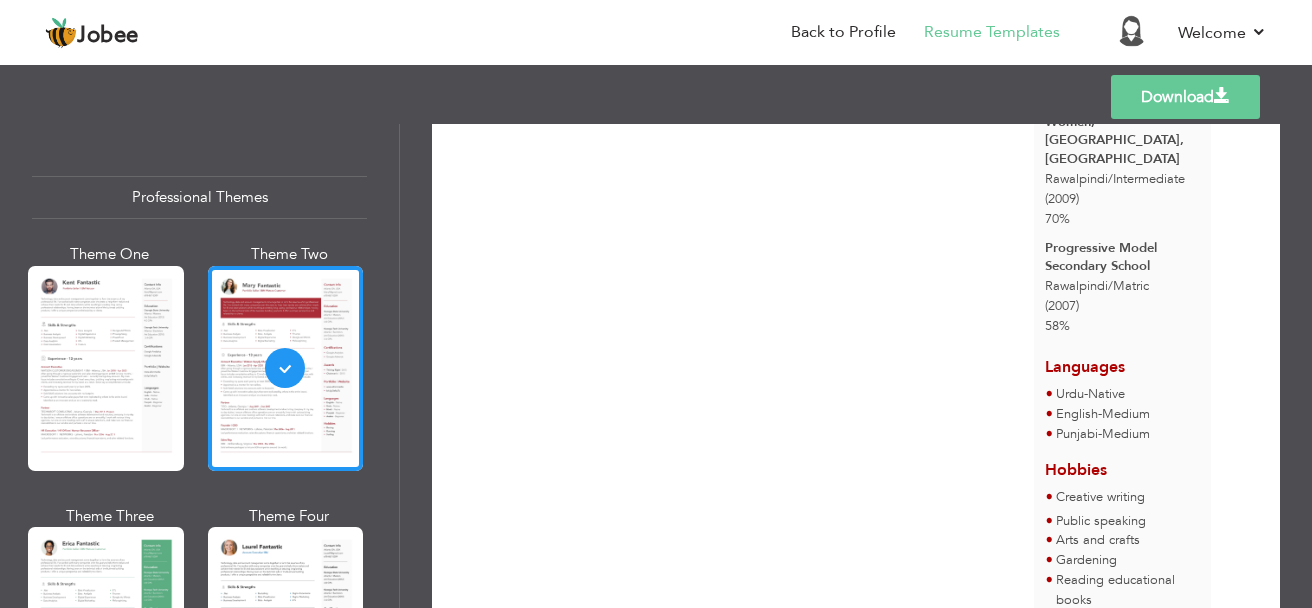scroll, scrollTop: 483, scrollLeft: 0, axis: vertical 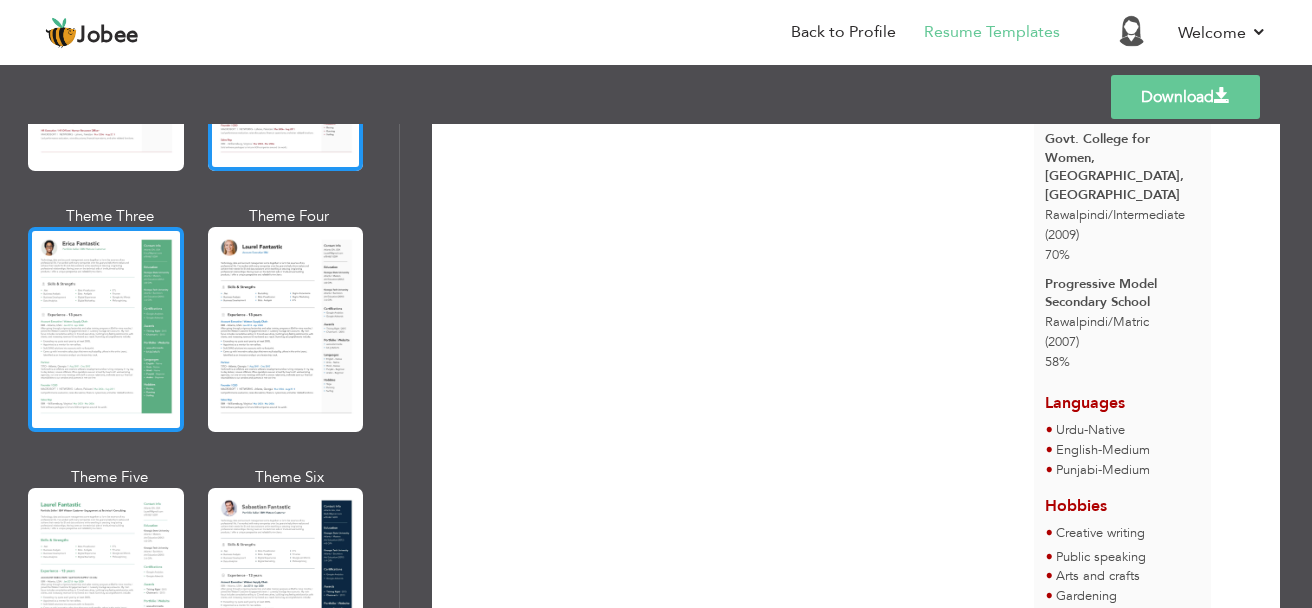 click at bounding box center [106, 329] 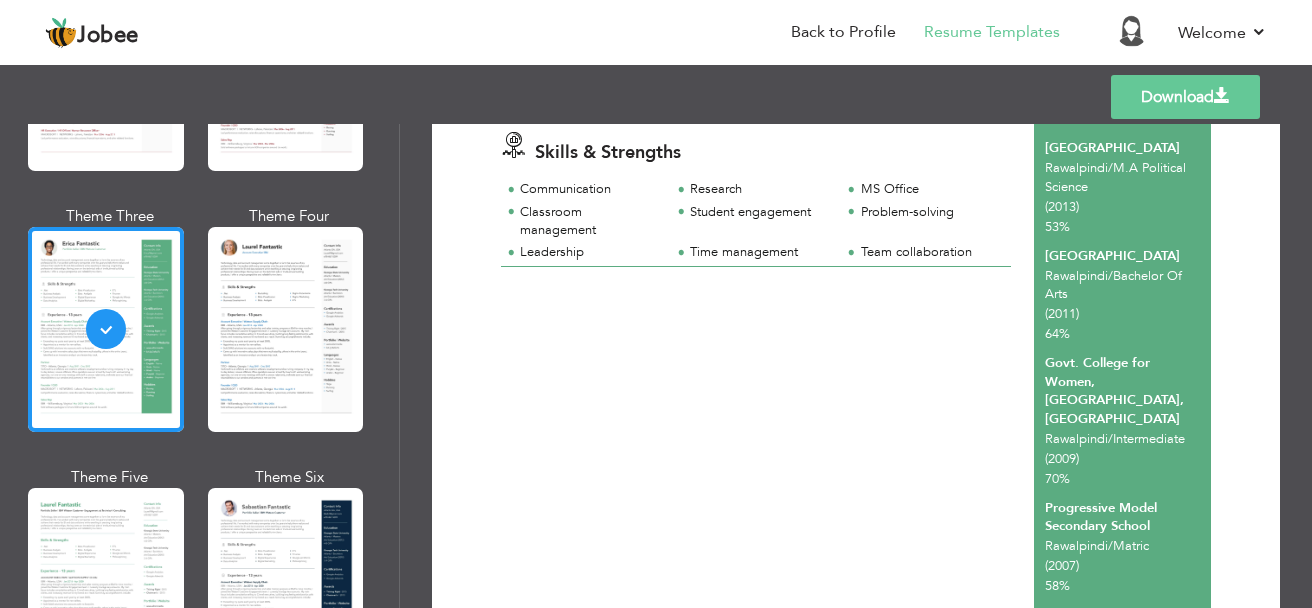 scroll, scrollTop: 300, scrollLeft: 0, axis: vertical 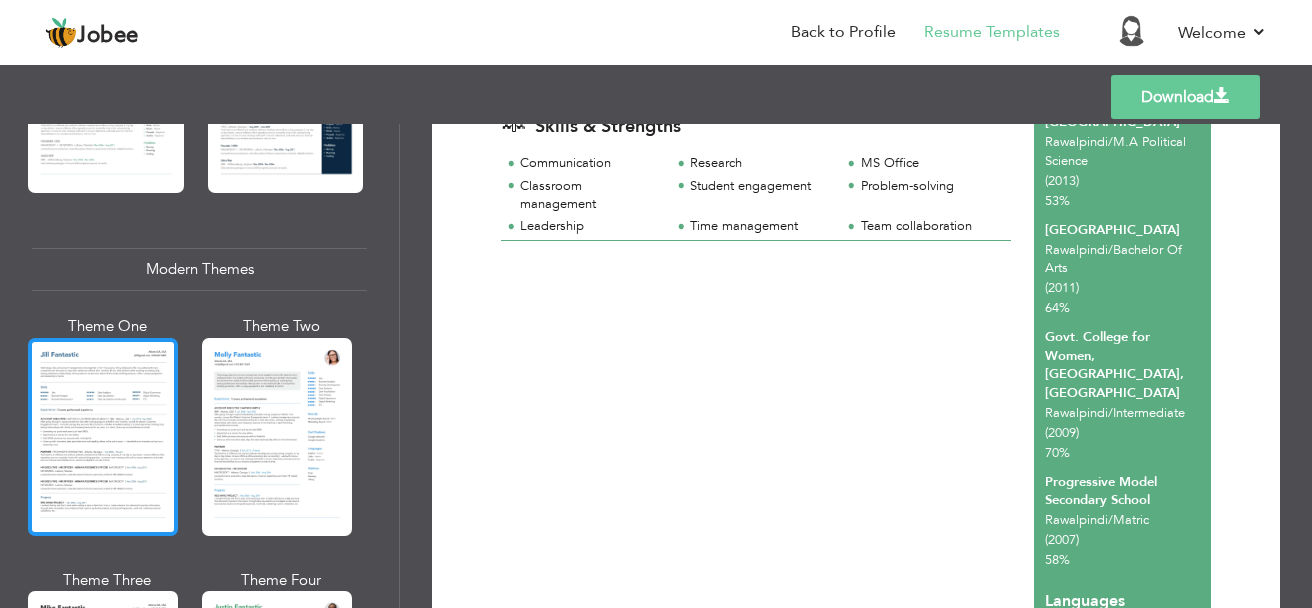 click at bounding box center [103, 437] 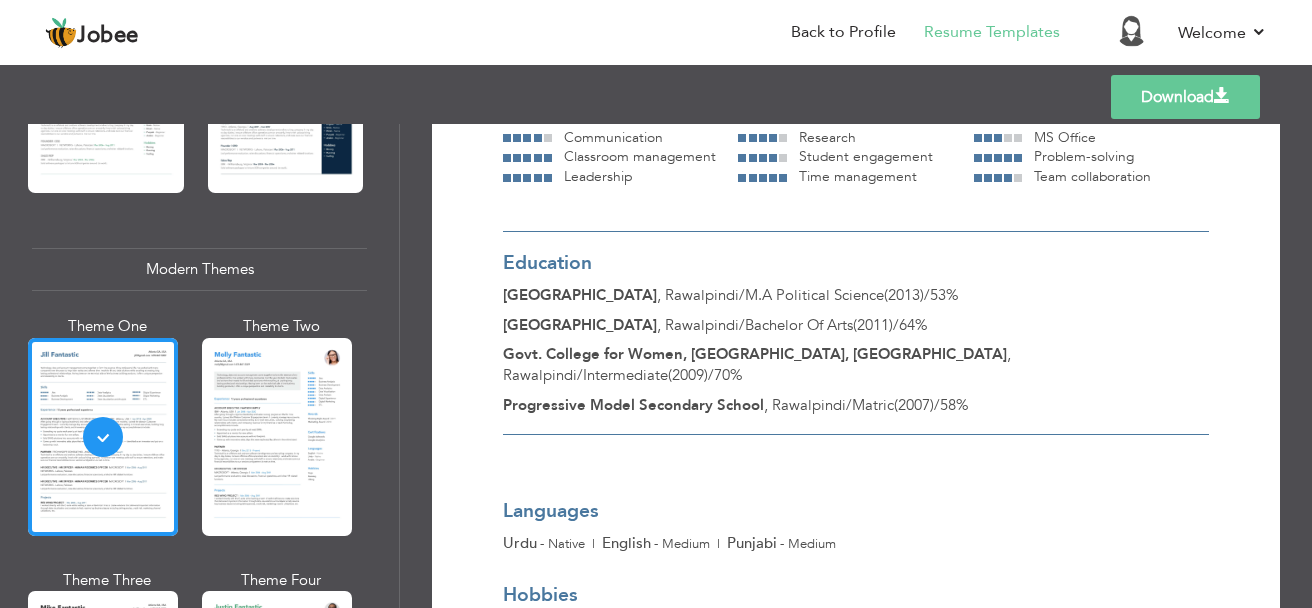 scroll, scrollTop: 436, scrollLeft: 0, axis: vertical 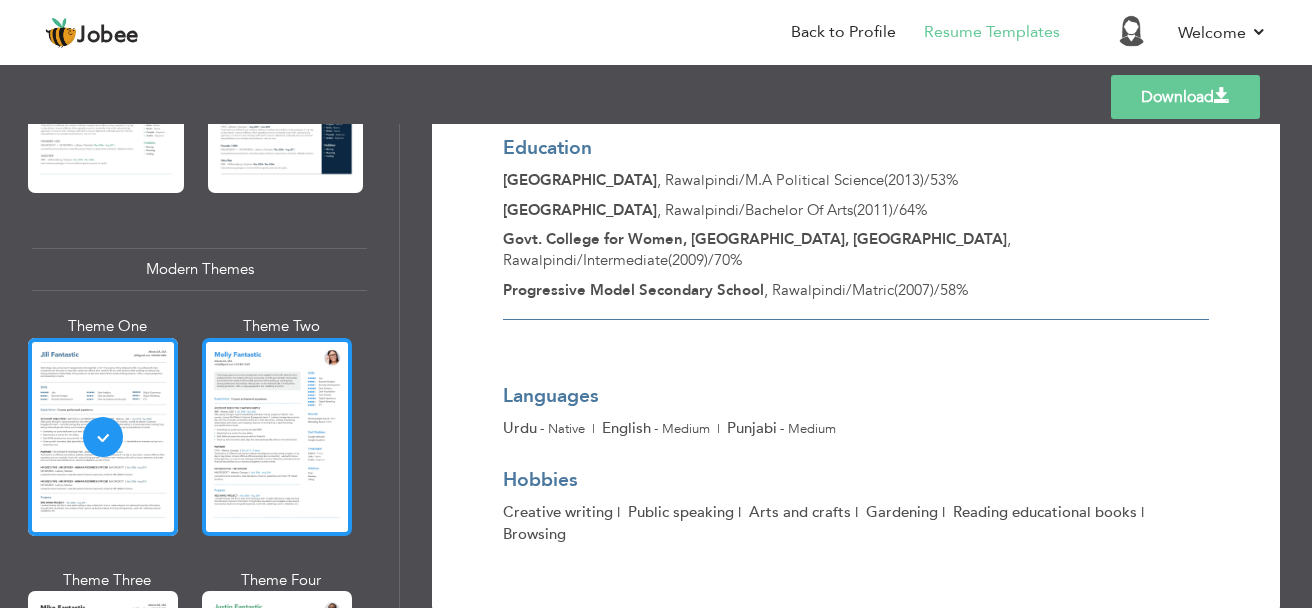 click at bounding box center [277, 437] 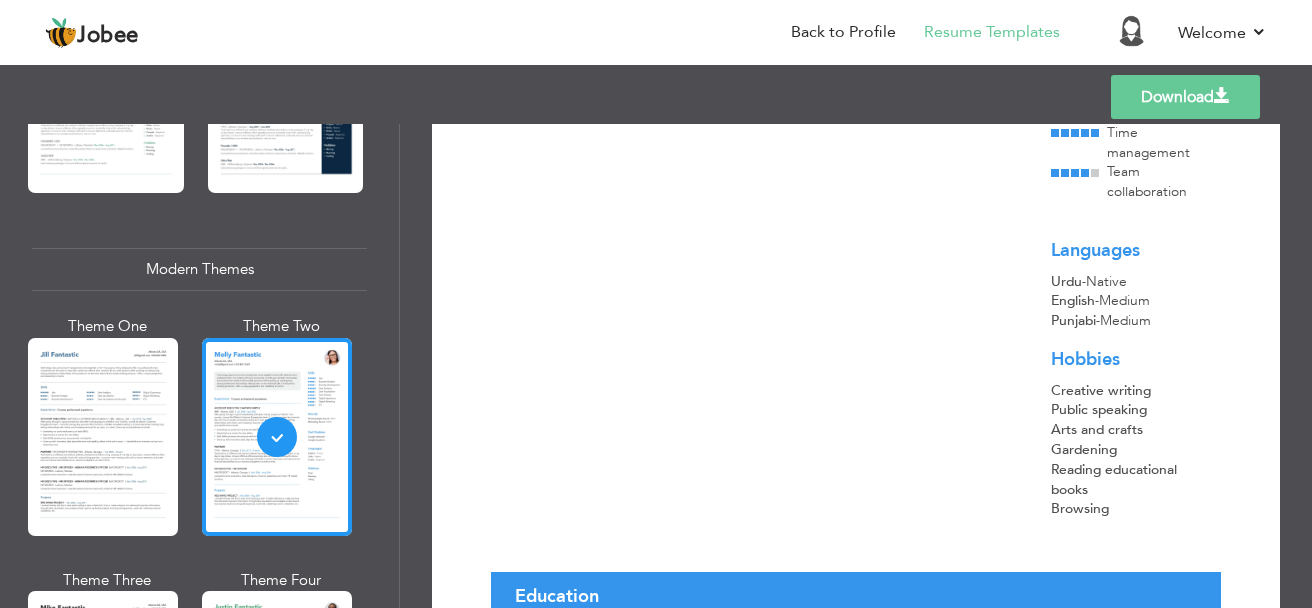 scroll, scrollTop: 400, scrollLeft: 0, axis: vertical 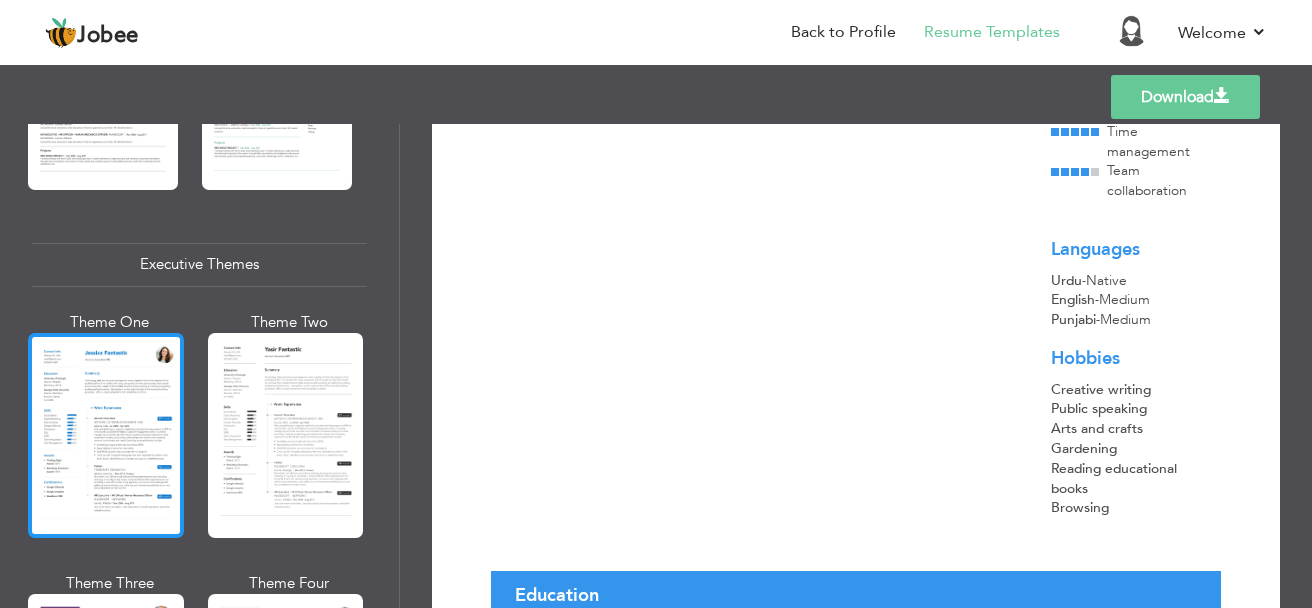 click at bounding box center (106, 435) 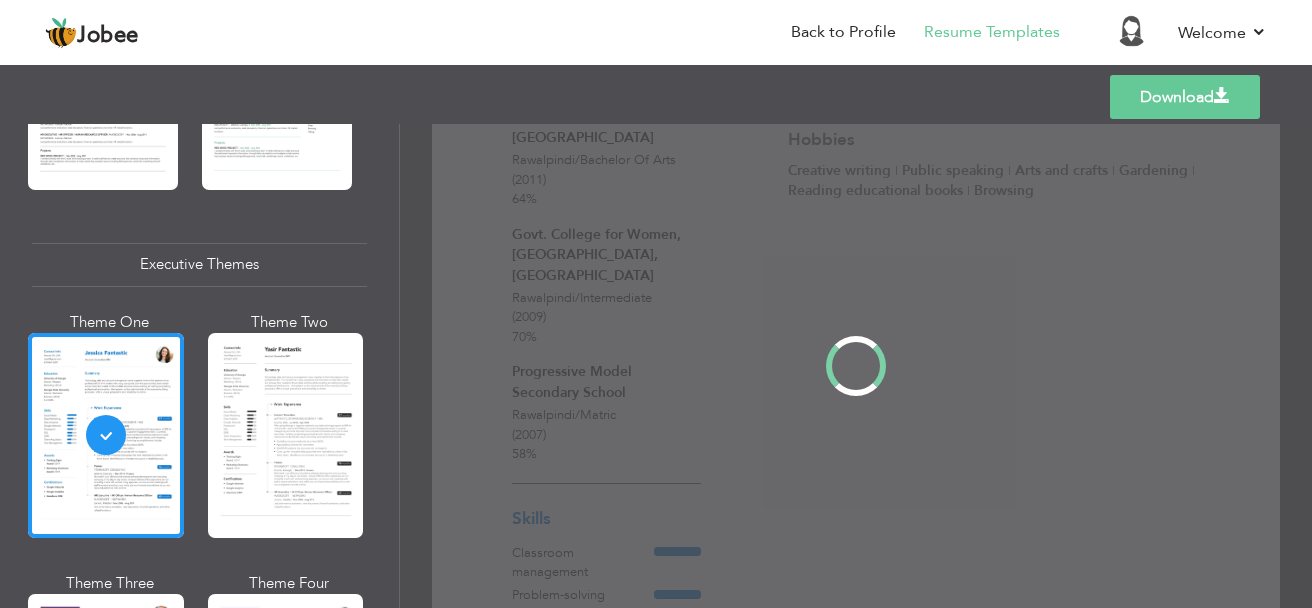 scroll, scrollTop: 0, scrollLeft: 0, axis: both 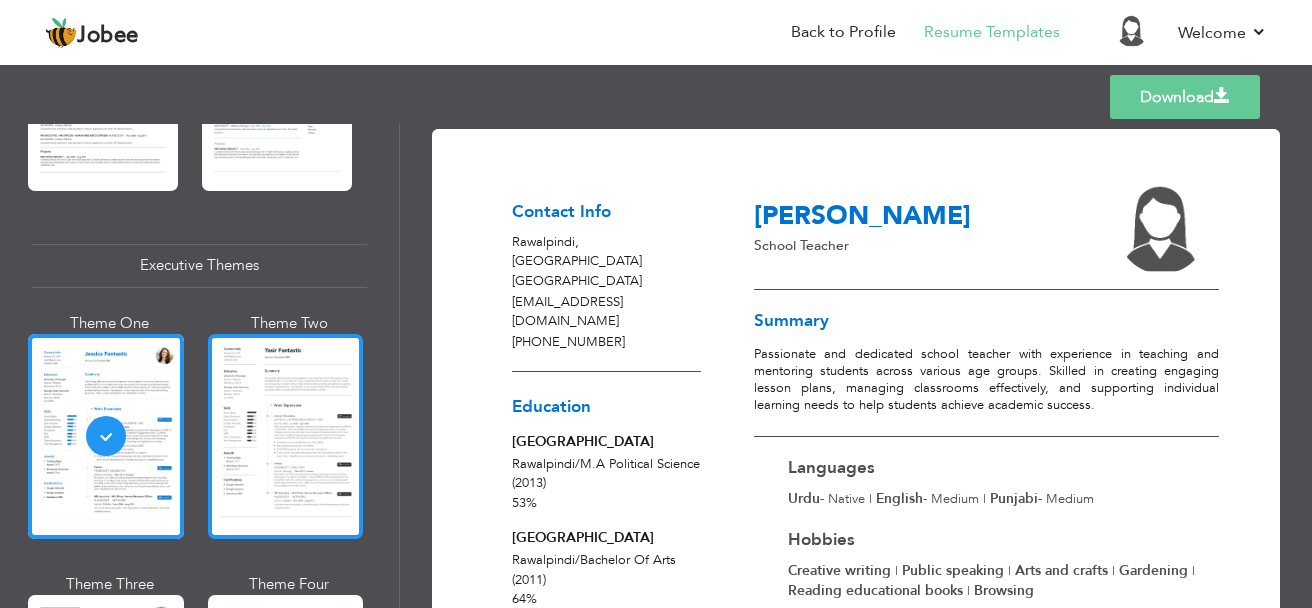 click at bounding box center (286, 436) 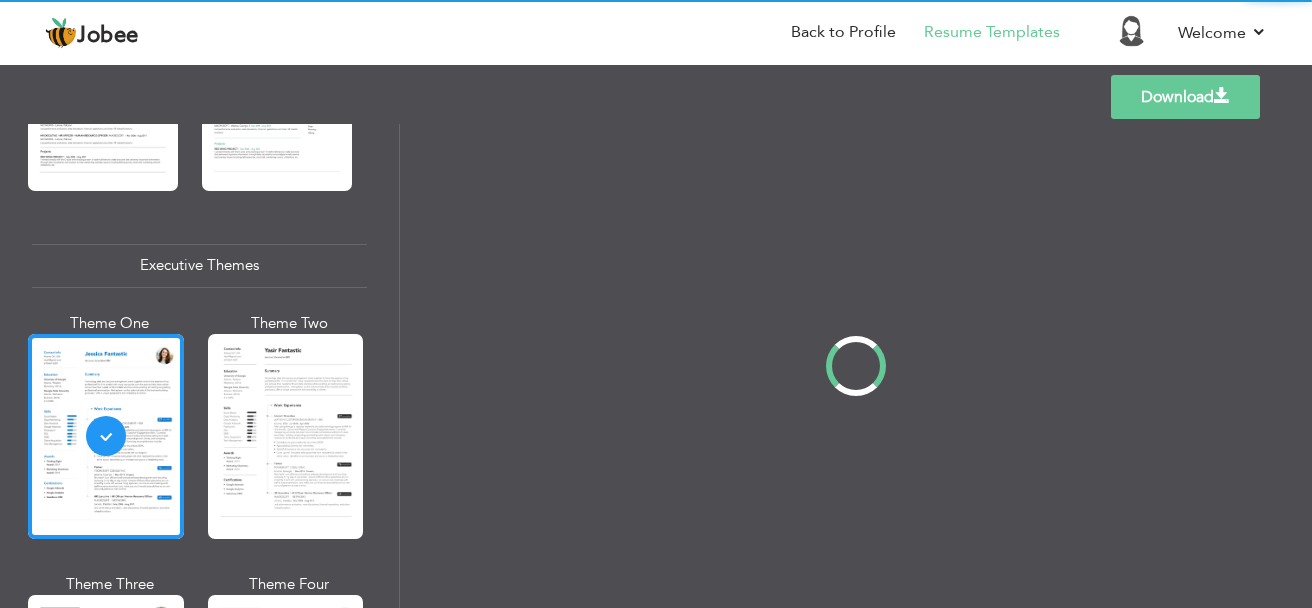 scroll, scrollTop: 1400, scrollLeft: 0, axis: vertical 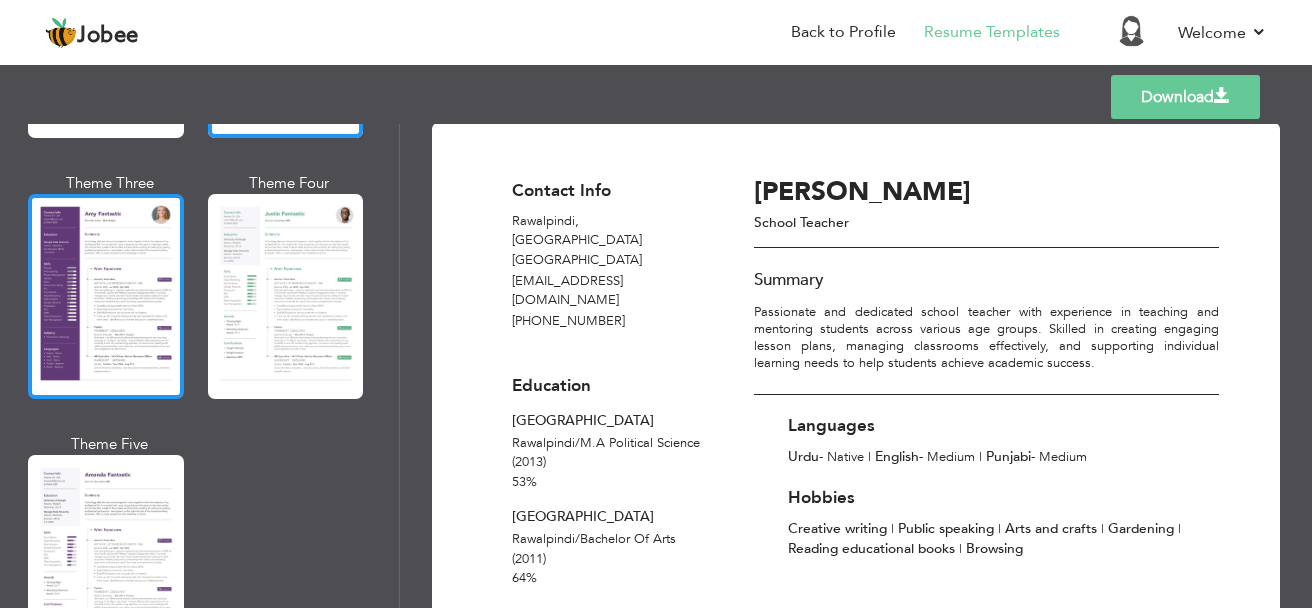 click at bounding box center (106, 296) 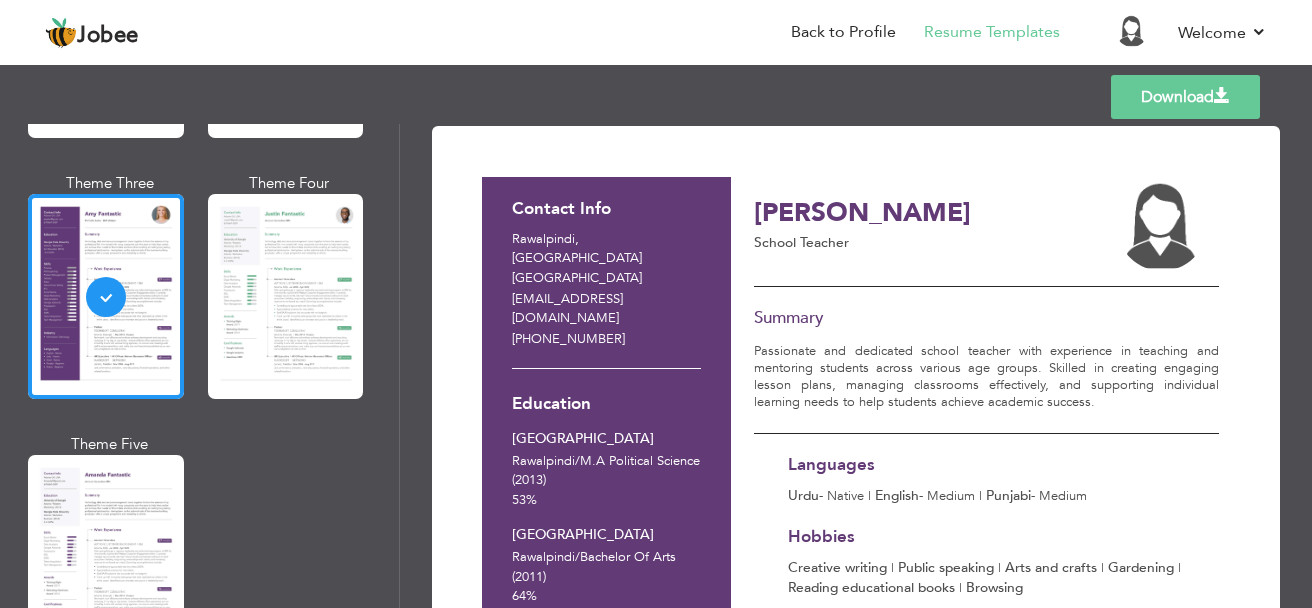 scroll, scrollTop: 0, scrollLeft: 0, axis: both 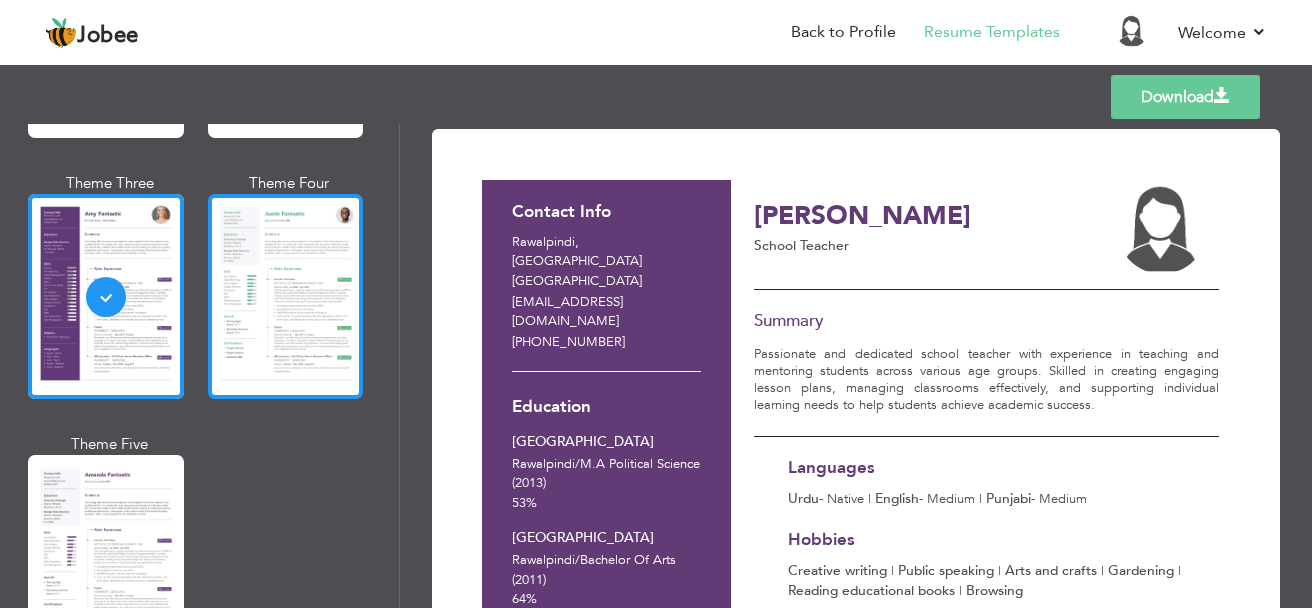 click at bounding box center [286, 296] 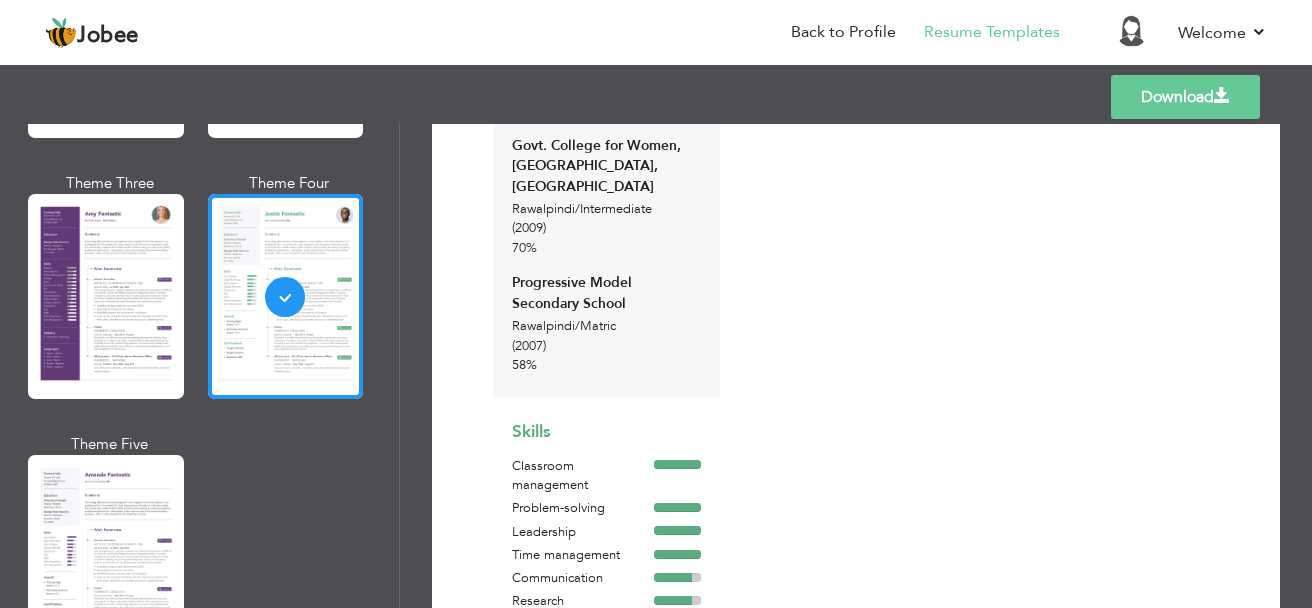 scroll, scrollTop: 500, scrollLeft: 0, axis: vertical 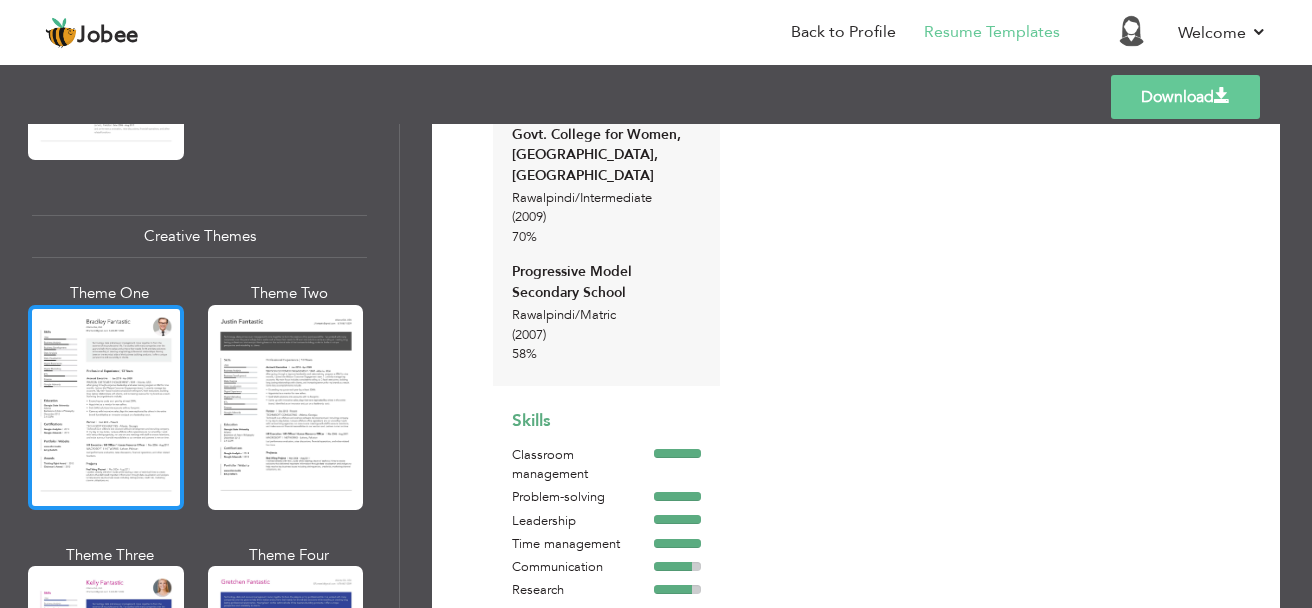 click at bounding box center [106, 407] 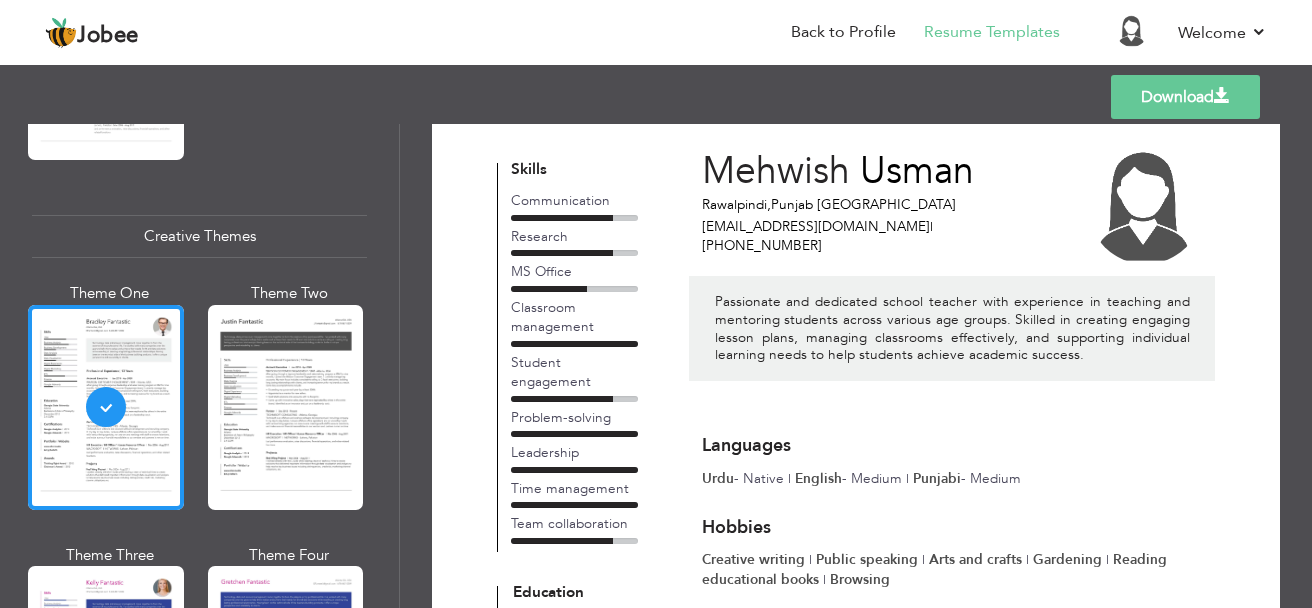 scroll, scrollTop: 0, scrollLeft: 0, axis: both 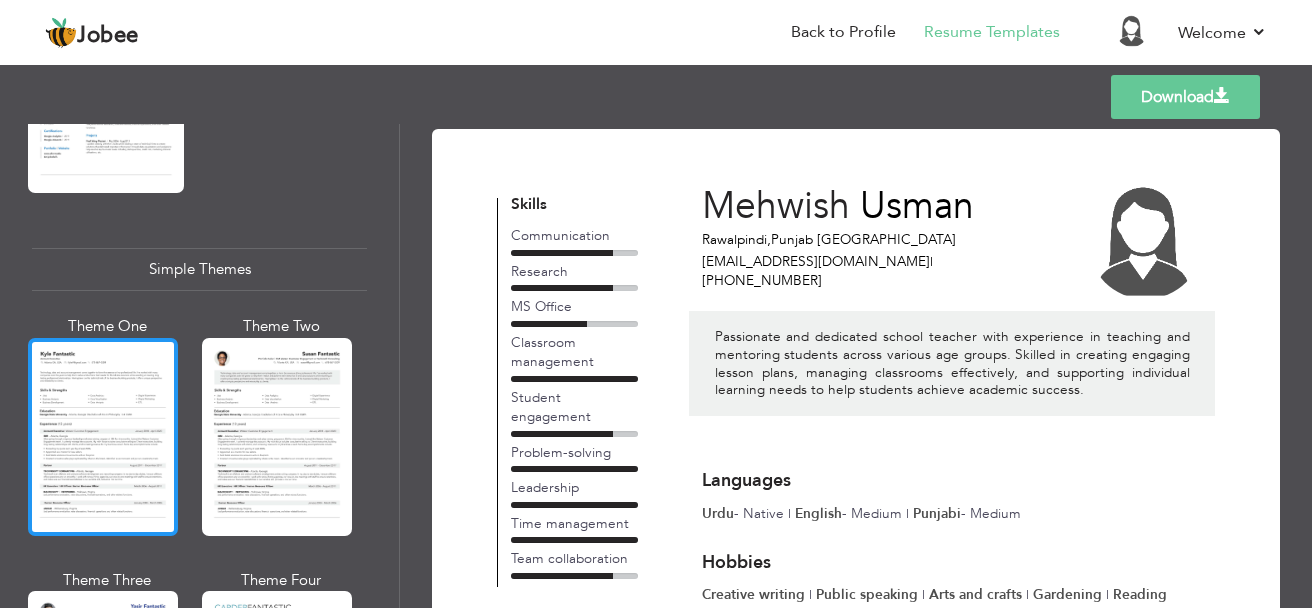 click at bounding box center (103, 437) 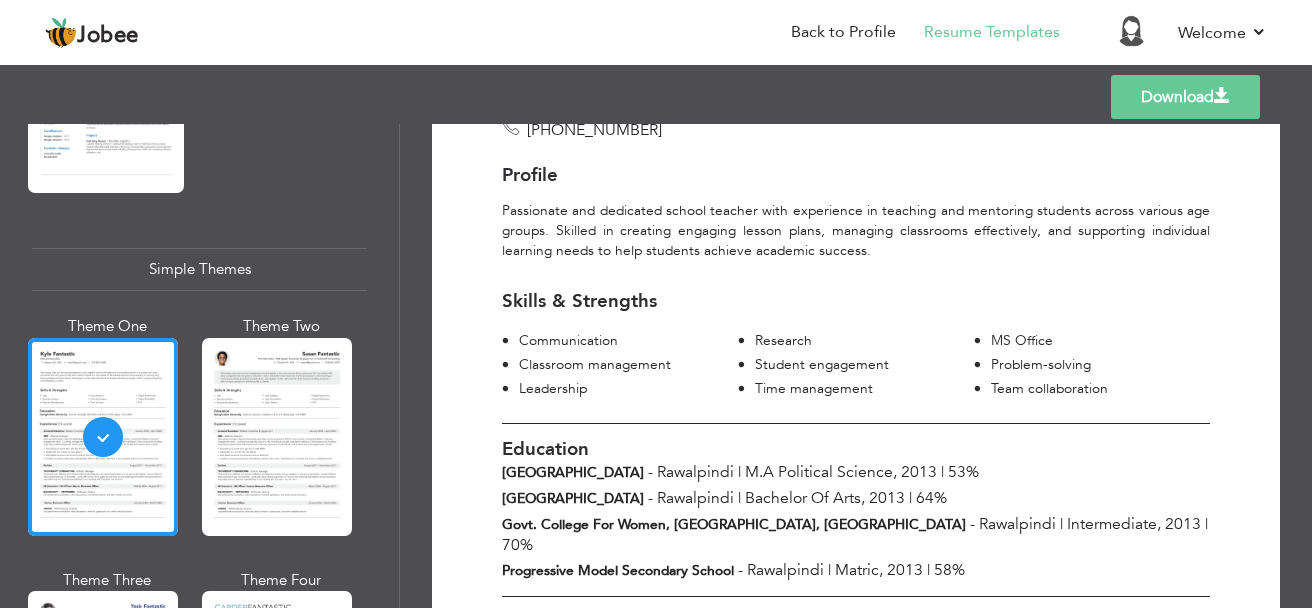 scroll, scrollTop: 30, scrollLeft: 0, axis: vertical 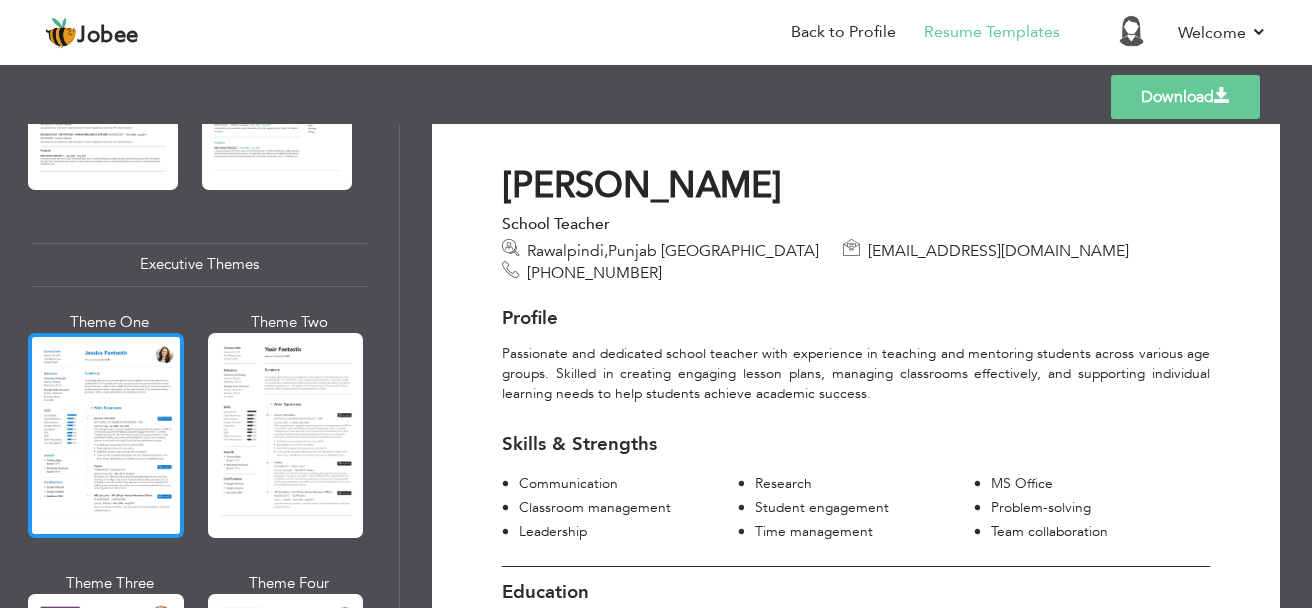 click at bounding box center [106, 435] 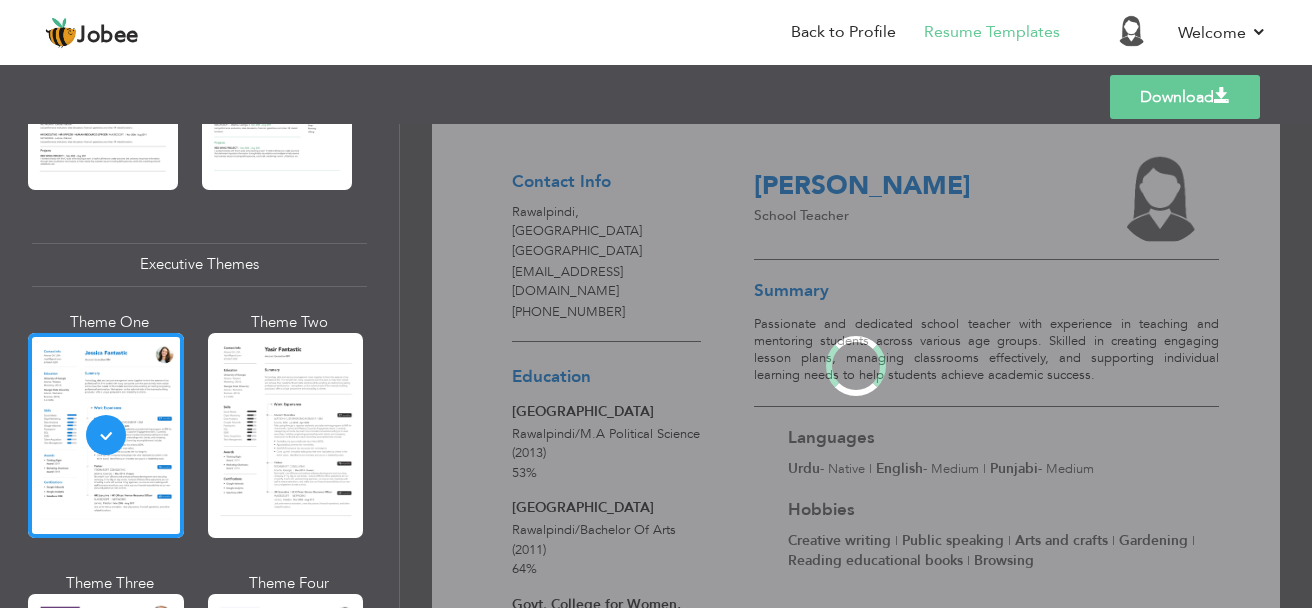 scroll, scrollTop: 0, scrollLeft: 0, axis: both 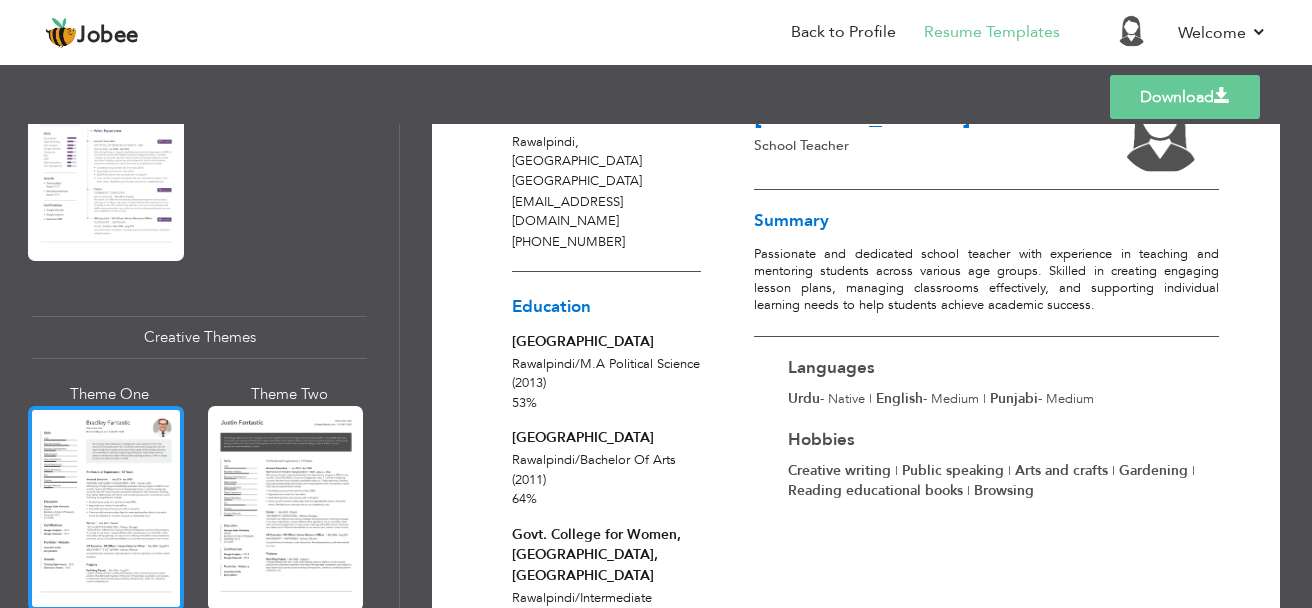 click at bounding box center (106, 508) 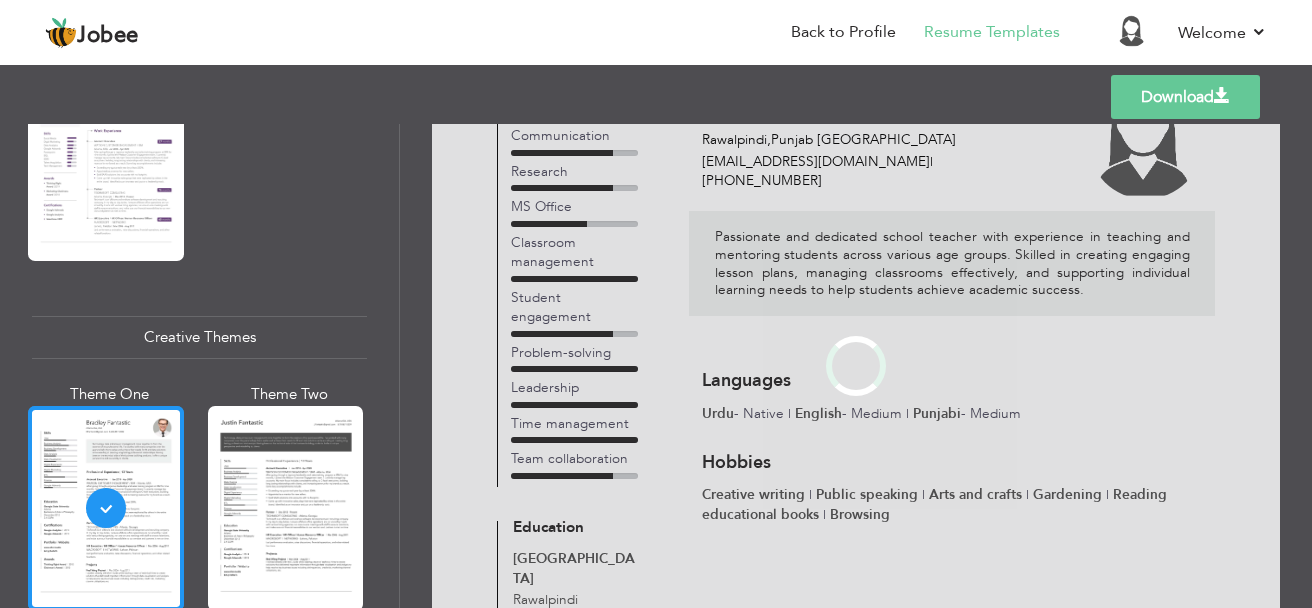 scroll, scrollTop: 0, scrollLeft: 0, axis: both 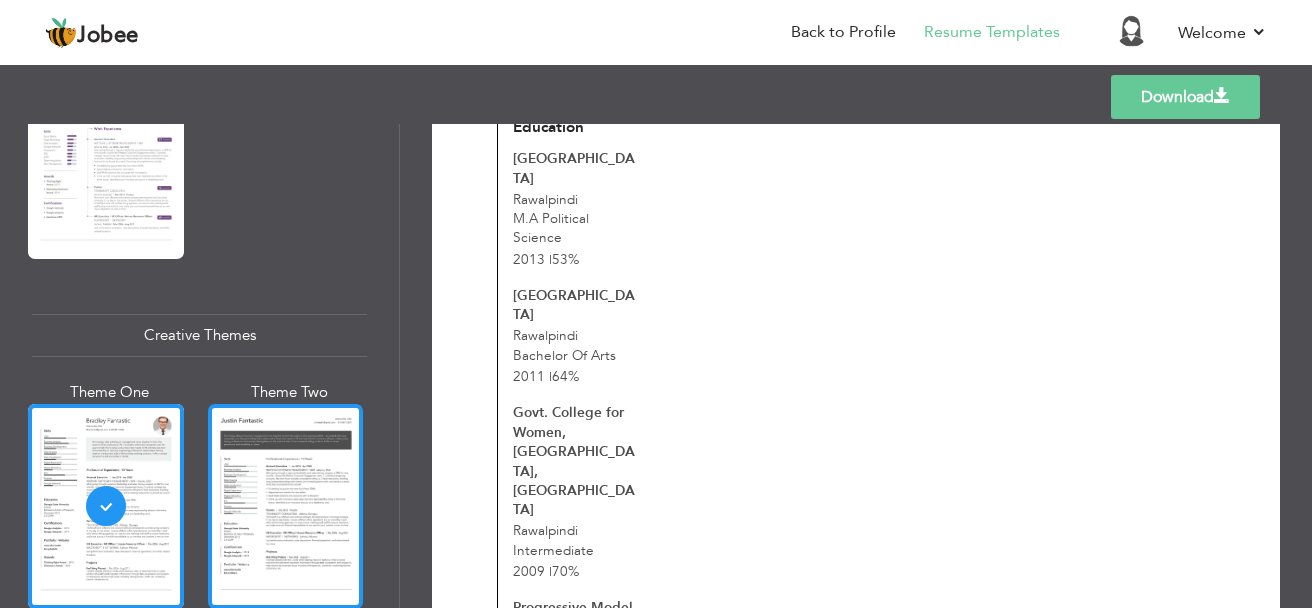 click at bounding box center [286, 506] 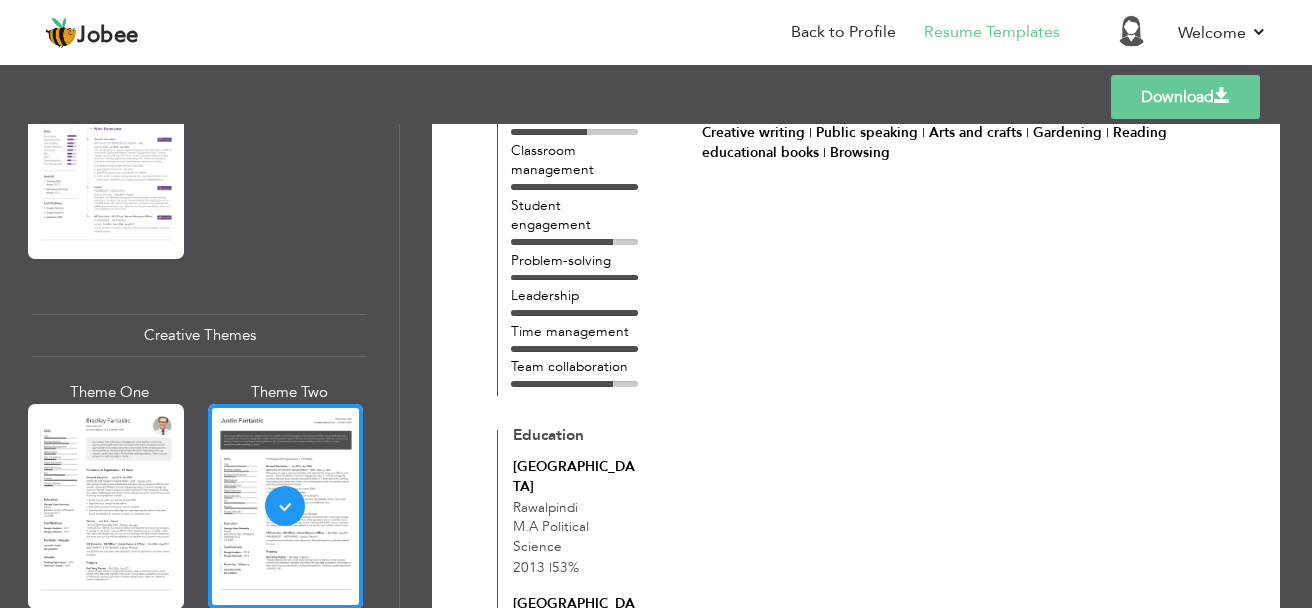 scroll, scrollTop: 500, scrollLeft: 0, axis: vertical 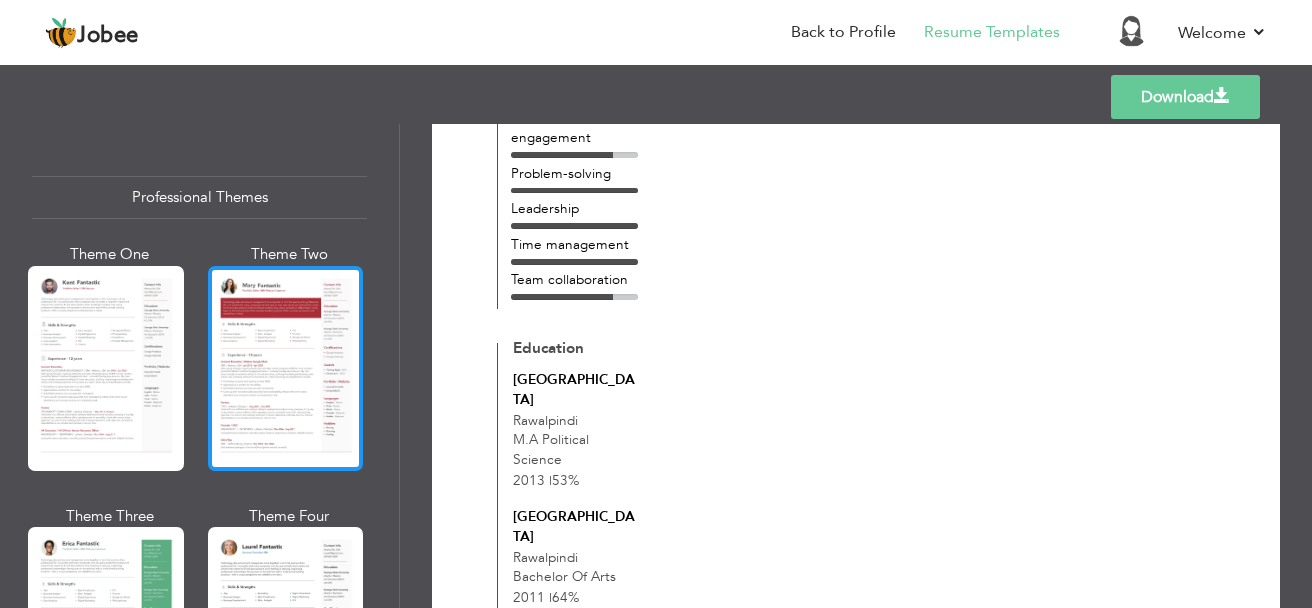 click at bounding box center [286, 368] 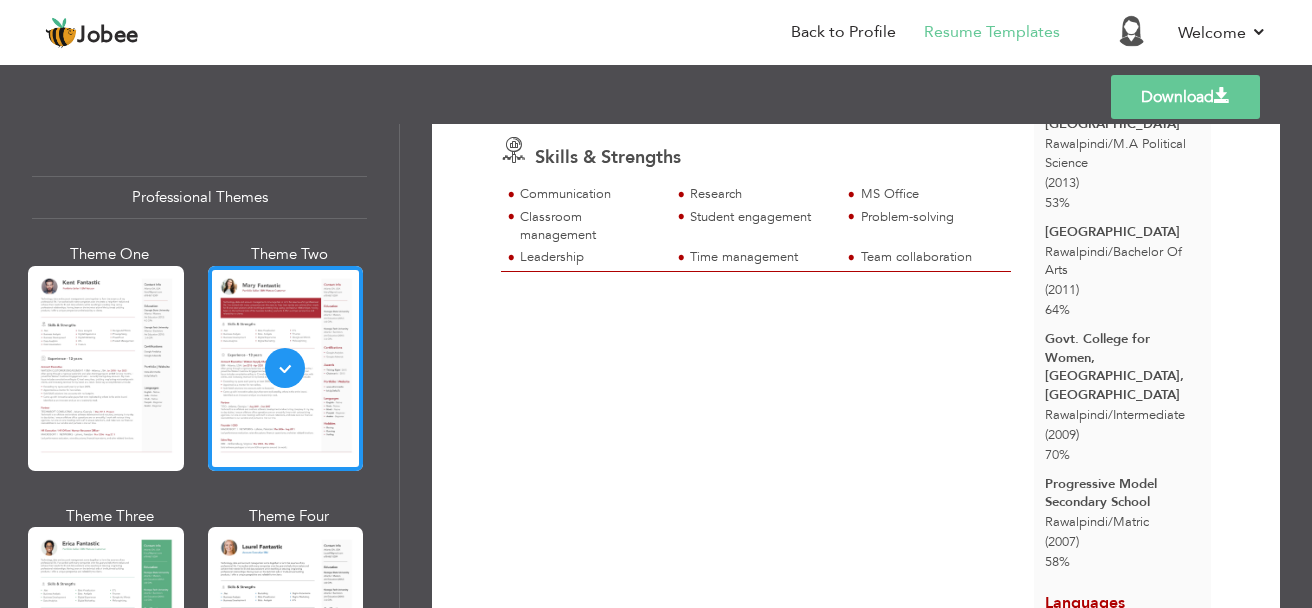 scroll, scrollTop: 300, scrollLeft: 0, axis: vertical 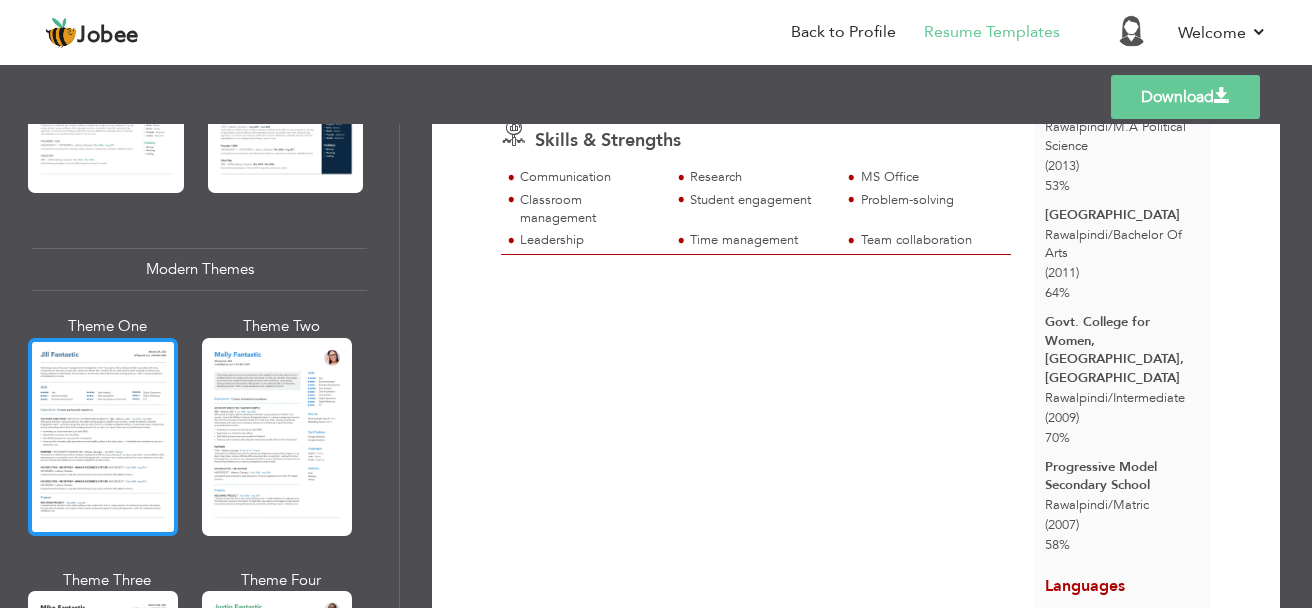 click at bounding box center [103, 437] 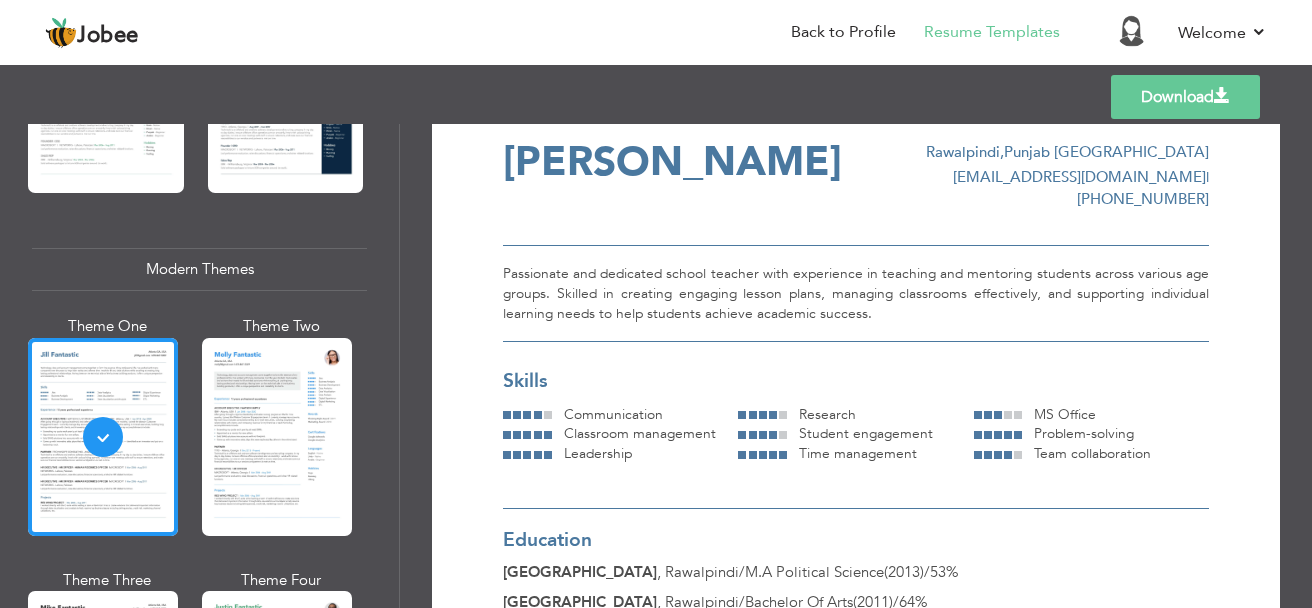 scroll, scrollTop: 0, scrollLeft: 0, axis: both 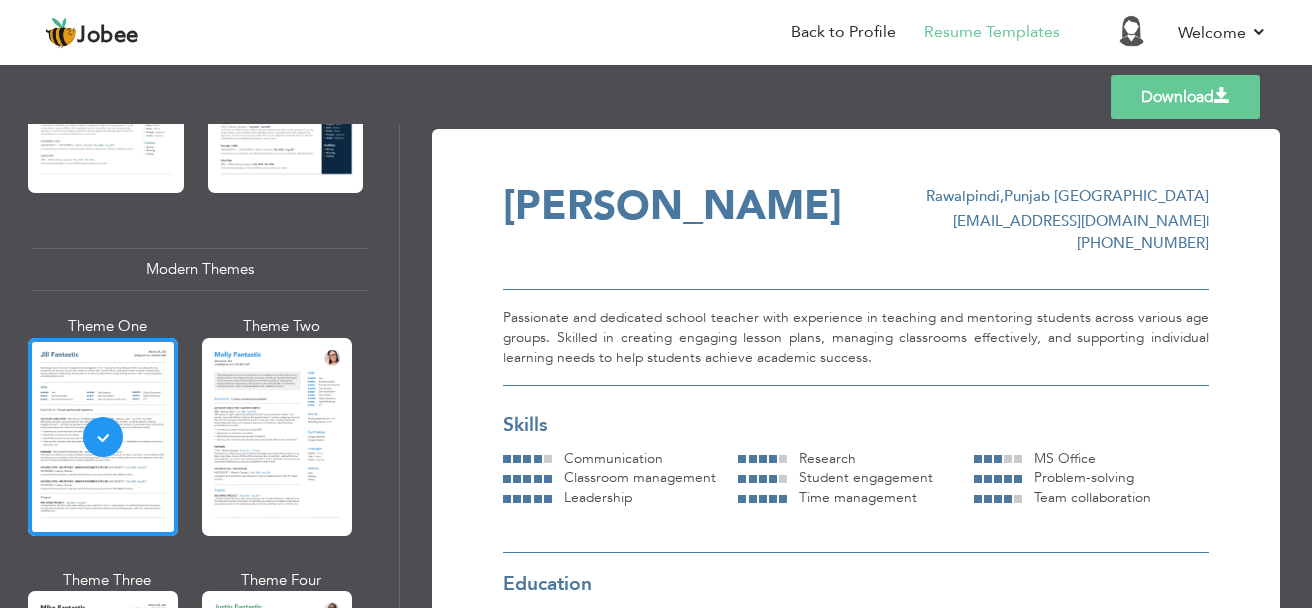 click on "Download" at bounding box center [1185, 97] 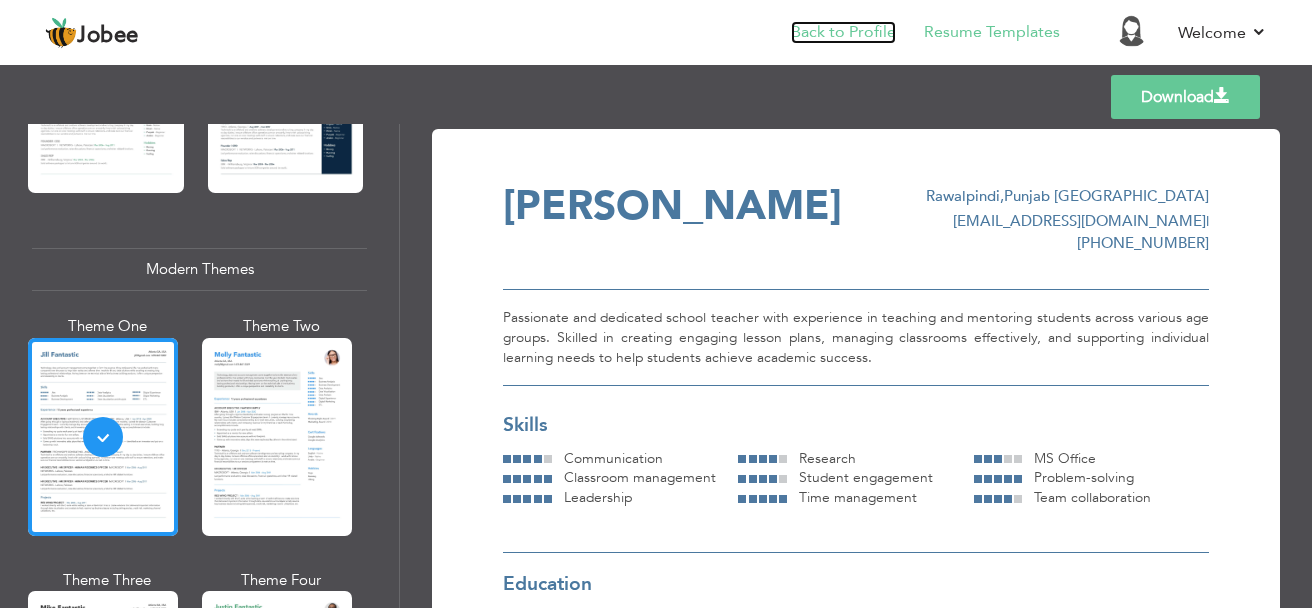 click on "Back to Profile" at bounding box center [843, 32] 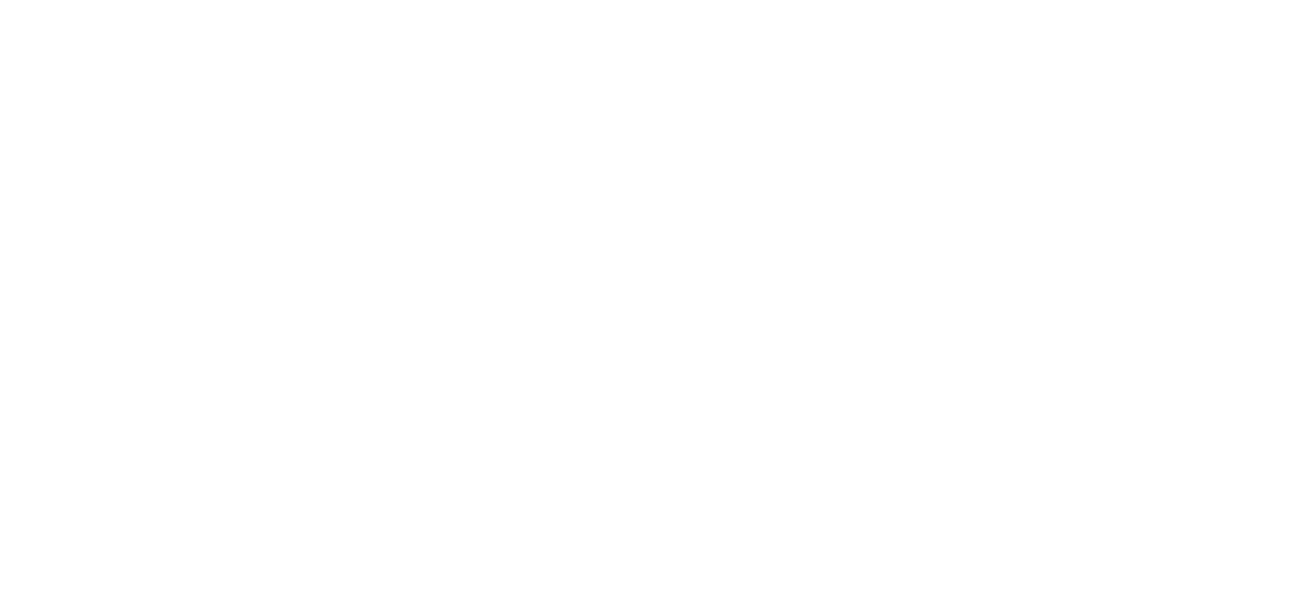 scroll, scrollTop: 0, scrollLeft: 0, axis: both 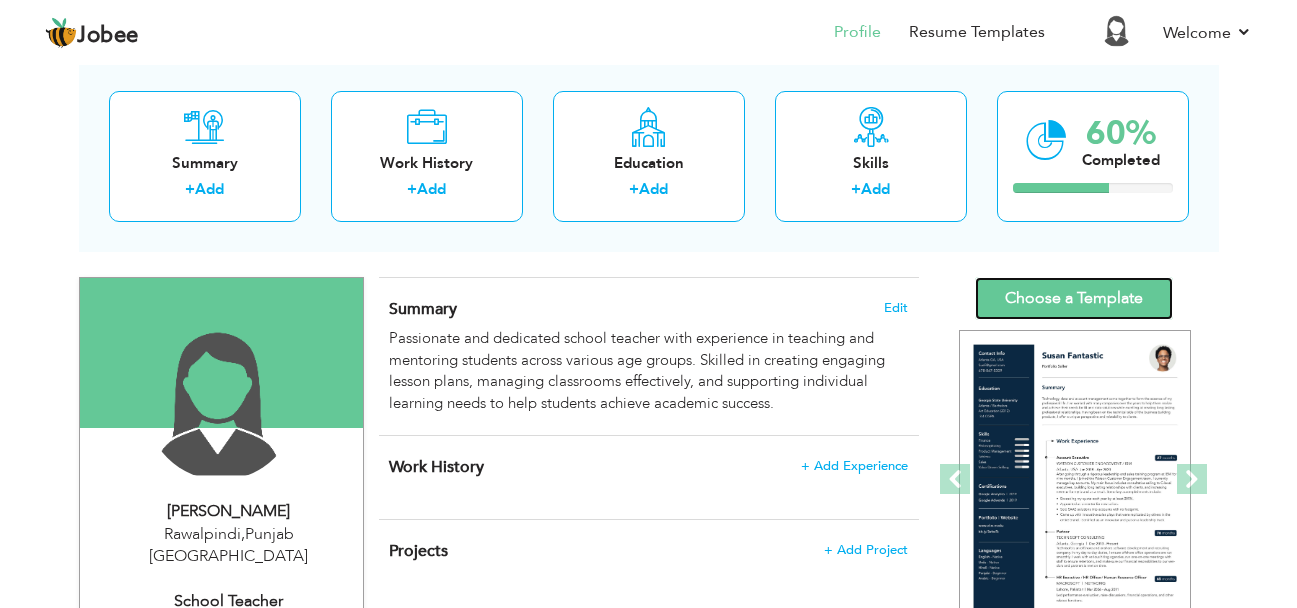 click on "Choose a Template" at bounding box center (1074, 298) 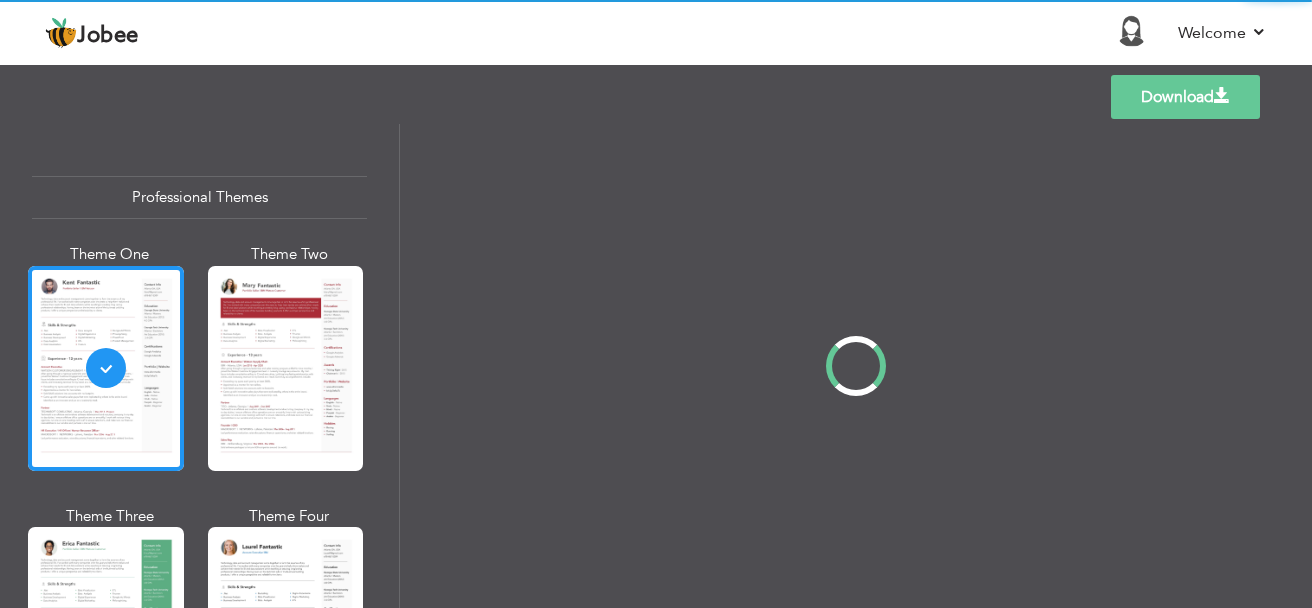 scroll, scrollTop: 0, scrollLeft: 0, axis: both 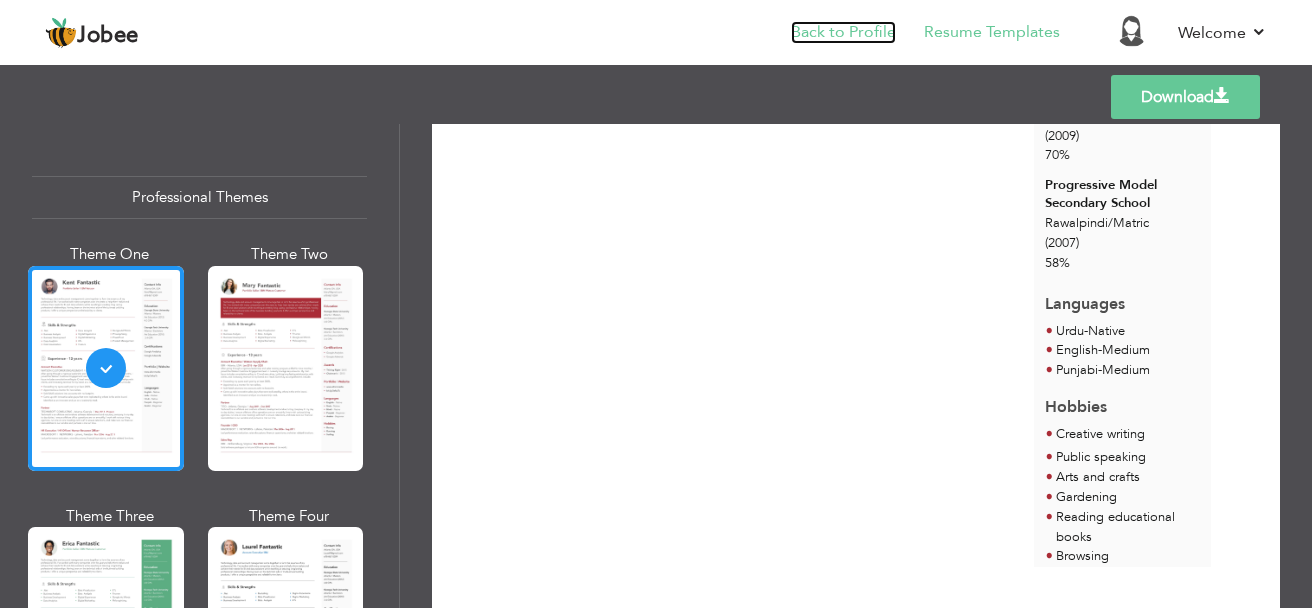 click on "Back to Profile" at bounding box center [843, 32] 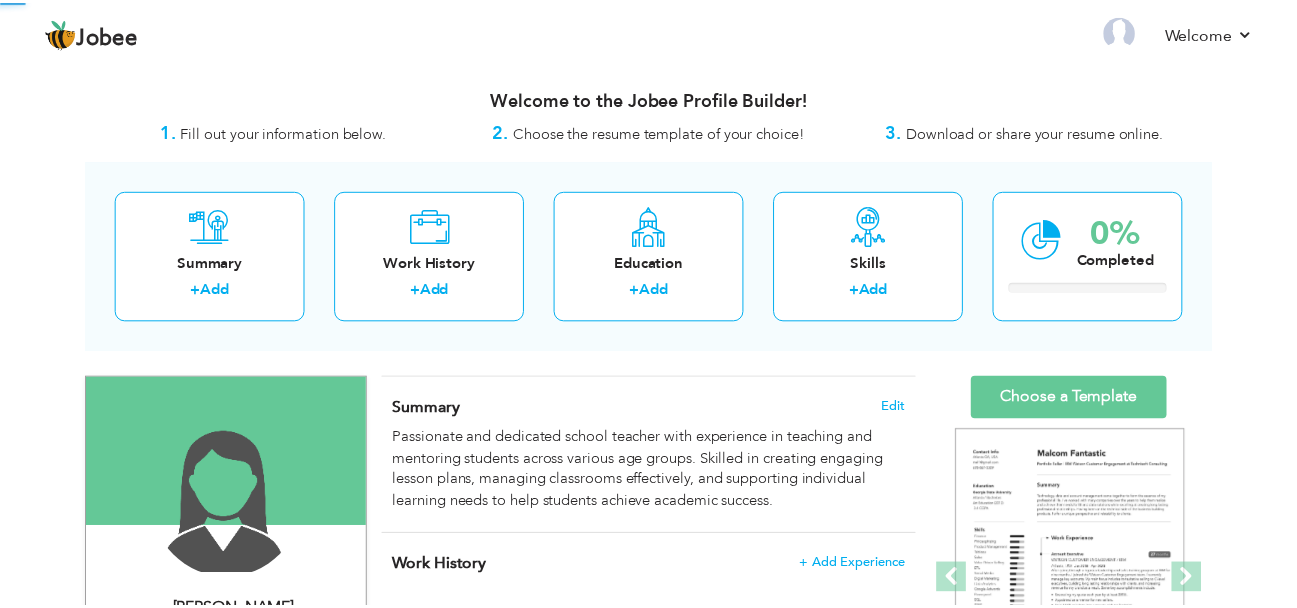 scroll, scrollTop: 0, scrollLeft: 0, axis: both 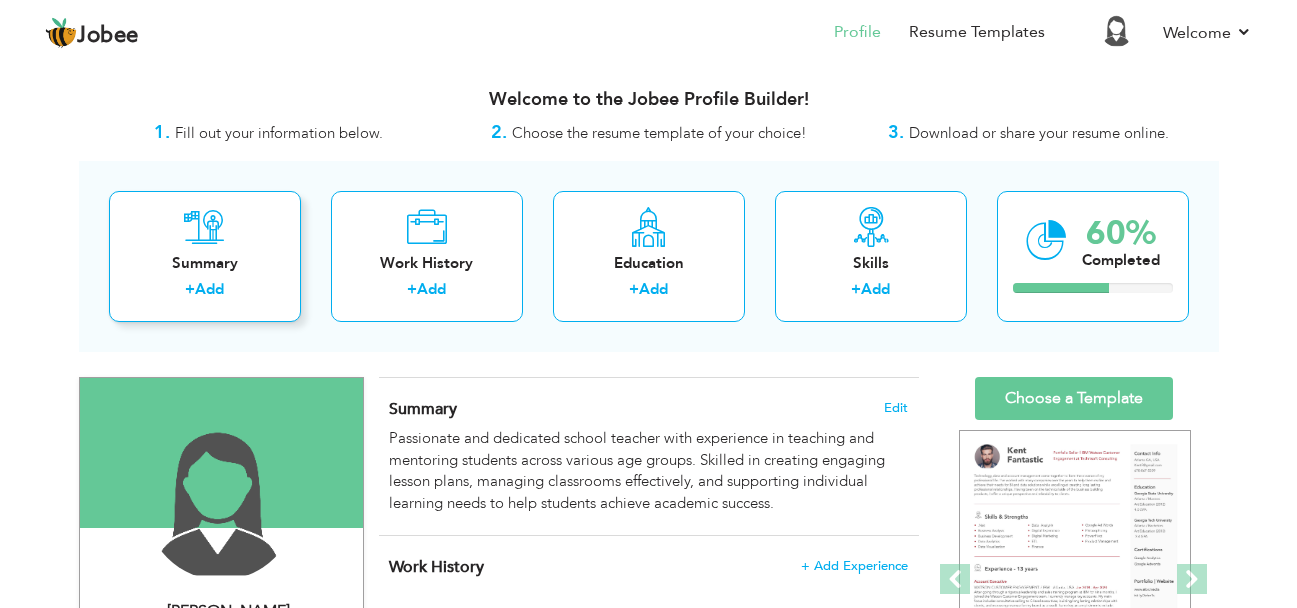 click on "Summary" at bounding box center [205, 263] 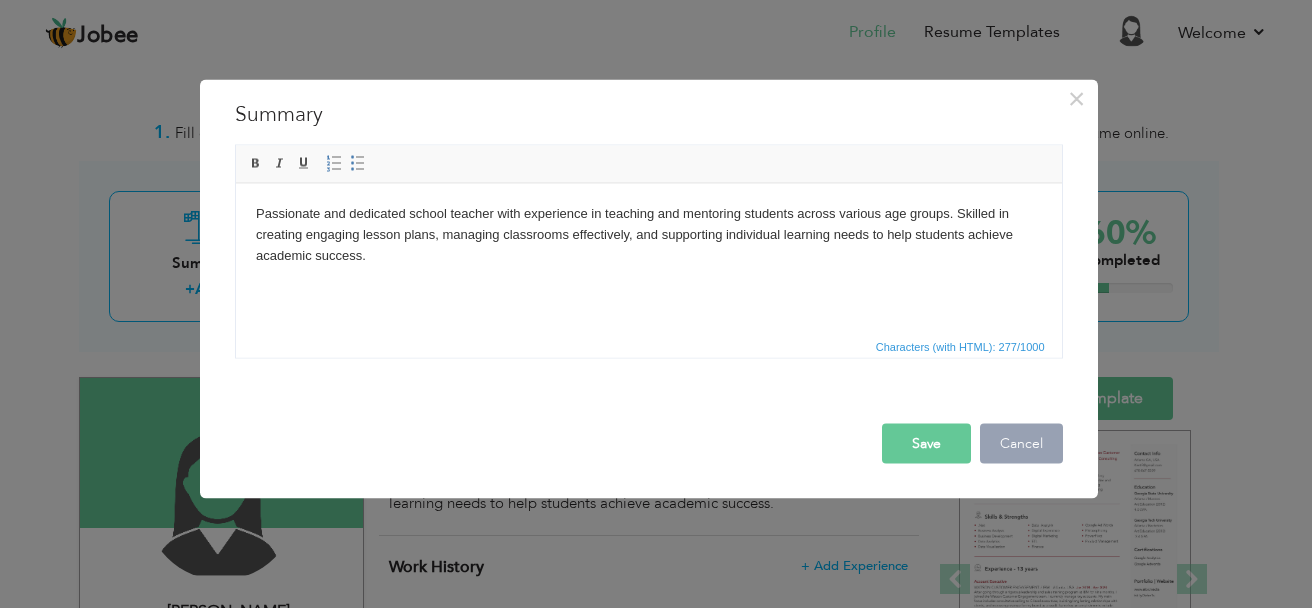 click on "Cancel" at bounding box center (1021, 444) 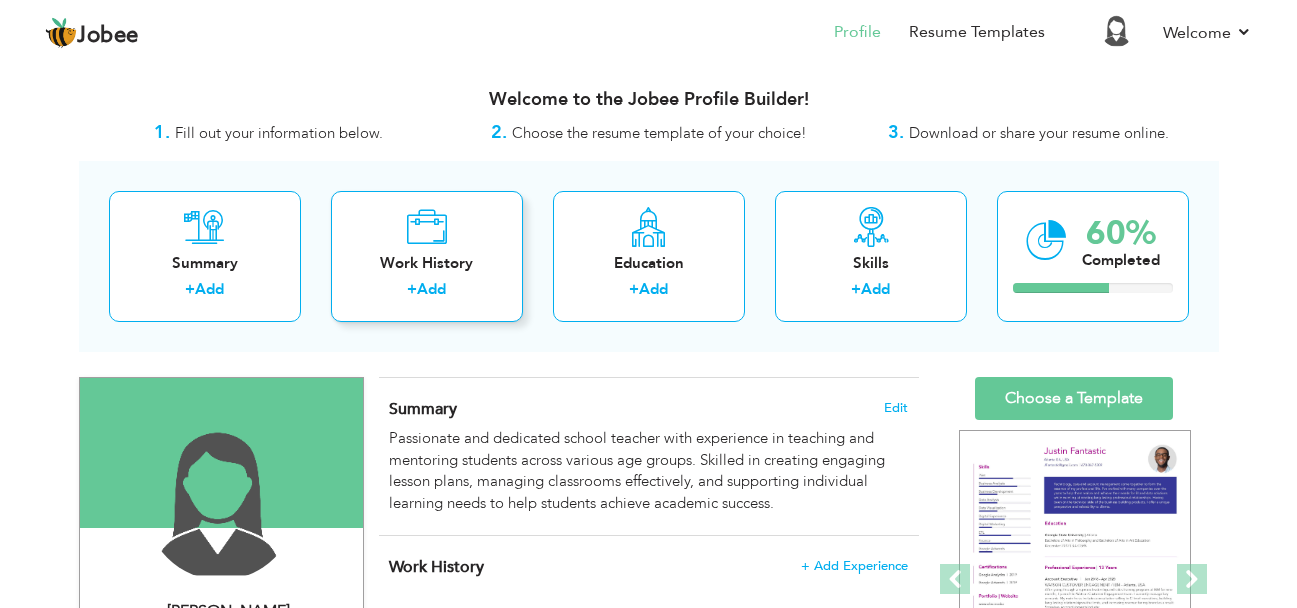 click at bounding box center [426, 227] 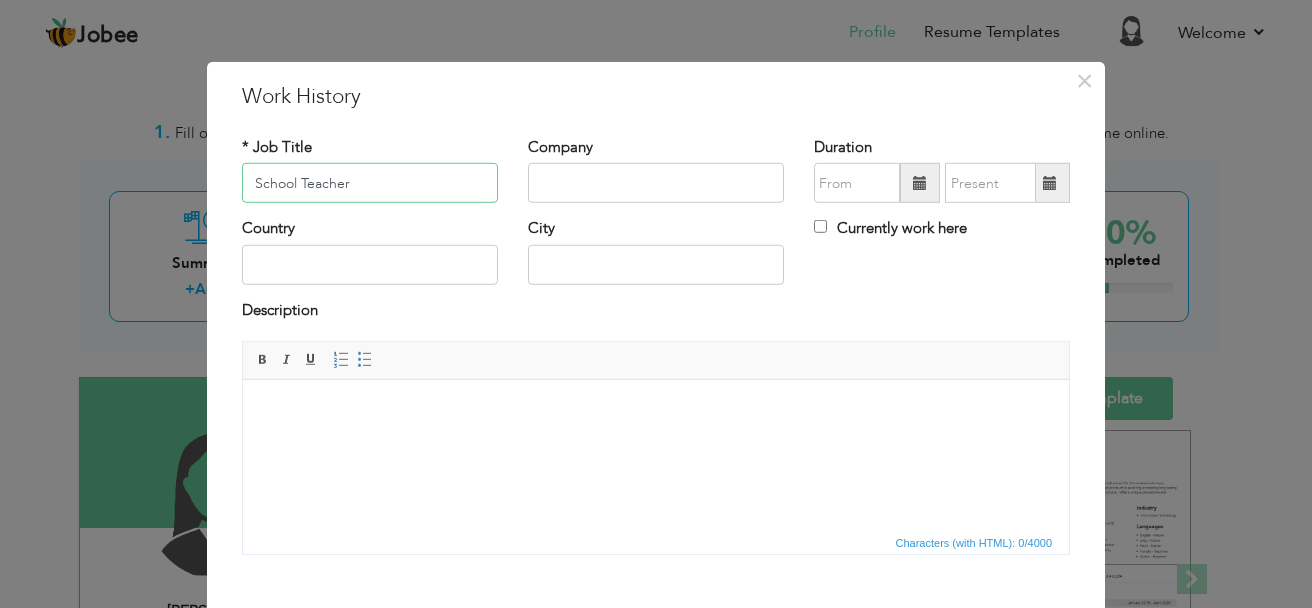 type on "School Teacher" 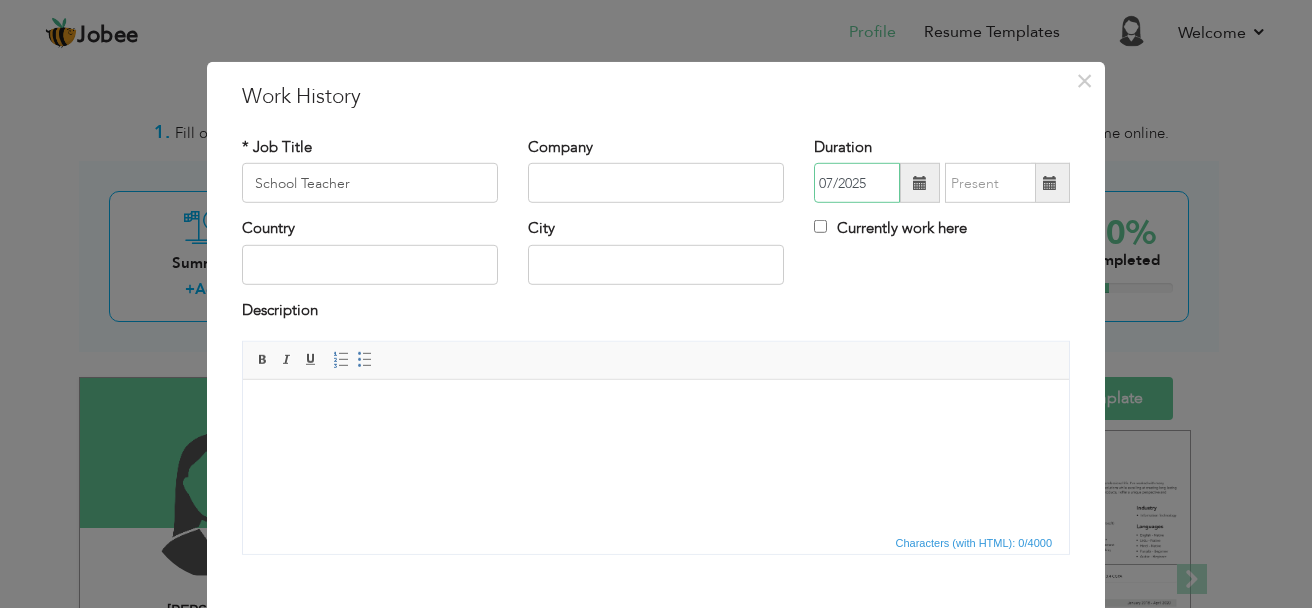 click on "07/2025" at bounding box center [857, 183] 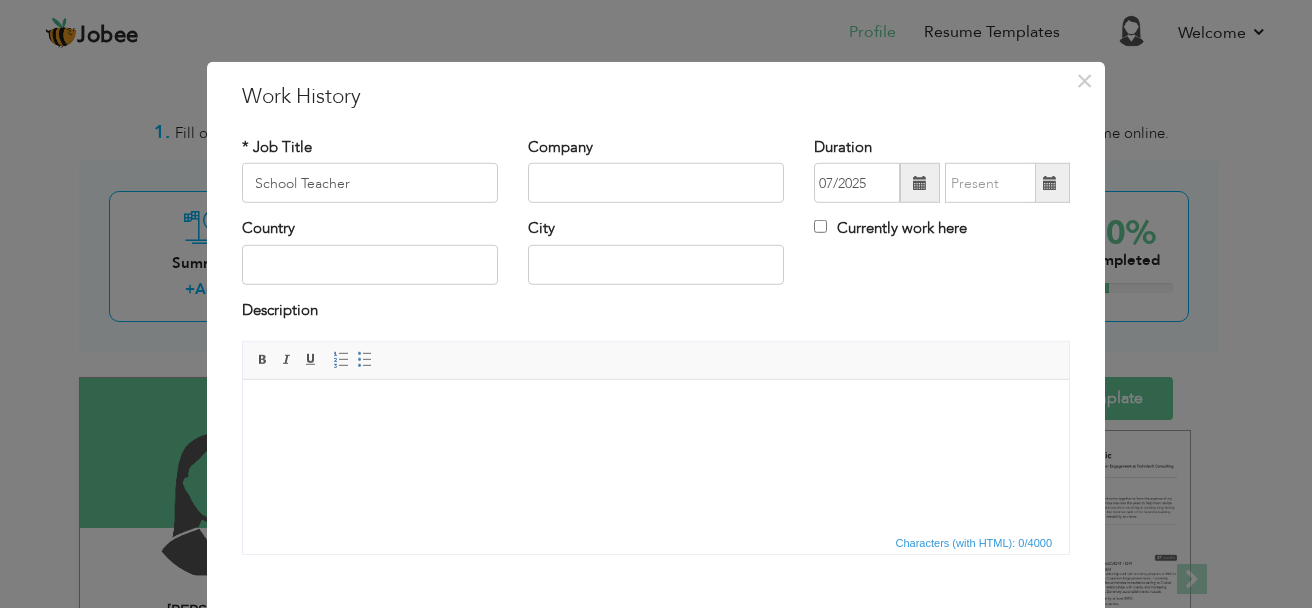 click at bounding box center [656, 410] 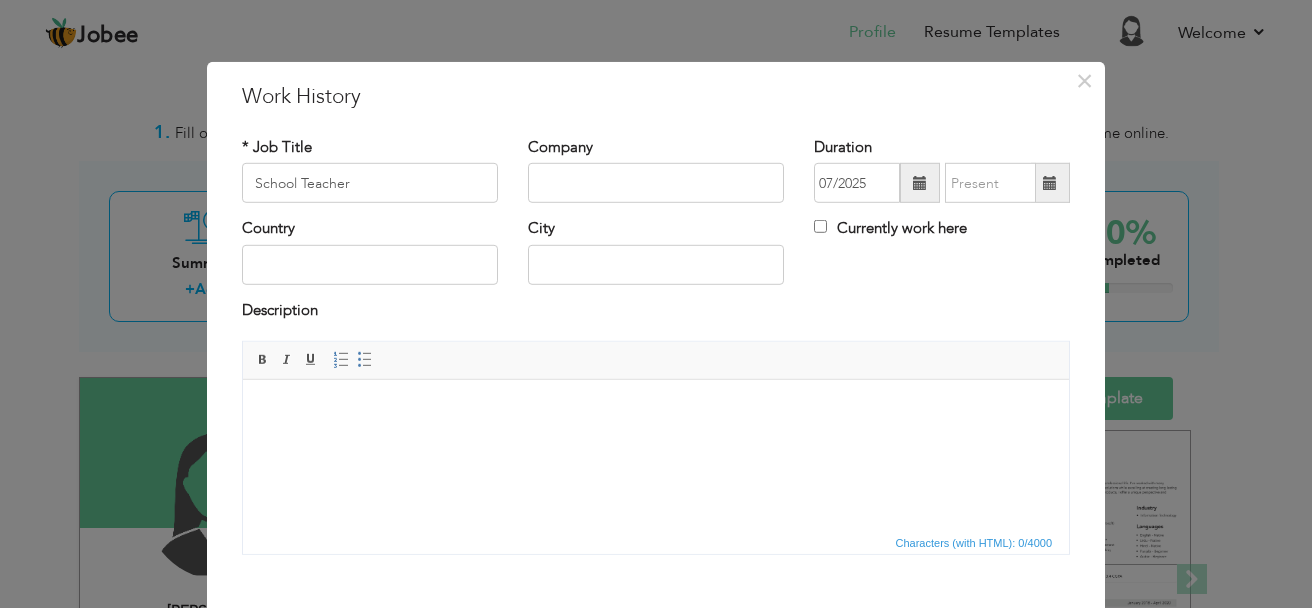 click at bounding box center (920, 183) 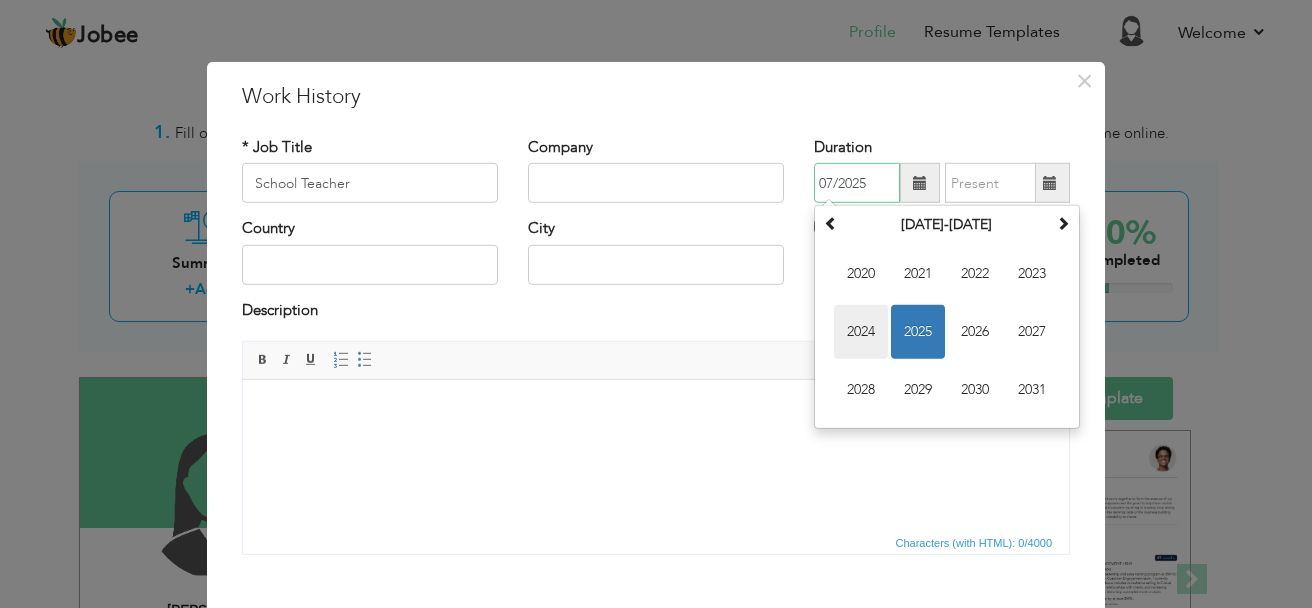 click on "2024" at bounding box center [861, 332] 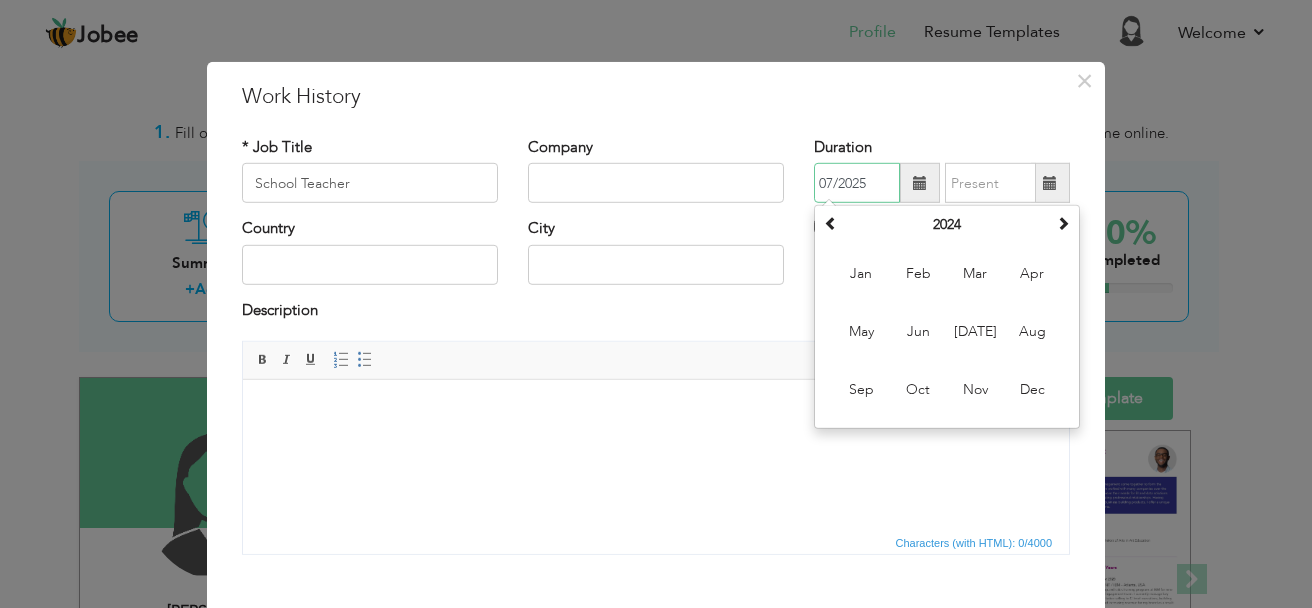 click on "07/2025" at bounding box center (857, 183) 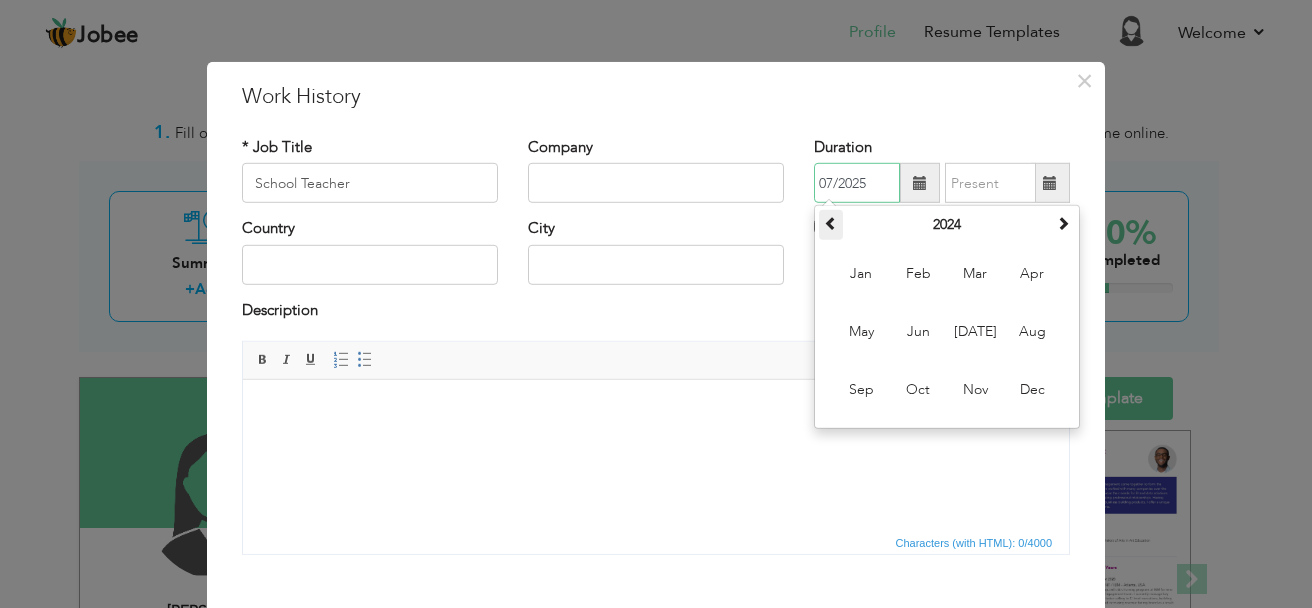 click at bounding box center [831, 223] 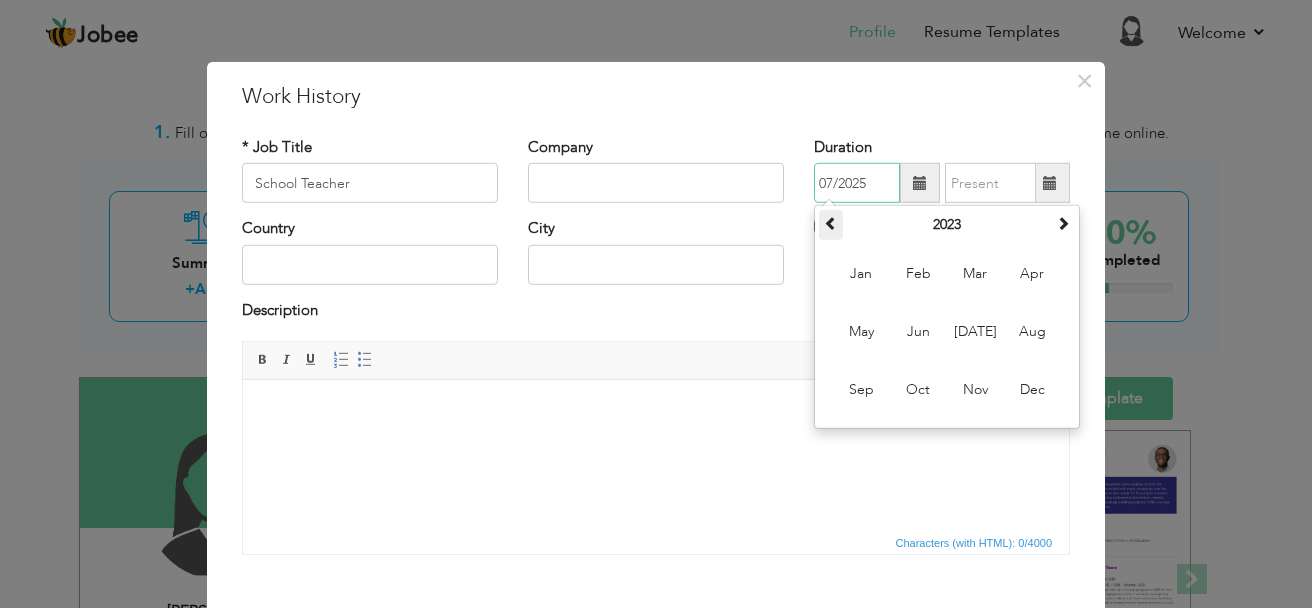 click at bounding box center [831, 223] 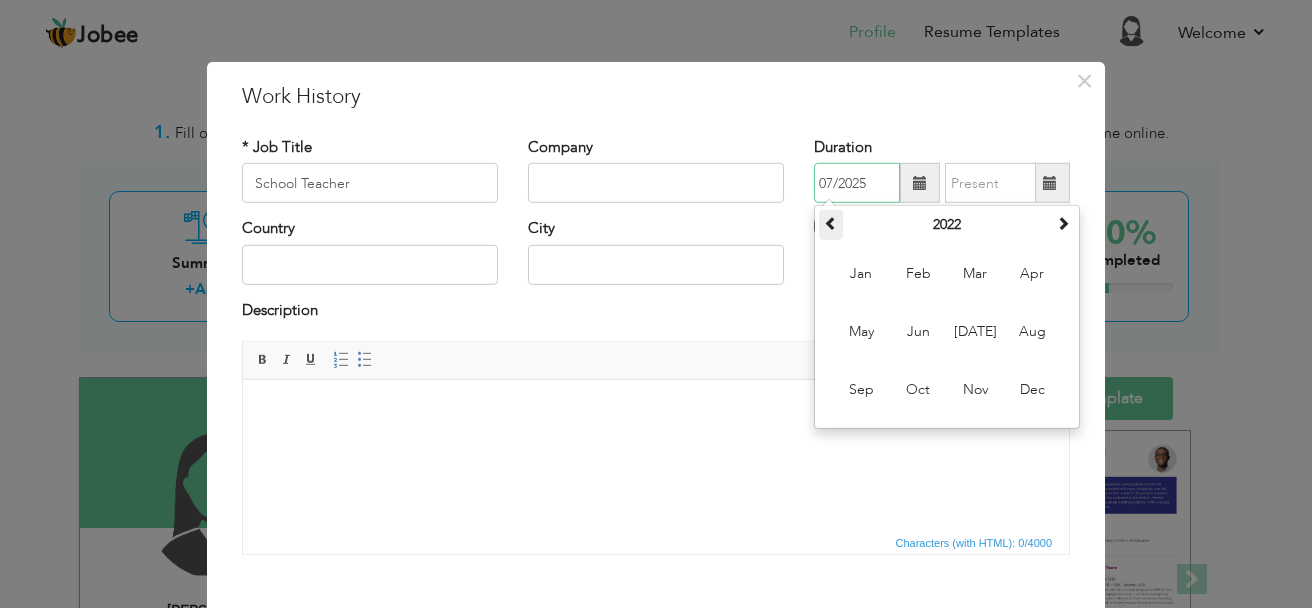 click at bounding box center (831, 223) 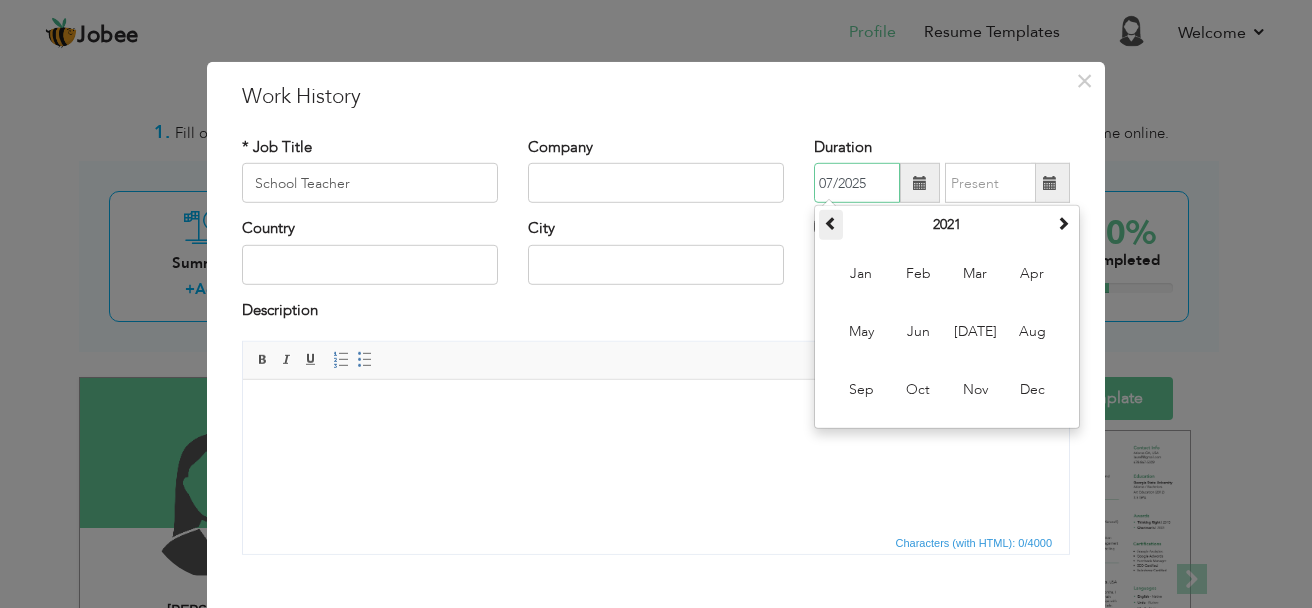 click at bounding box center [831, 223] 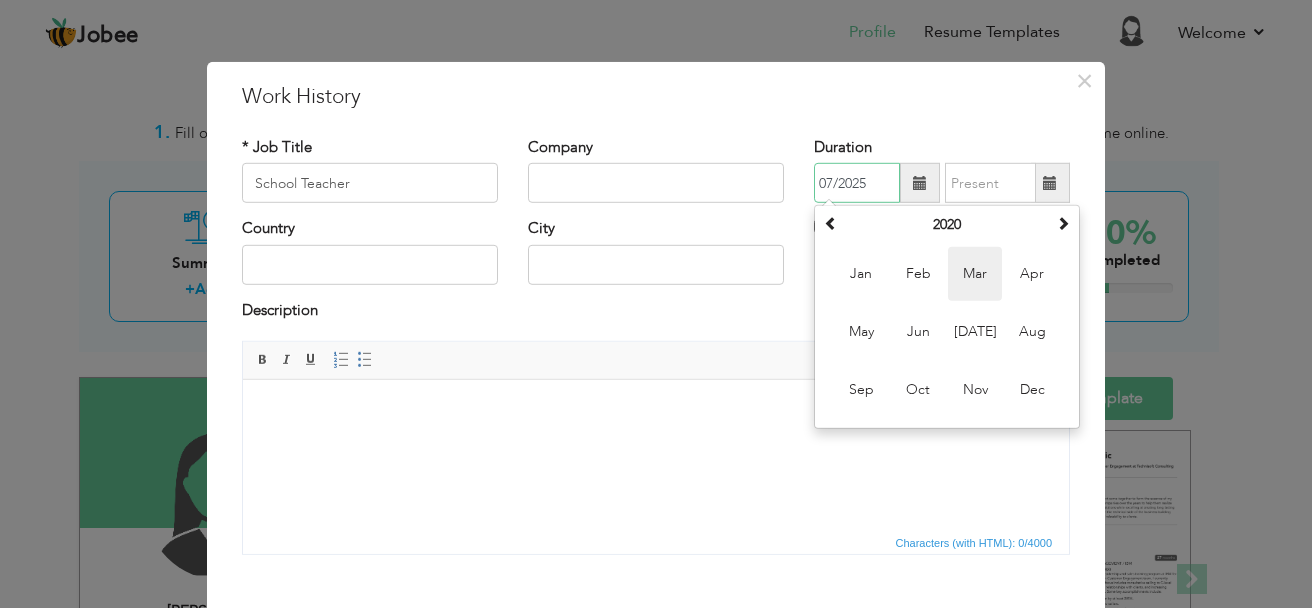 click on "Mar" at bounding box center (975, 274) 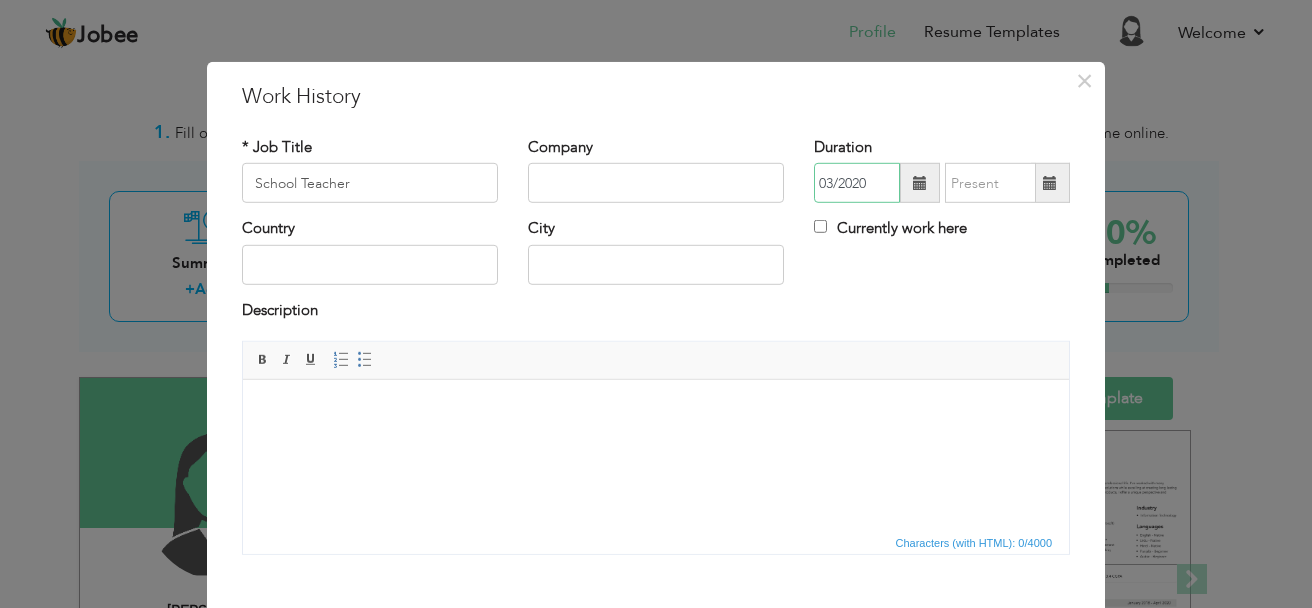 click on "03/2020" at bounding box center [857, 183] 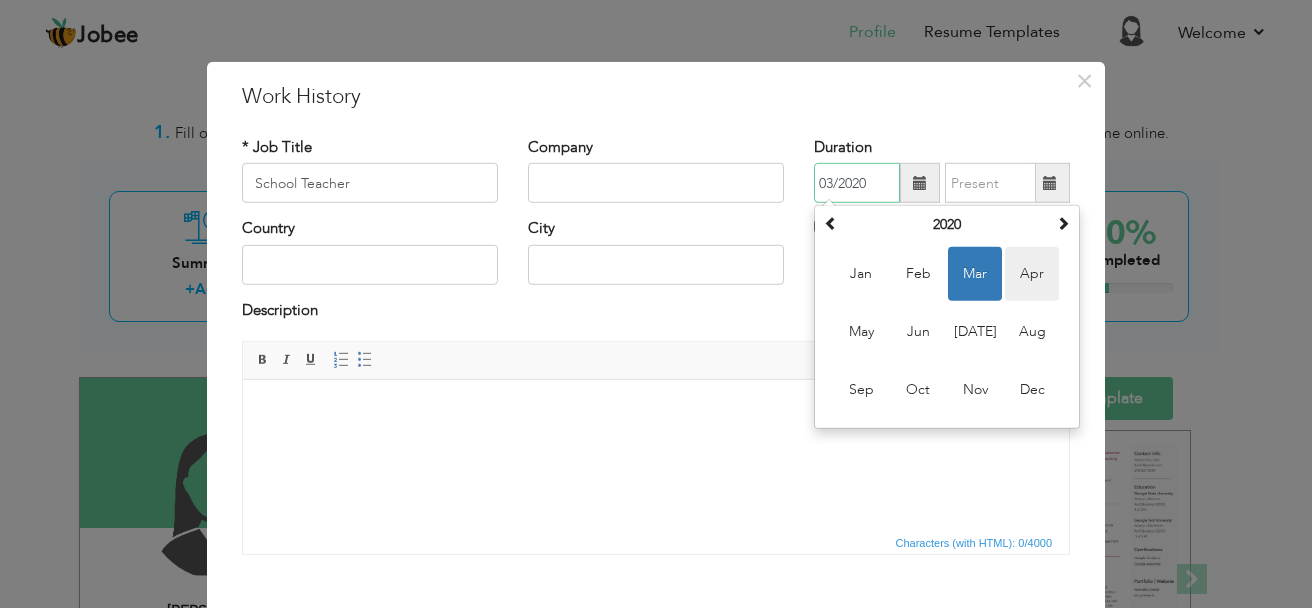 click on "Apr" at bounding box center [1032, 274] 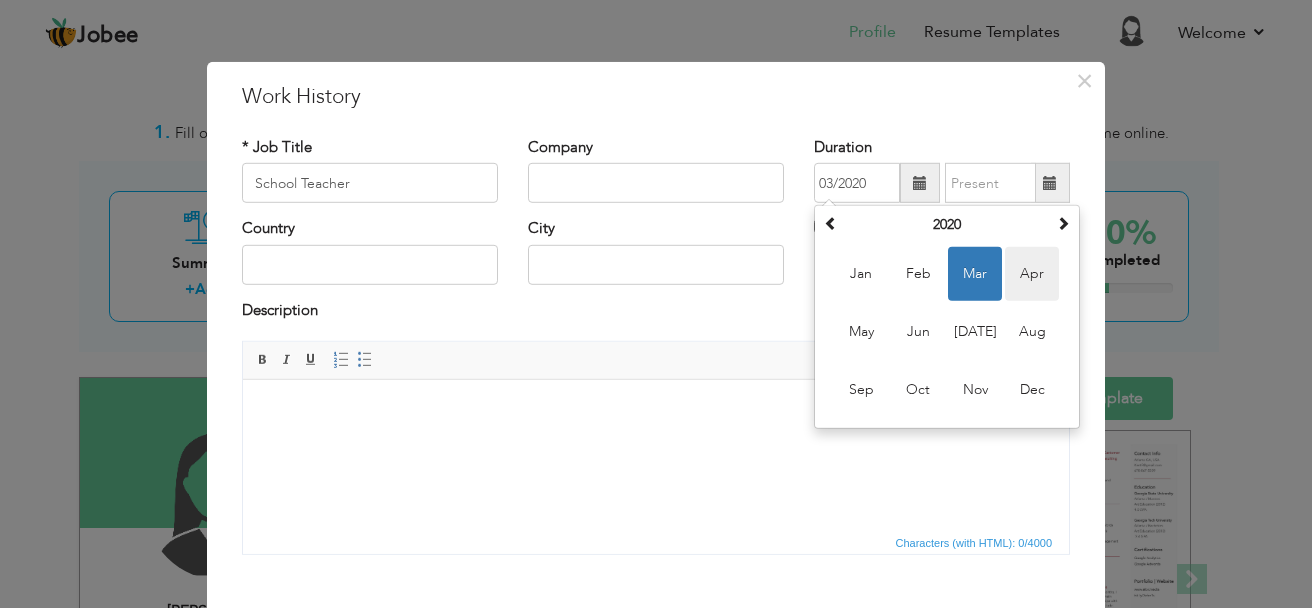 type on "04/2020" 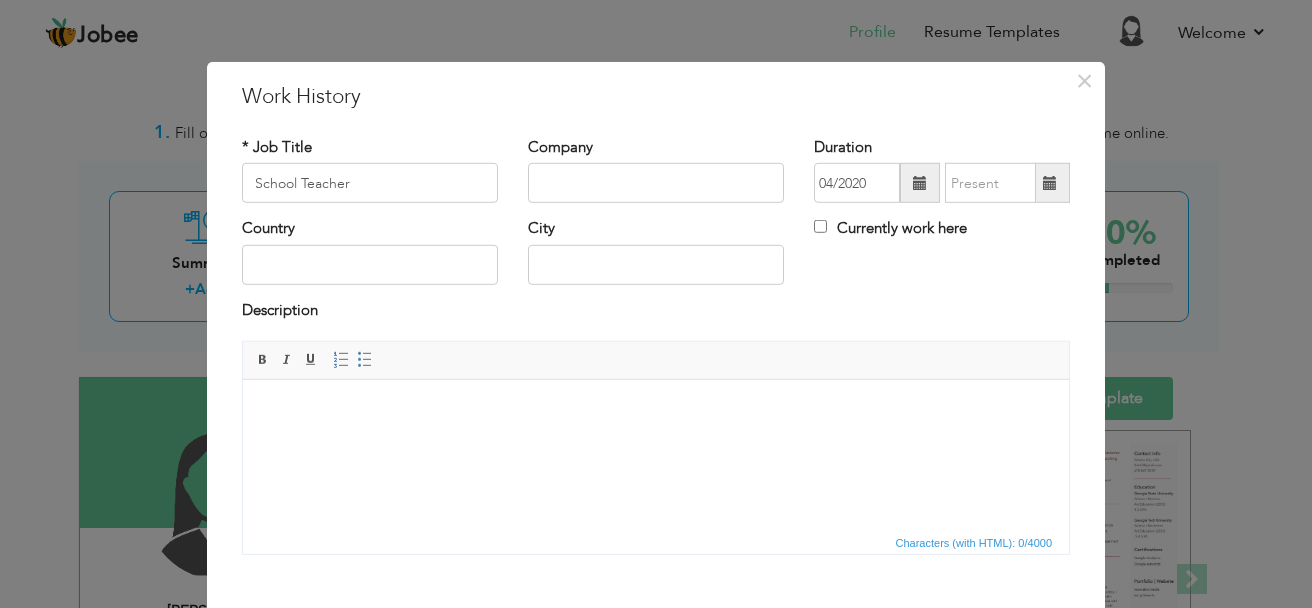 click on "Currently work here" at bounding box center [890, 228] 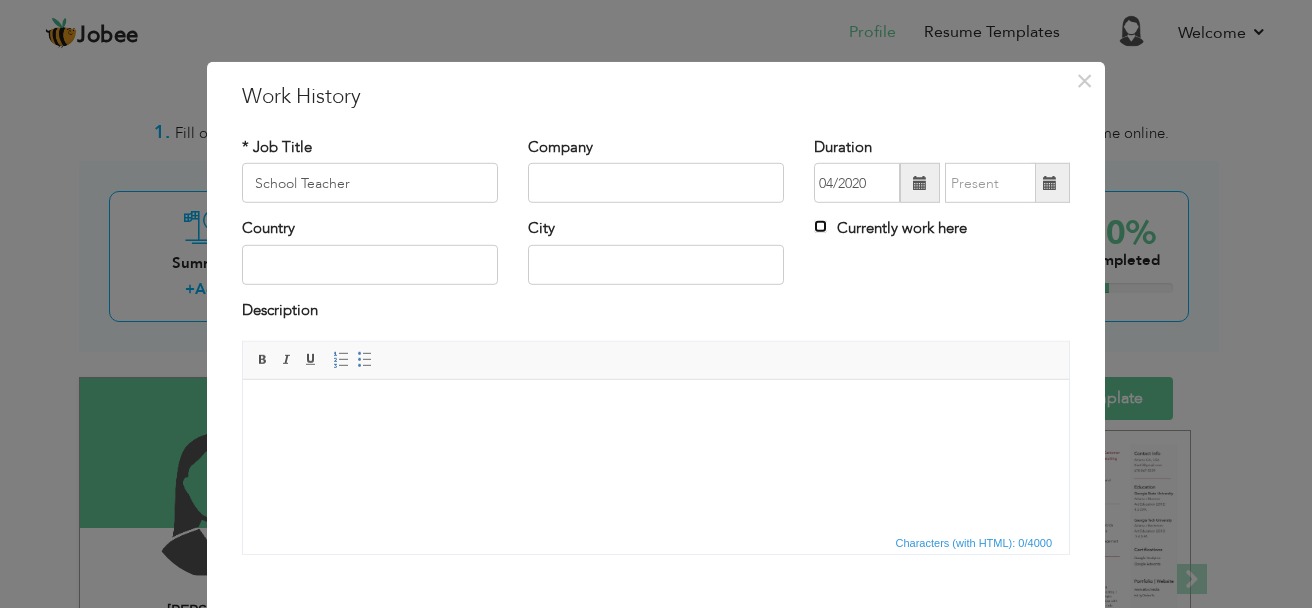 click on "Currently work here" at bounding box center [820, 226] 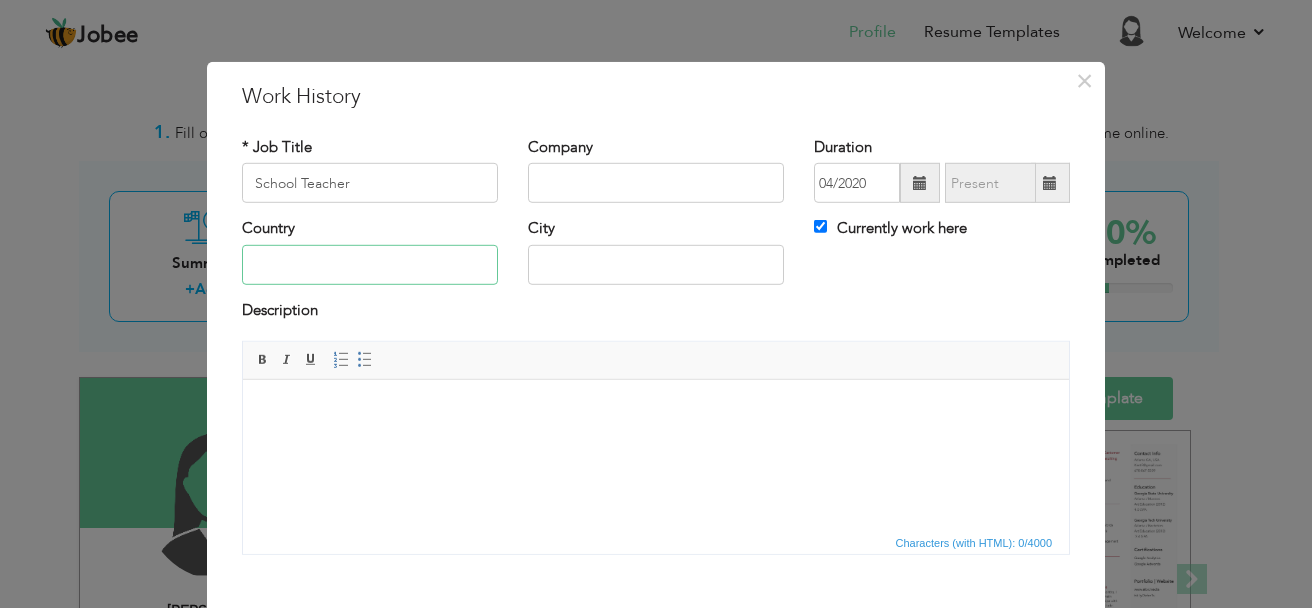 click at bounding box center [370, 265] 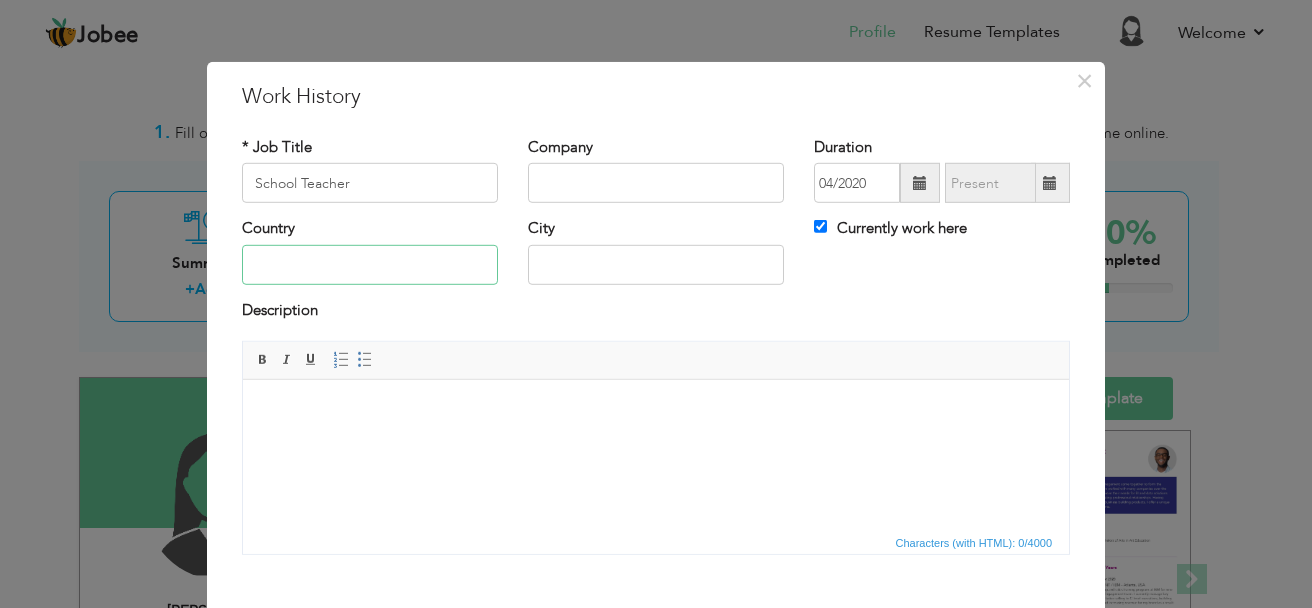 type on "[GEOGRAPHIC_DATA]" 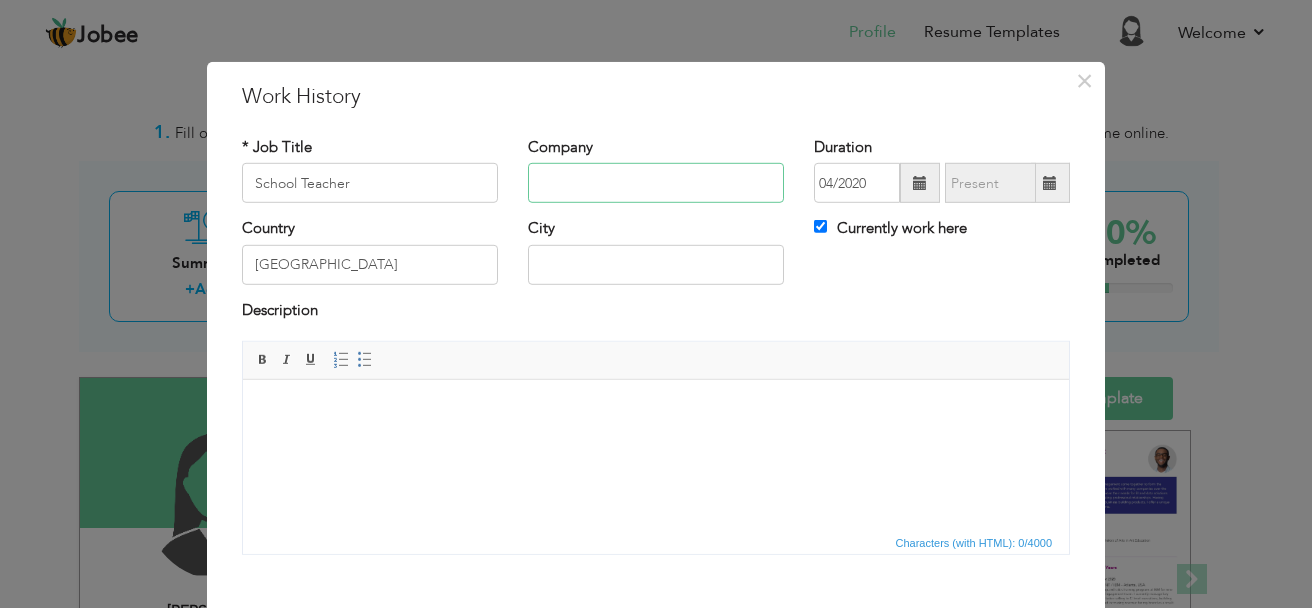 type on "Pixako" 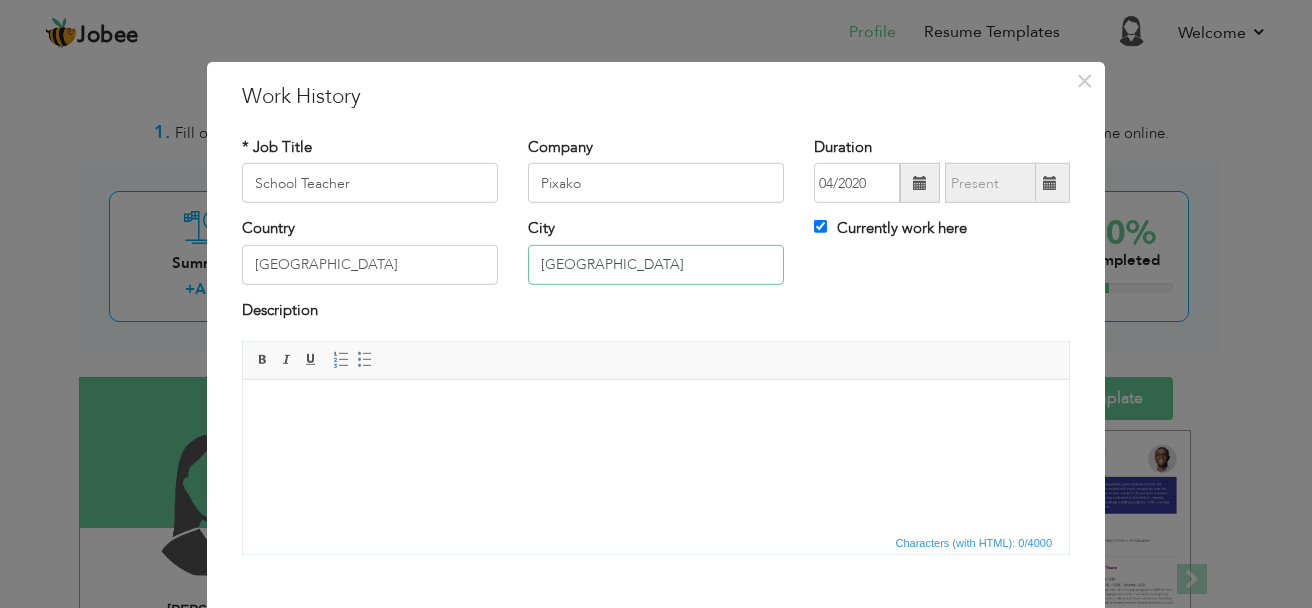 click on "Islamabad" at bounding box center [656, 265] 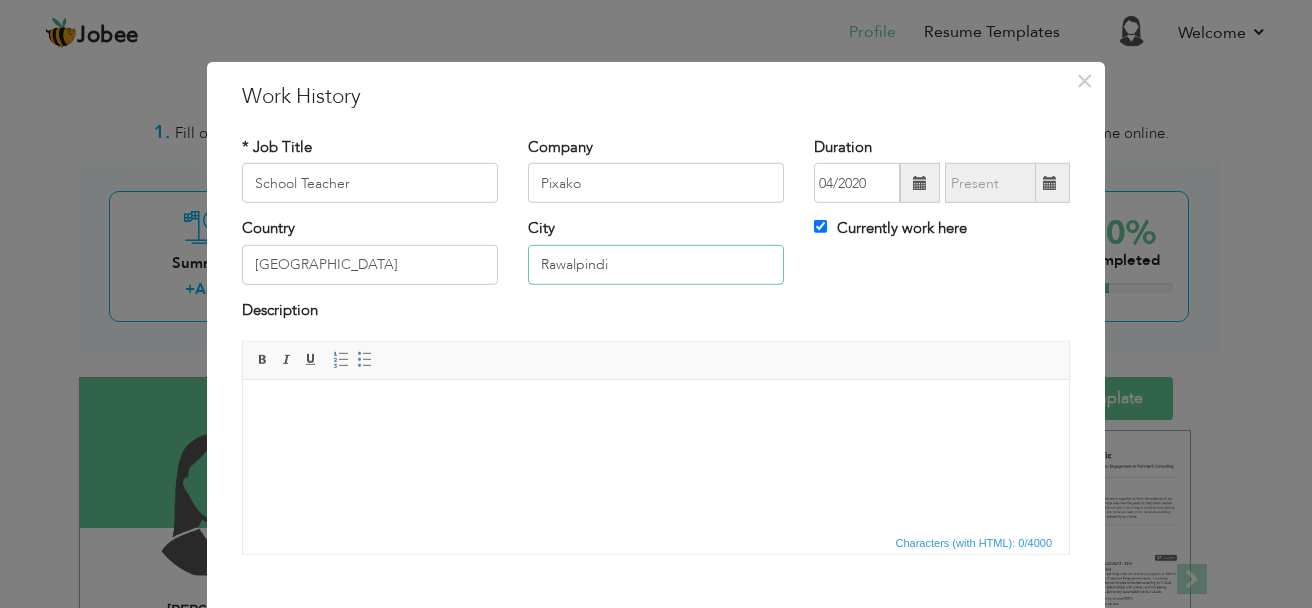 type on "Rawalpindi" 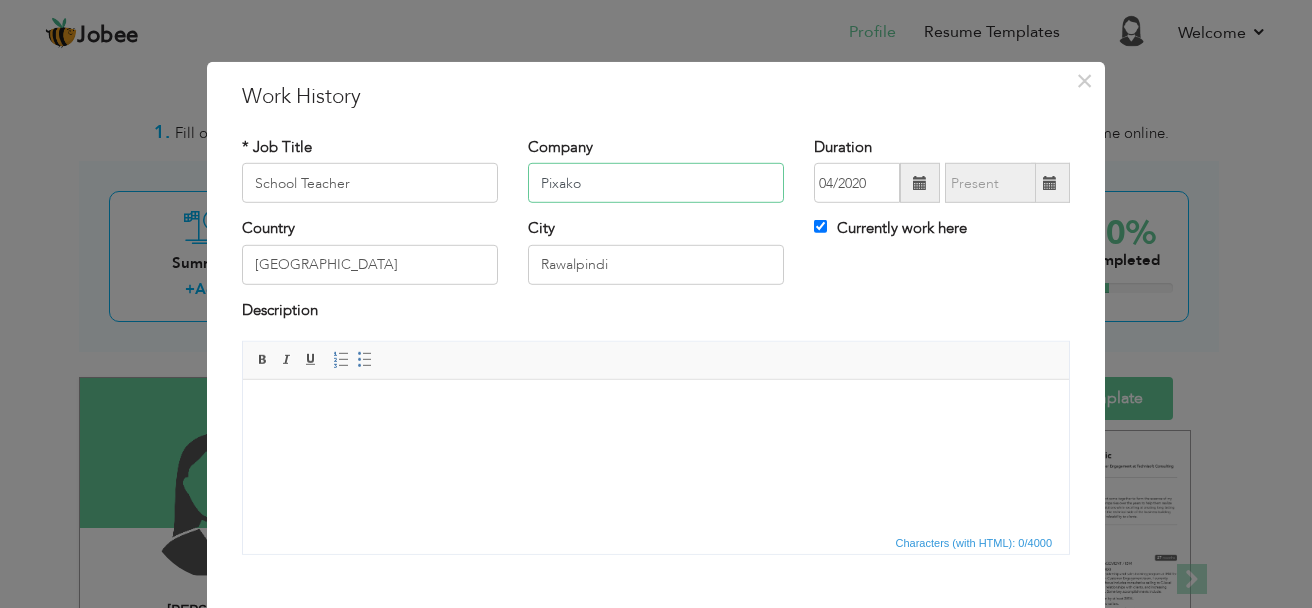 click on "Pixako" at bounding box center [656, 183] 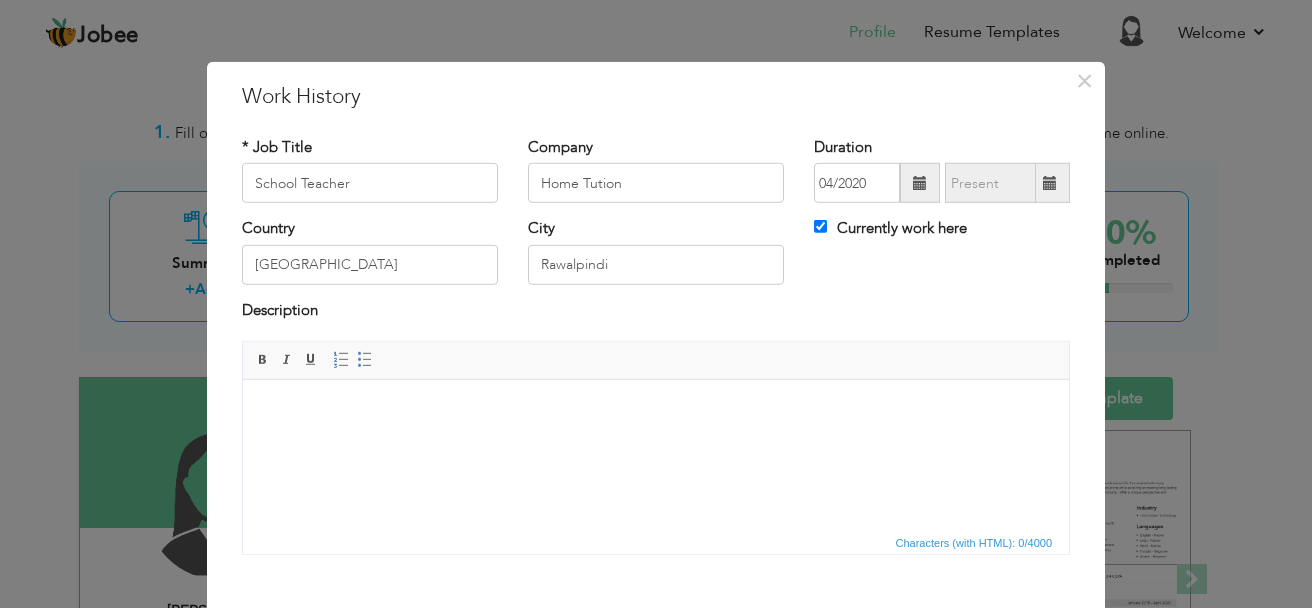 click at bounding box center (656, 410) 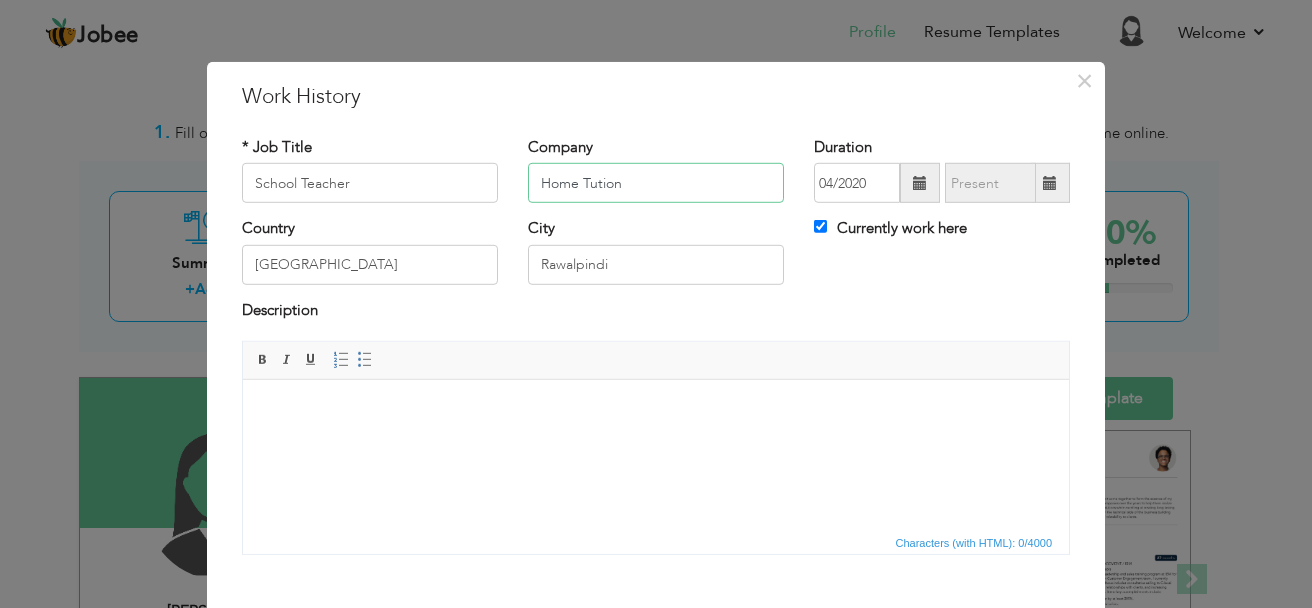 drag, startPoint x: 648, startPoint y: 17, endPoint x: 569, endPoint y: 177, distance: 178.44046 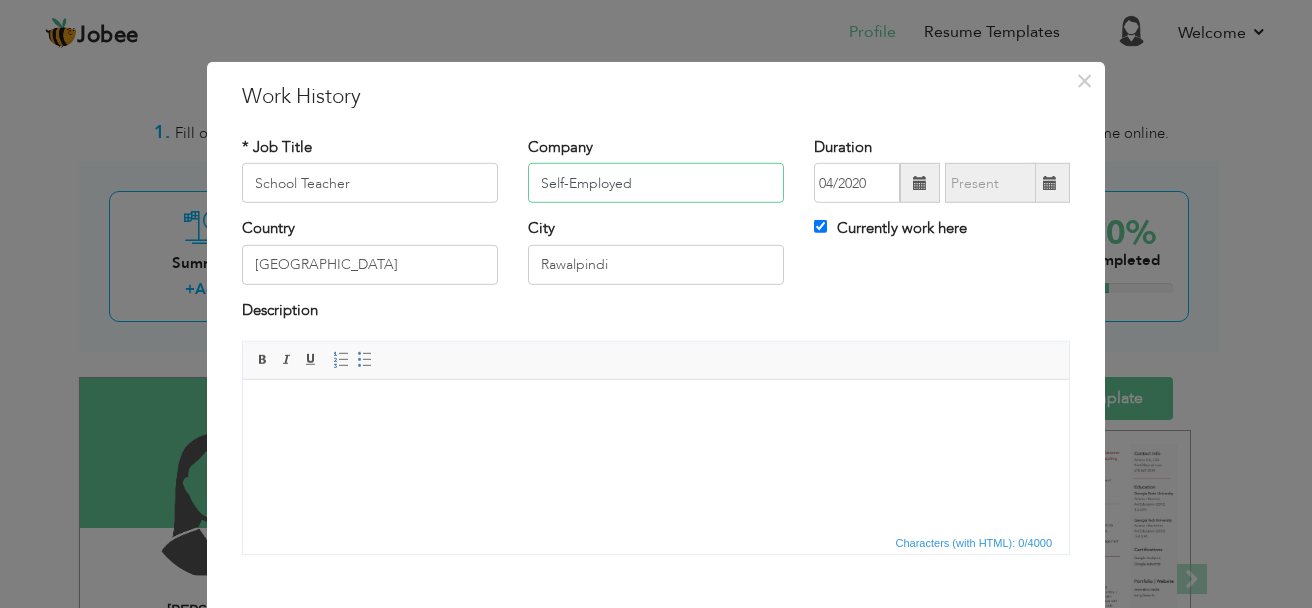type on "Self-Employed" 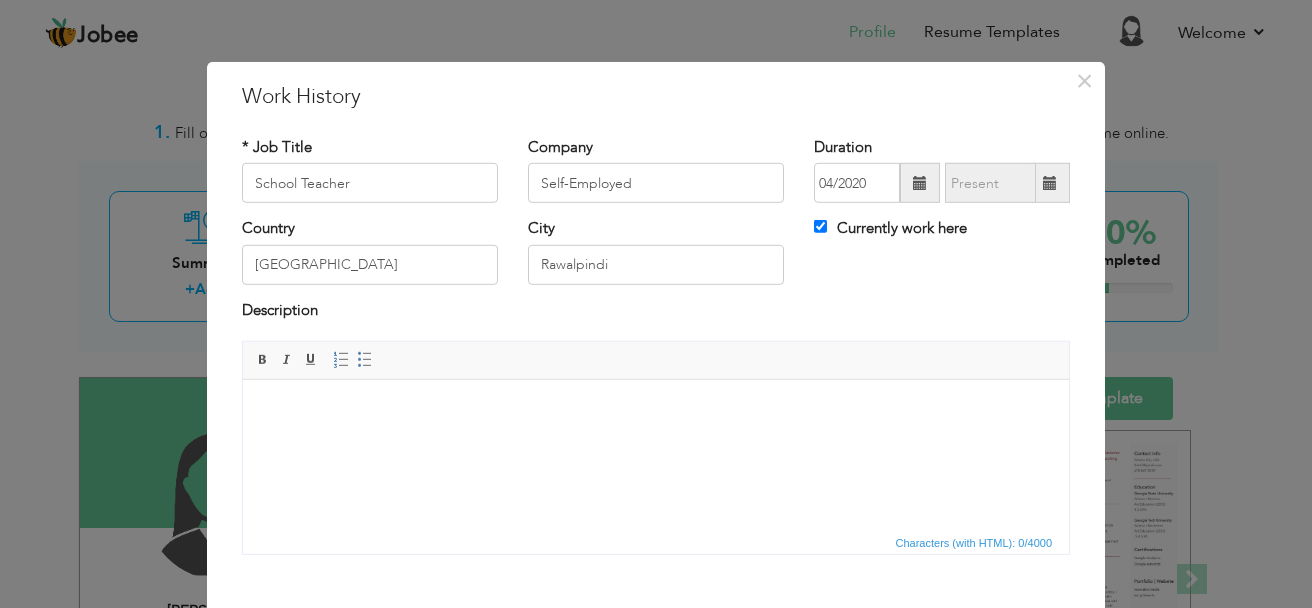 click on "Description" at bounding box center [656, 320] 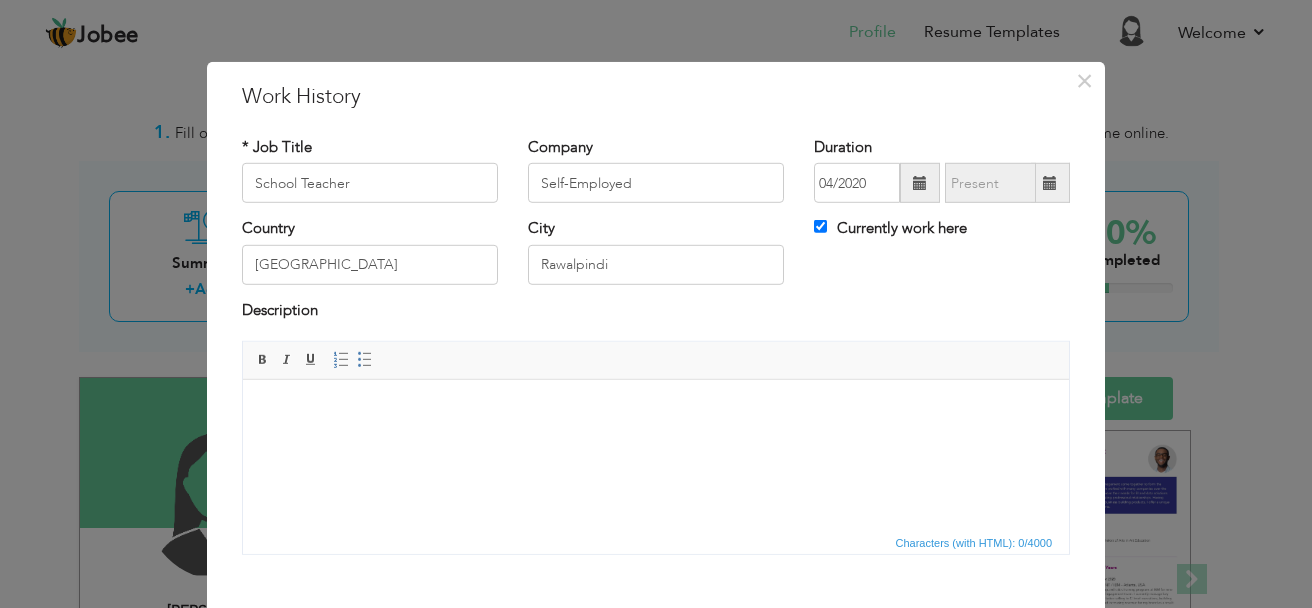 click at bounding box center [656, 410] 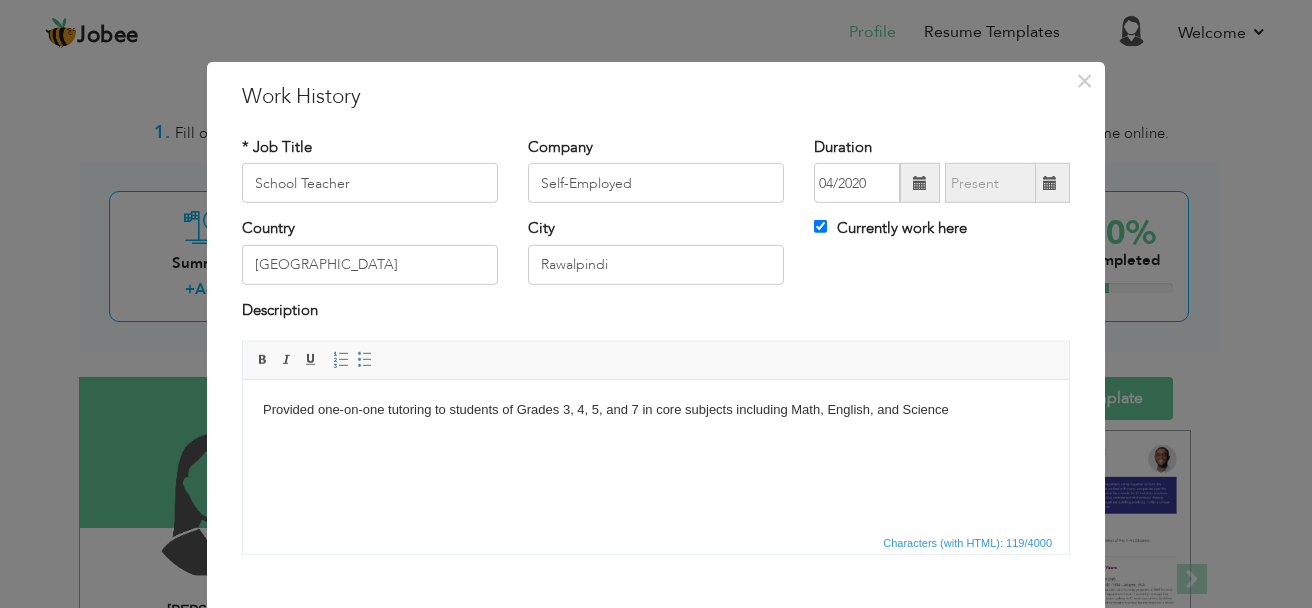 click on "Provided one-on-one tutoring to students of Grades 3, 4, 5, and 7 in core subjects including Math, English, and Science" at bounding box center (656, 410) 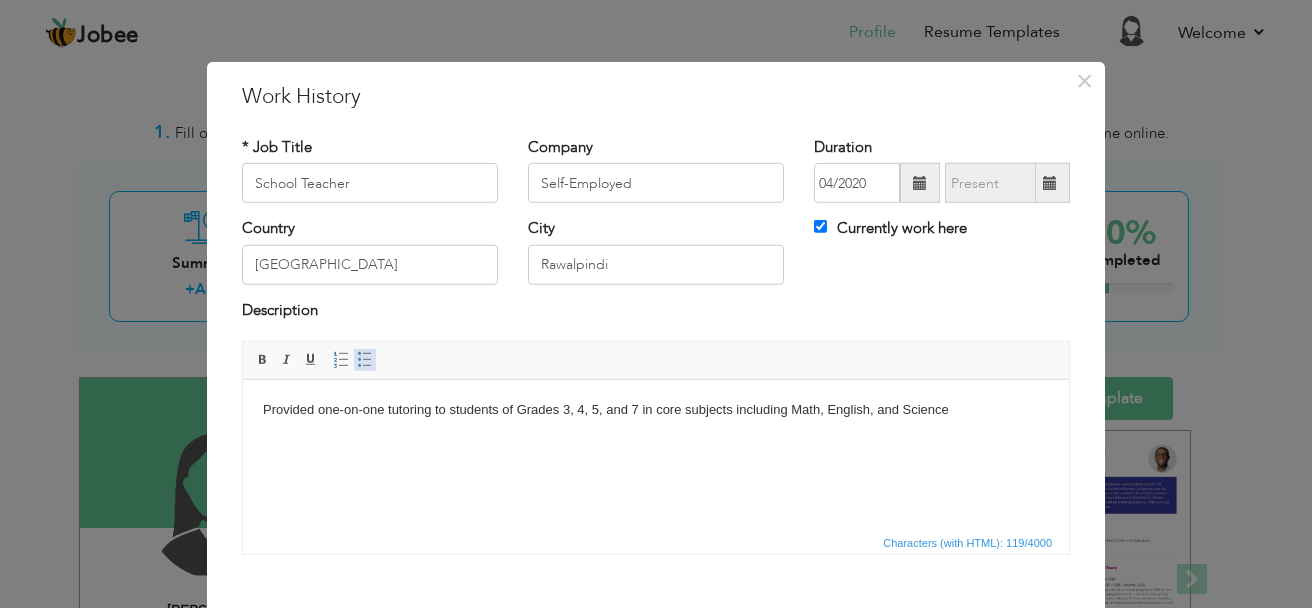 click at bounding box center (365, 360) 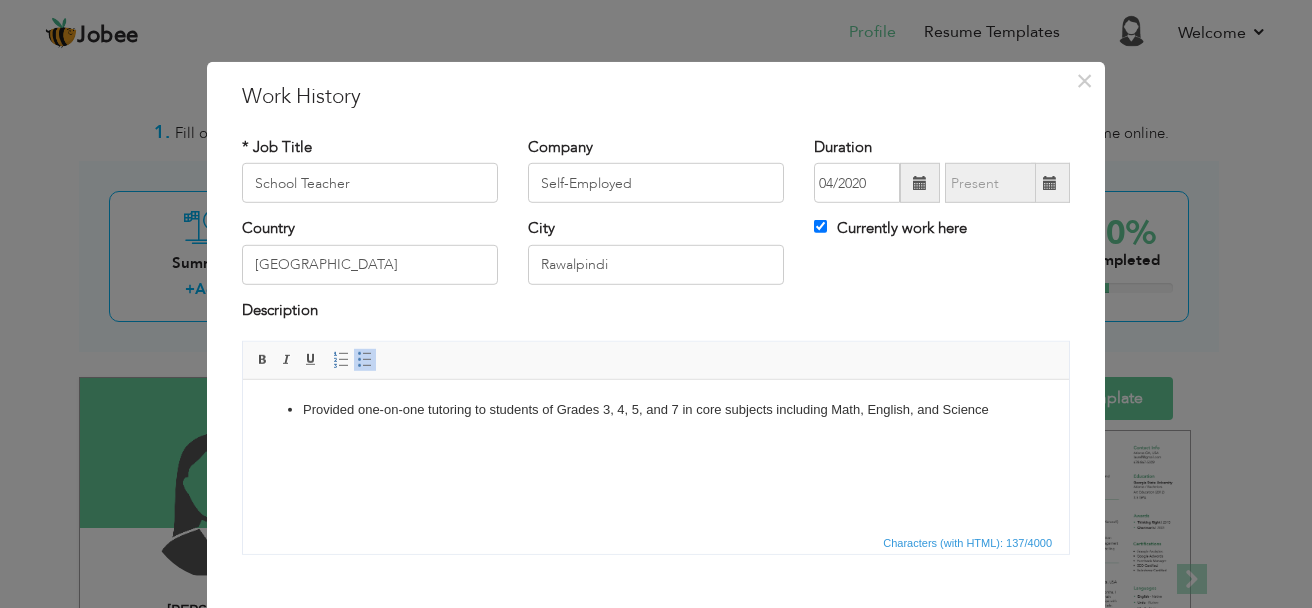 click on "Provided one-on-one tutorin g to students of Grades 3, 4, 5, and 7 in core subjects including Math, English, and Science" at bounding box center [656, 410] 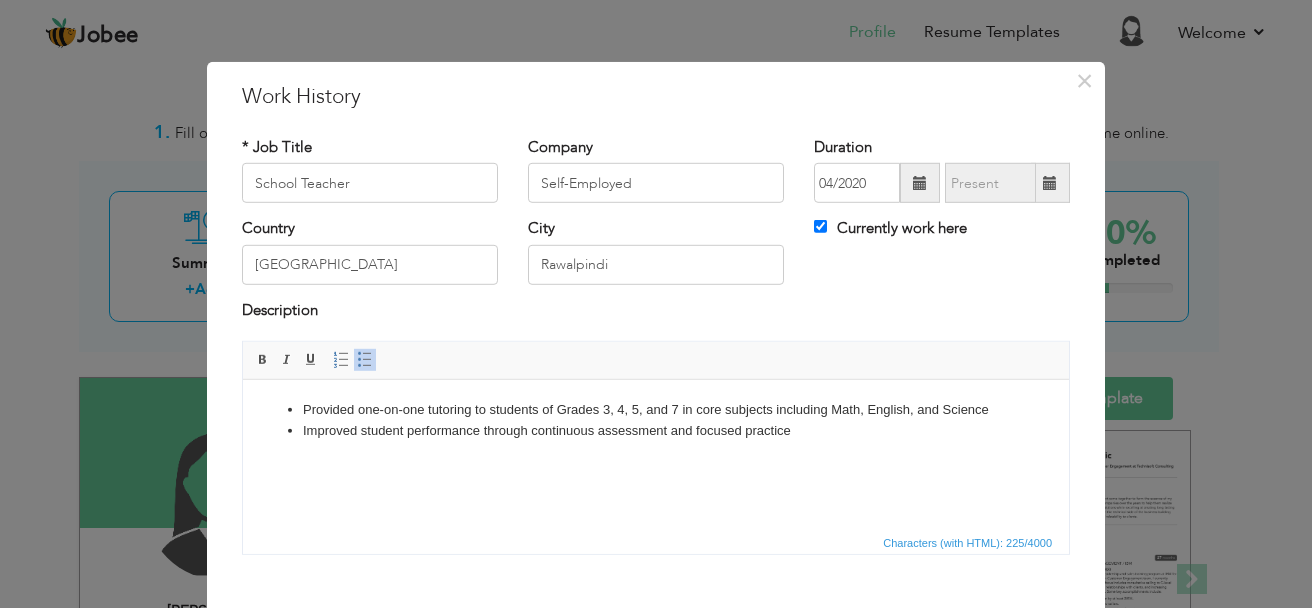 click on "Improved student performance through continuous assessment and focused practice" at bounding box center (656, 431) 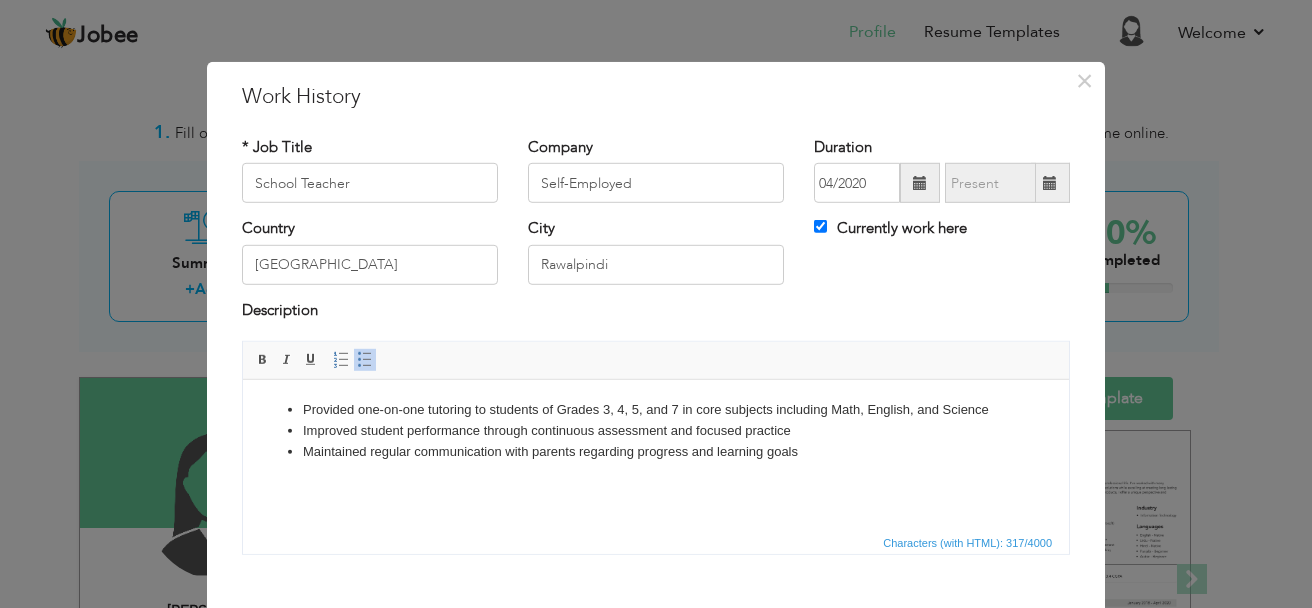 click on "Country
Pakistan
City
Rawalpindi
Currently work here" at bounding box center [656, 258] 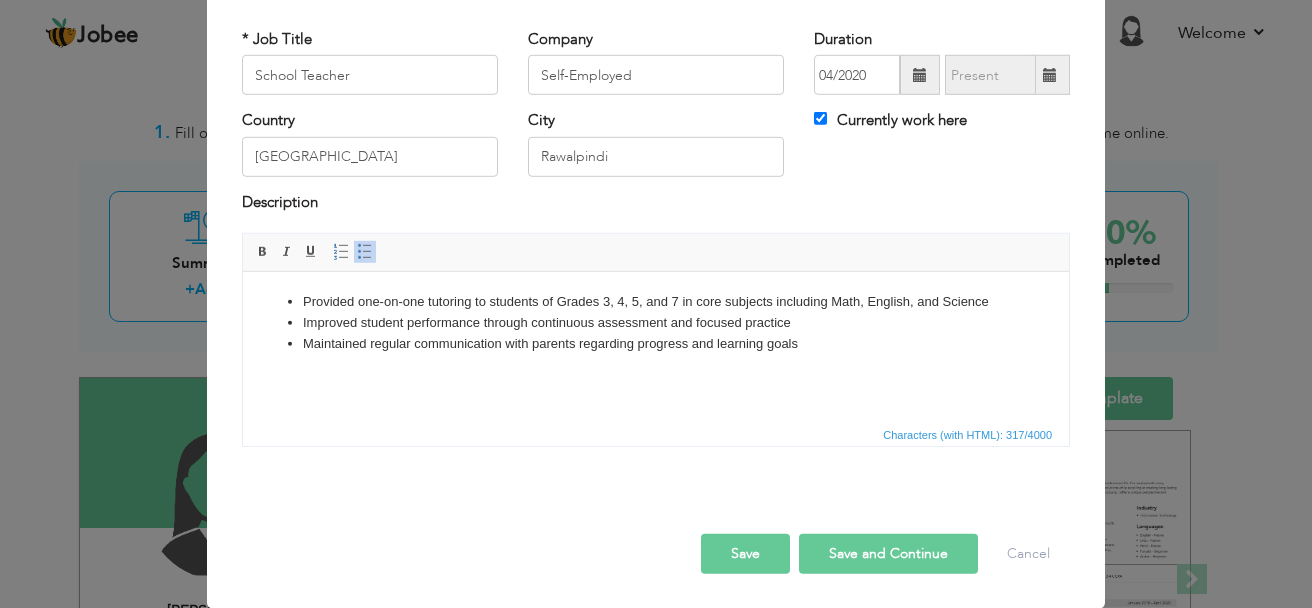 scroll, scrollTop: 109, scrollLeft: 0, axis: vertical 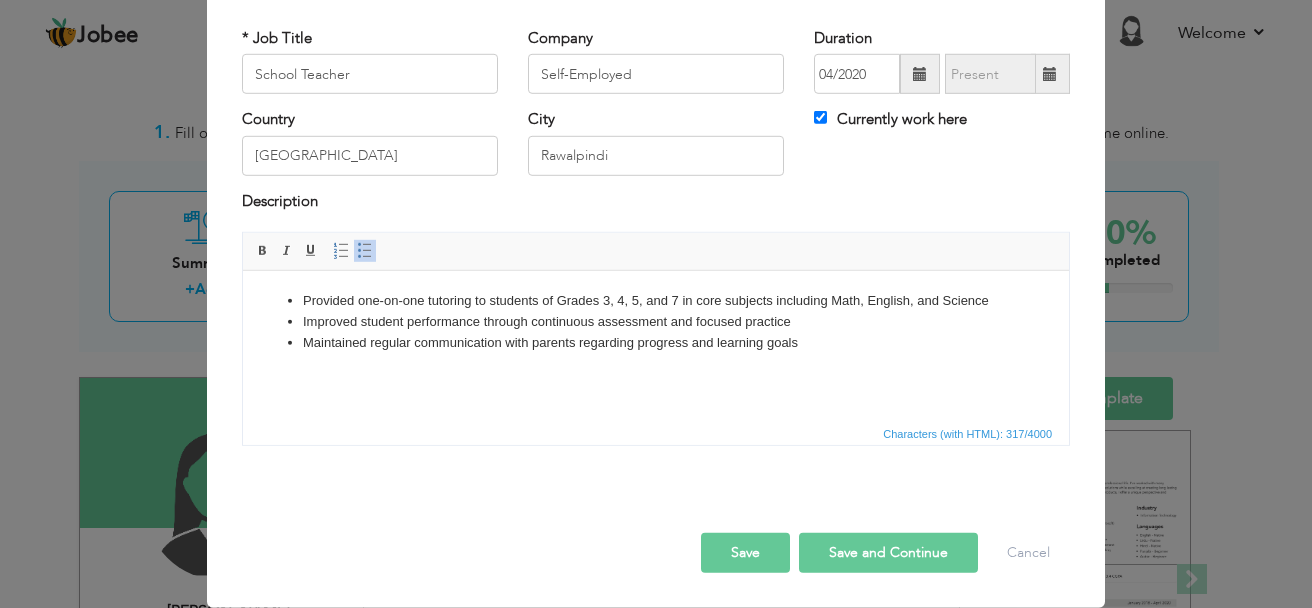 click on "Save and Continue" at bounding box center [888, 553] 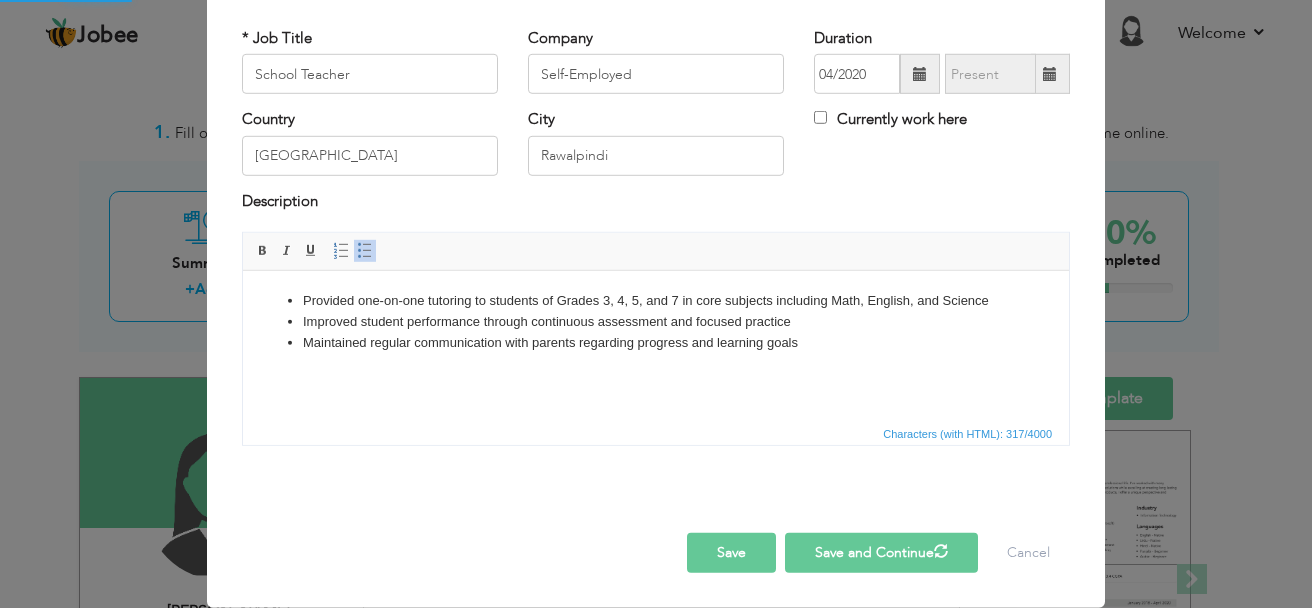type 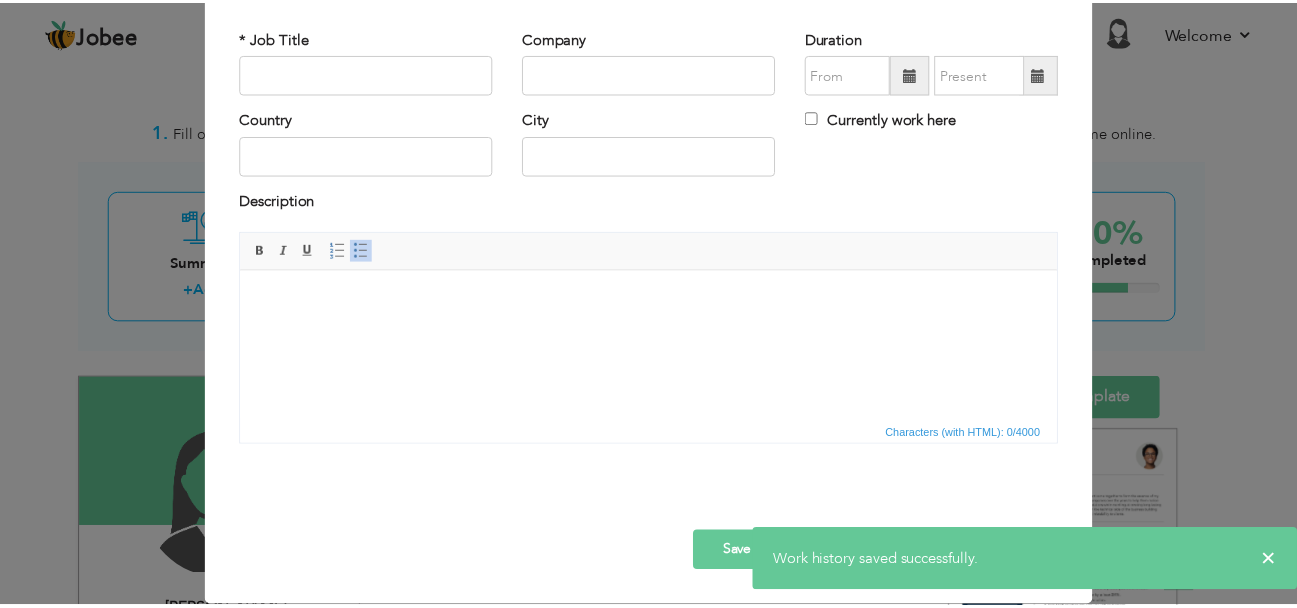 scroll, scrollTop: 0, scrollLeft: 0, axis: both 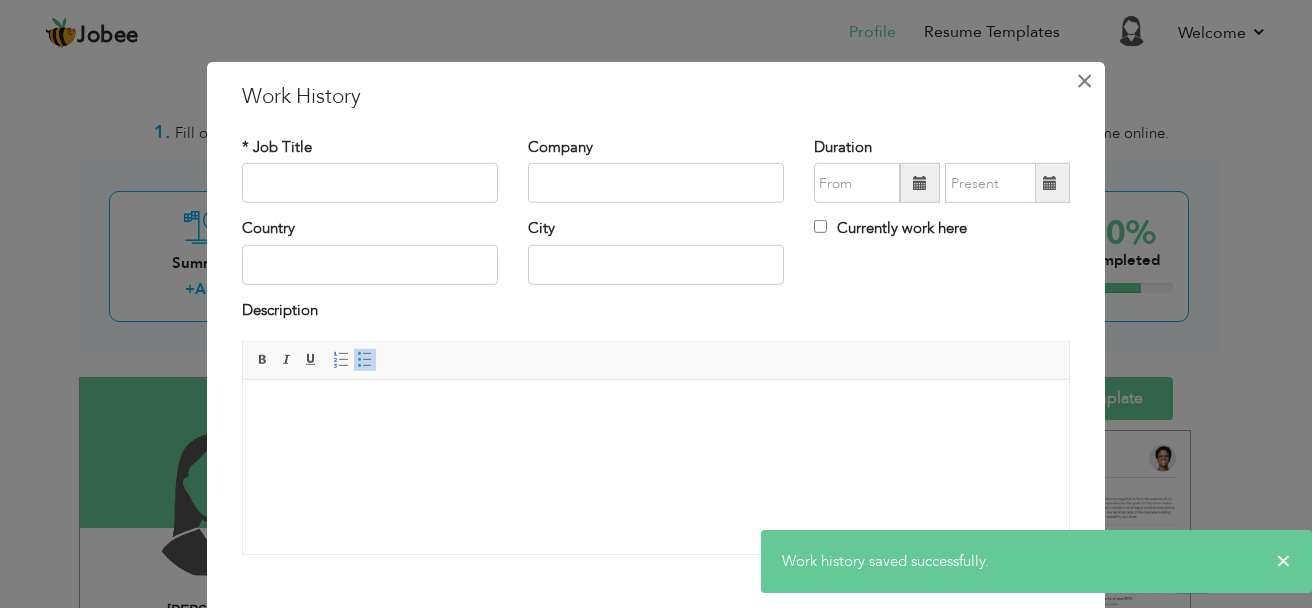 click on "×" at bounding box center [1084, 81] 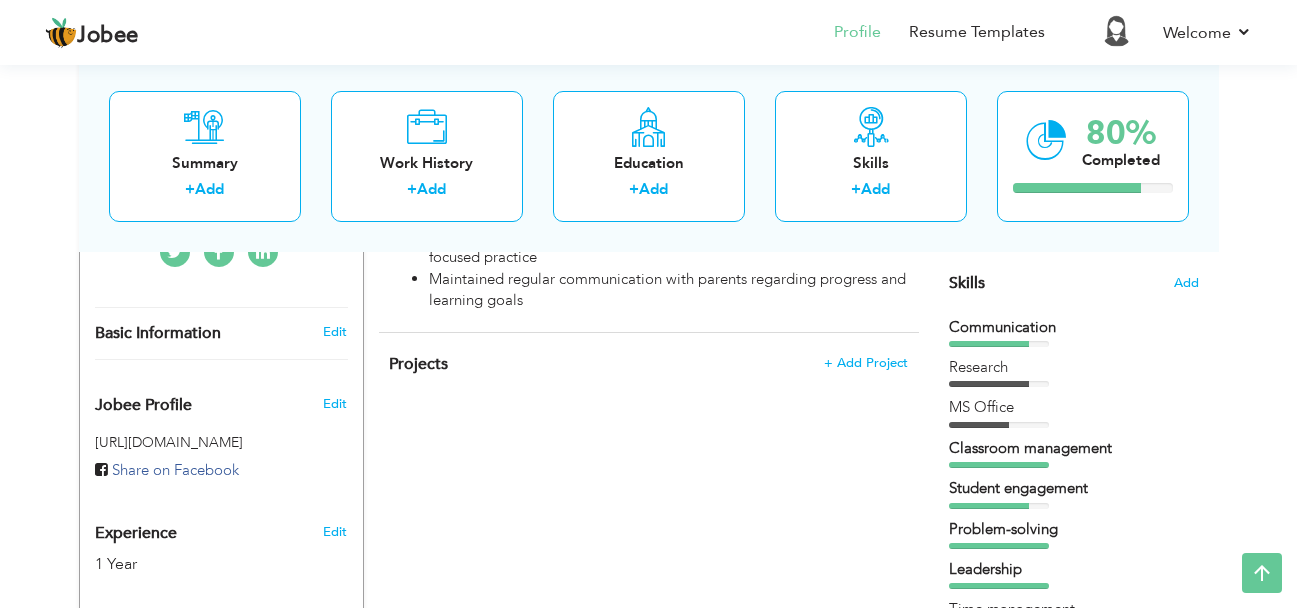 scroll, scrollTop: 0, scrollLeft: 0, axis: both 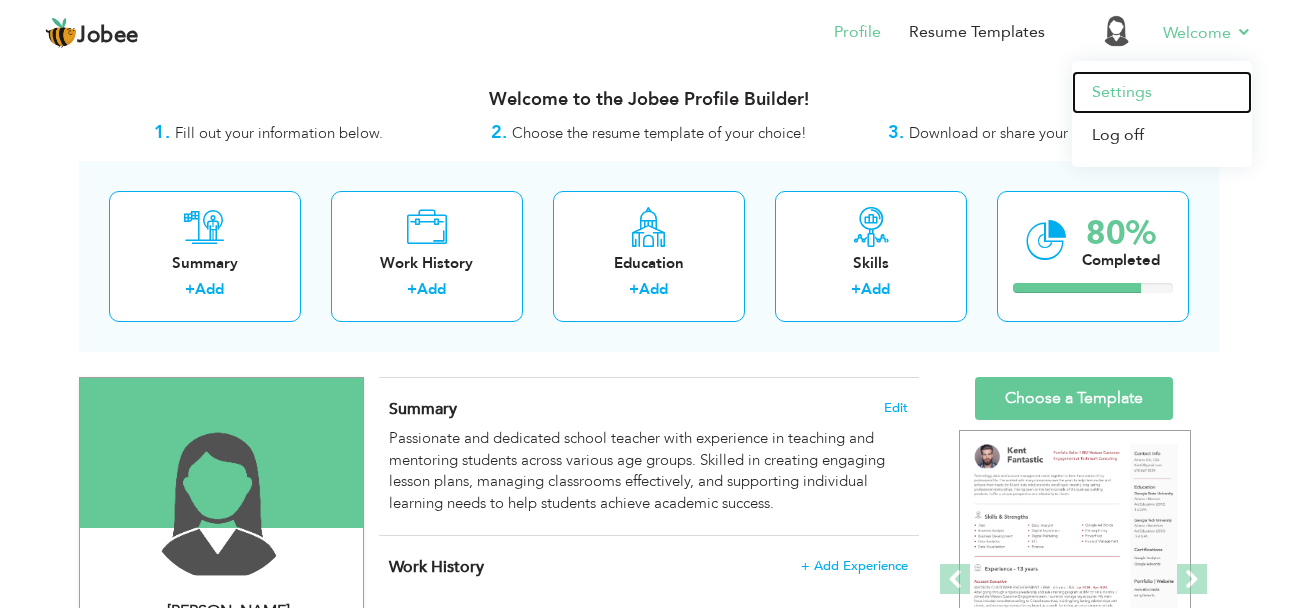 click on "Settings" at bounding box center [1162, 92] 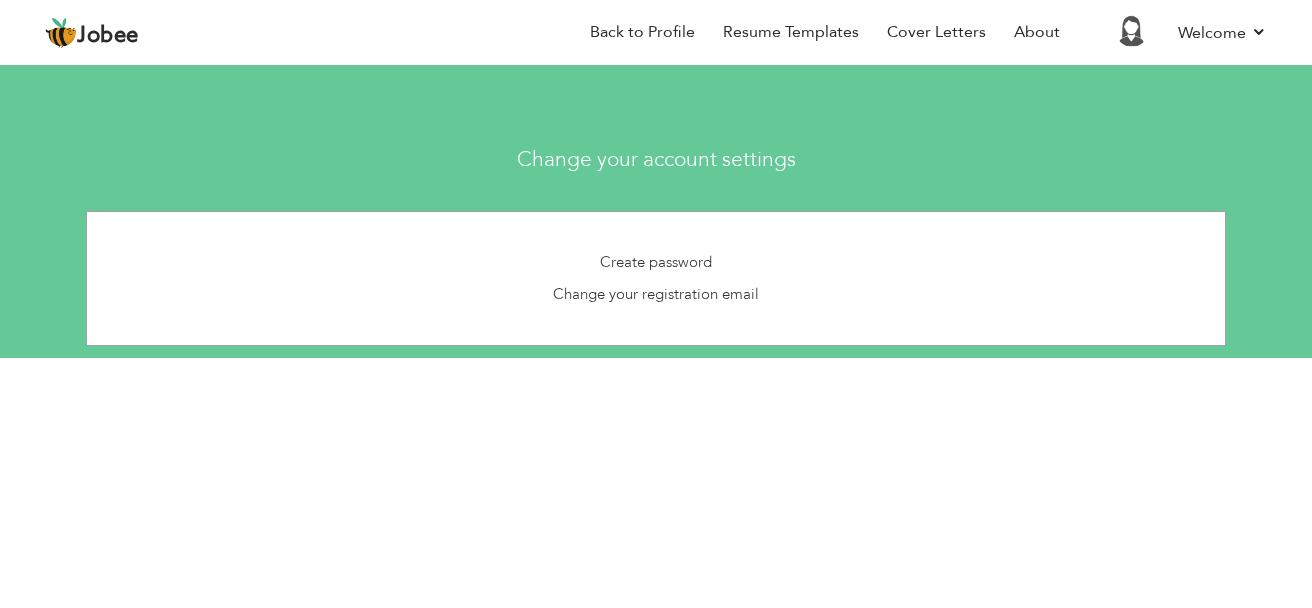scroll, scrollTop: 0, scrollLeft: 0, axis: both 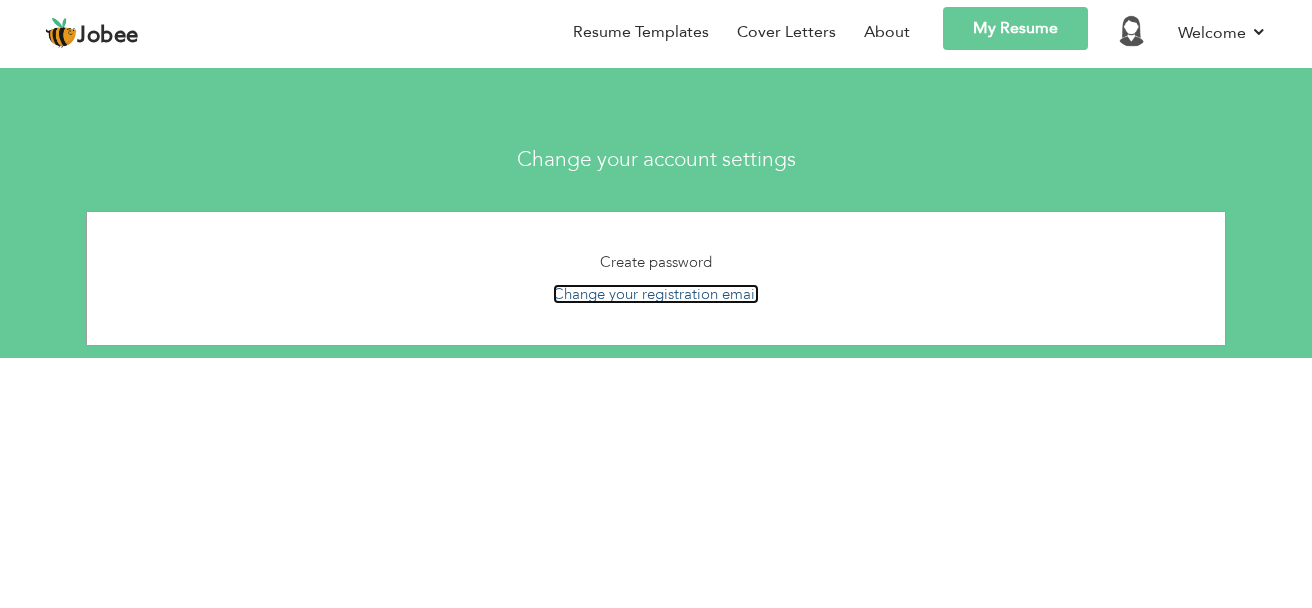 click on "Change your registration email" at bounding box center [656, 294] 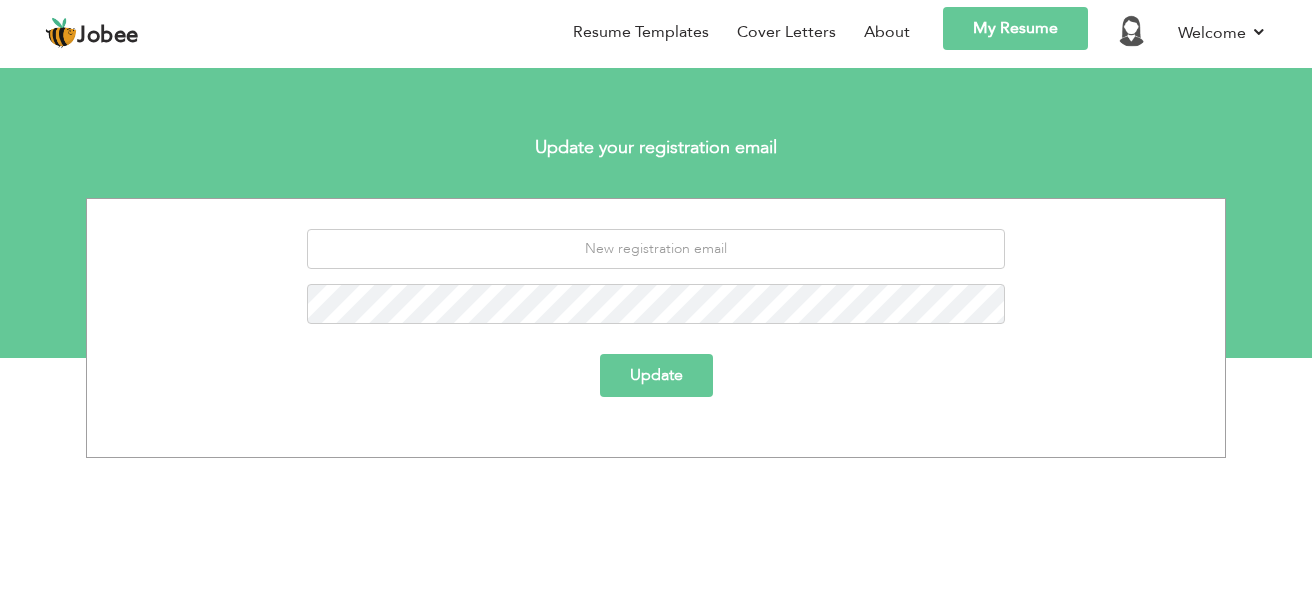 scroll, scrollTop: 0, scrollLeft: 0, axis: both 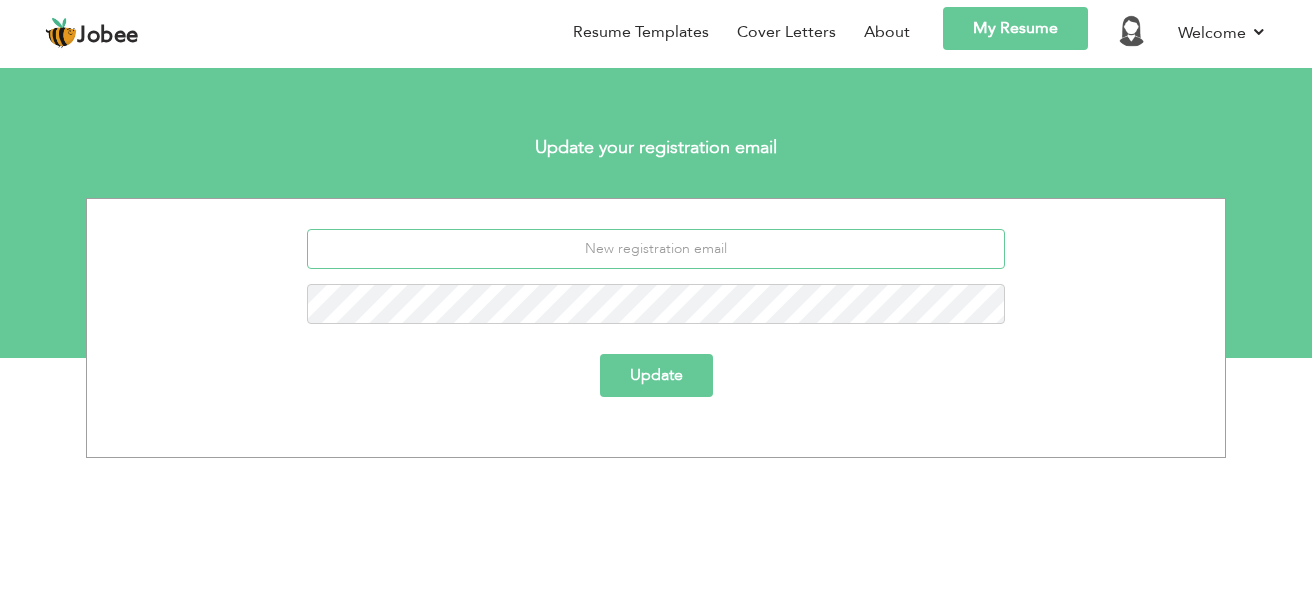 click at bounding box center [656, 249] 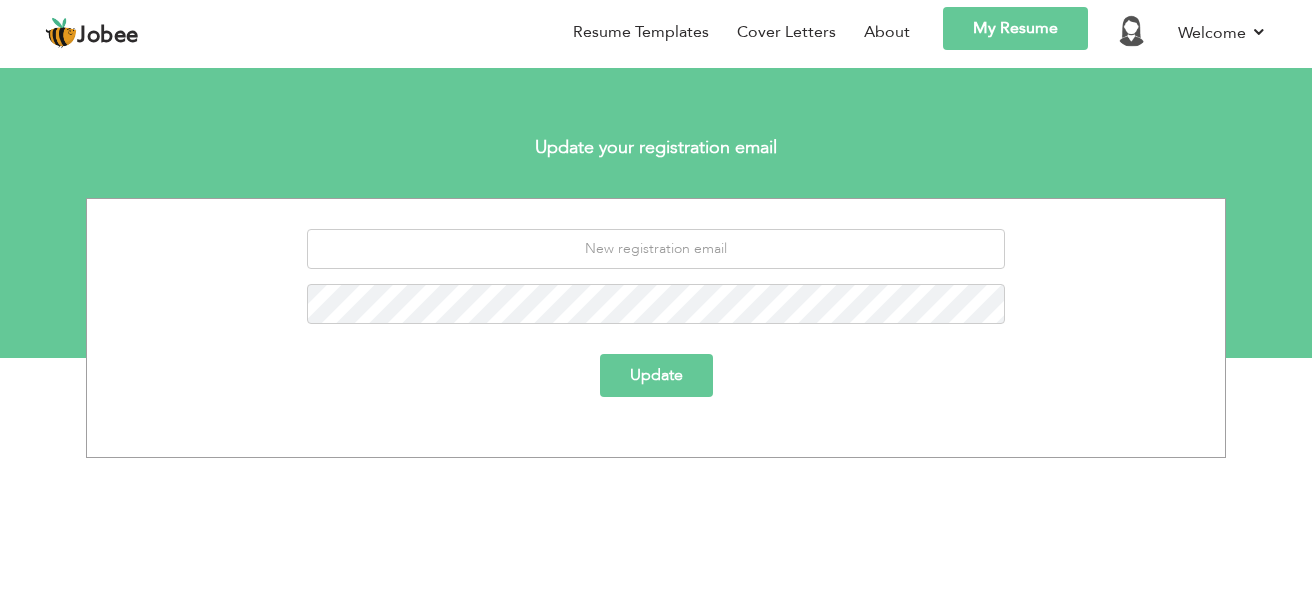 click at bounding box center (656, 311) 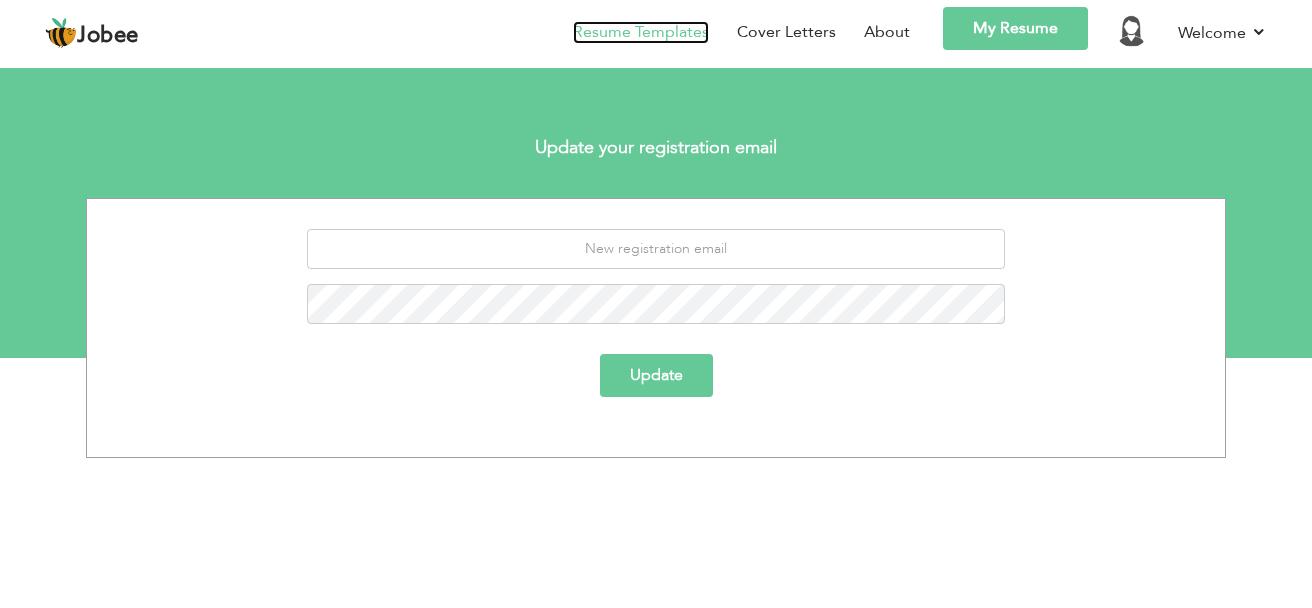 click on "Resume Templates" at bounding box center (641, 32) 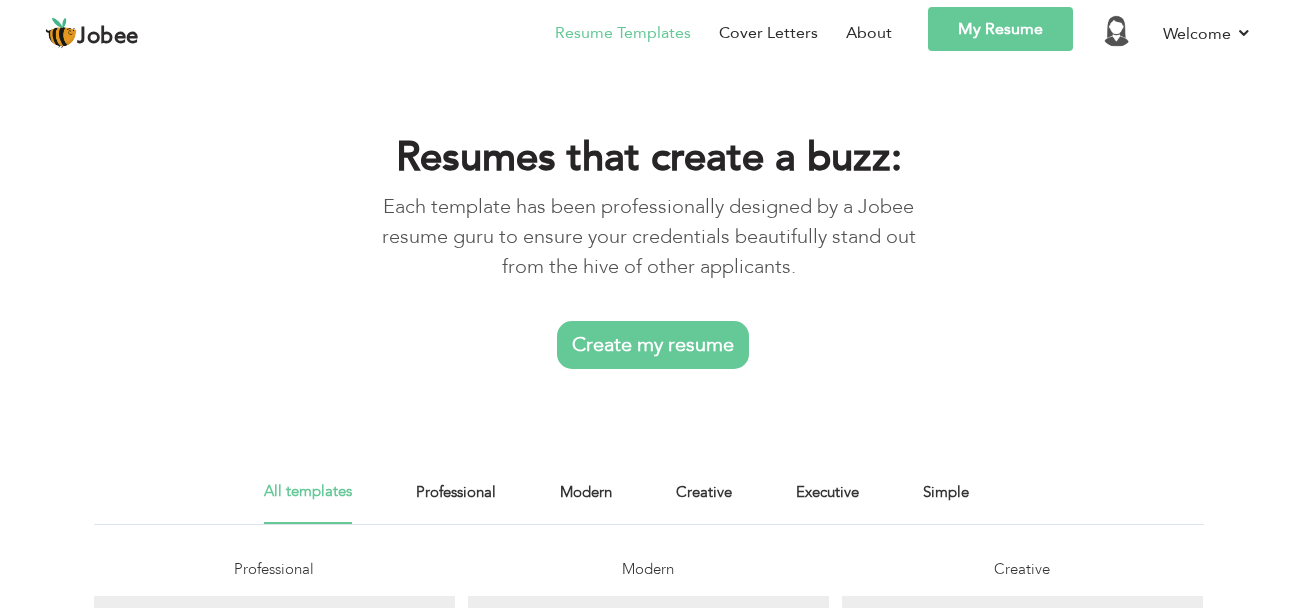 scroll, scrollTop: 0, scrollLeft: 0, axis: both 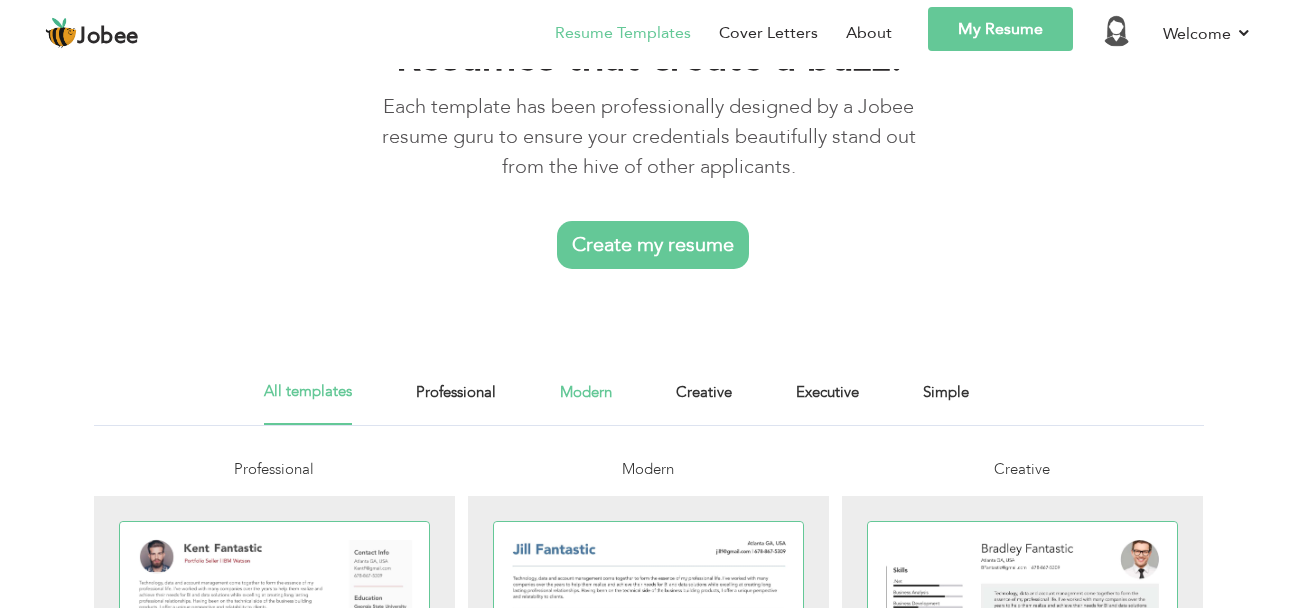 click on "Modern" at bounding box center [586, 402] 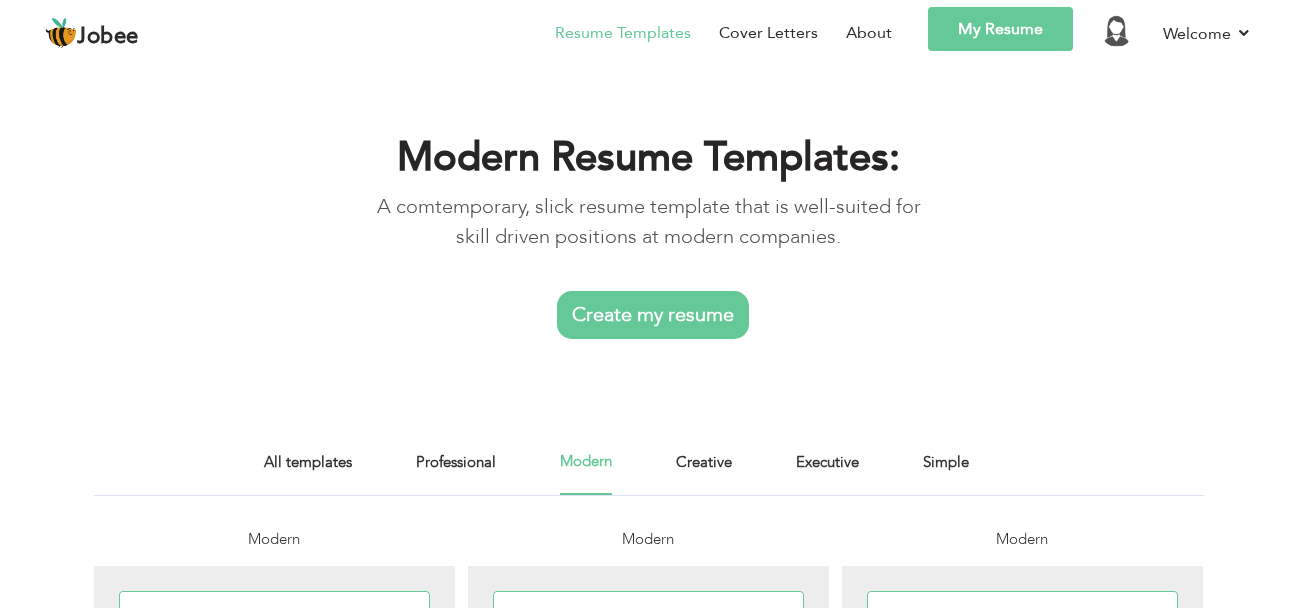 scroll, scrollTop: 0, scrollLeft: 0, axis: both 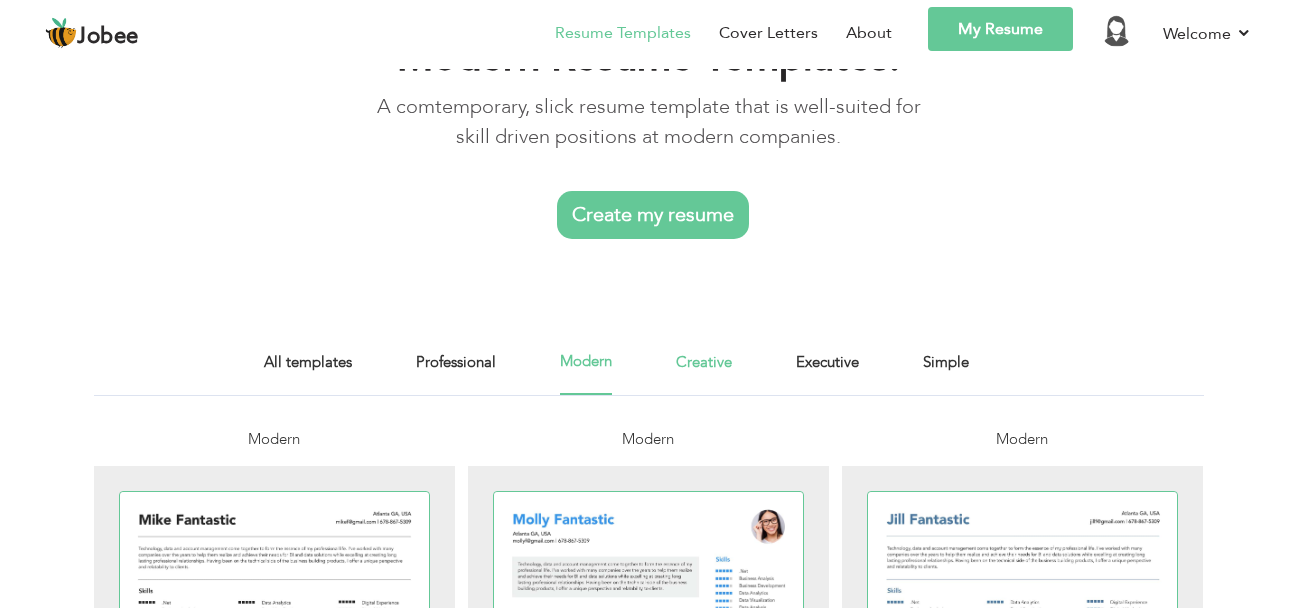 click on "Creative" at bounding box center (704, 372) 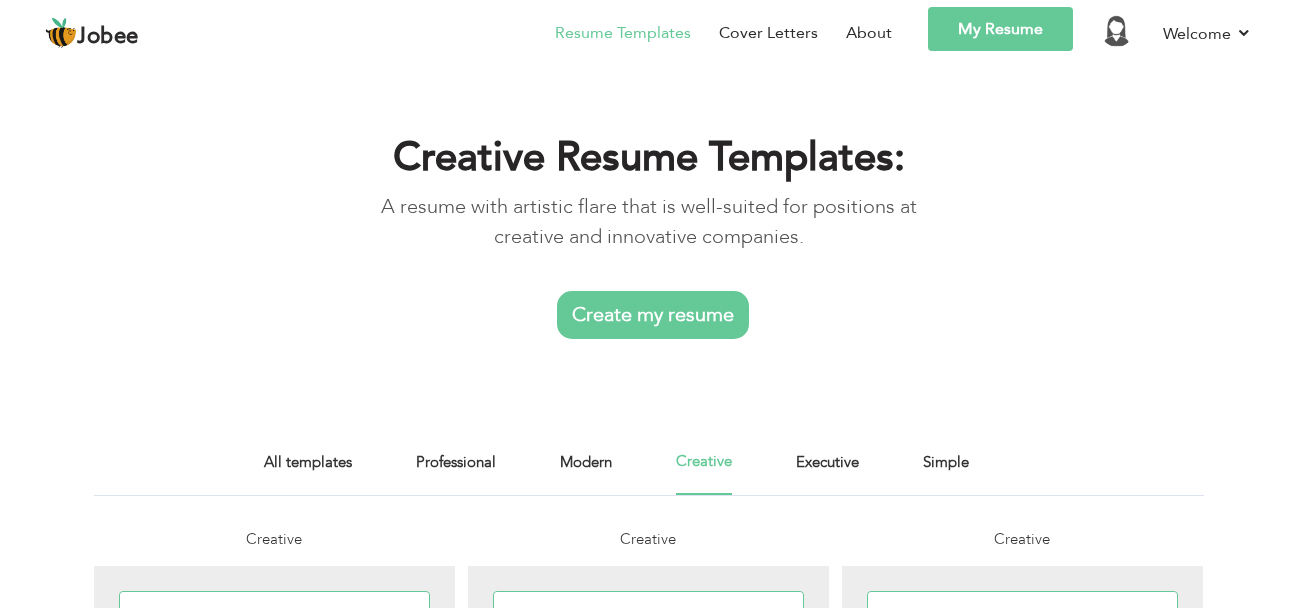 scroll, scrollTop: 0, scrollLeft: 0, axis: both 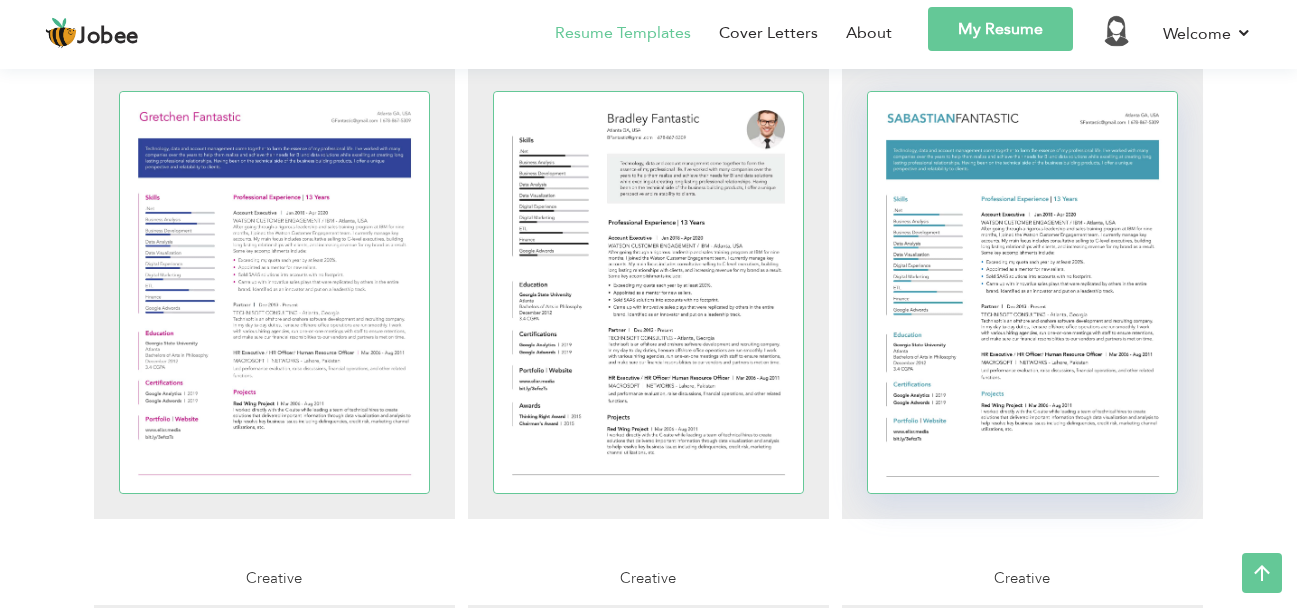 click at bounding box center [1023, 292] 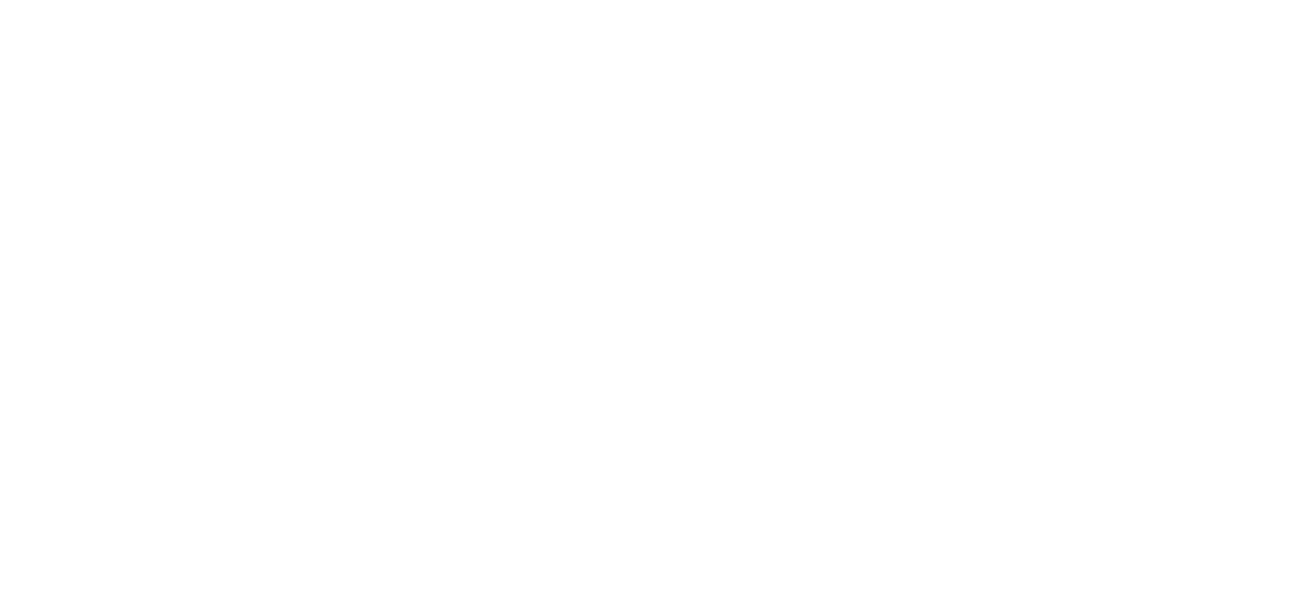 scroll, scrollTop: 0, scrollLeft: 0, axis: both 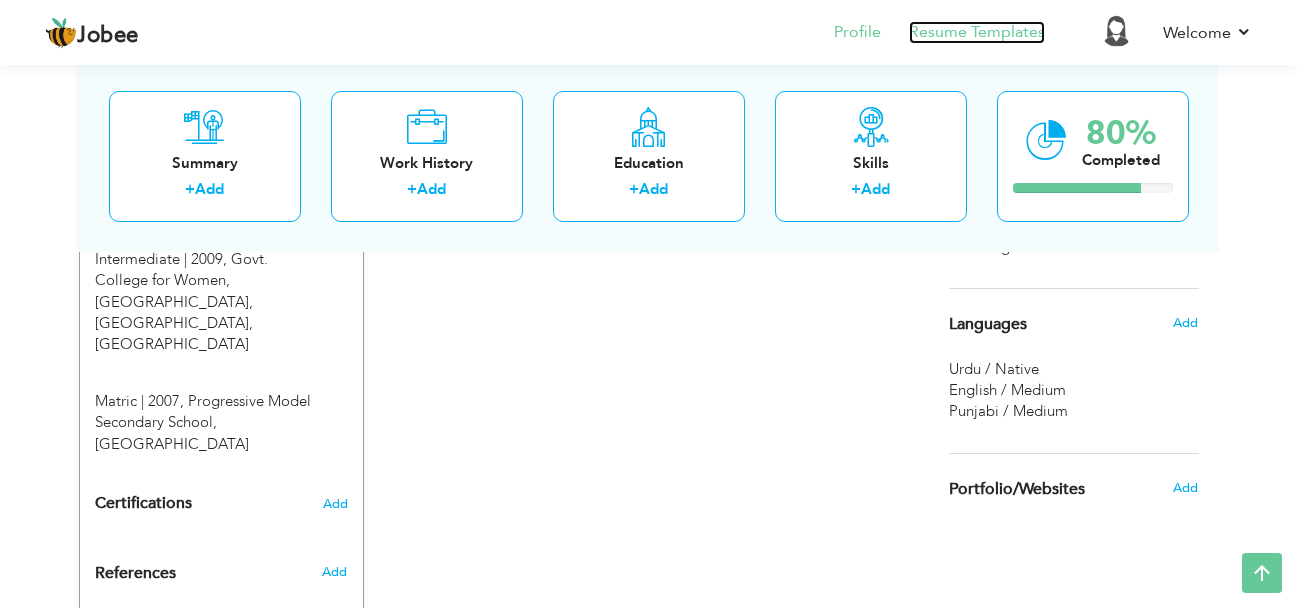 click on "Resume Templates" at bounding box center (977, 32) 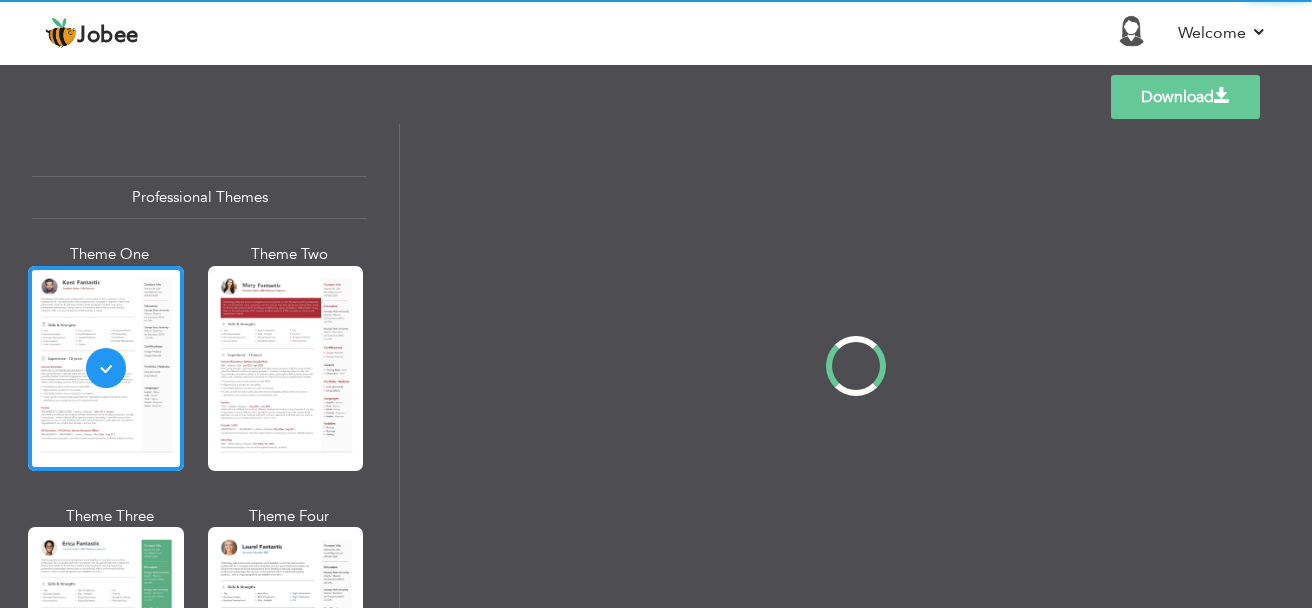 scroll, scrollTop: 0, scrollLeft: 0, axis: both 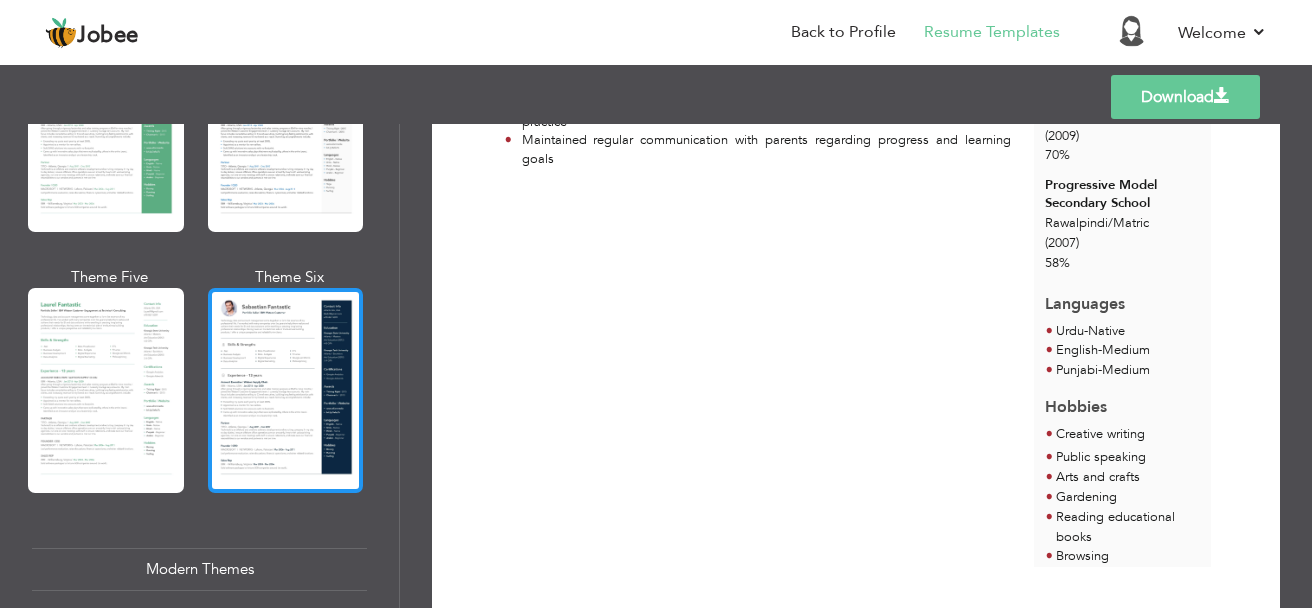 click at bounding box center [286, 390] 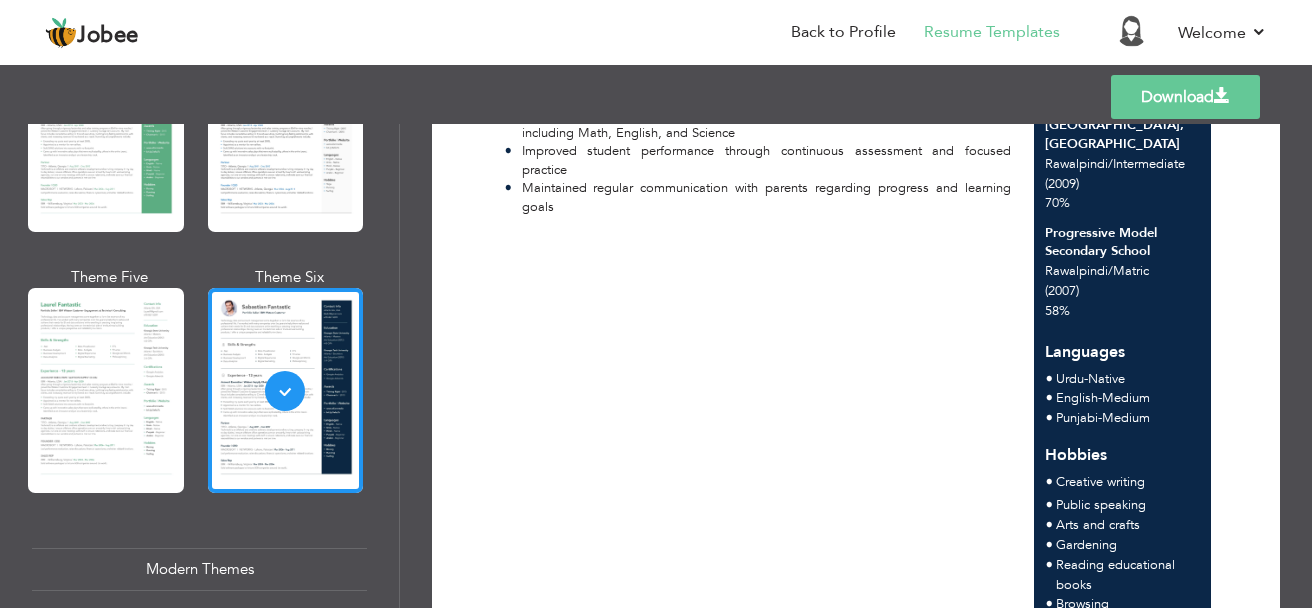 scroll, scrollTop: 597, scrollLeft: 0, axis: vertical 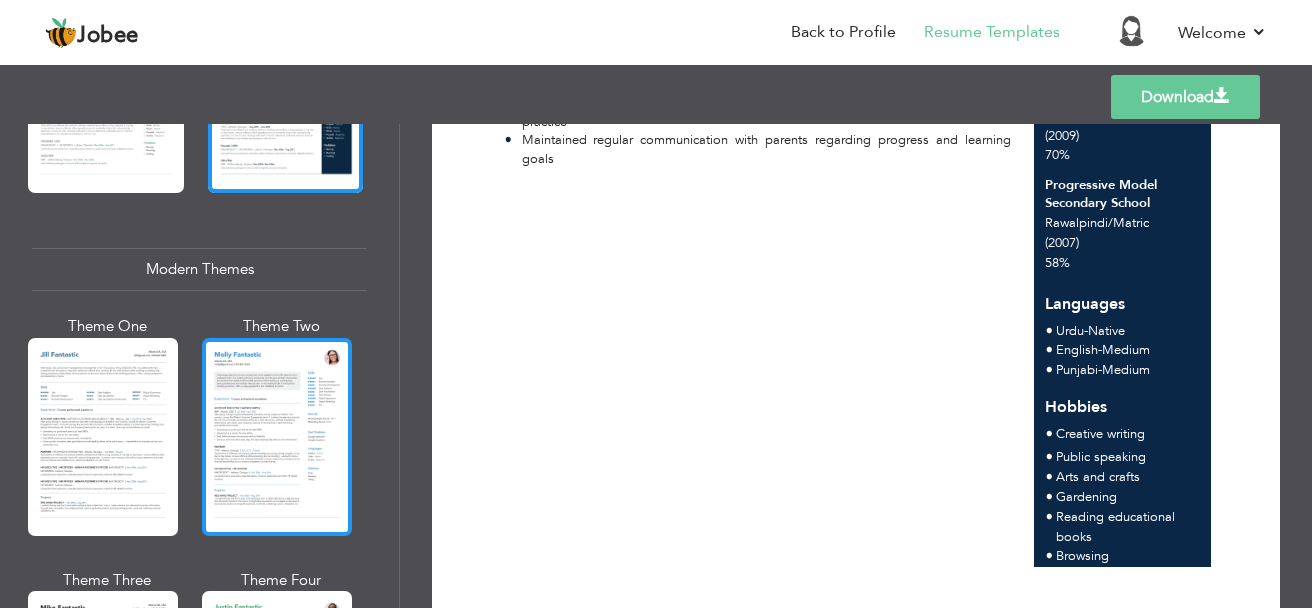 click at bounding box center (277, 437) 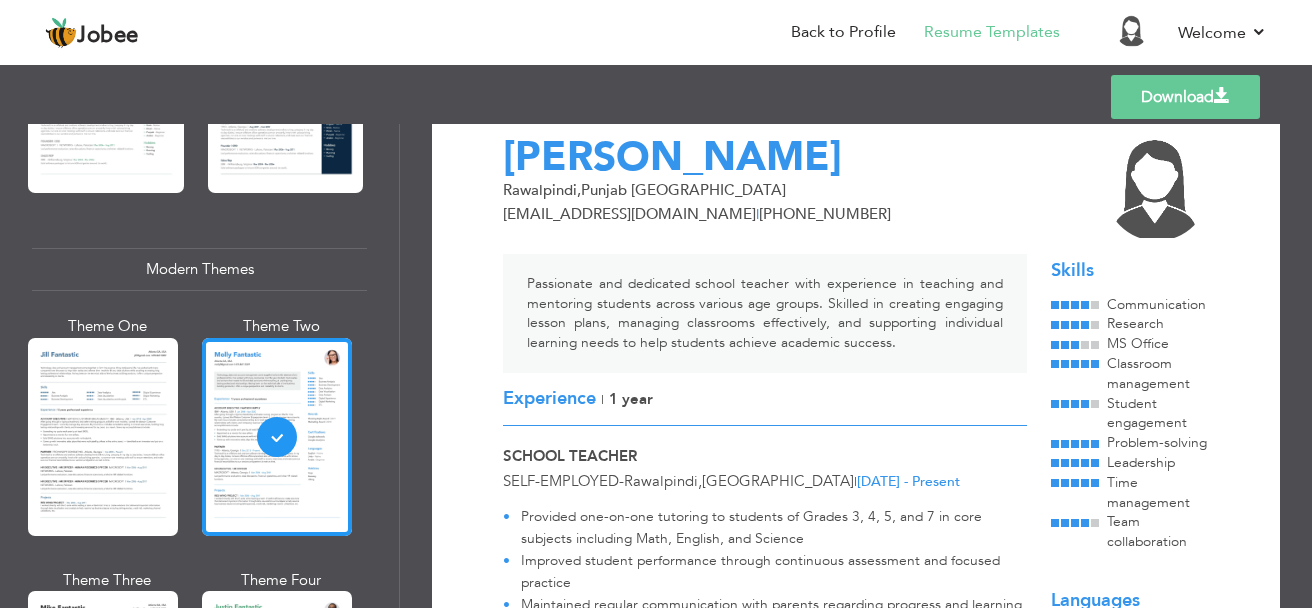 scroll, scrollTop: 31, scrollLeft: 0, axis: vertical 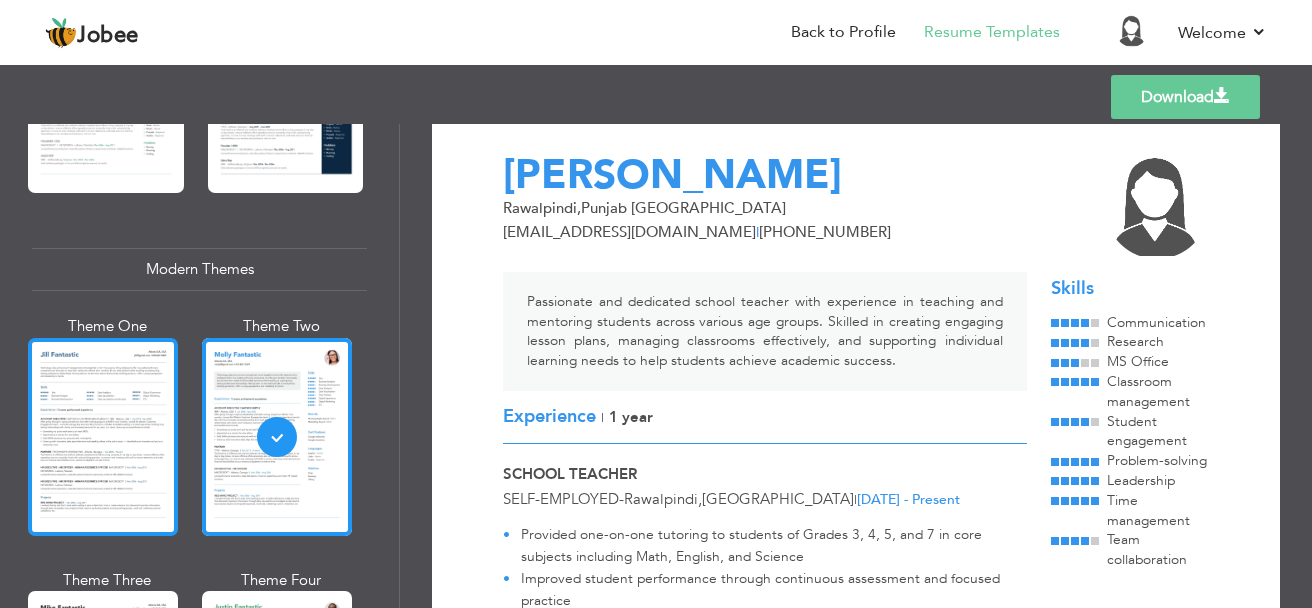 click at bounding box center [103, 437] 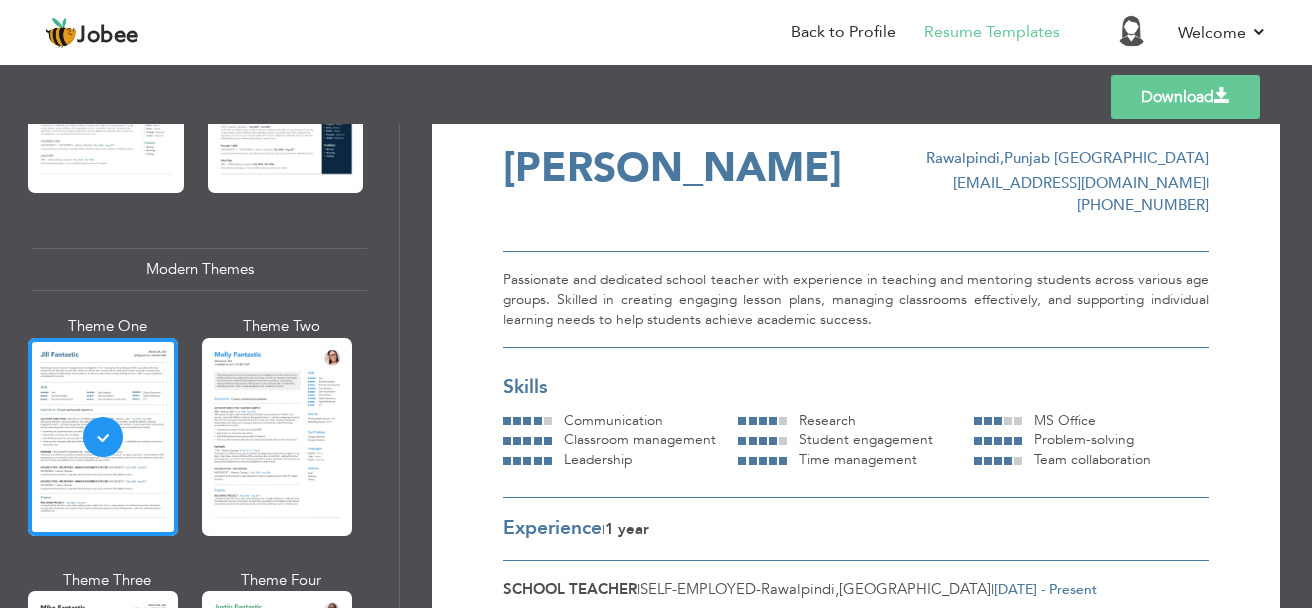 scroll, scrollTop: 0, scrollLeft: 0, axis: both 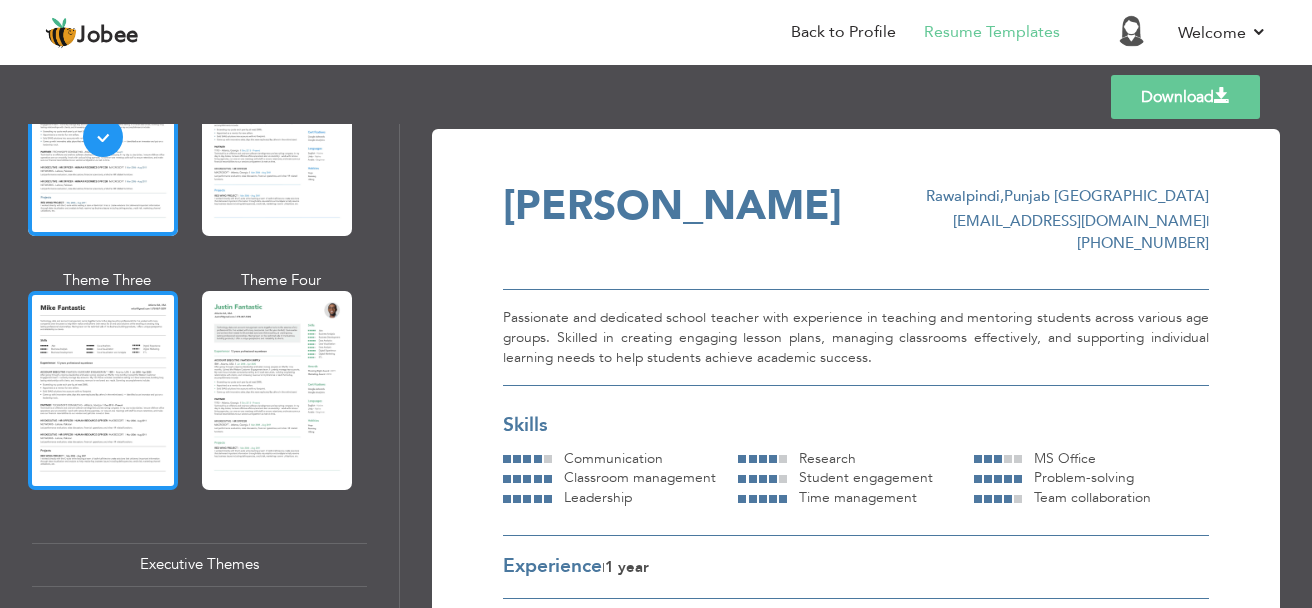 click at bounding box center [103, 390] 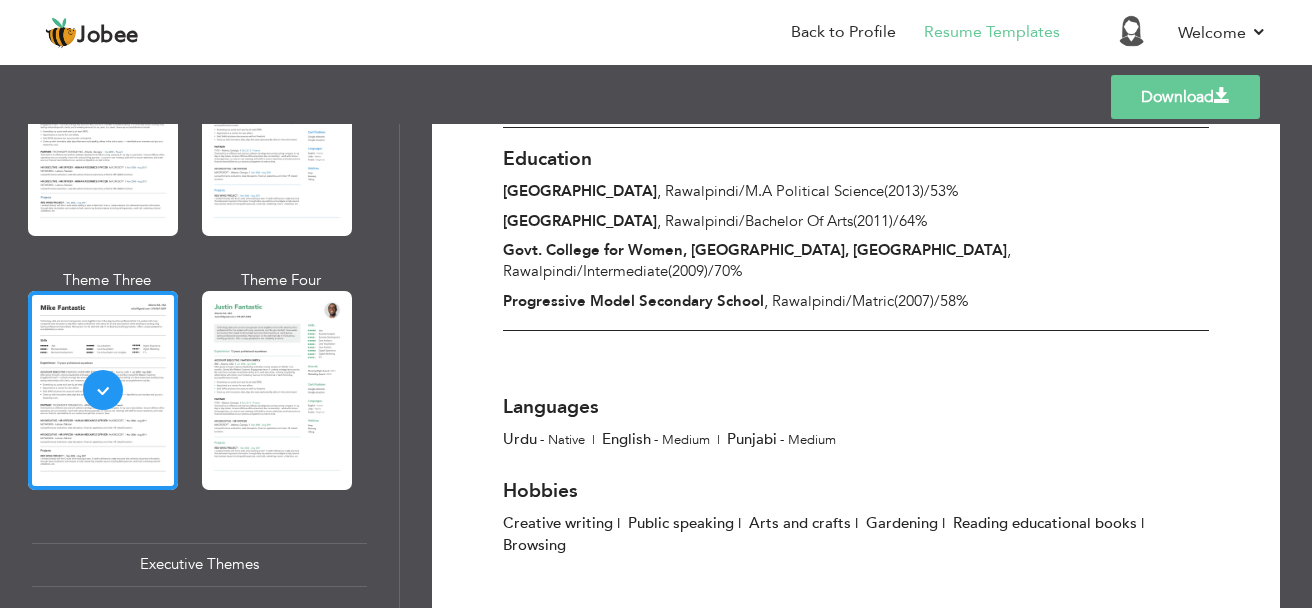 scroll, scrollTop: 638, scrollLeft: 0, axis: vertical 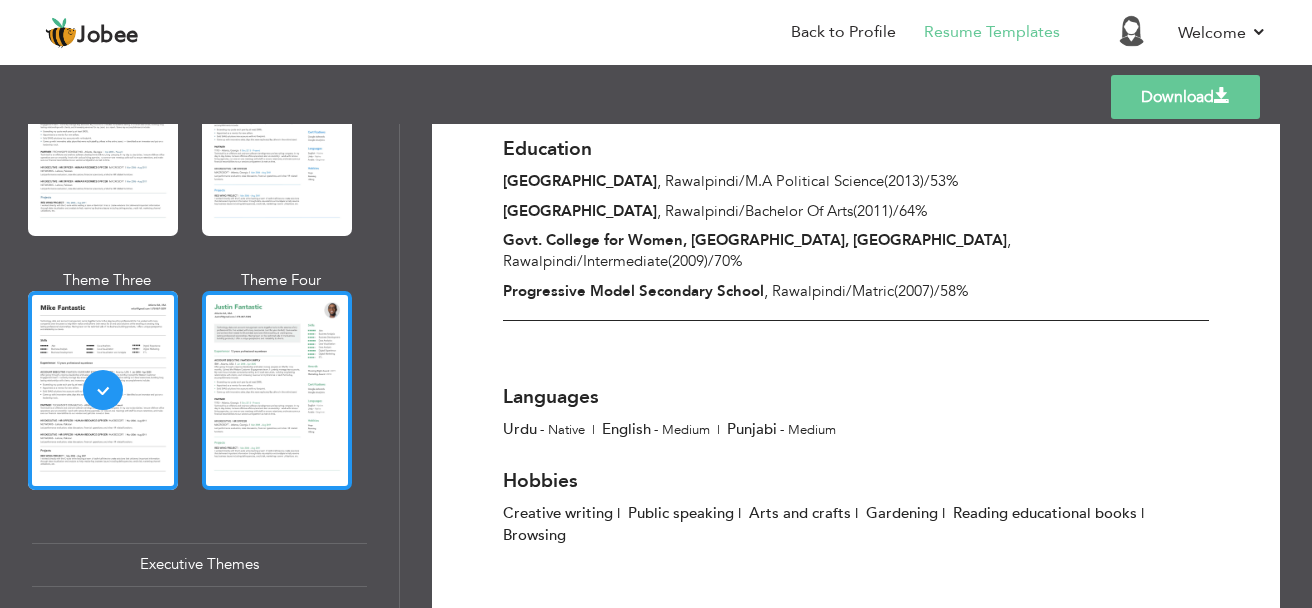 click at bounding box center [277, 390] 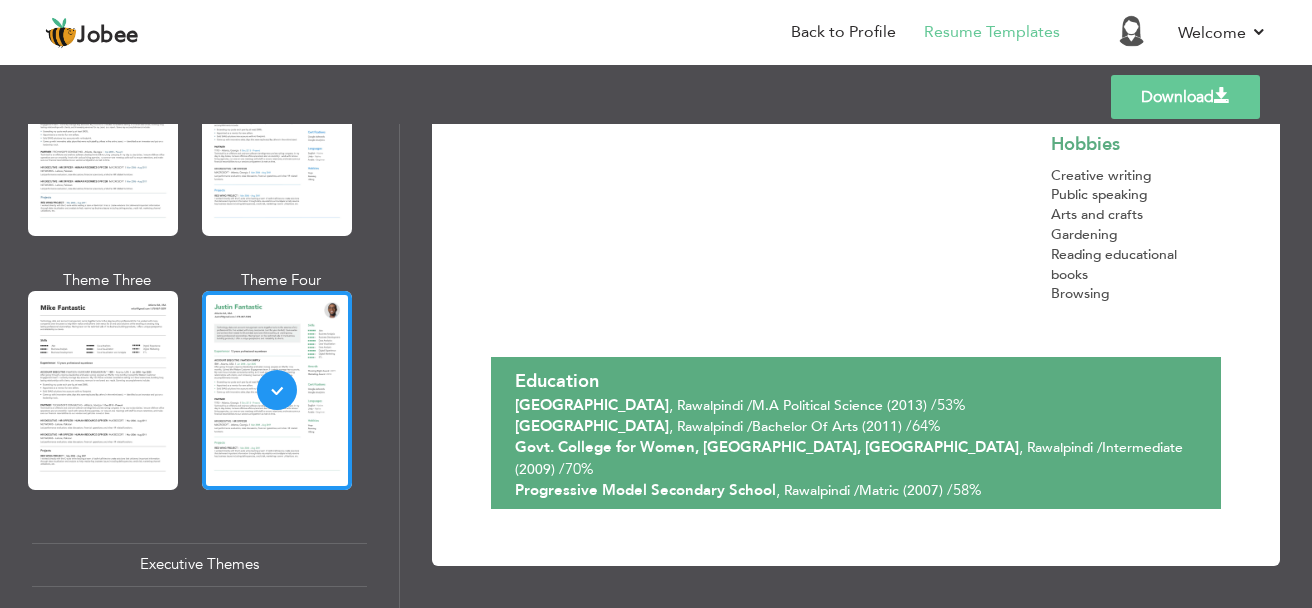 scroll, scrollTop: 631, scrollLeft: 0, axis: vertical 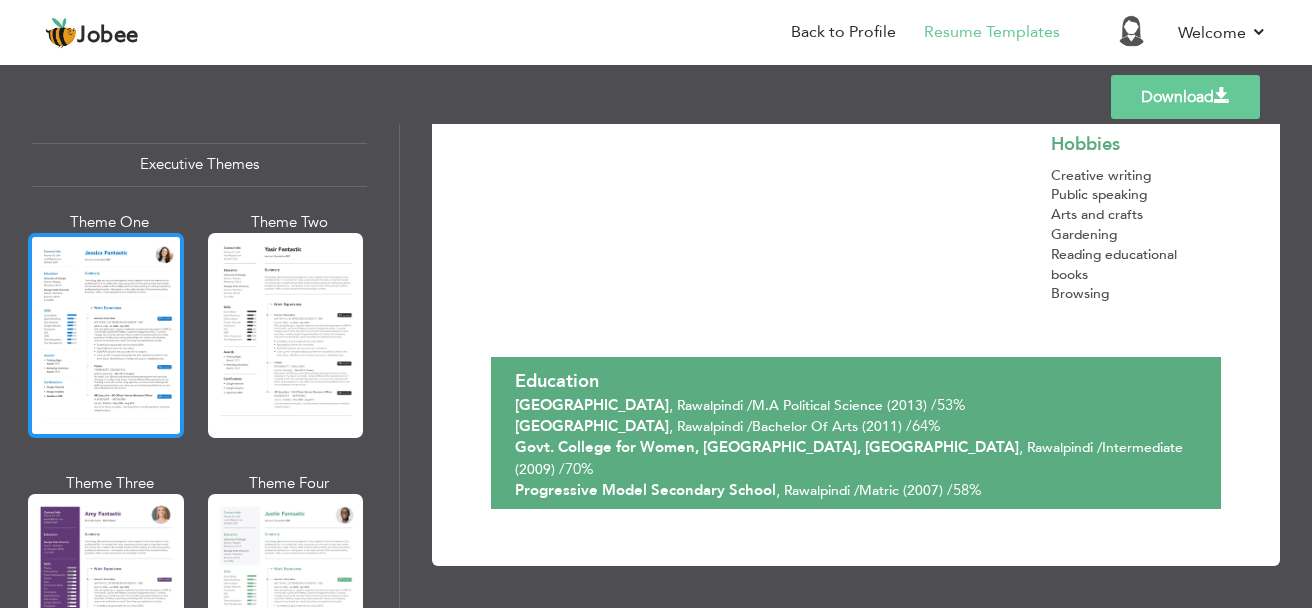 click at bounding box center (106, 335) 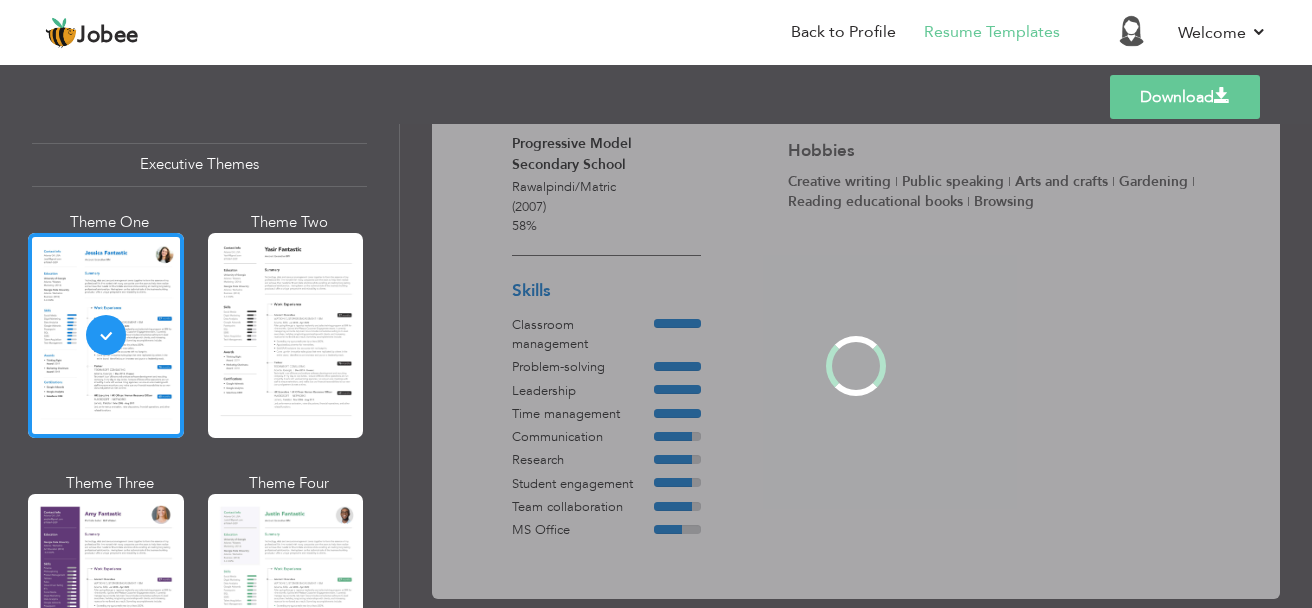 scroll, scrollTop: 0, scrollLeft: 0, axis: both 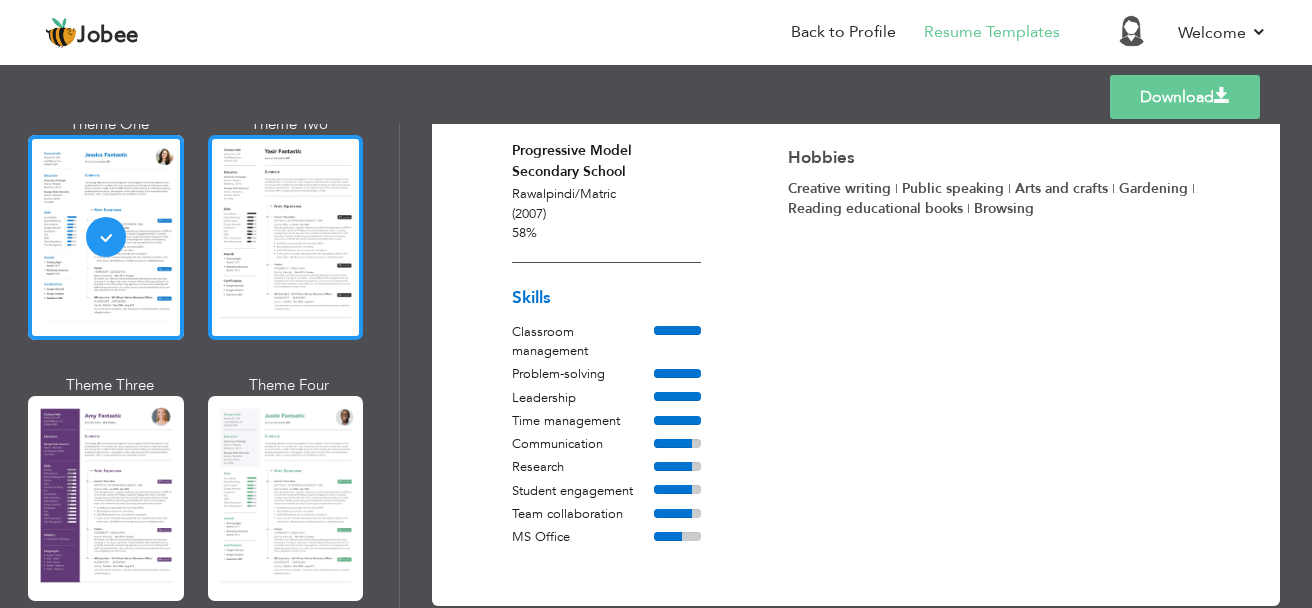 click at bounding box center [286, 237] 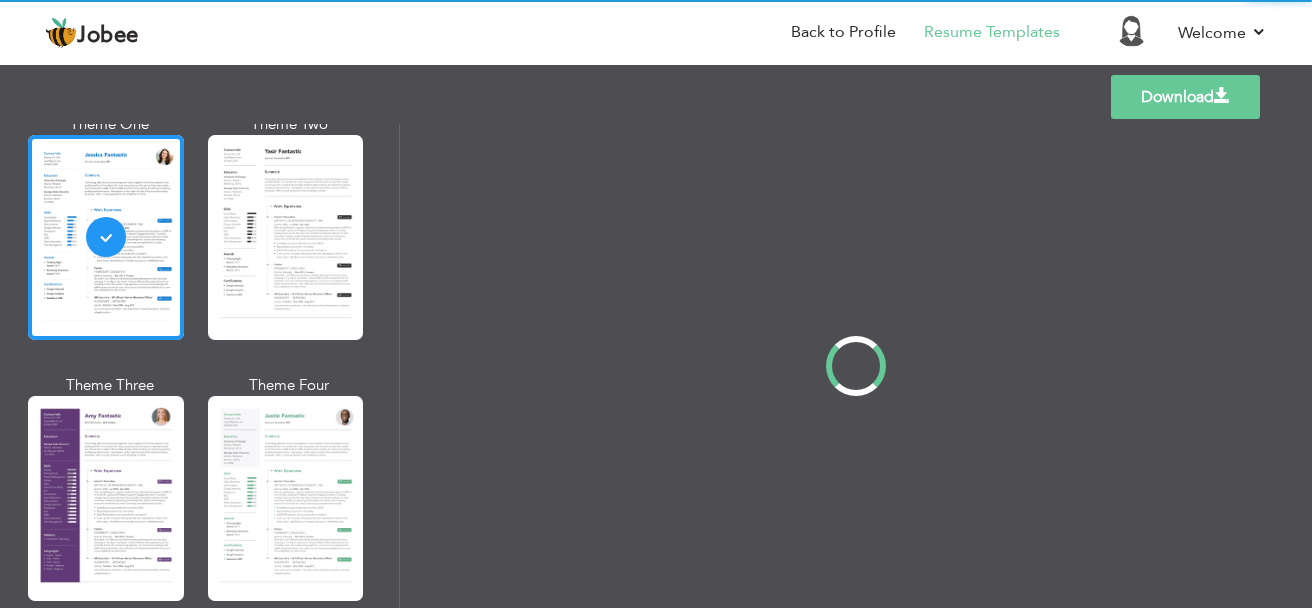 scroll, scrollTop: 606, scrollLeft: 0, axis: vertical 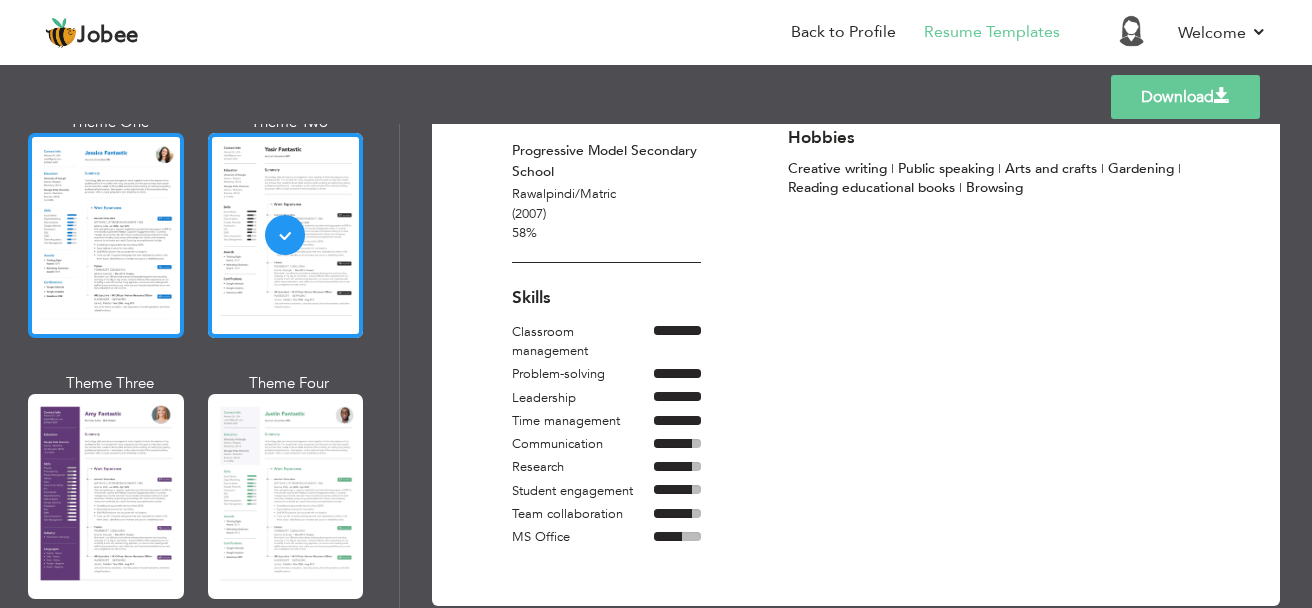 click at bounding box center (106, 235) 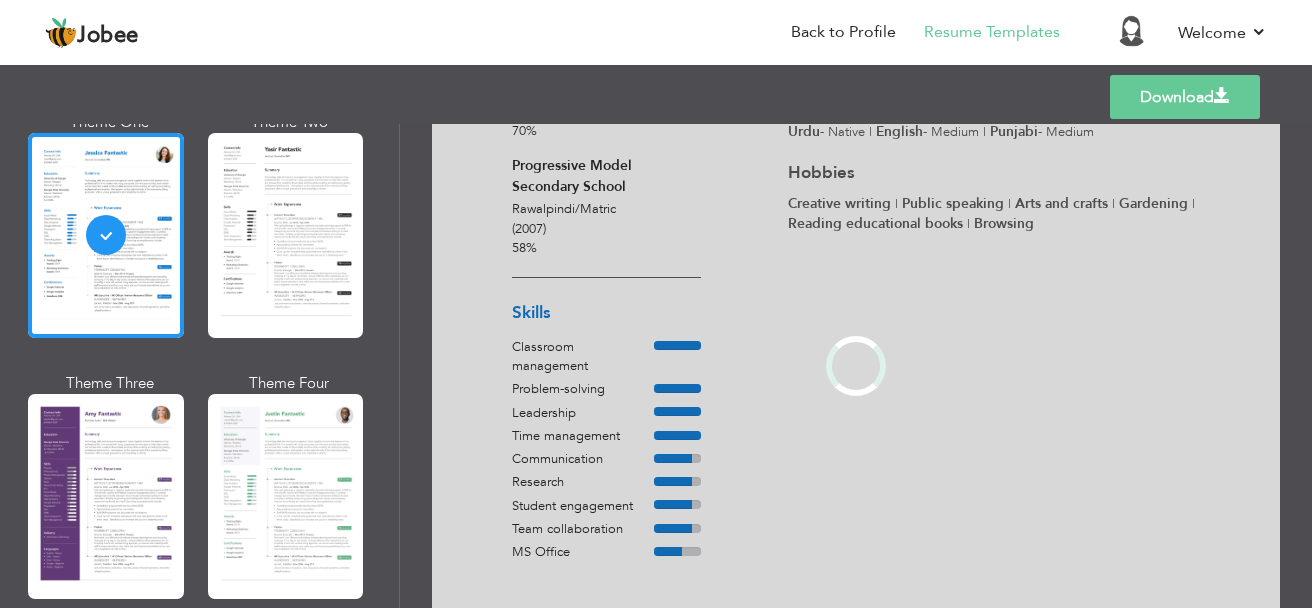 scroll, scrollTop: 0, scrollLeft: 0, axis: both 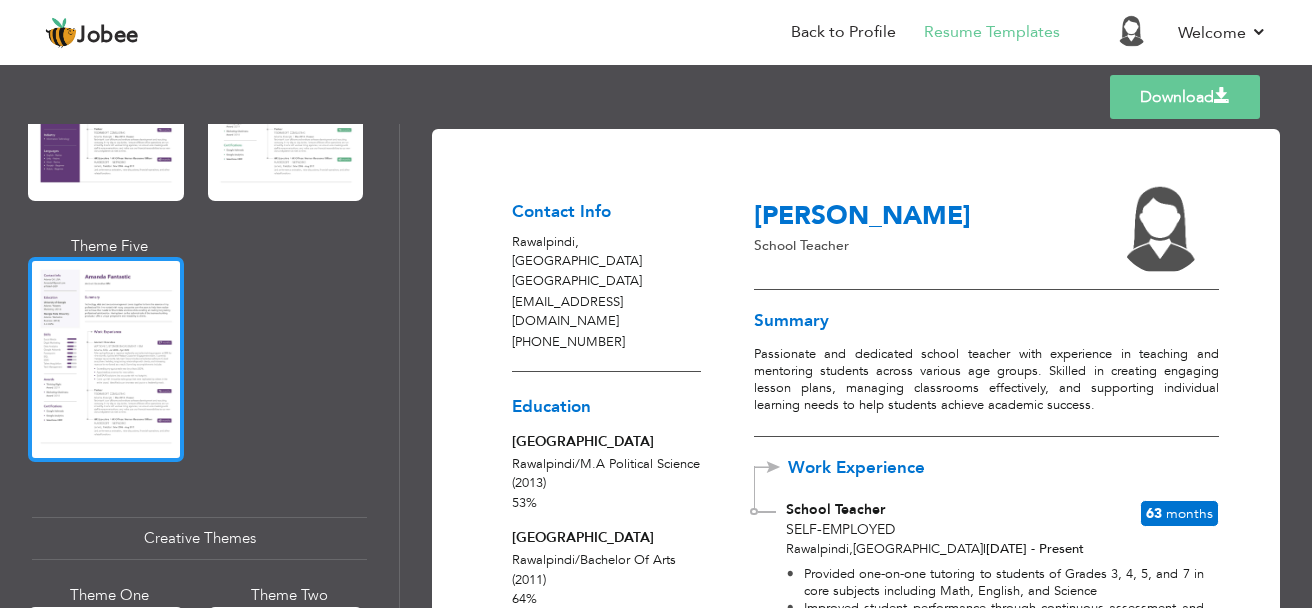 click at bounding box center (106, 359) 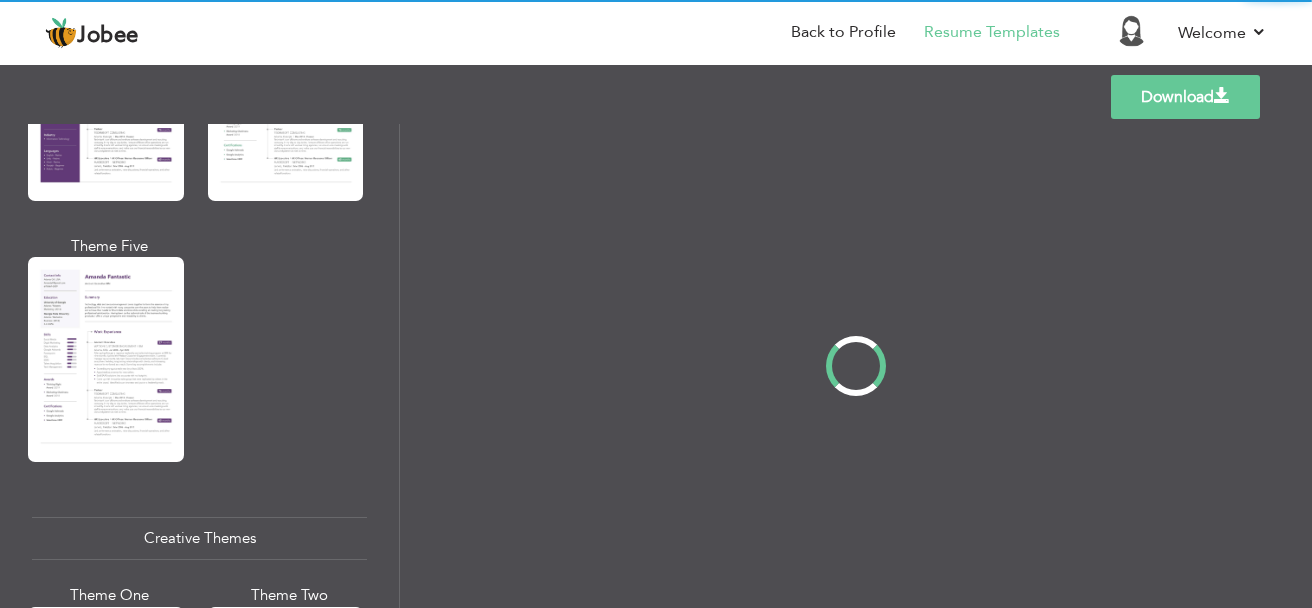 scroll, scrollTop: 2000, scrollLeft: 0, axis: vertical 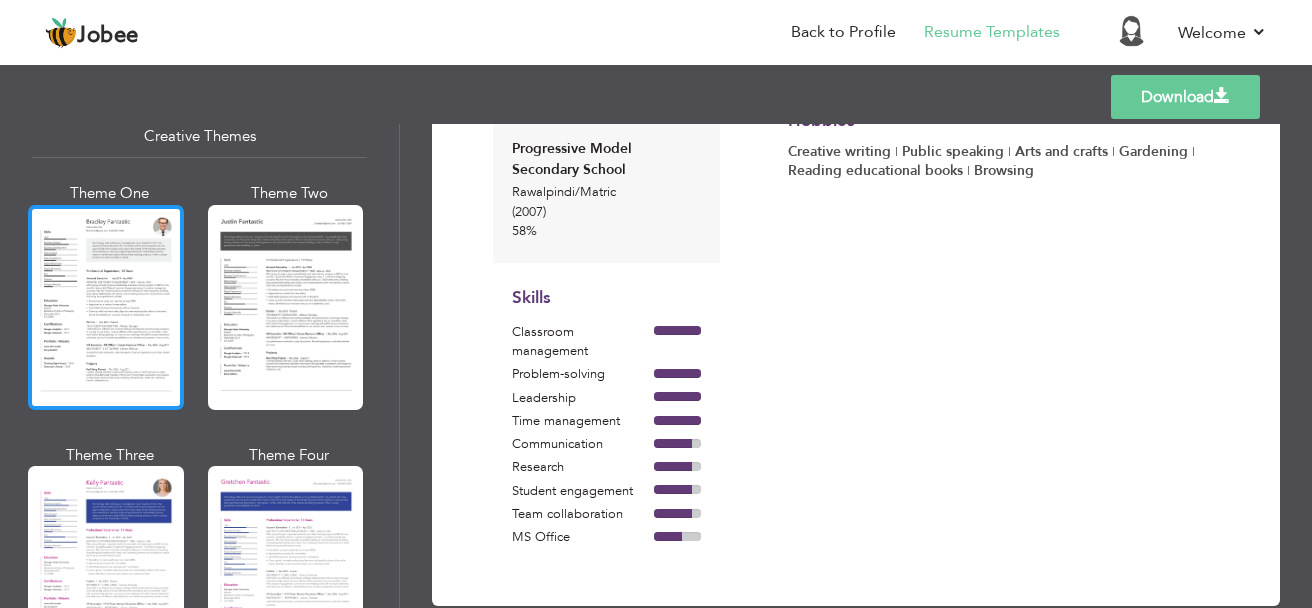click at bounding box center [106, 307] 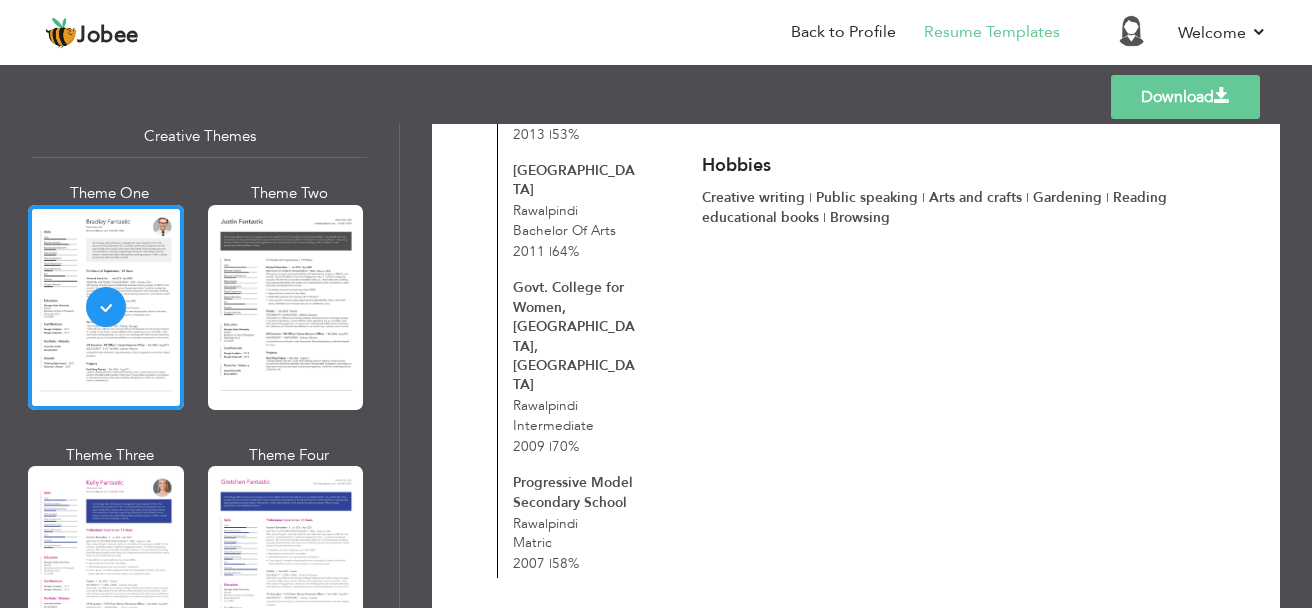 scroll, scrollTop: 638, scrollLeft: 0, axis: vertical 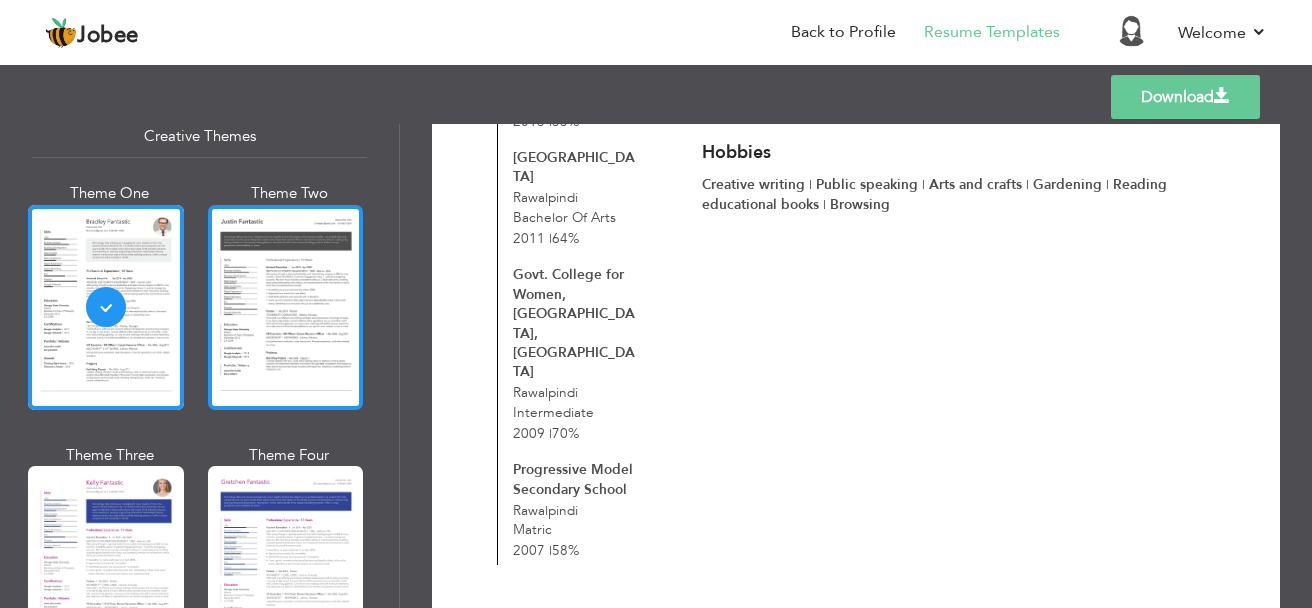 click at bounding box center [286, 307] 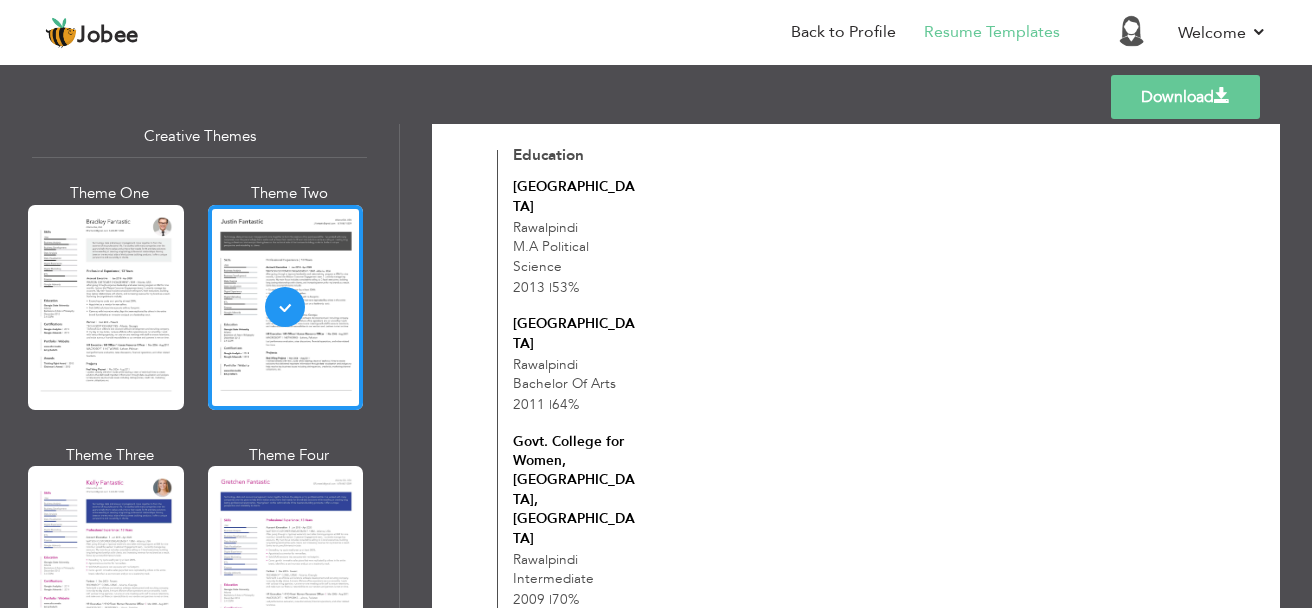 scroll, scrollTop: 700, scrollLeft: 0, axis: vertical 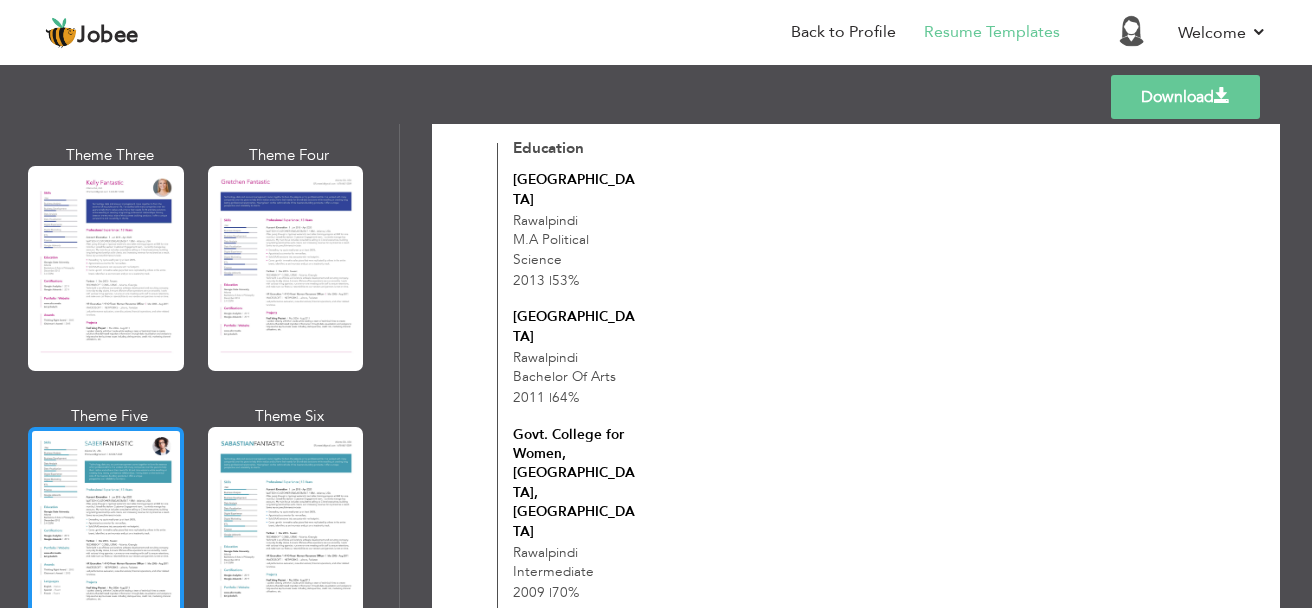 click at bounding box center (106, 529) 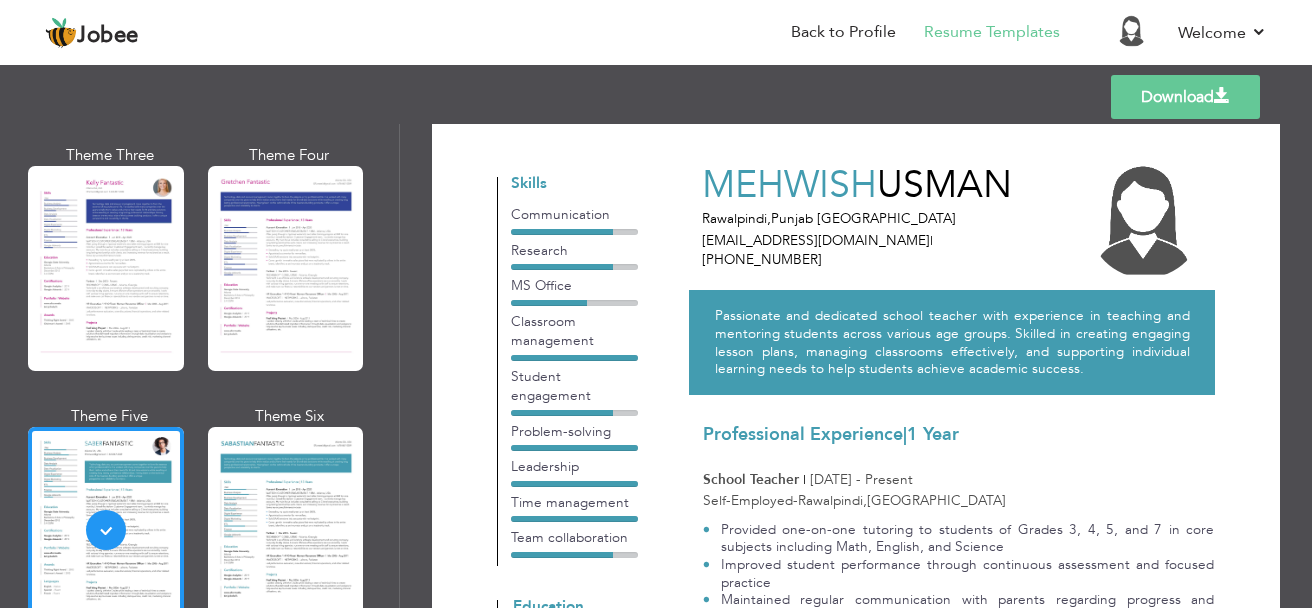 scroll, scrollTop: 0, scrollLeft: 0, axis: both 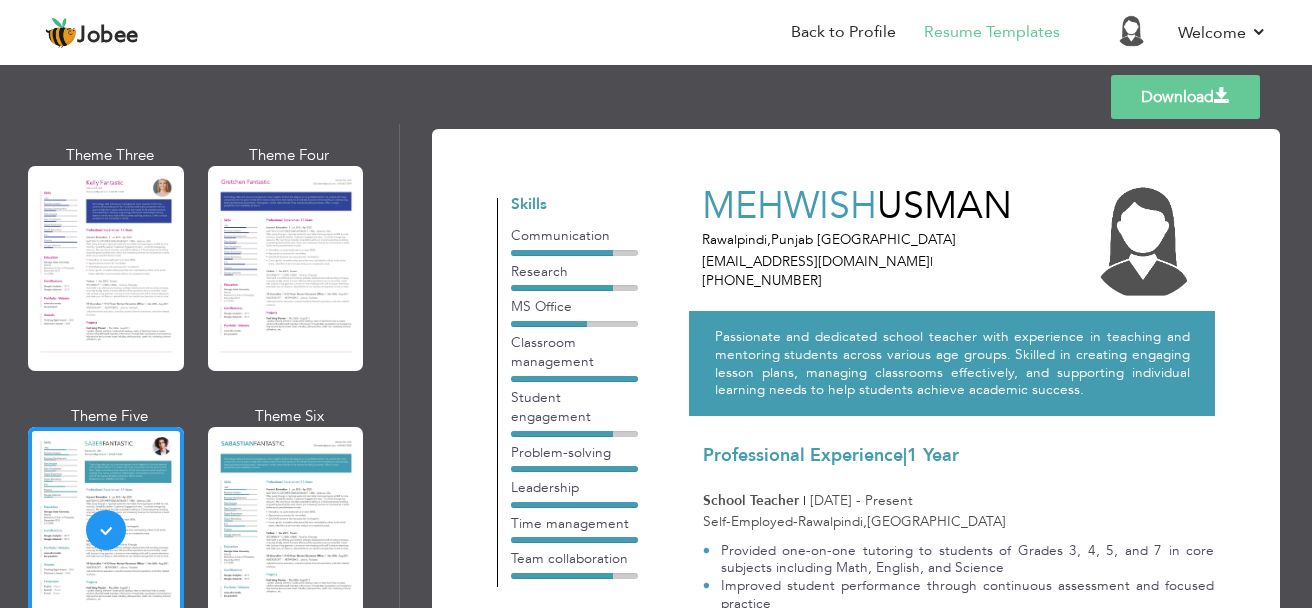 click at bounding box center (1222, 96) 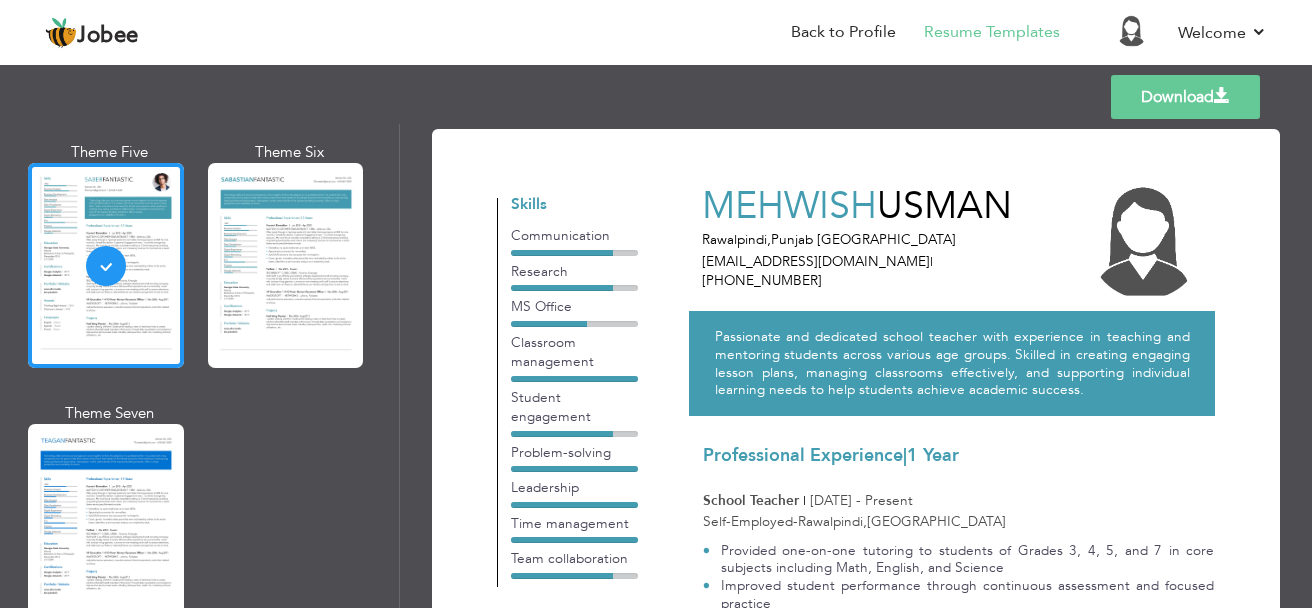 scroll, scrollTop: 3000, scrollLeft: 0, axis: vertical 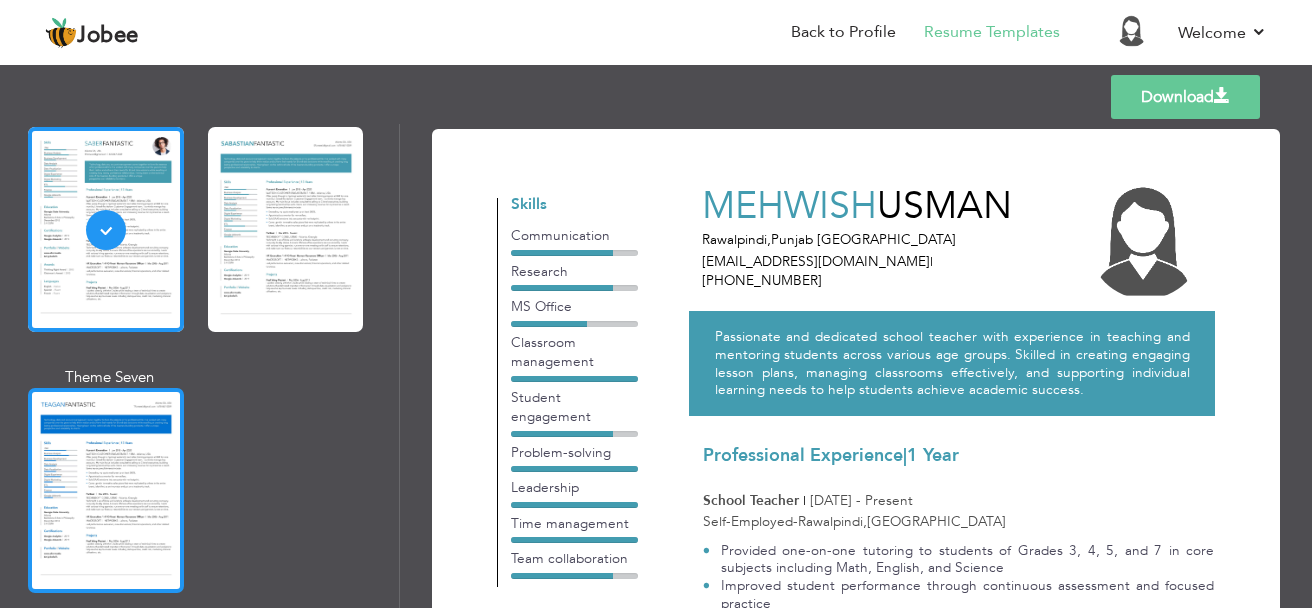 click at bounding box center (106, 490) 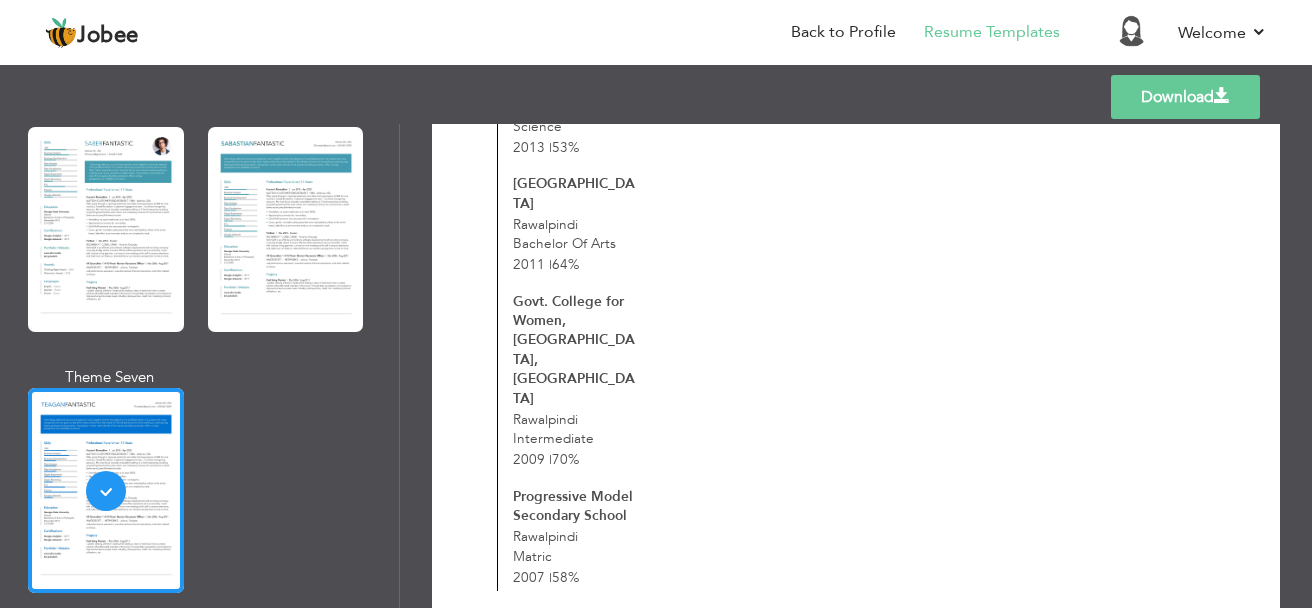 scroll, scrollTop: 842, scrollLeft: 0, axis: vertical 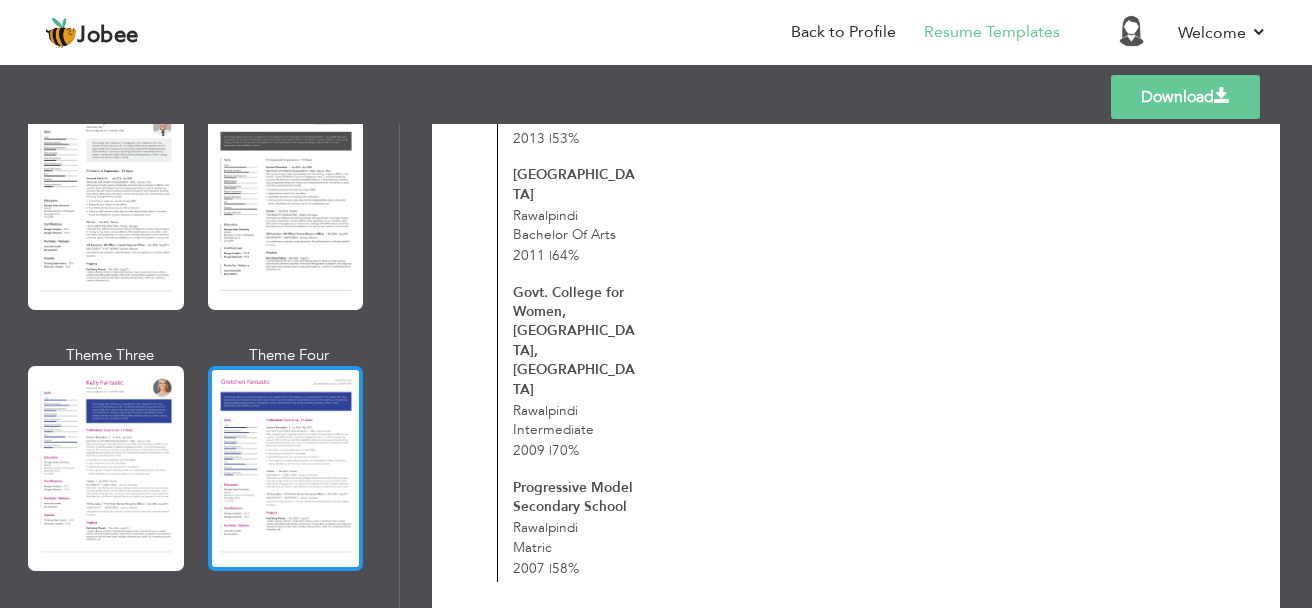 click at bounding box center (286, 468) 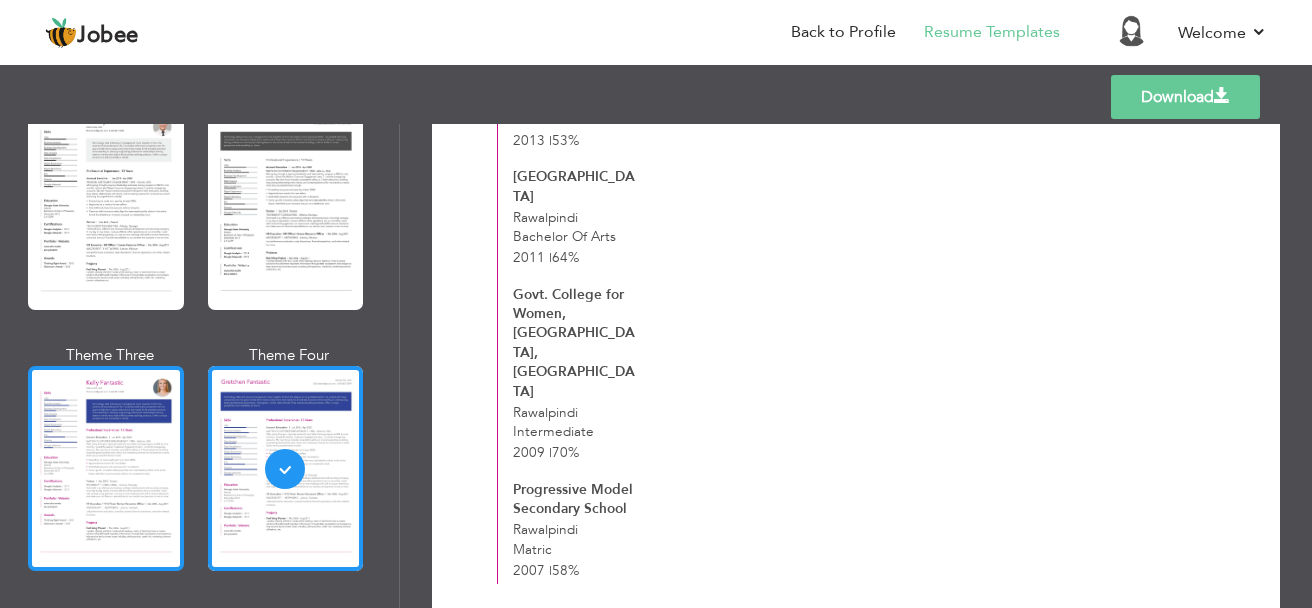scroll, scrollTop: 842, scrollLeft: 0, axis: vertical 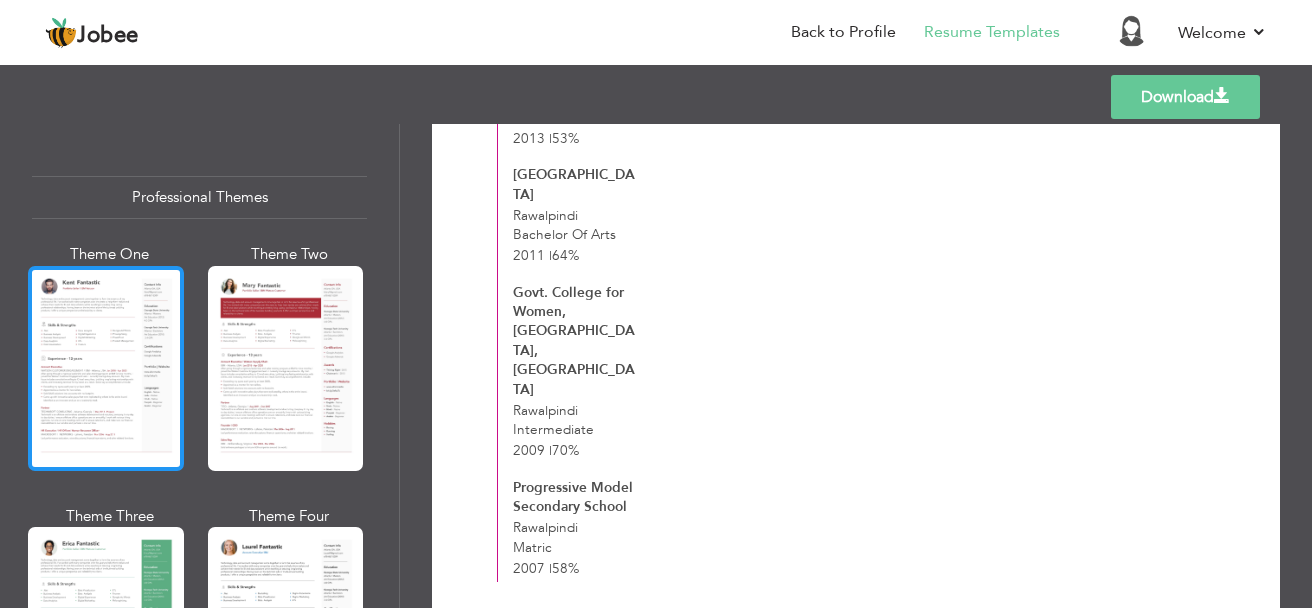click at bounding box center [106, 368] 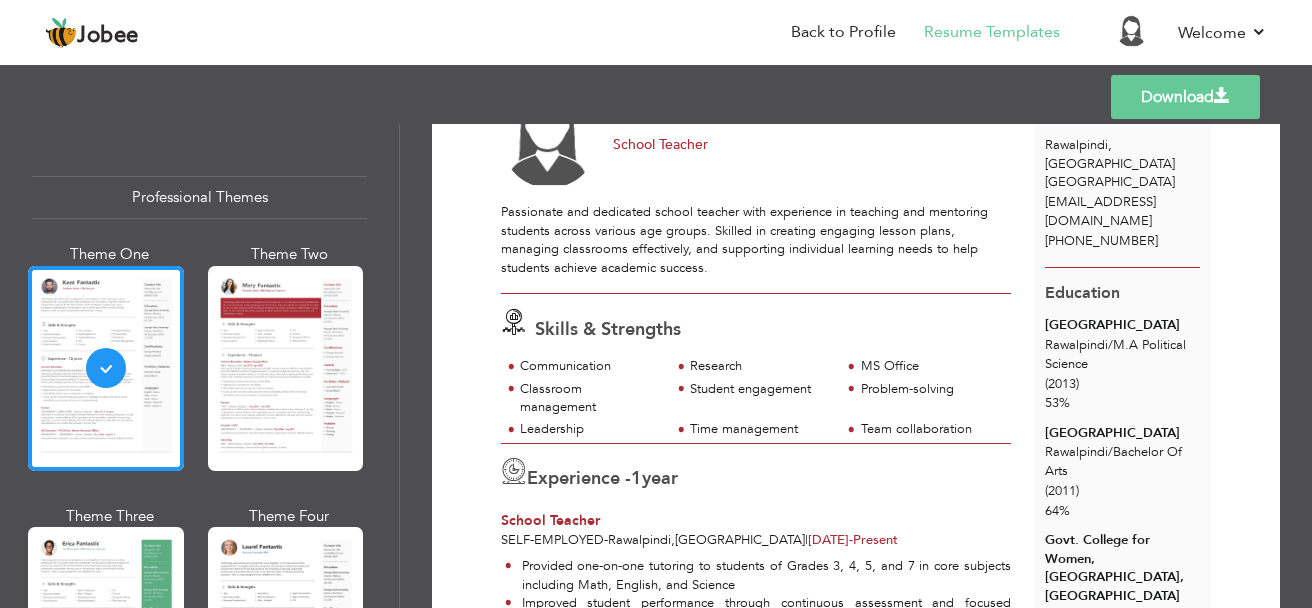 scroll, scrollTop: 0, scrollLeft: 0, axis: both 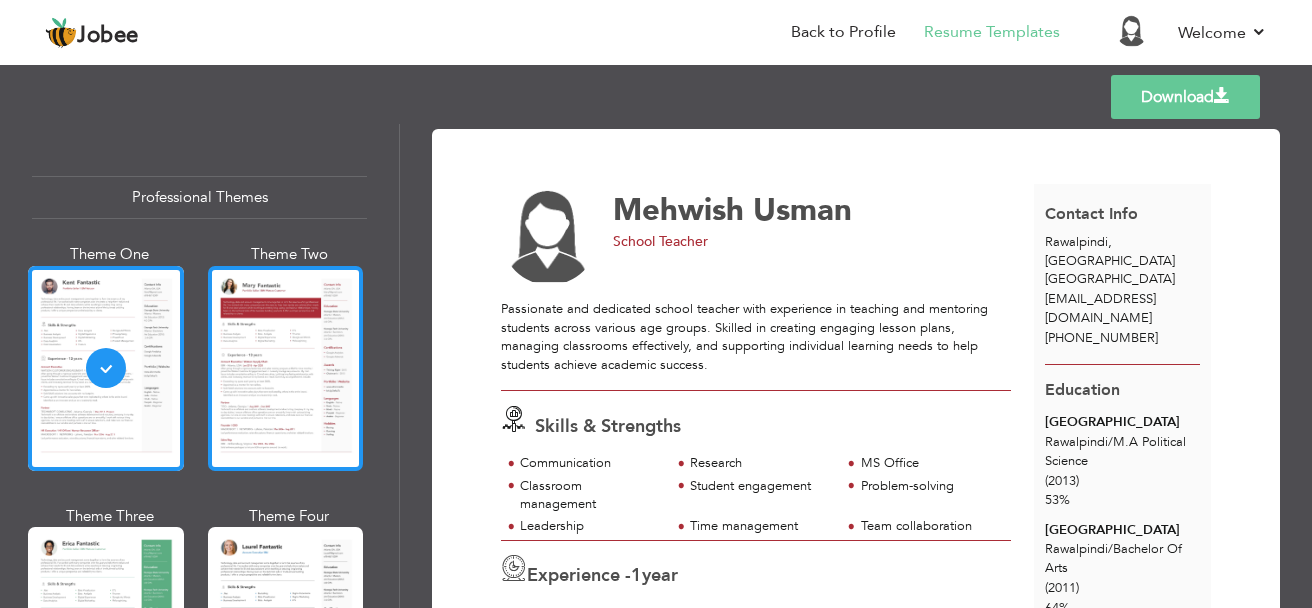 click at bounding box center (286, 368) 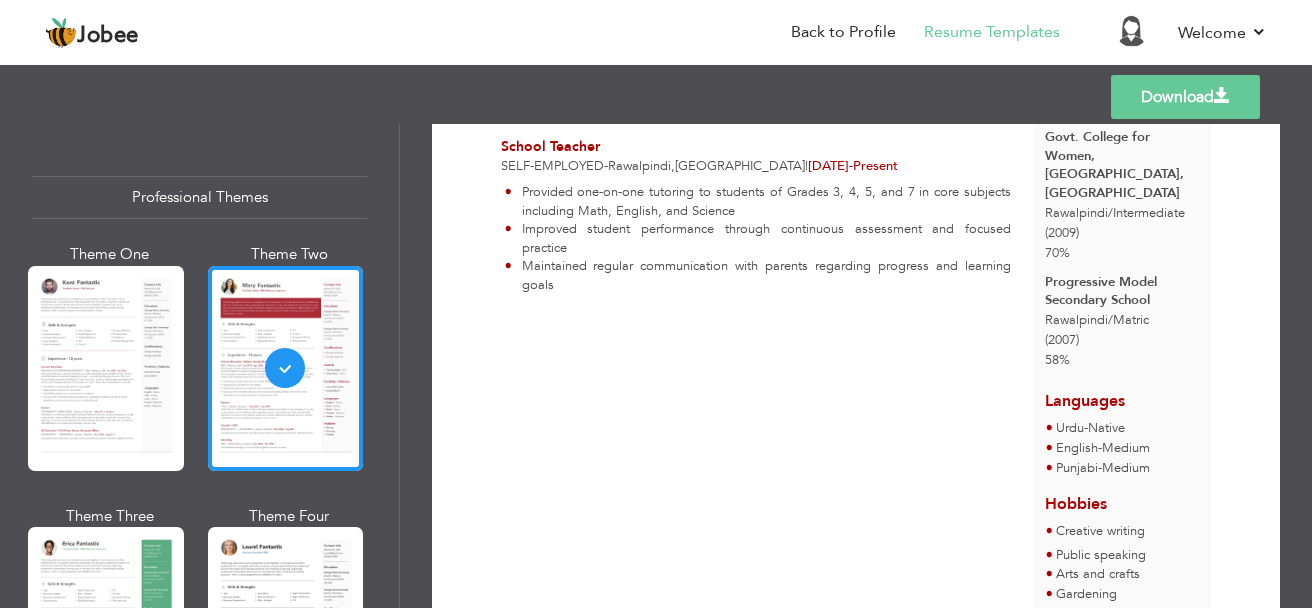 scroll, scrollTop: 583, scrollLeft: 0, axis: vertical 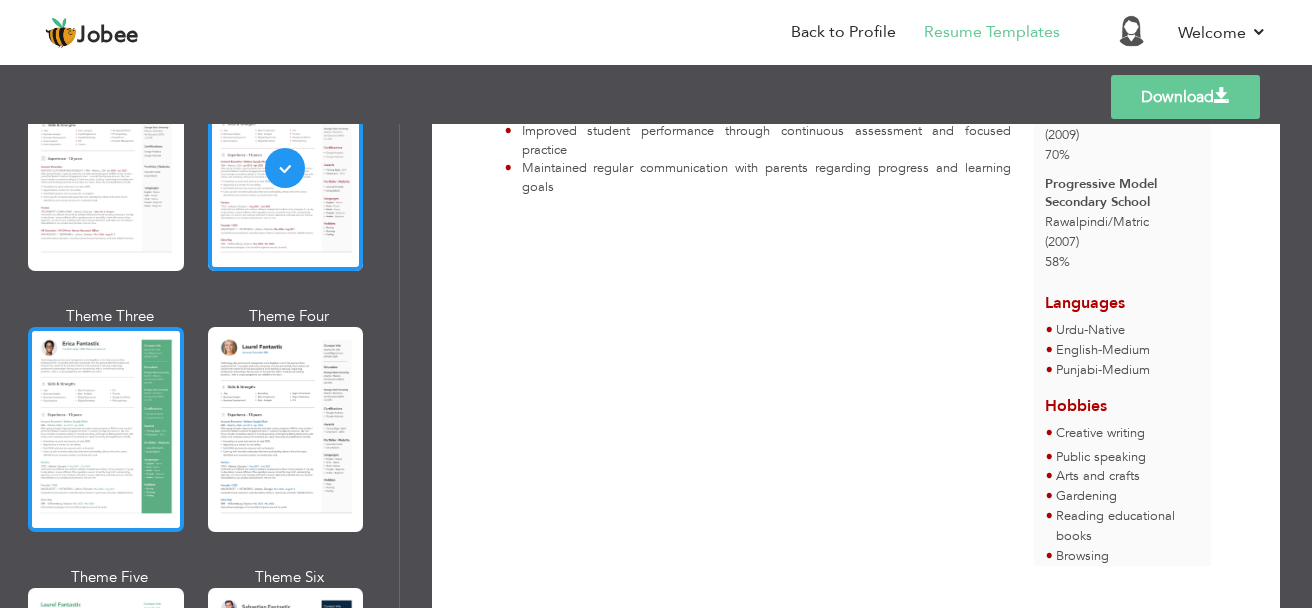 click at bounding box center [106, 429] 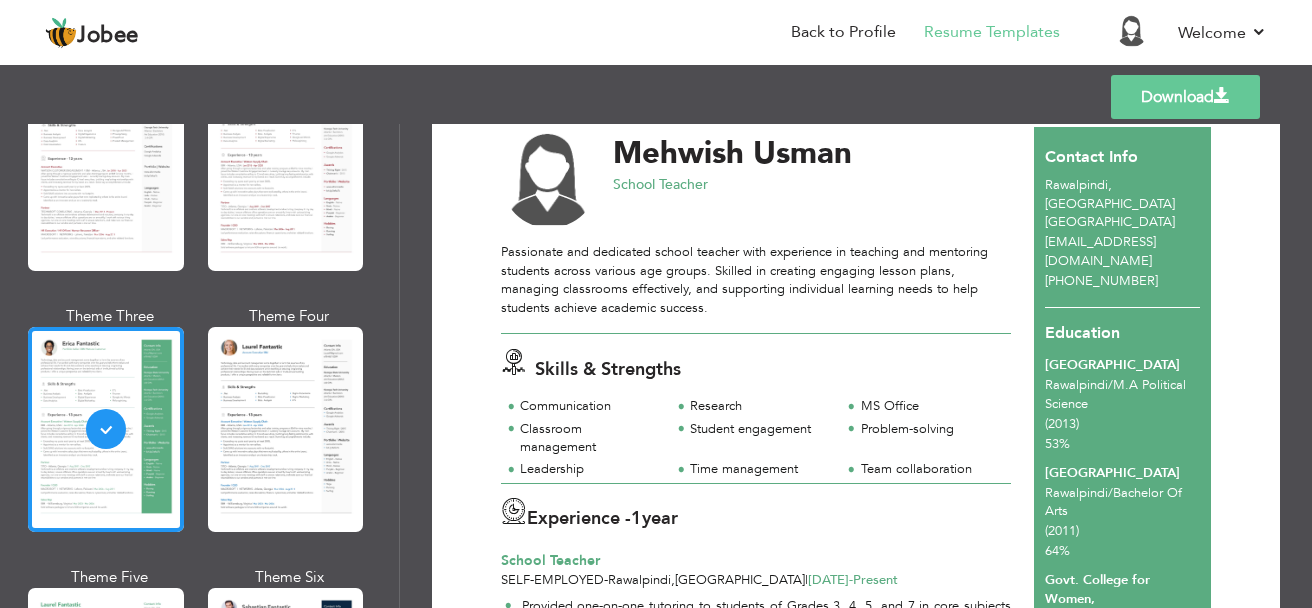 scroll, scrollTop: 0, scrollLeft: 0, axis: both 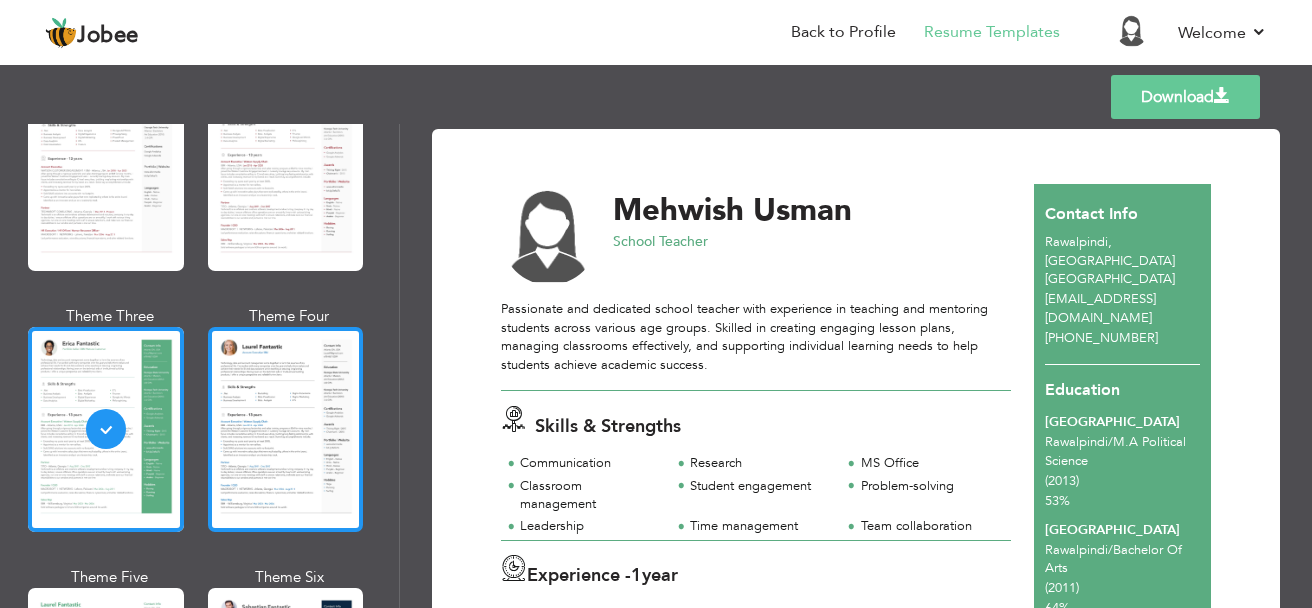 click at bounding box center (286, 429) 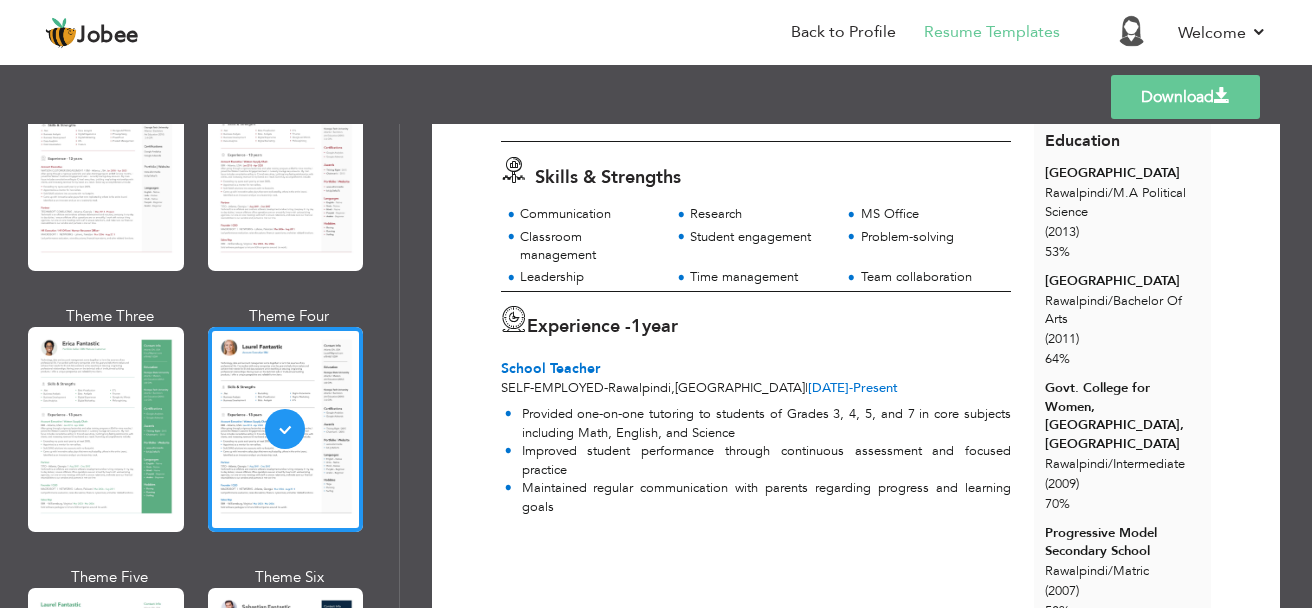 scroll, scrollTop: 298, scrollLeft: 0, axis: vertical 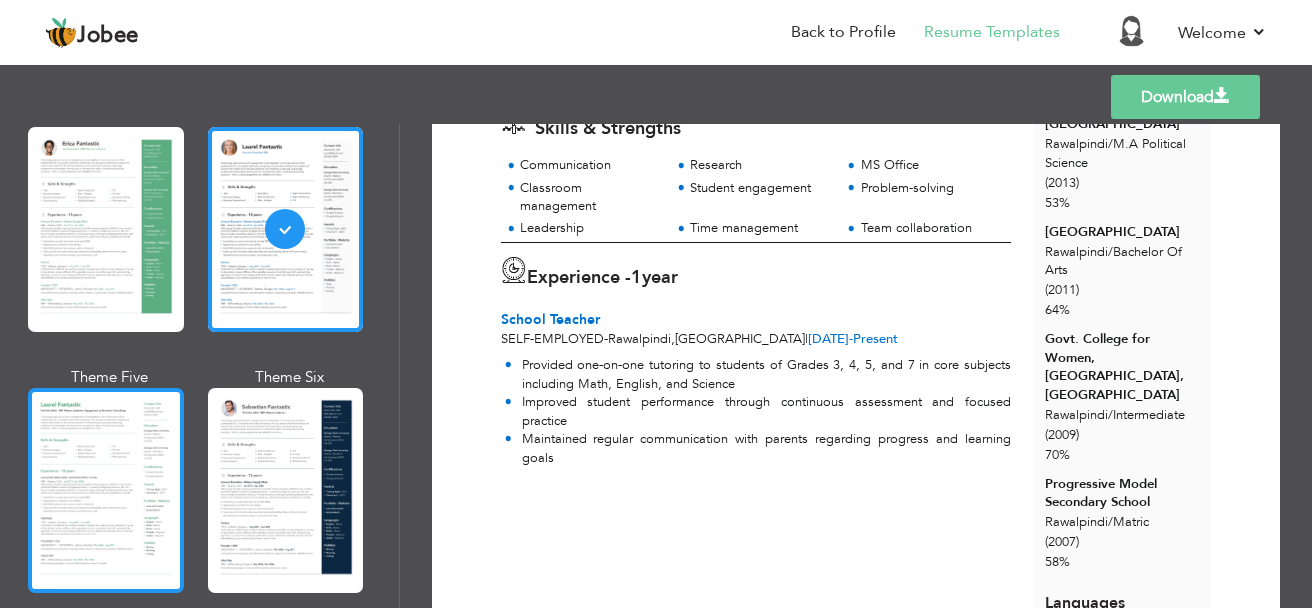 click at bounding box center (106, 490) 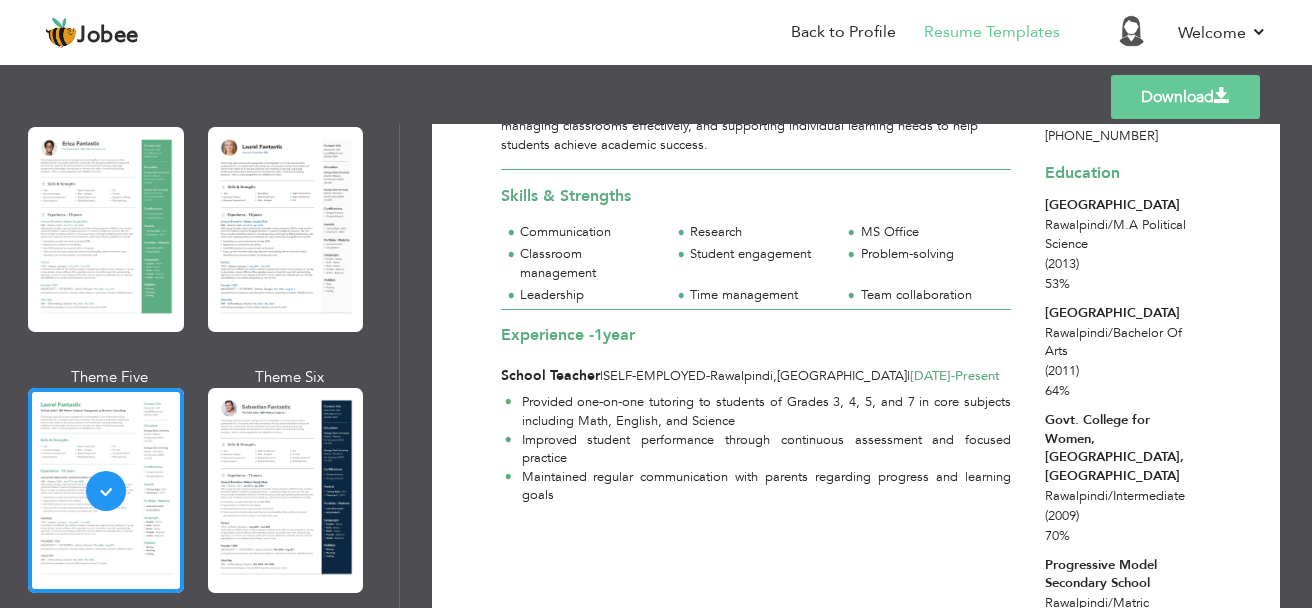 scroll, scrollTop: 200, scrollLeft: 0, axis: vertical 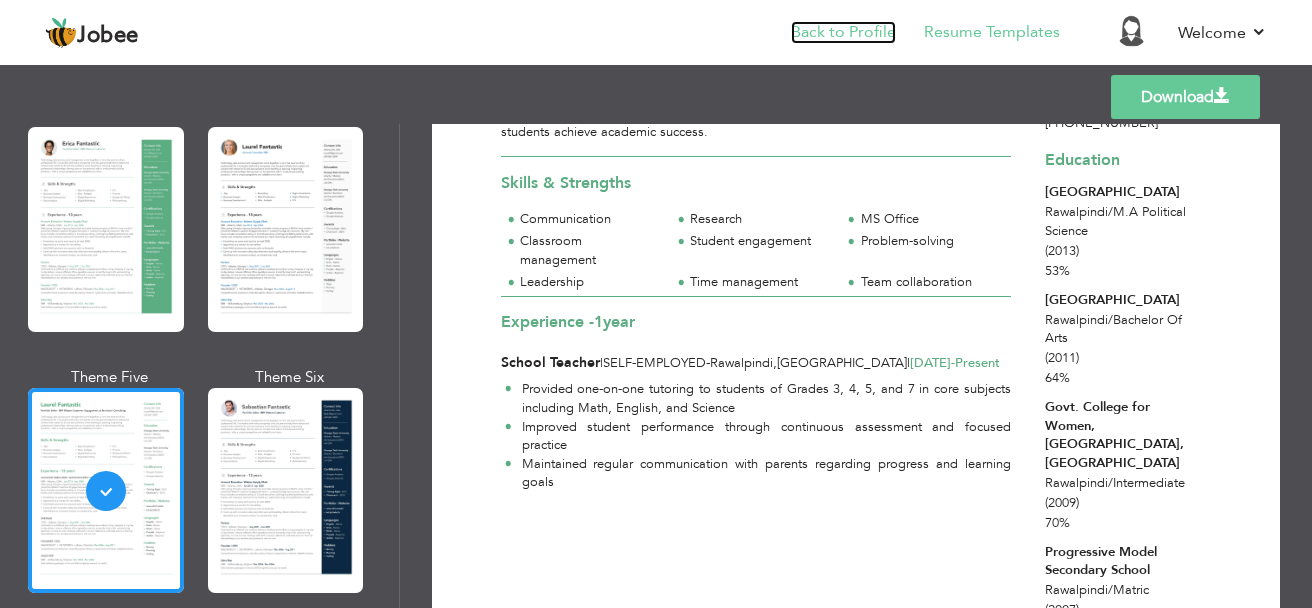 click on "Back to Profile" at bounding box center (843, 32) 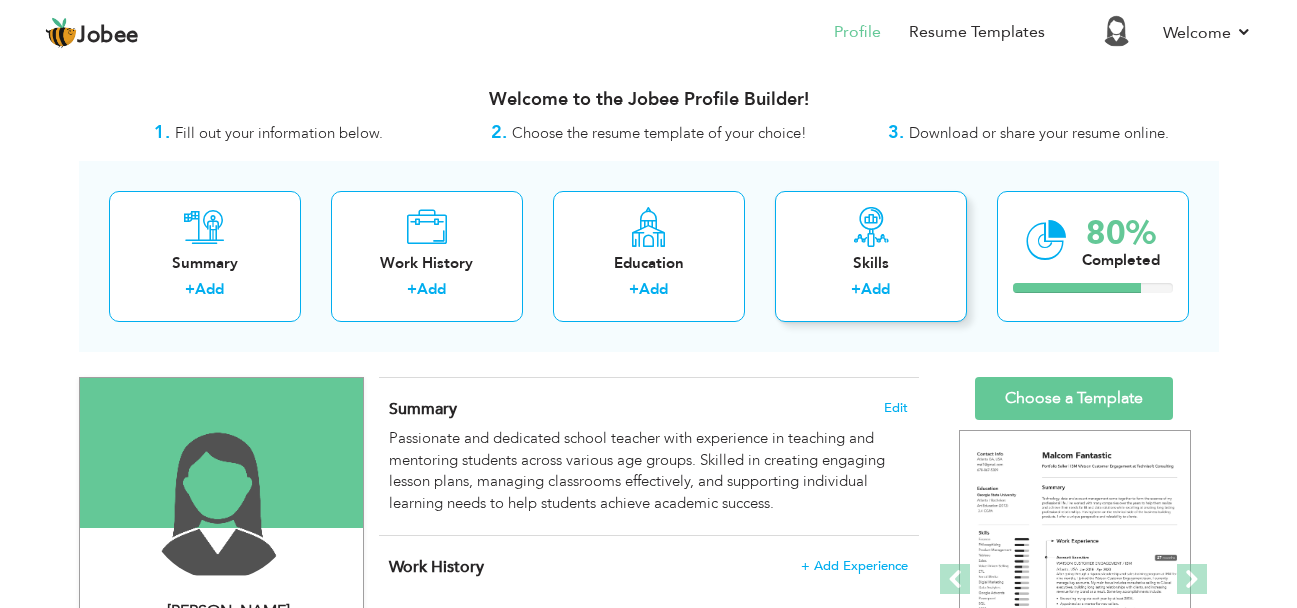 scroll, scrollTop: 0, scrollLeft: 0, axis: both 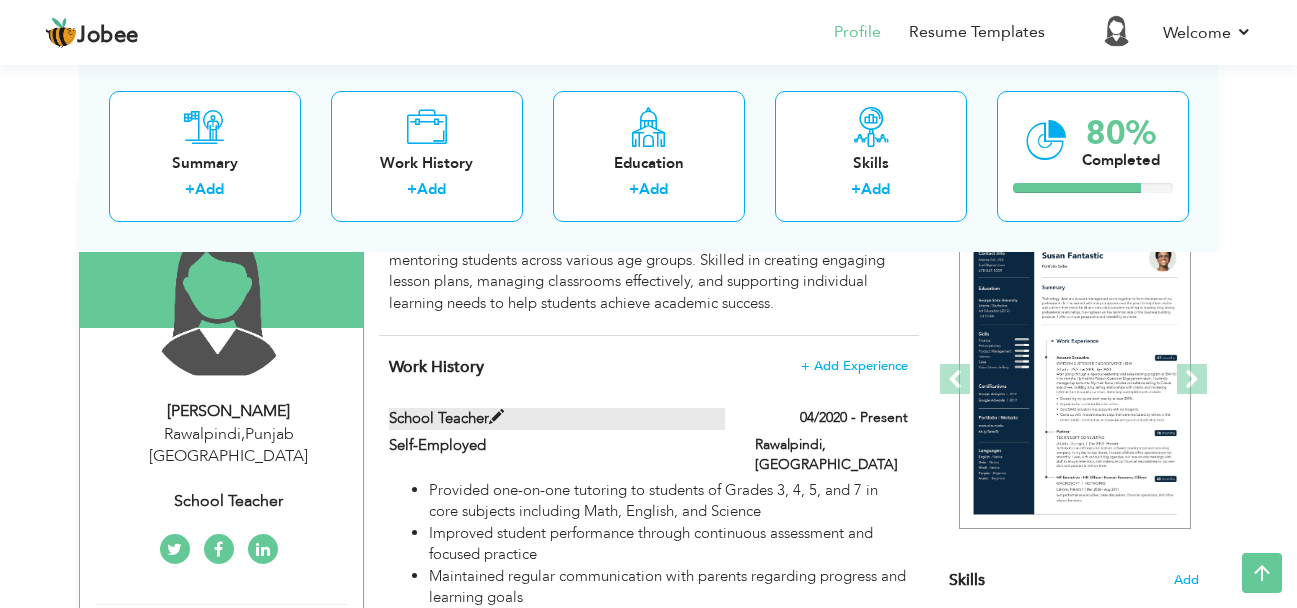 click at bounding box center [496, 417] 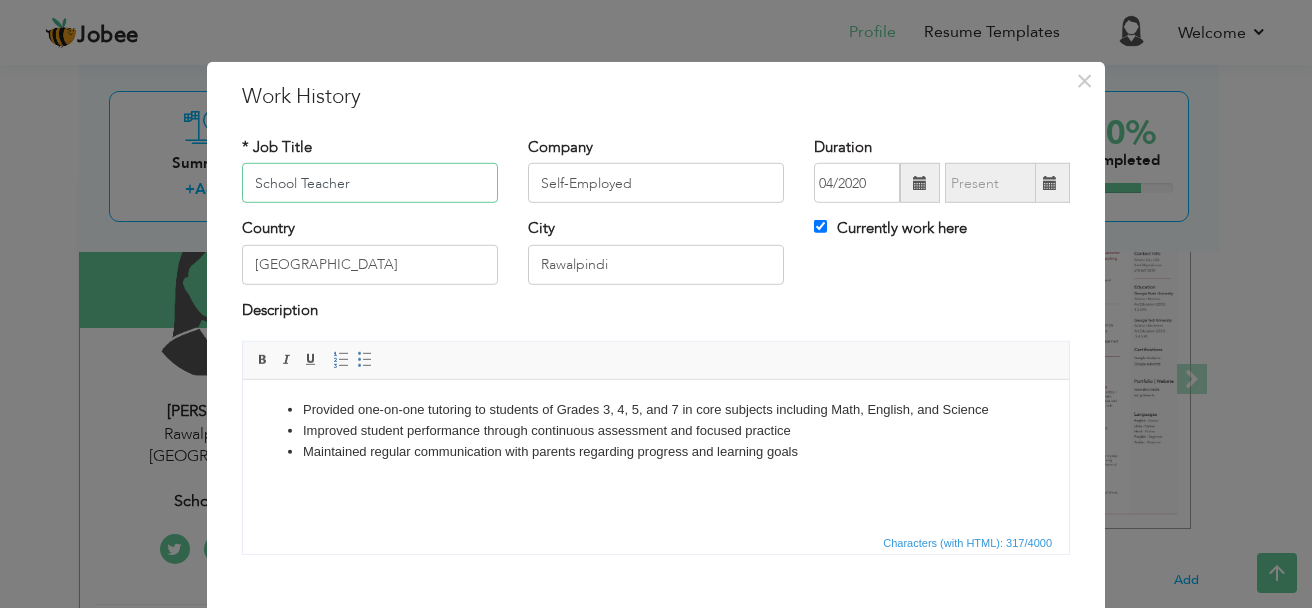drag, startPoint x: 297, startPoint y: 175, endPoint x: 216, endPoint y: 179, distance: 81.09871 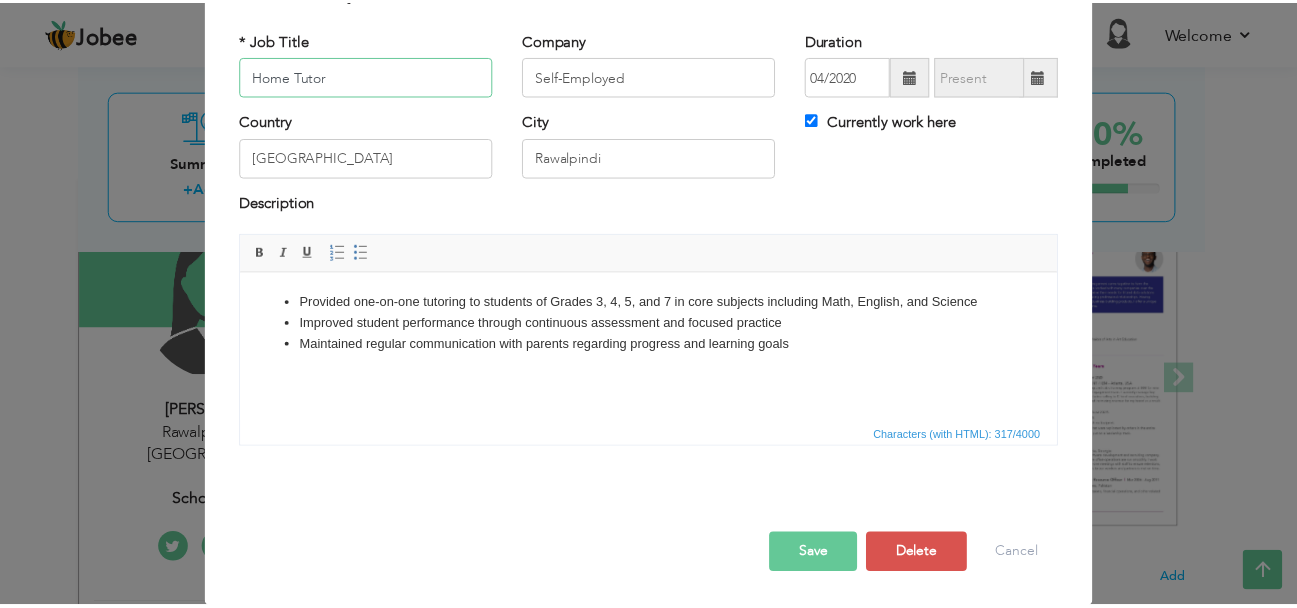 scroll, scrollTop: 109, scrollLeft: 0, axis: vertical 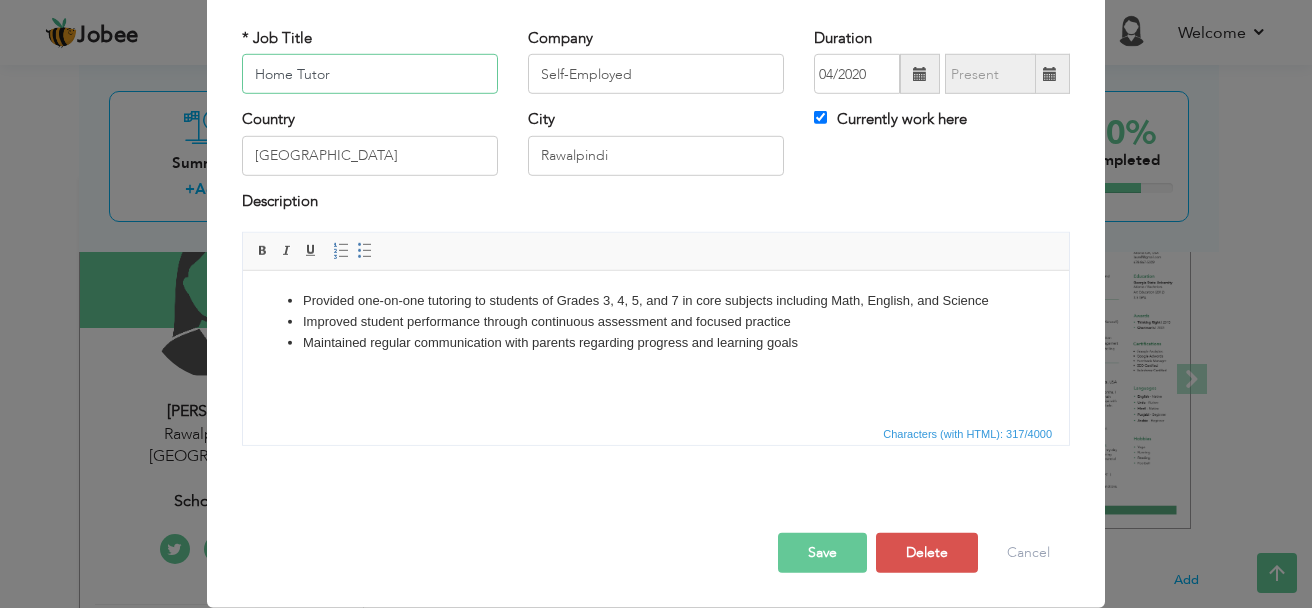 type on "Home Tutor" 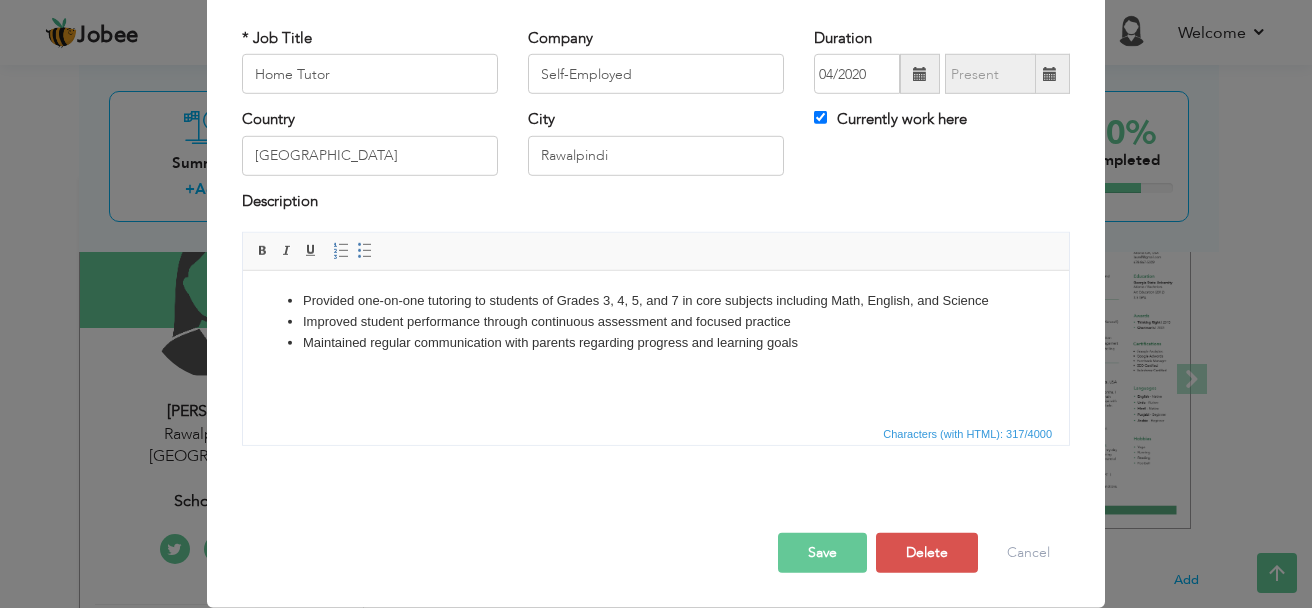 click on "Save" at bounding box center [822, 553] 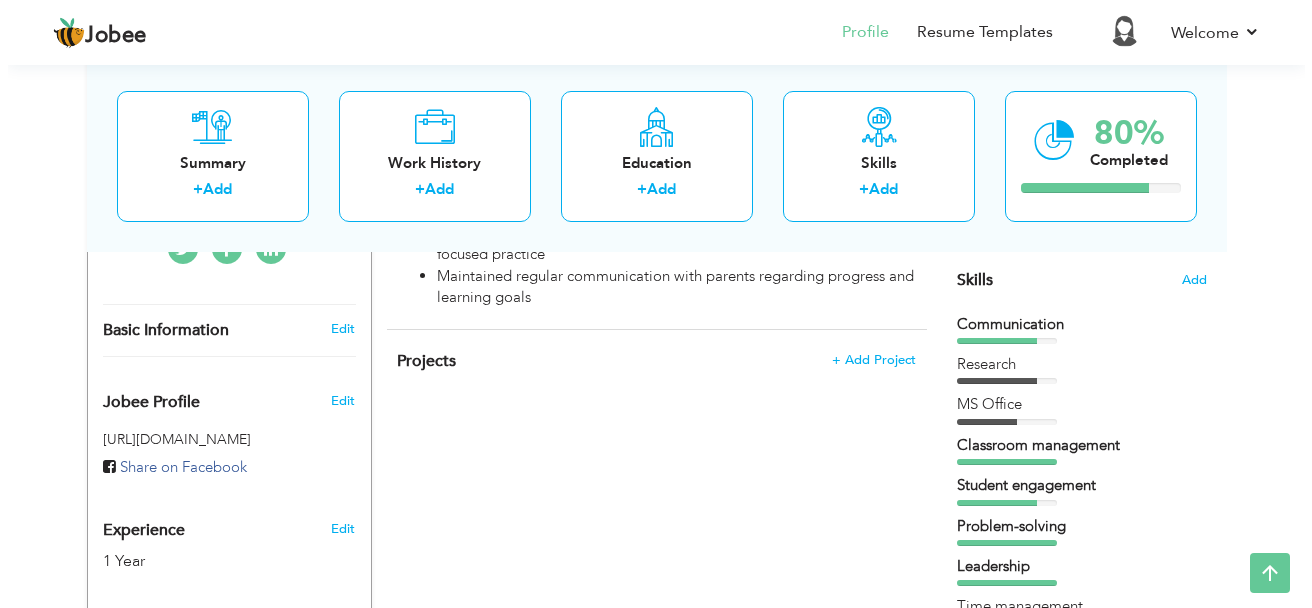 scroll, scrollTop: 600, scrollLeft: 0, axis: vertical 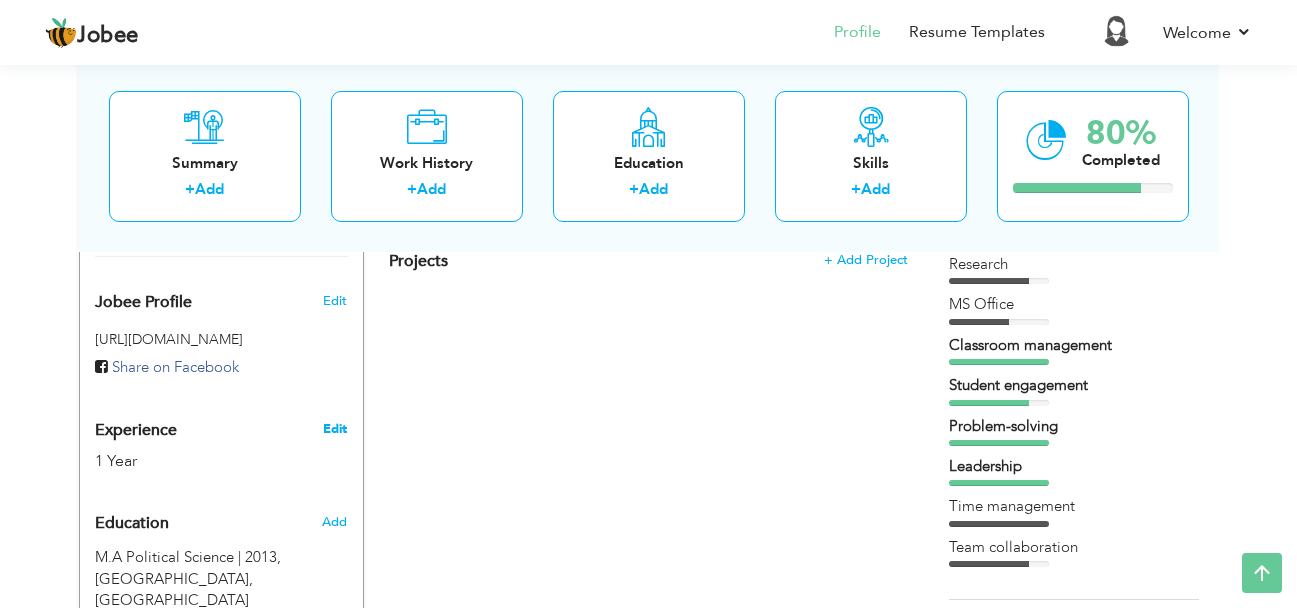 click on "Edit" at bounding box center (335, 429) 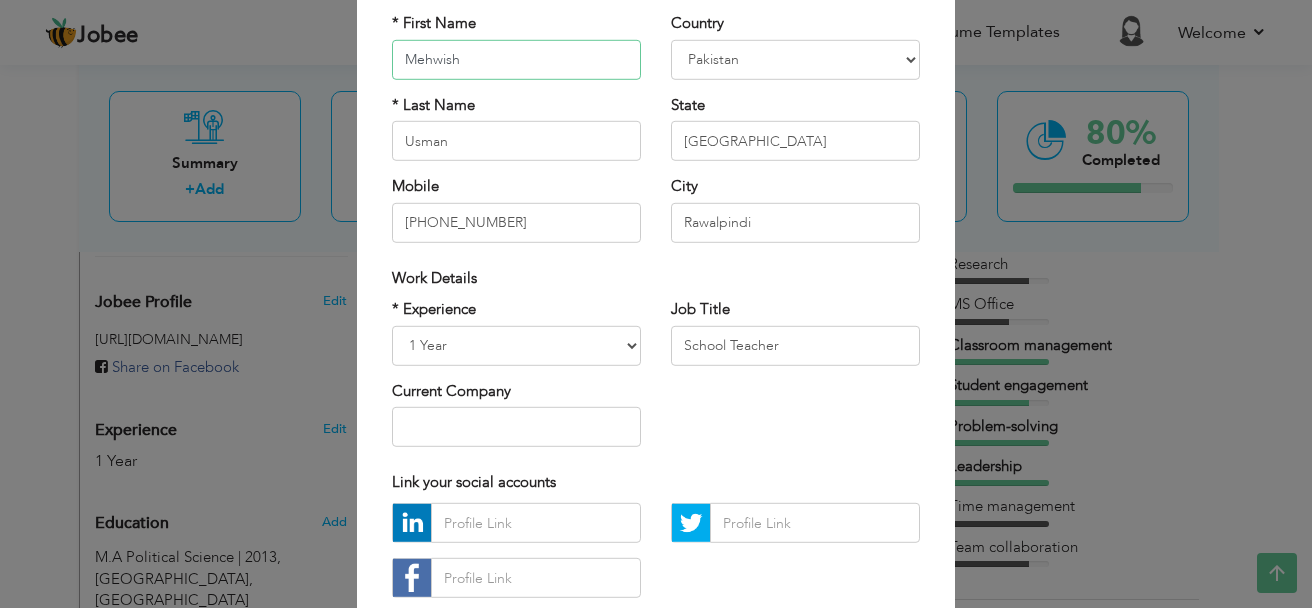scroll, scrollTop: 200, scrollLeft: 0, axis: vertical 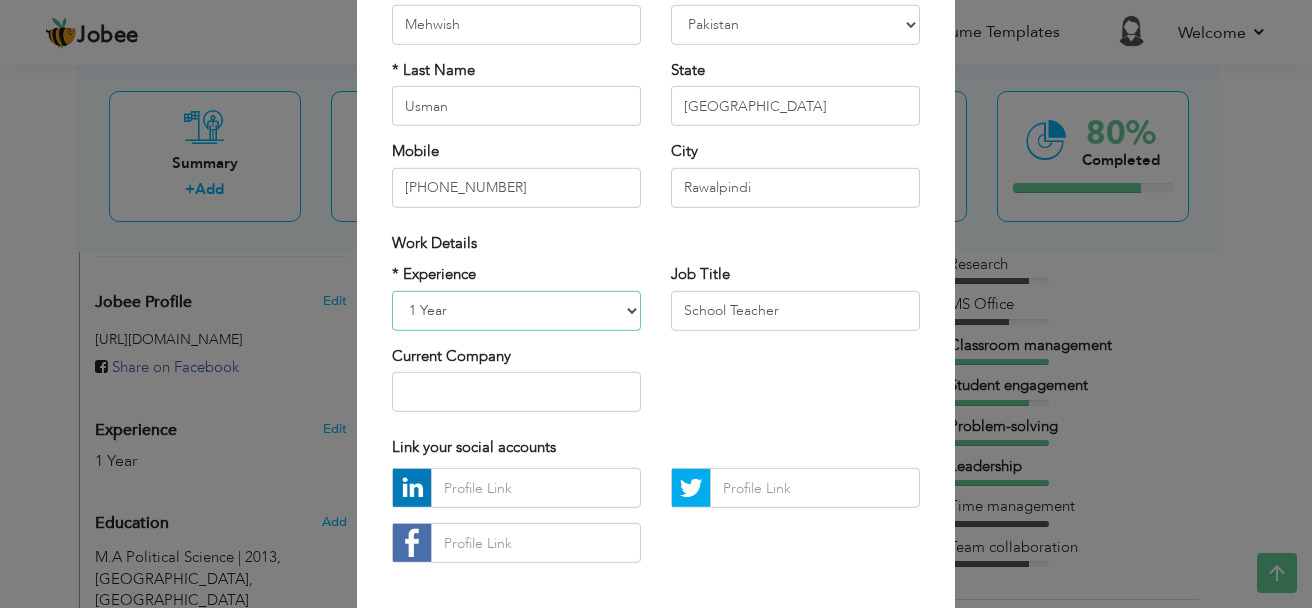 click on "Entry Level Less than 1 Year 1 Year 2 Years 3 Years 4 Years 5 Years 6 Years 7 Years 8 Years 9 Years 10 Years 11 Years 12 Years 13 Years 14 Years 15 Years 16 Years 17 Years 18 Years 19 Years 20 Years 21 Years 22 Years 23 Years 24 Years 25 Years 26 Years 27 Years 28 Years 29 Years 30 Years 31 Years 32 Years 33 Years 34 Years 35 Years More than 35 Years" at bounding box center [516, 310] 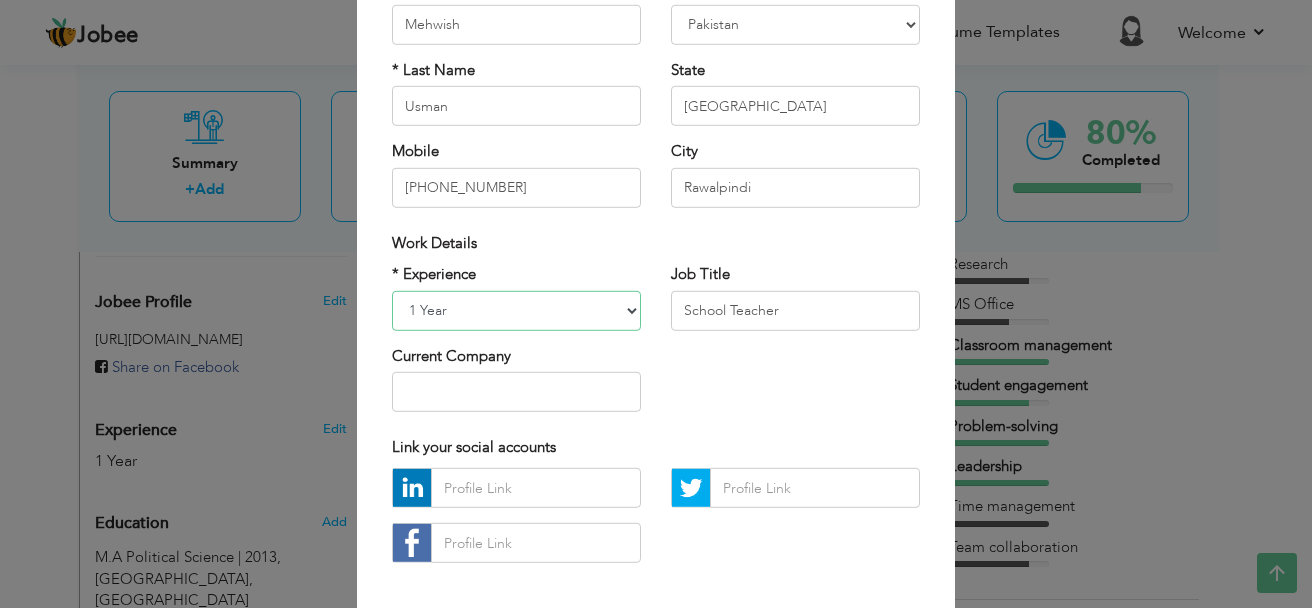 select on "number:7" 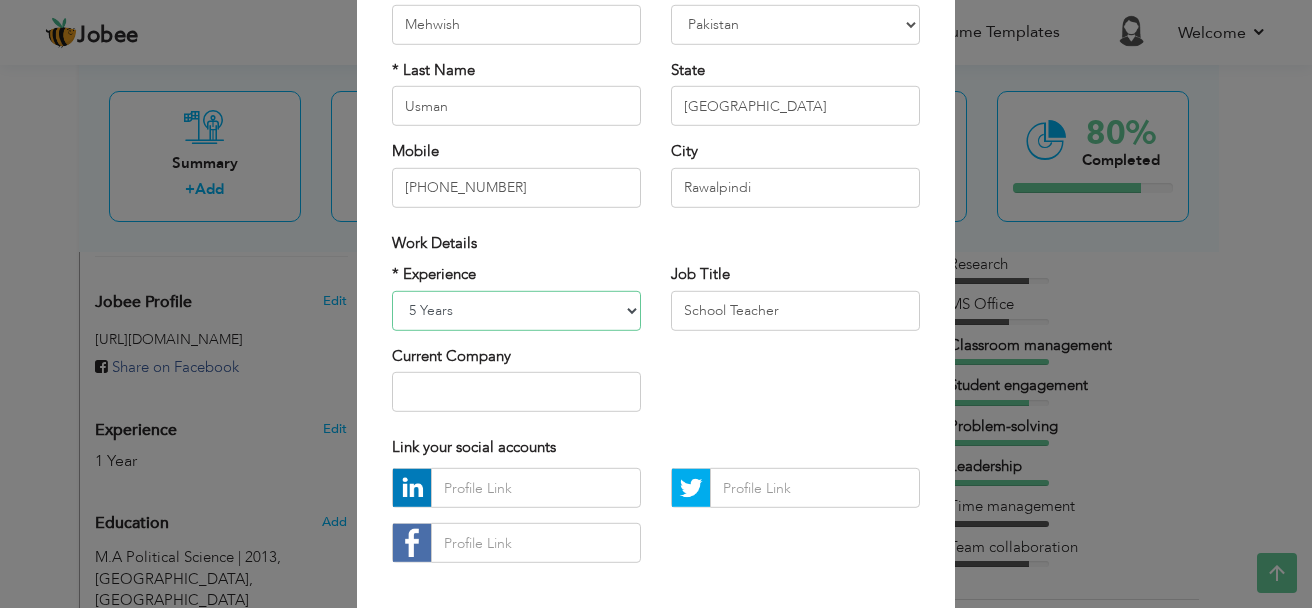 click on "Entry Level Less than 1 Year 1 Year 2 Years 3 Years 4 Years 5 Years 6 Years 7 Years 8 Years 9 Years 10 Years 11 Years 12 Years 13 Years 14 Years 15 Years 16 Years 17 Years 18 Years 19 Years 20 Years 21 Years 22 Years 23 Years 24 Years 25 Years 26 Years 27 Years 28 Years 29 Years 30 Years 31 Years 32 Years 33 Years 34 Years 35 Years More than 35 Years" at bounding box center [516, 310] 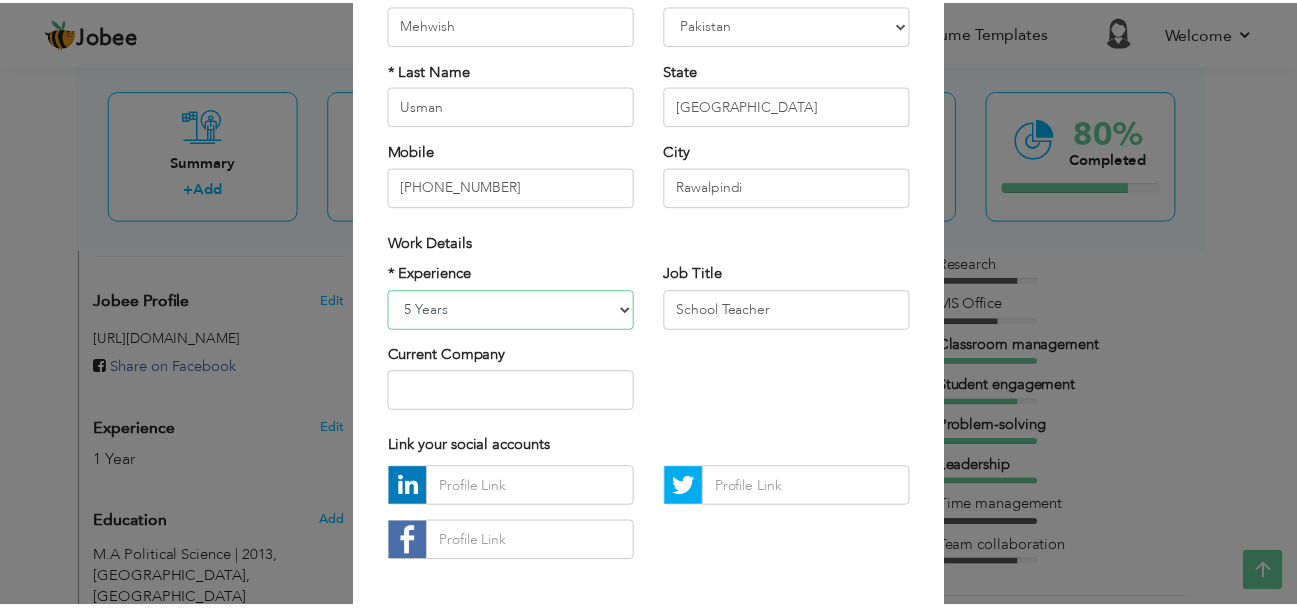 scroll, scrollTop: 291, scrollLeft: 0, axis: vertical 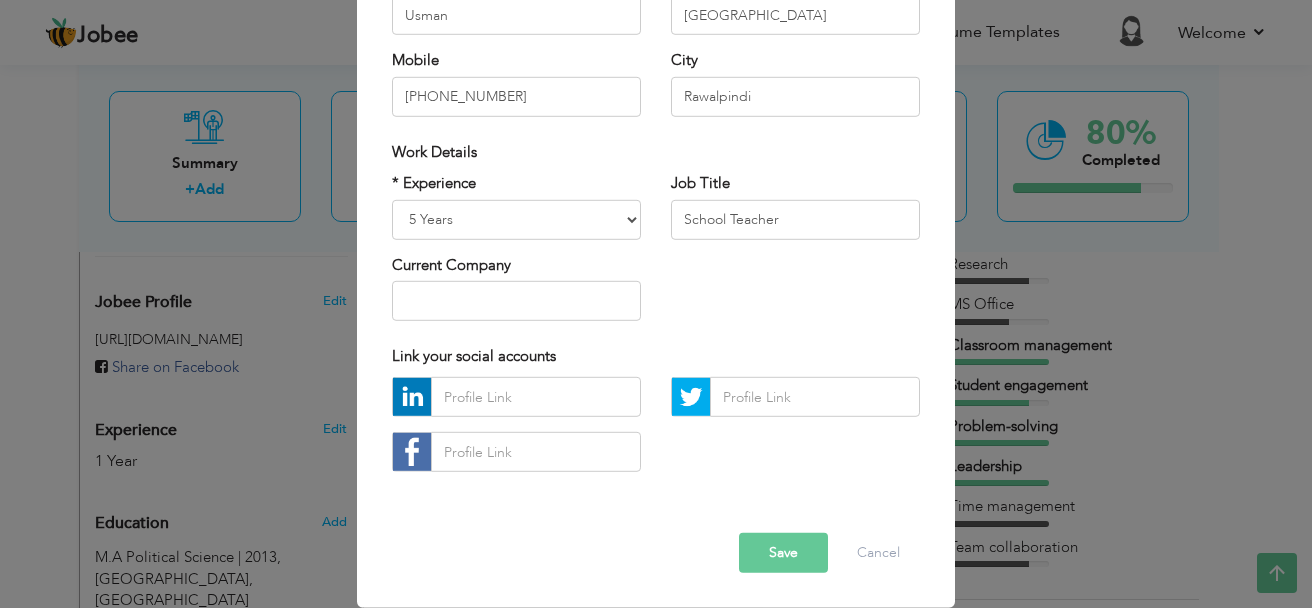 click on "Save" at bounding box center (783, 553) 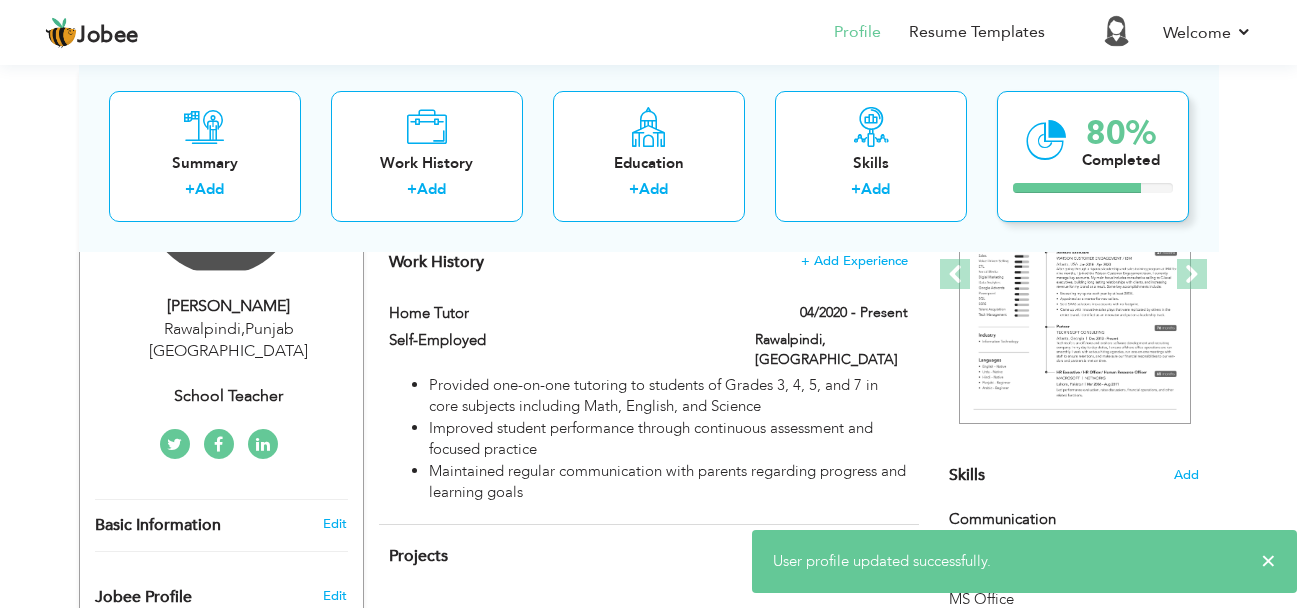scroll, scrollTop: 300, scrollLeft: 0, axis: vertical 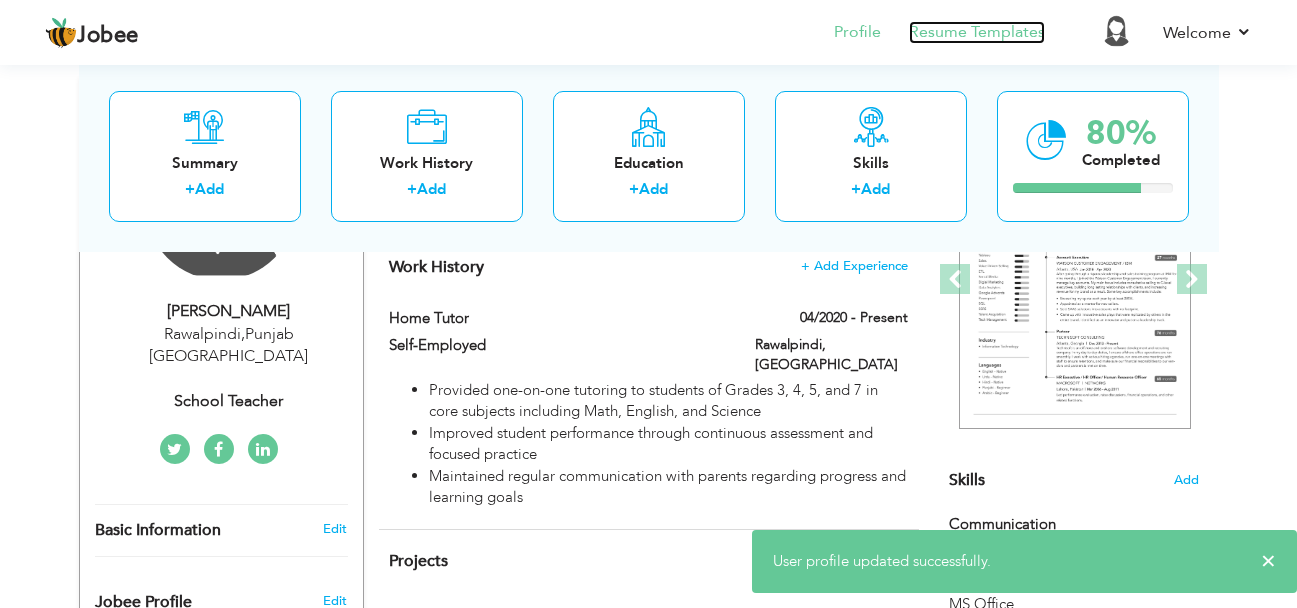 click on "Resume Templates" at bounding box center [977, 32] 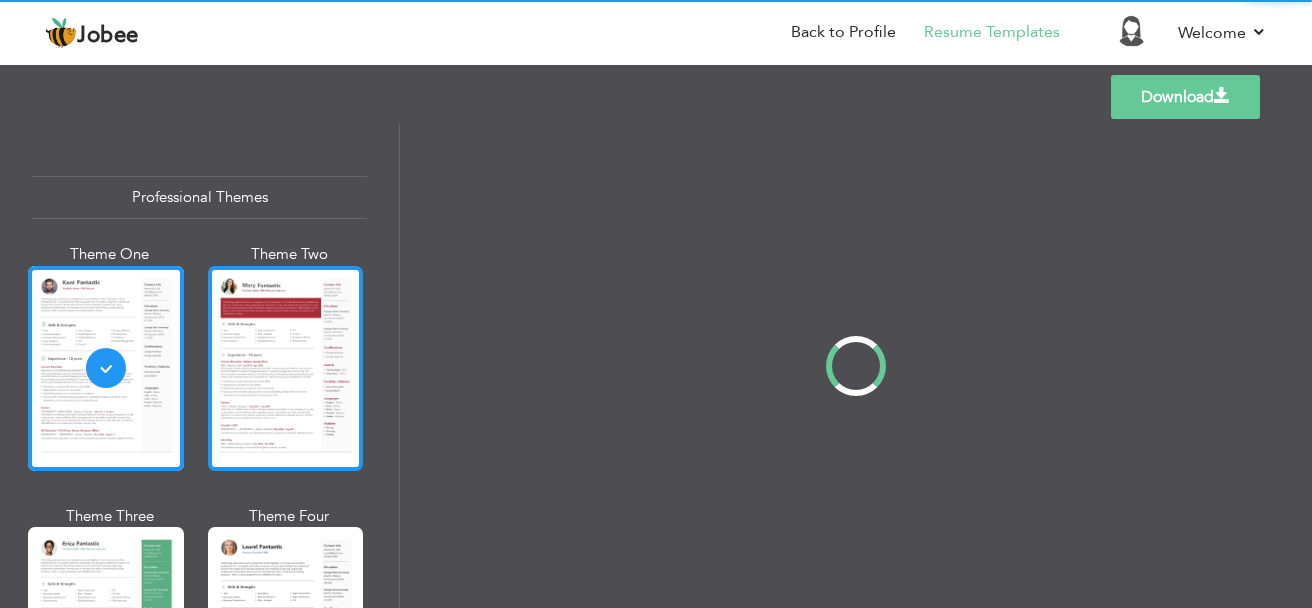 scroll, scrollTop: 0, scrollLeft: 0, axis: both 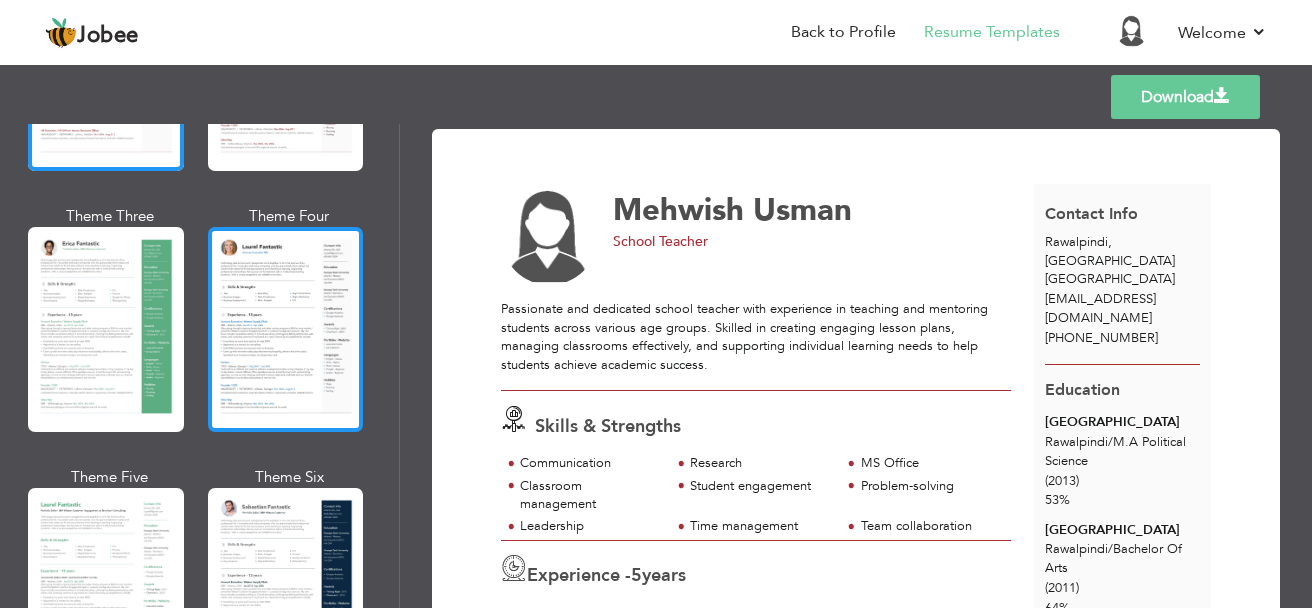 click at bounding box center (286, 329) 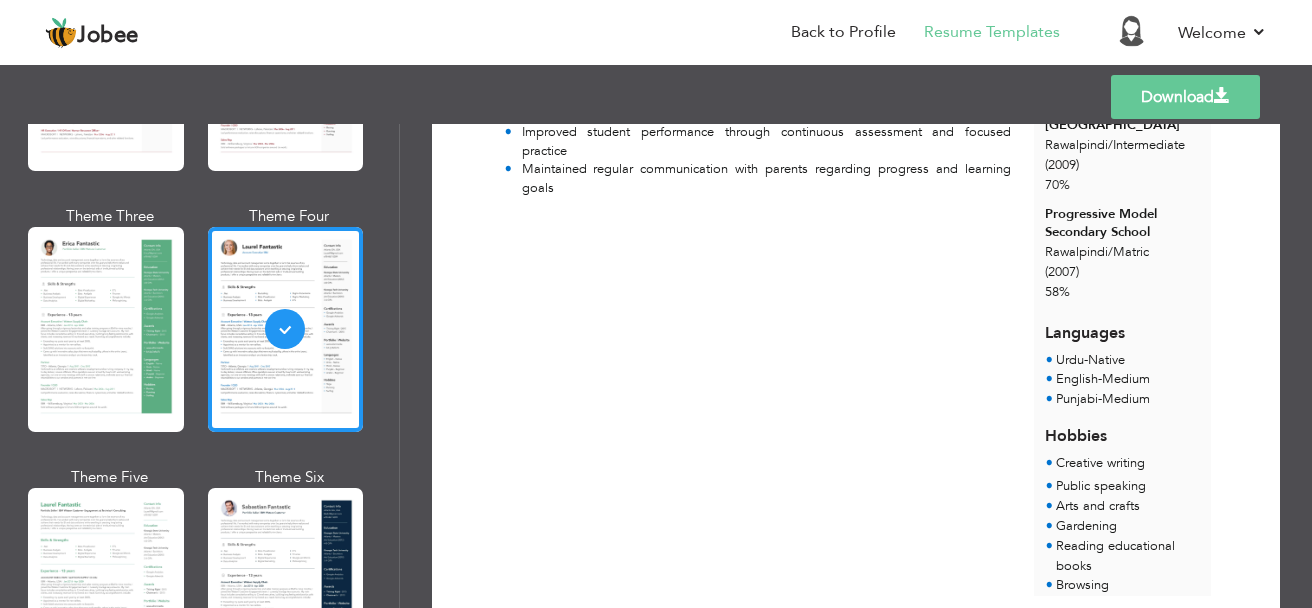 scroll, scrollTop: 598, scrollLeft: 0, axis: vertical 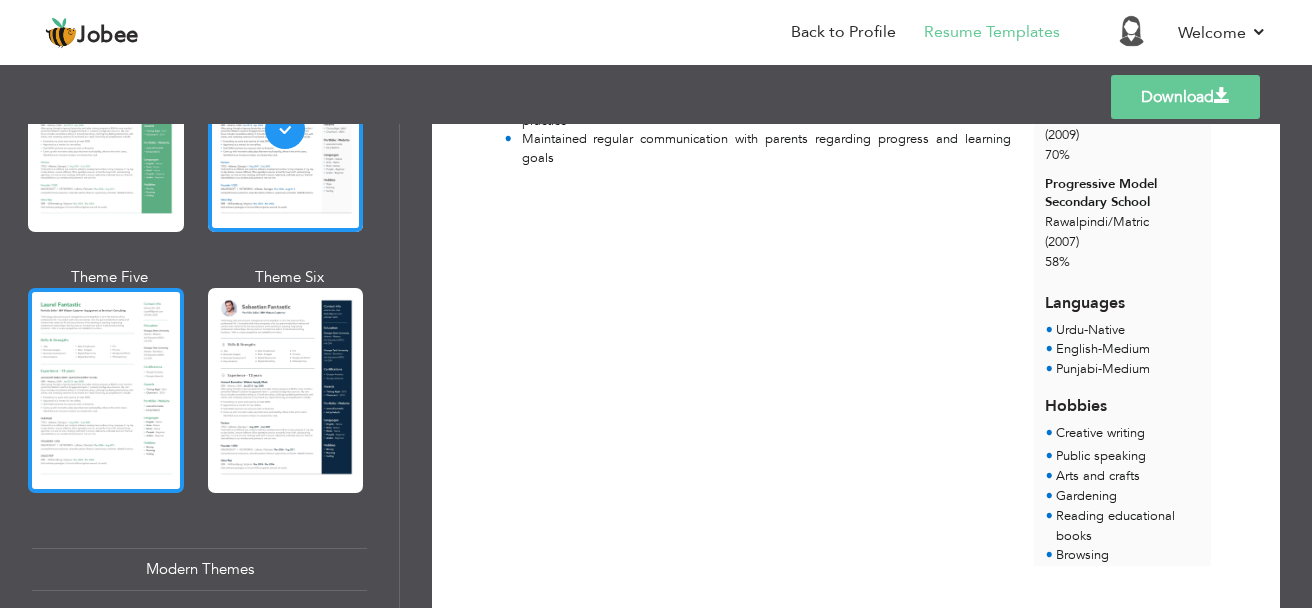 click at bounding box center [106, 390] 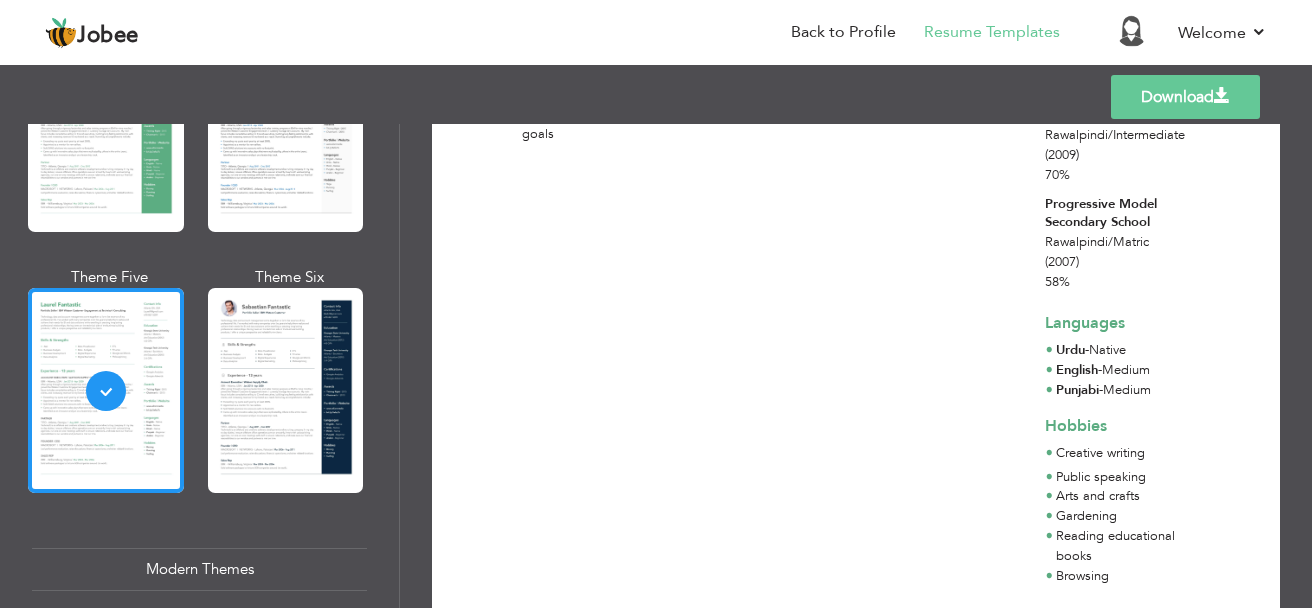 scroll, scrollTop: 568, scrollLeft: 0, axis: vertical 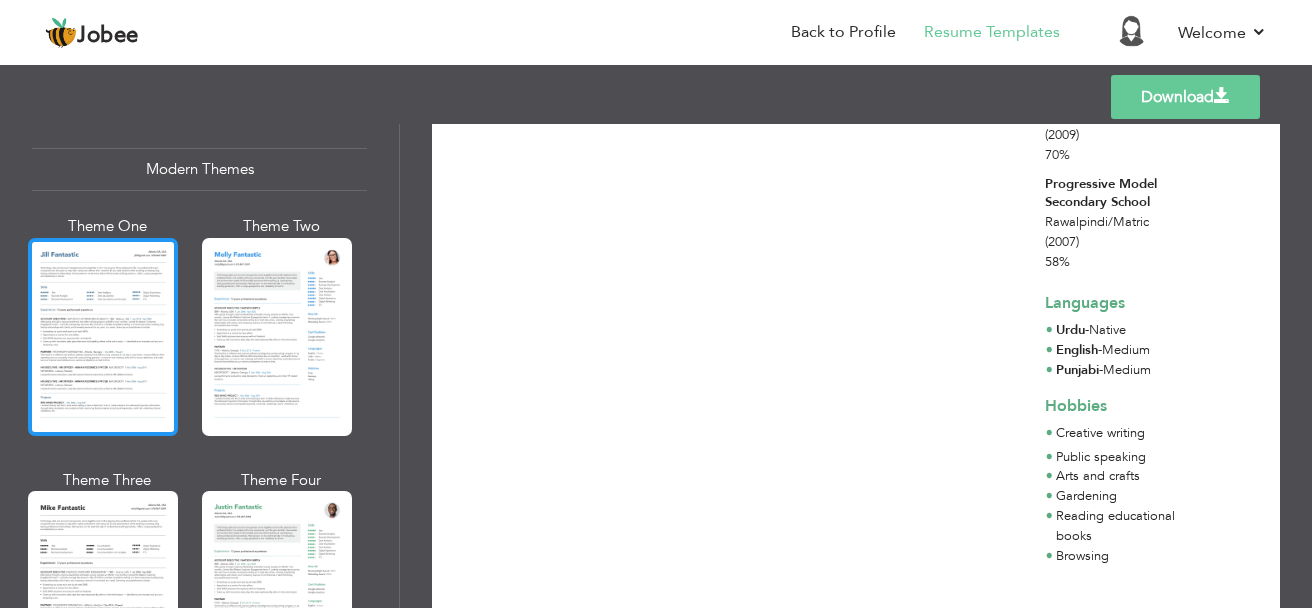 click at bounding box center [103, 337] 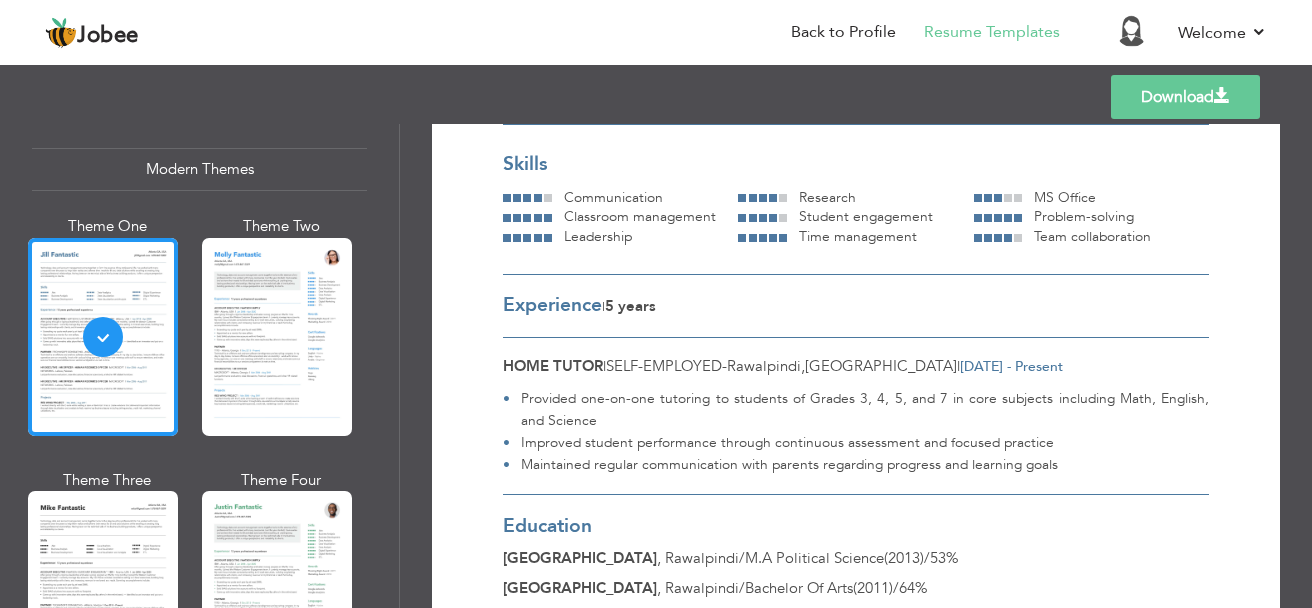 scroll, scrollTop: 238, scrollLeft: 0, axis: vertical 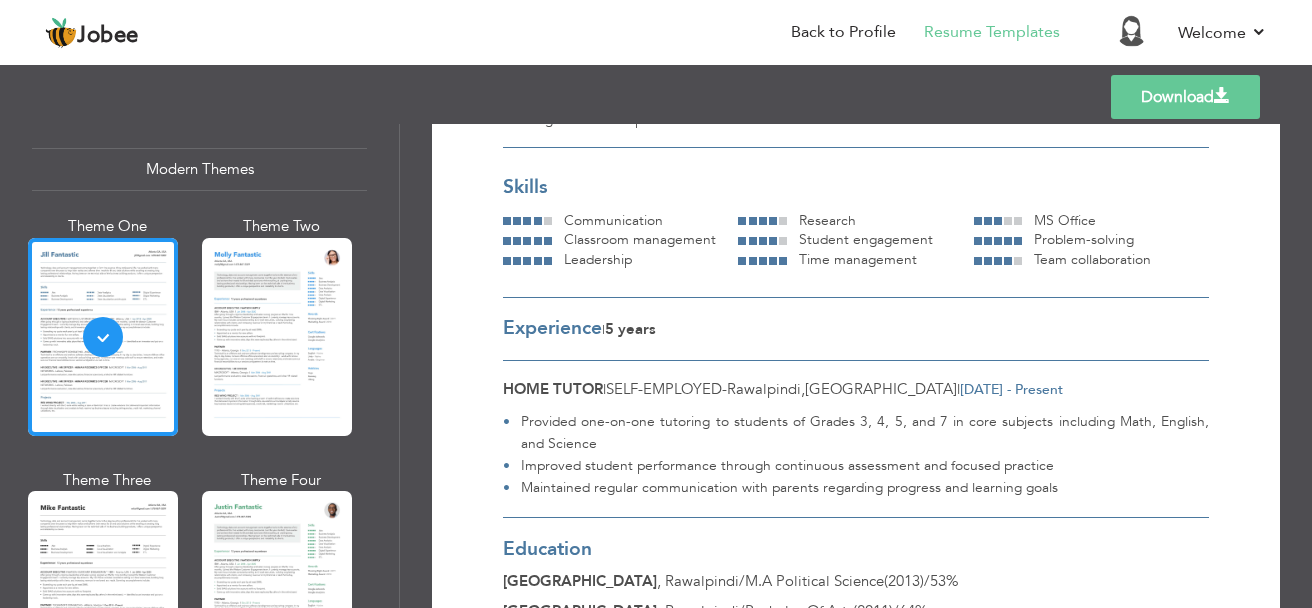 click on "Download" at bounding box center (1185, 97) 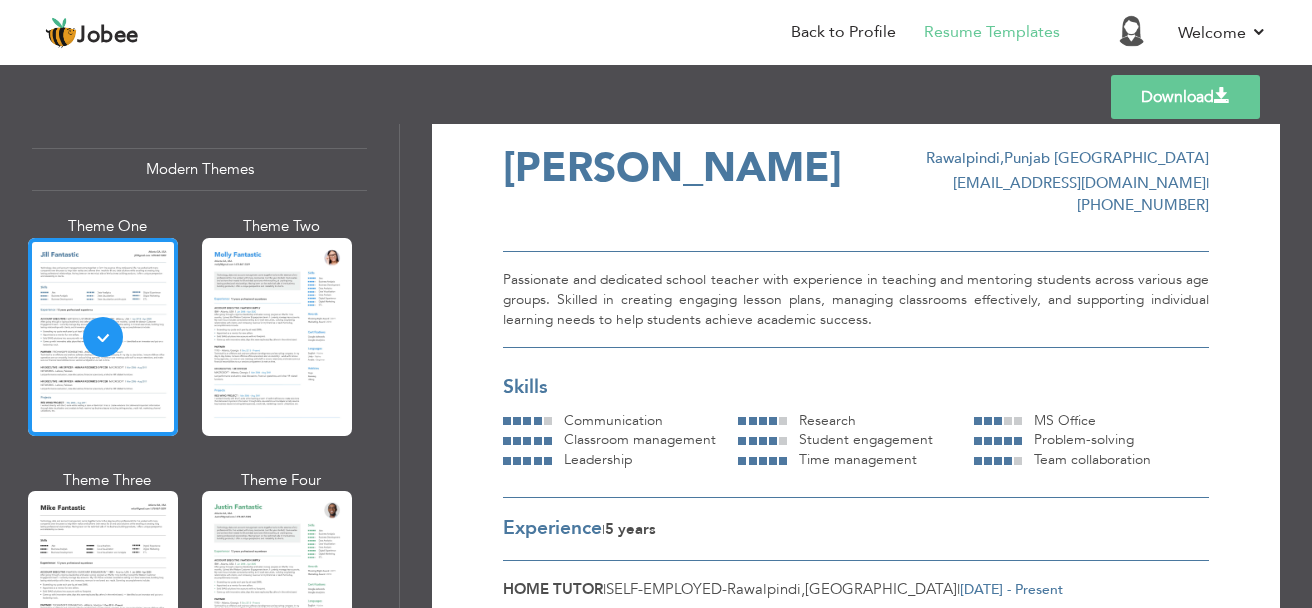scroll, scrollTop: 0, scrollLeft: 0, axis: both 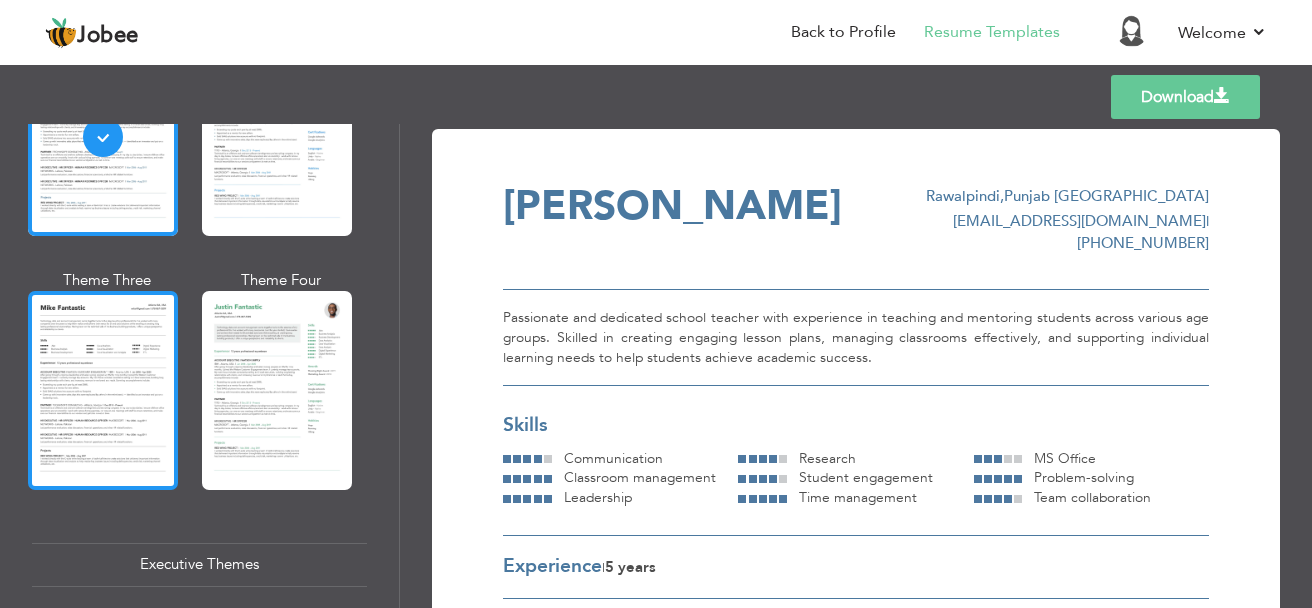 click at bounding box center [103, 390] 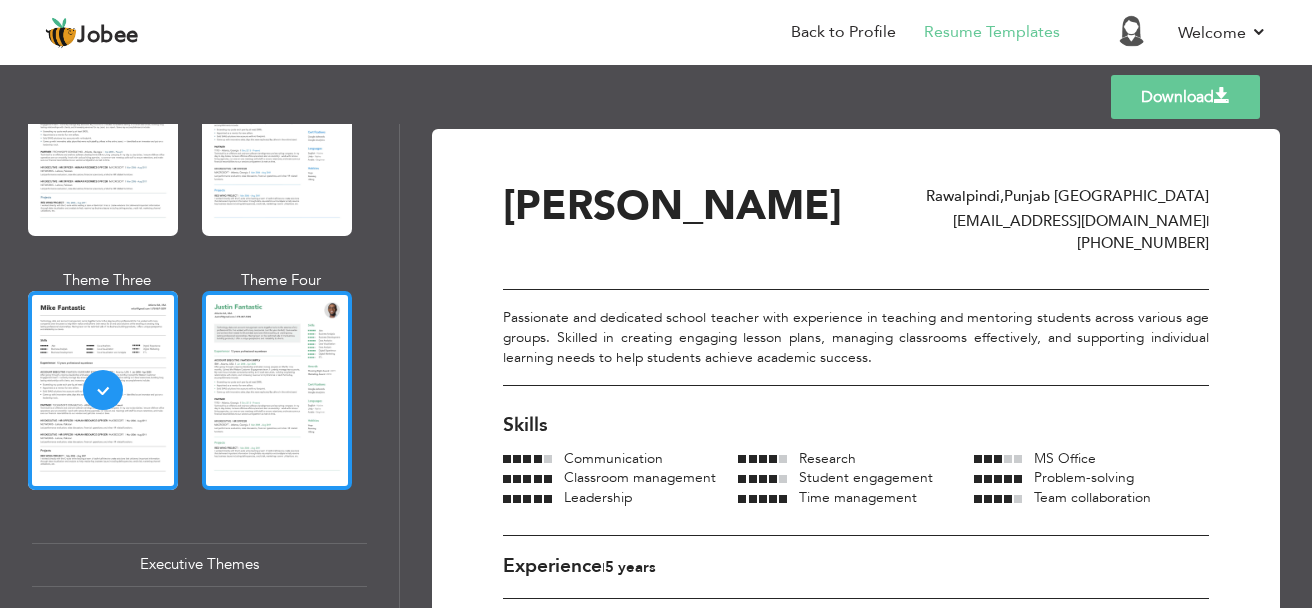 click at bounding box center (277, 390) 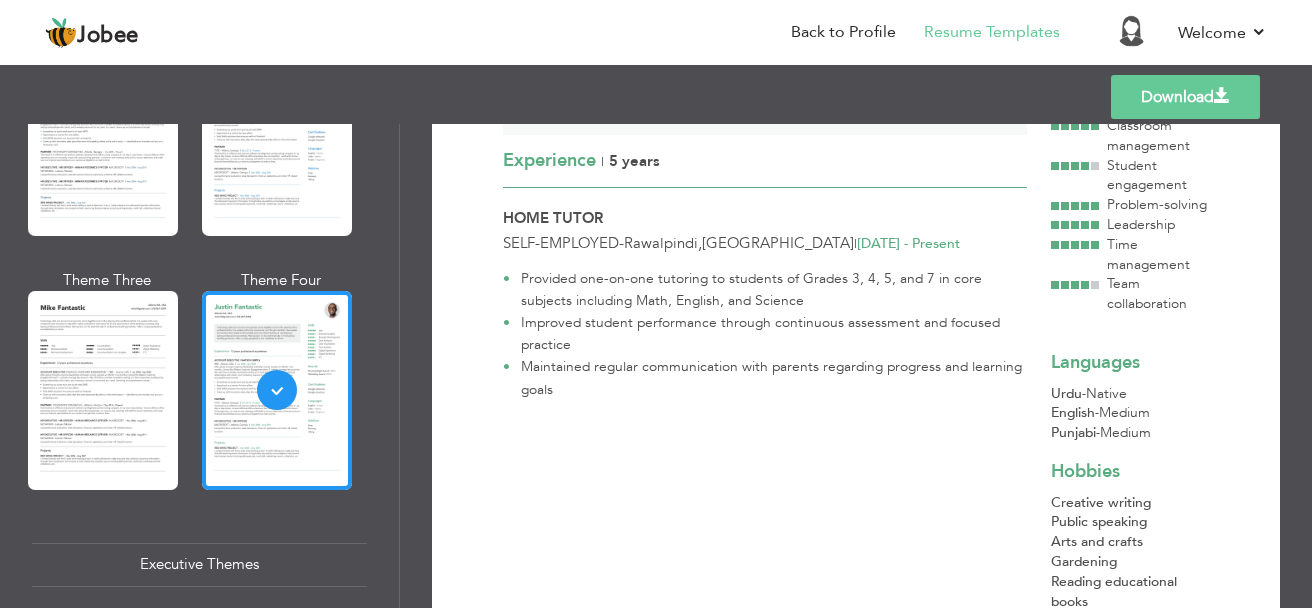 scroll, scrollTop: 400, scrollLeft: 0, axis: vertical 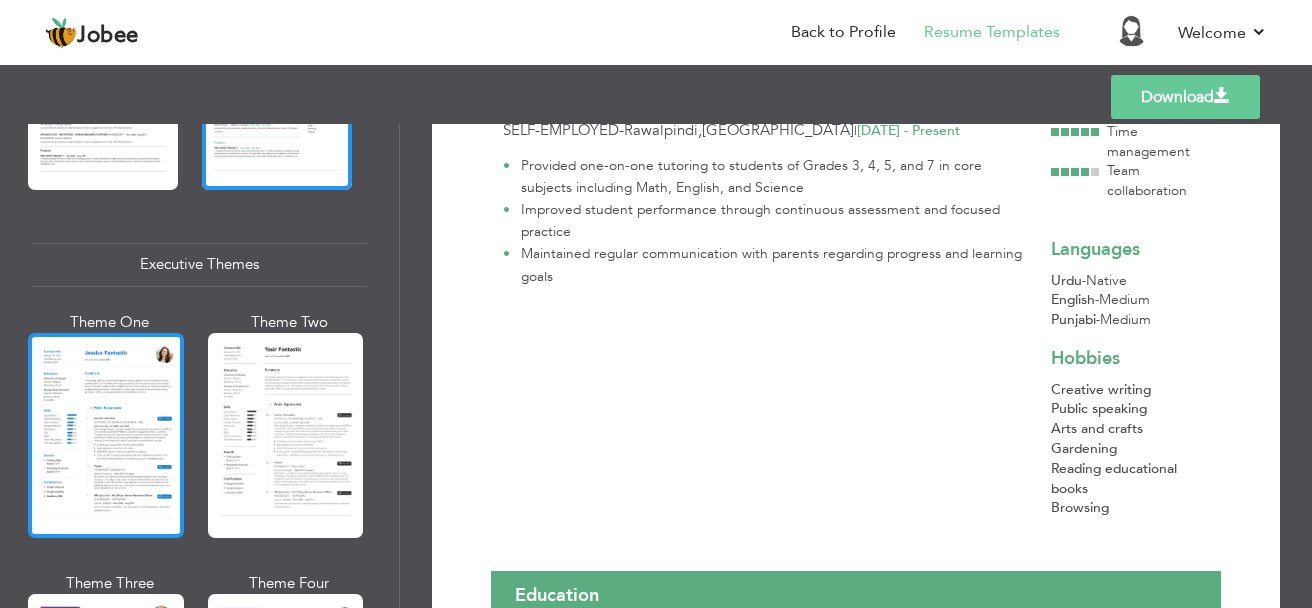 click at bounding box center (106, 435) 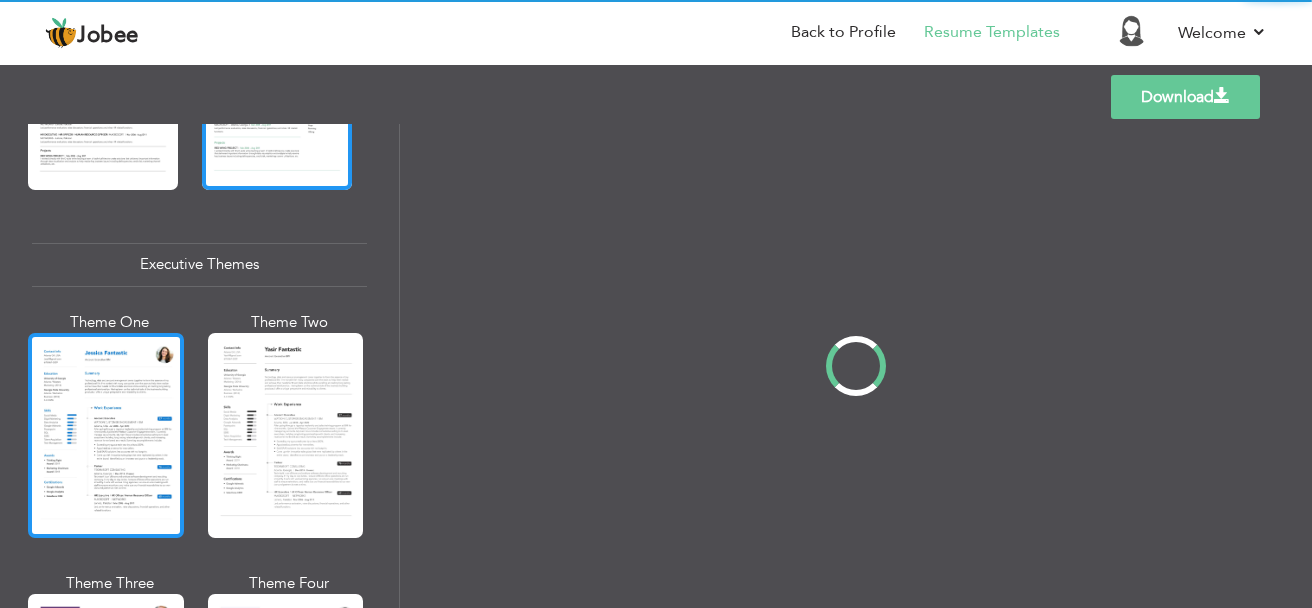 scroll, scrollTop: 0, scrollLeft: 0, axis: both 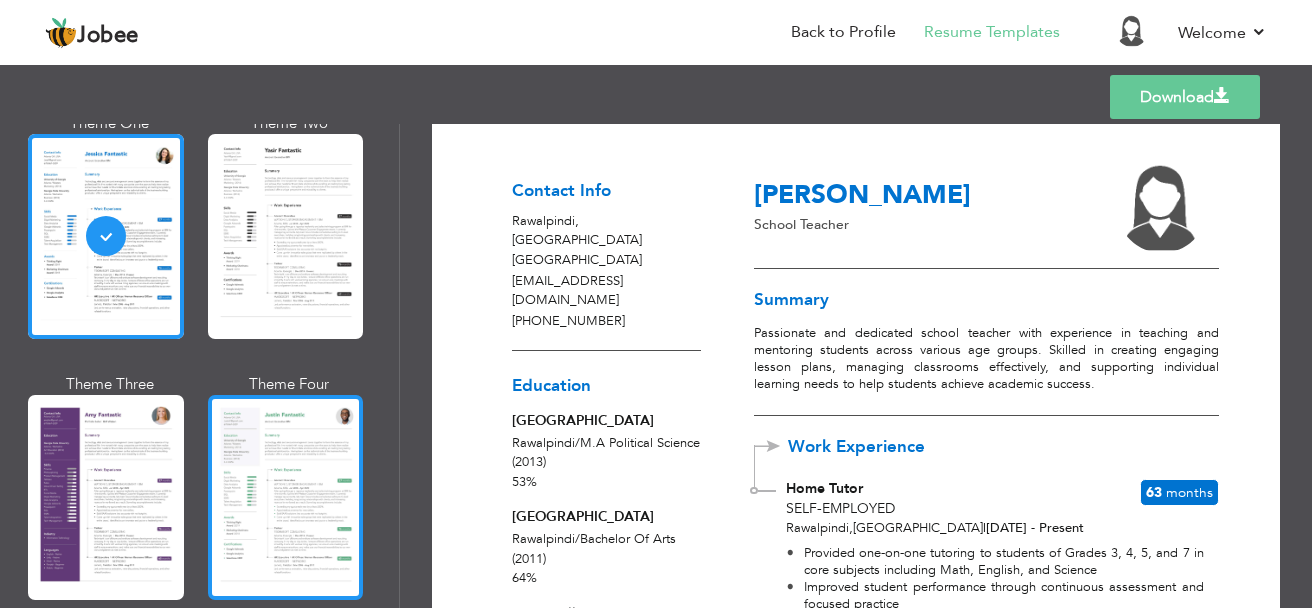 click at bounding box center (286, 497) 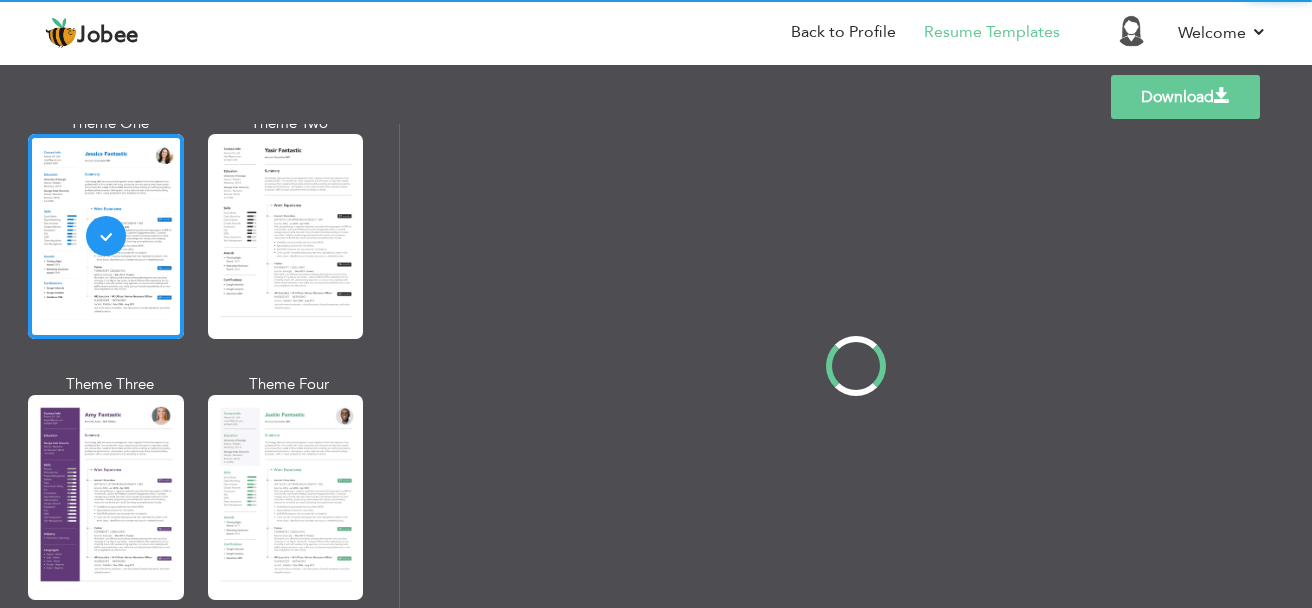 scroll, scrollTop: 1601, scrollLeft: 0, axis: vertical 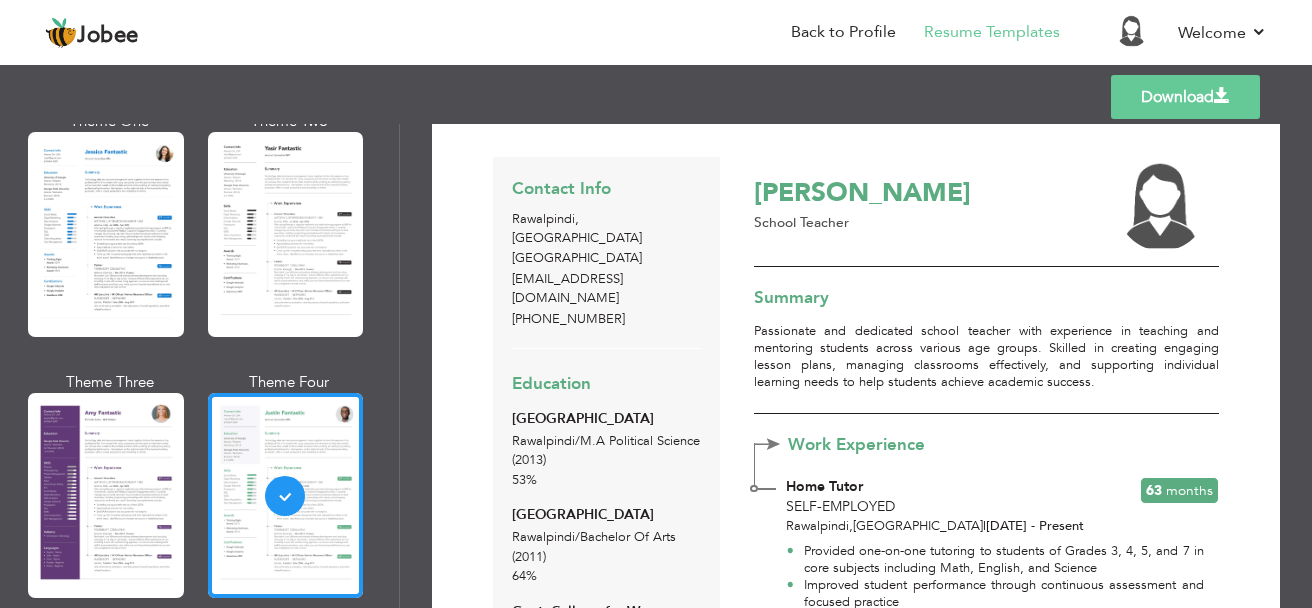 click on "Download" at bounding box center [1185, 97] 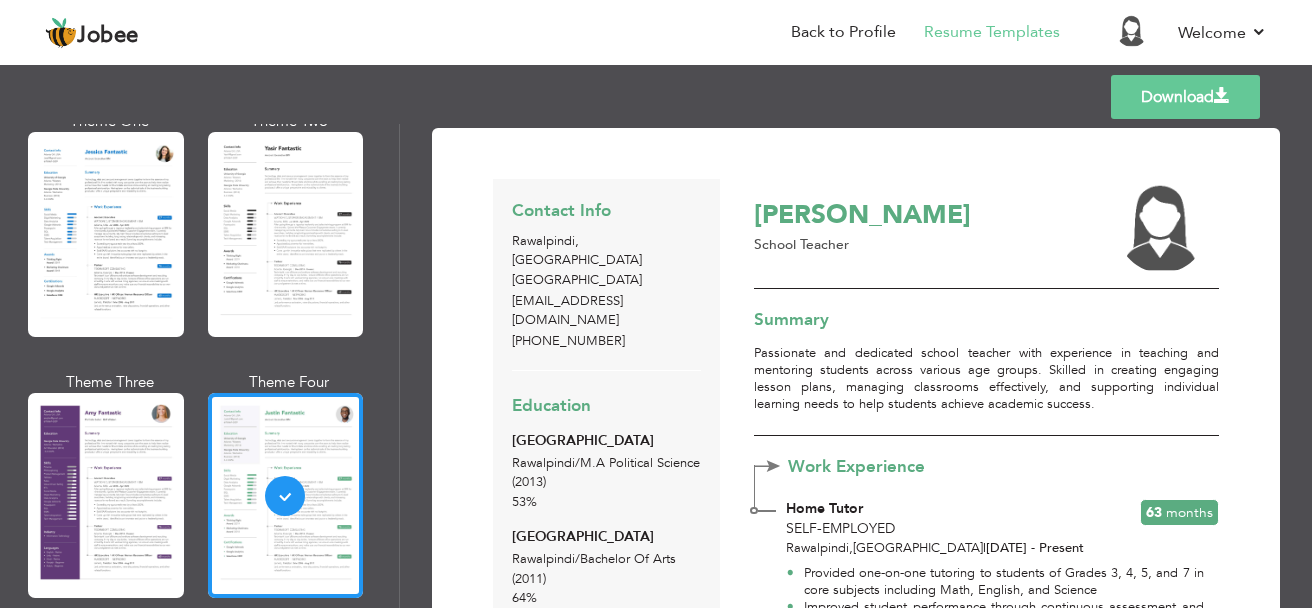 scroll, scrollTop: 0, scrollLeft: 0, axis: both 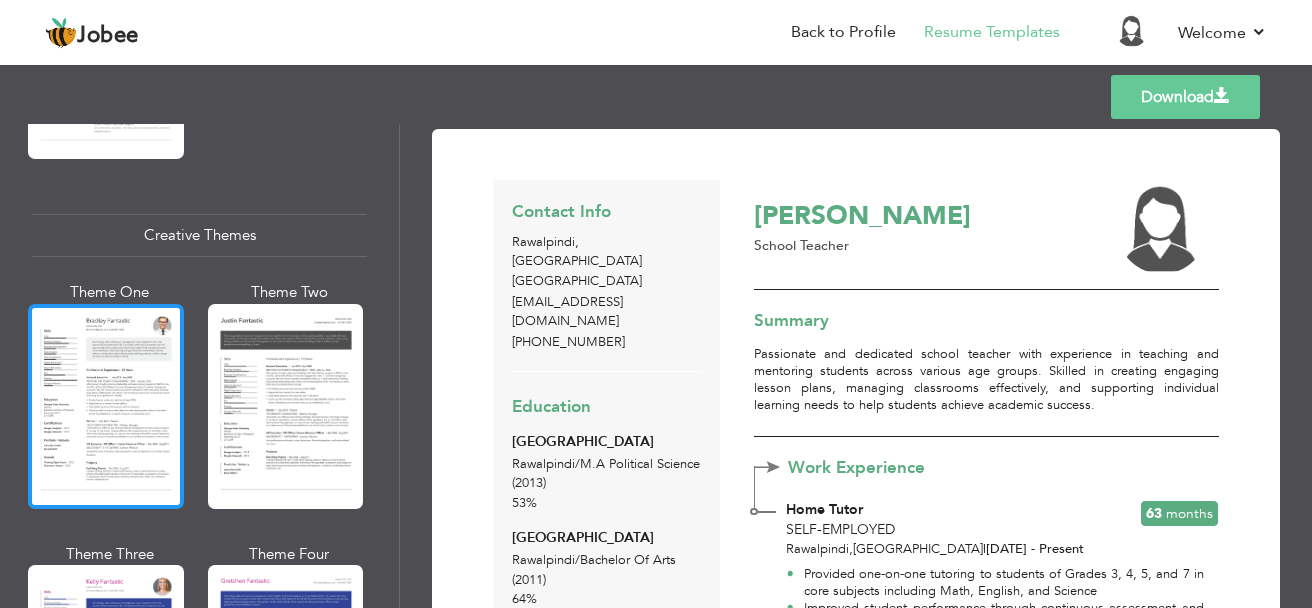 click at bounding box center (106, 406) 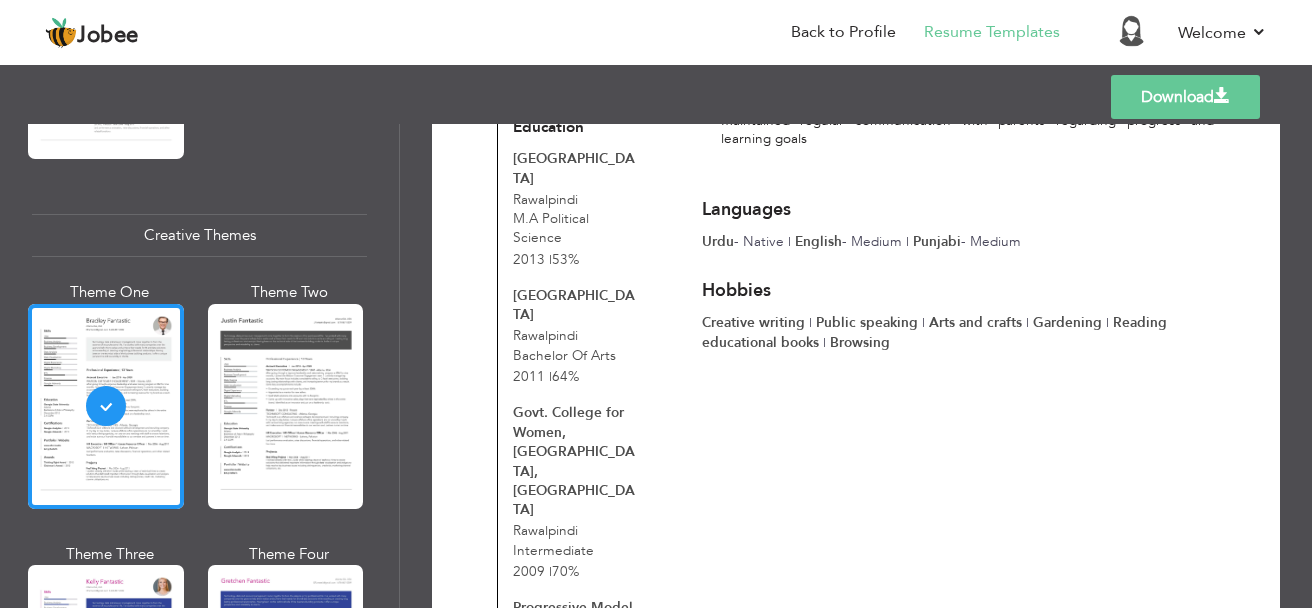 scroll, scrollTop: 638, scrollLeft: 0, axis: vertical 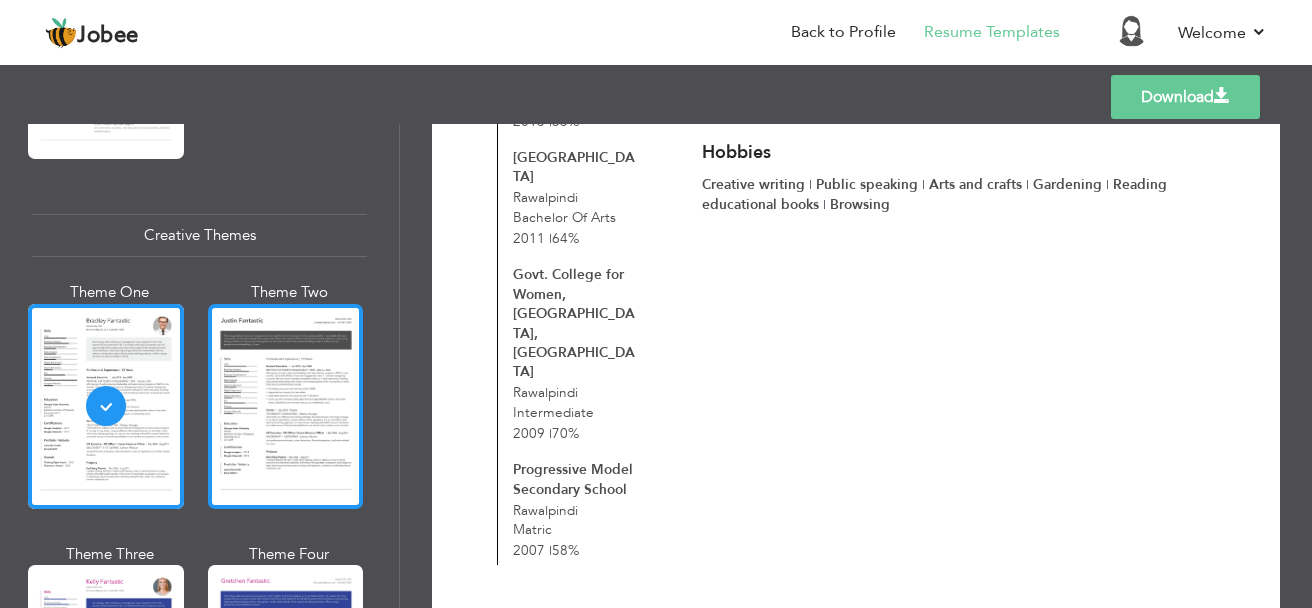 click at bounding box center (286, 406) 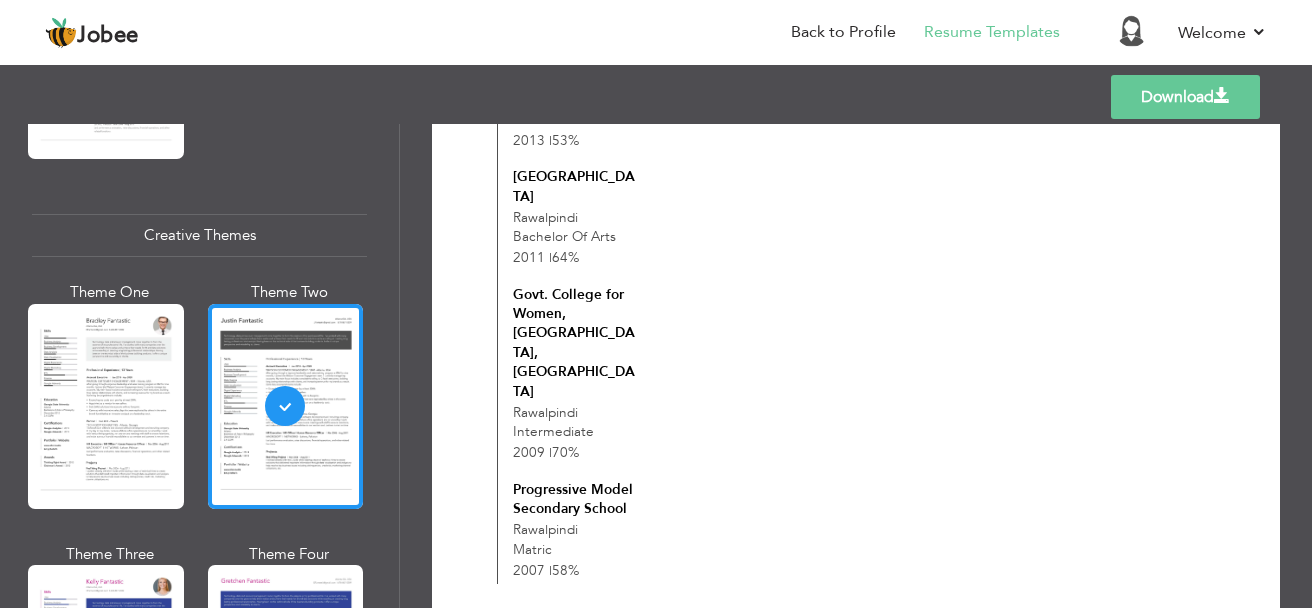 scroll, scrollTop: 842, scrollLeft: 0, axis: vertical 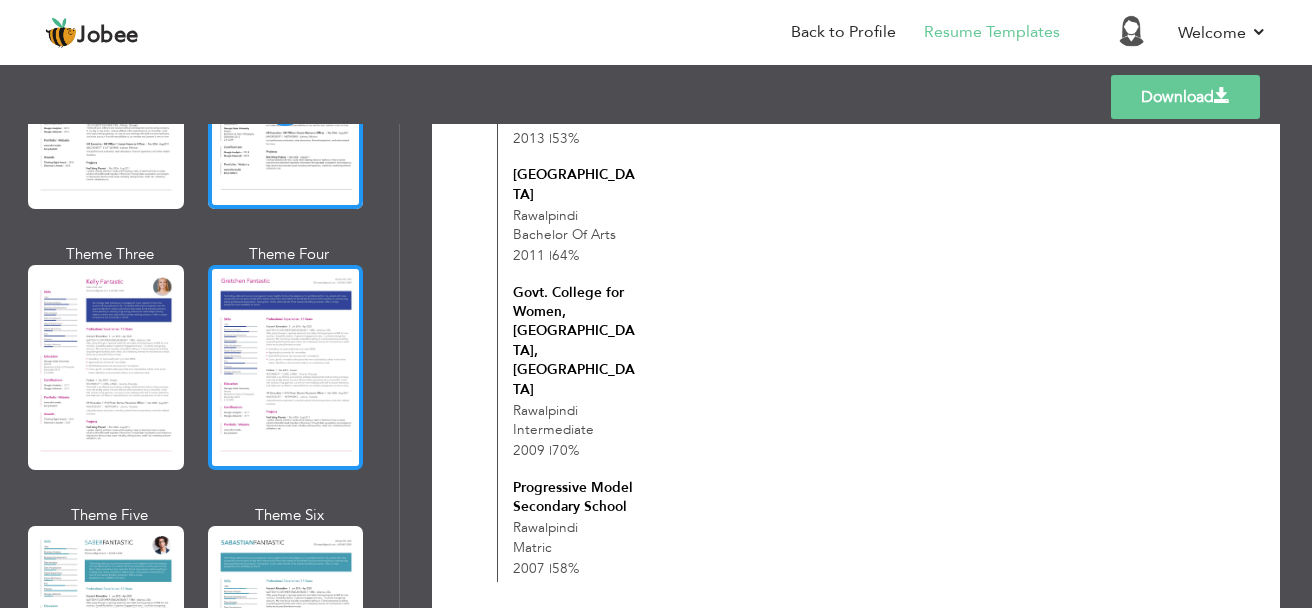 click at bounding box center (286, 367) 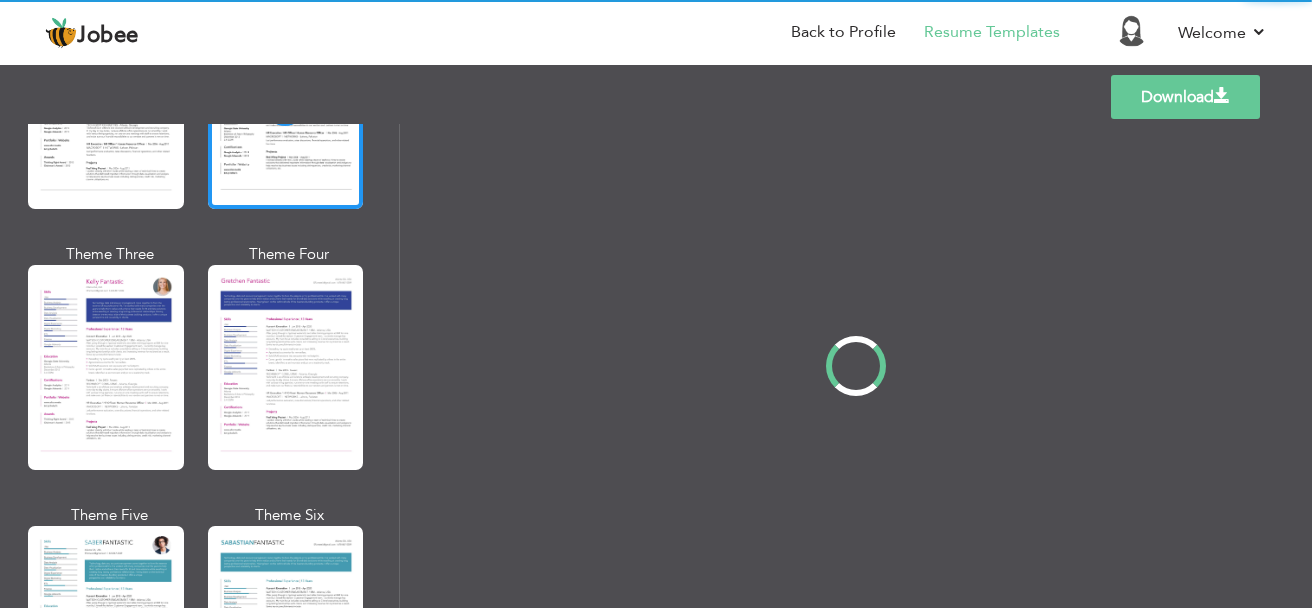 scroll, scrollTop: 0, scrollLeft: 0, axis: both 